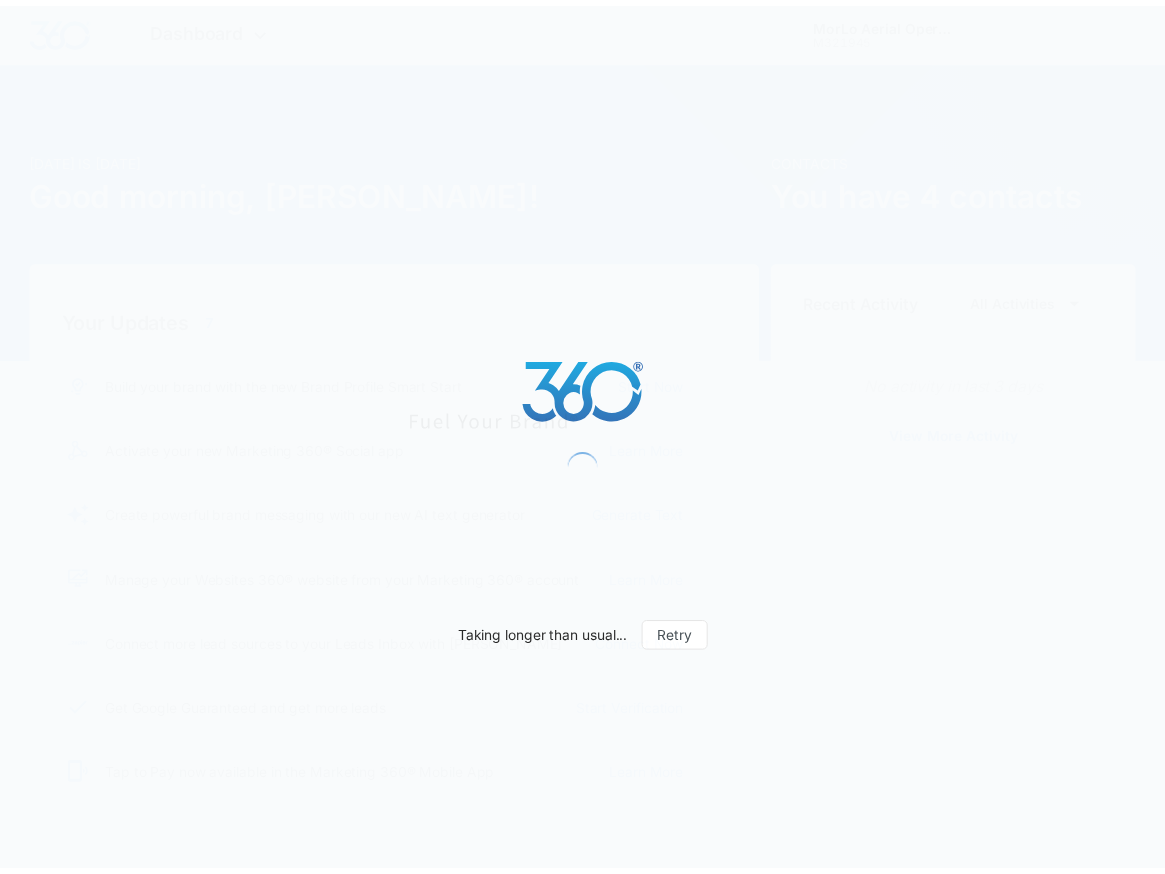 scroll, scrollTop: 0, scrollLeft: 0, axis: both 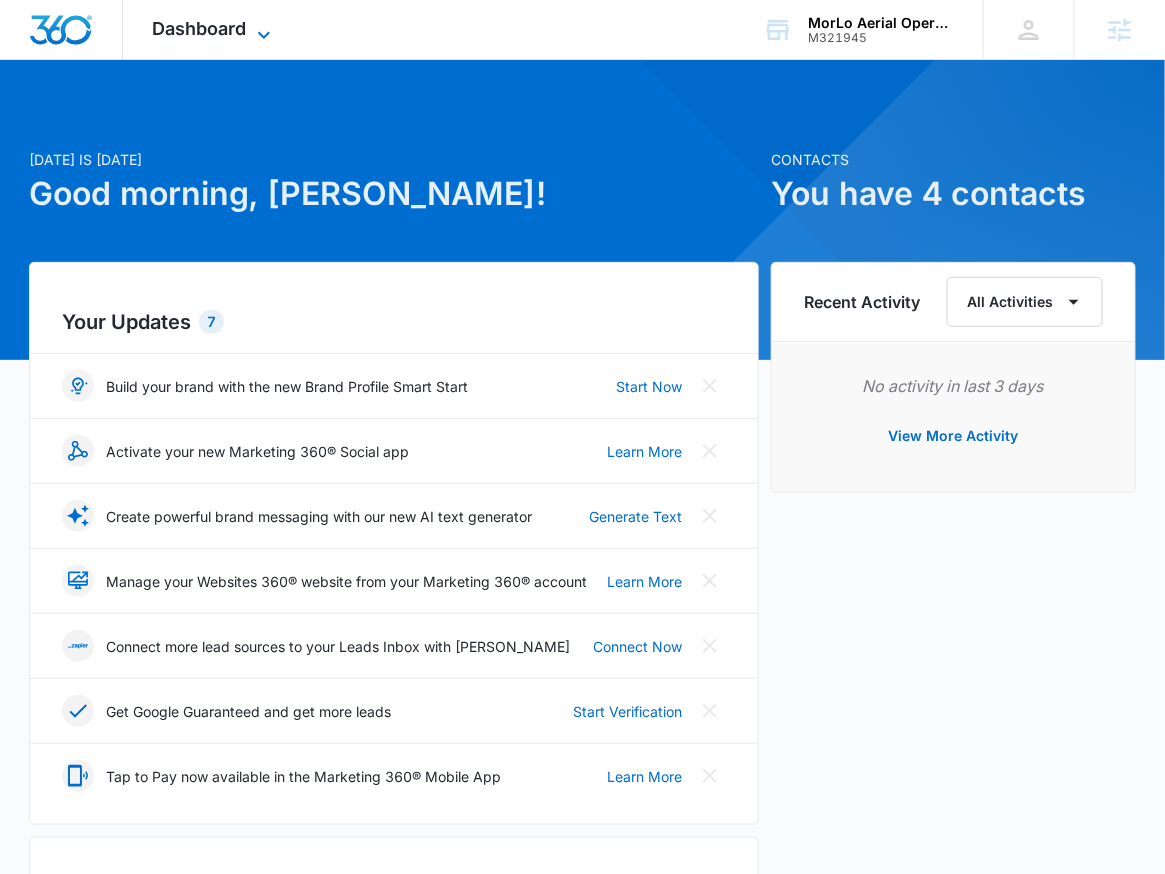 click 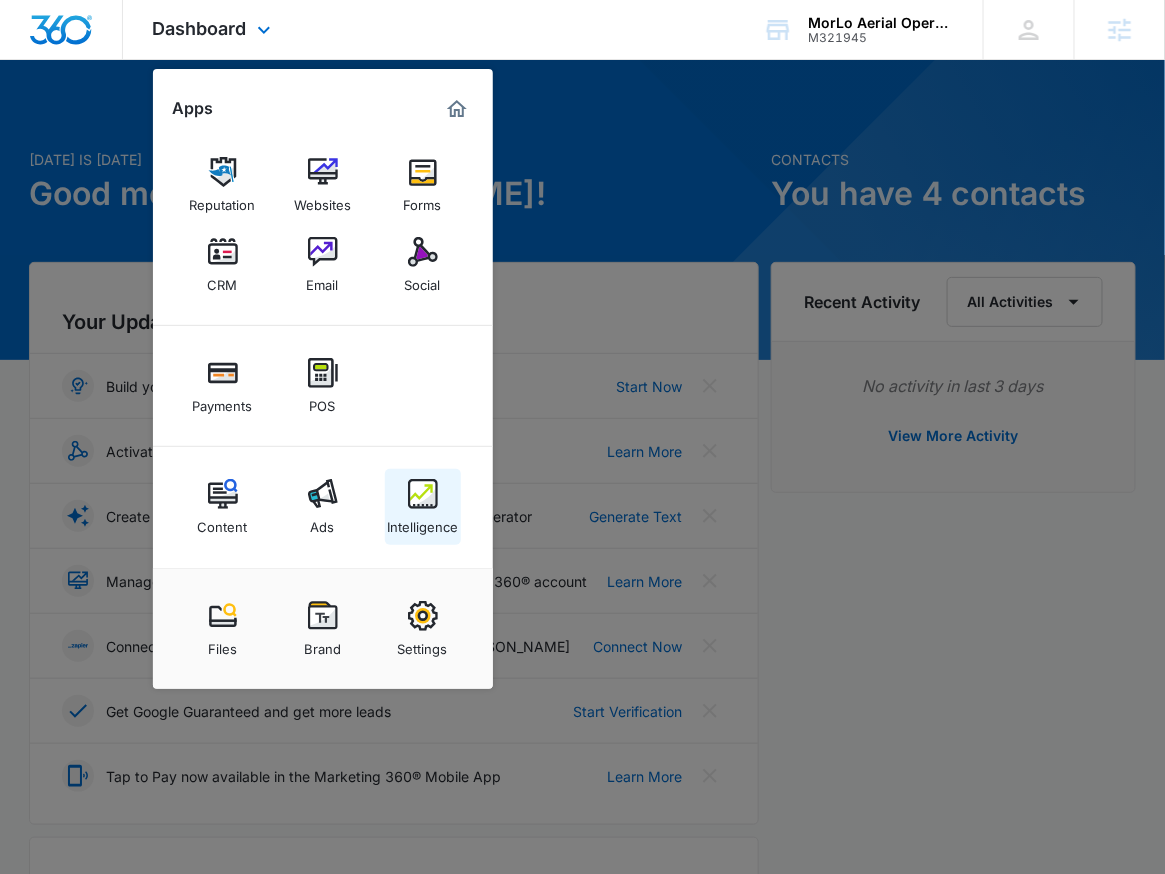 click on "Intelligence" at bounding box center (422, 522) 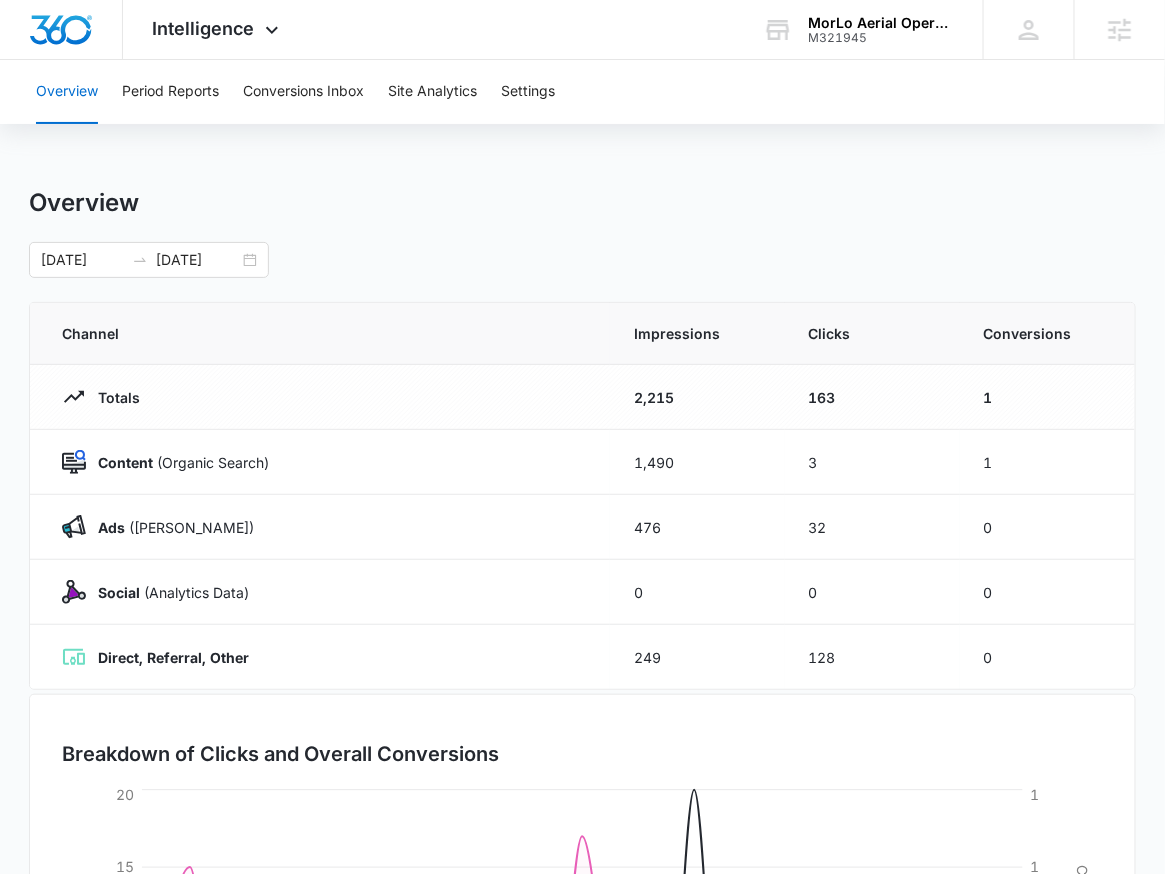 click on "Overview Period Reports Conversions Inbox Site Analytics Settings" at bounding box center (582, 92) 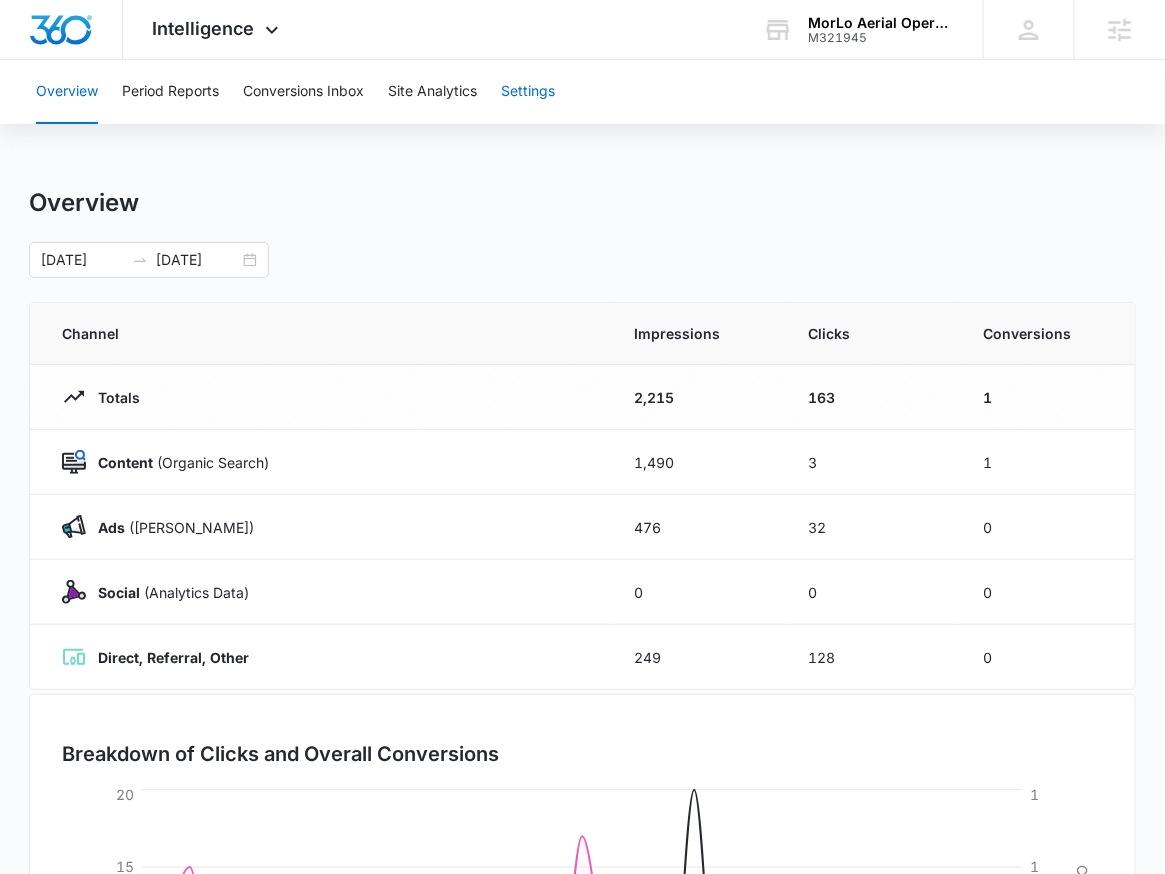 click on "Settings" at bounding box center [528, 92] 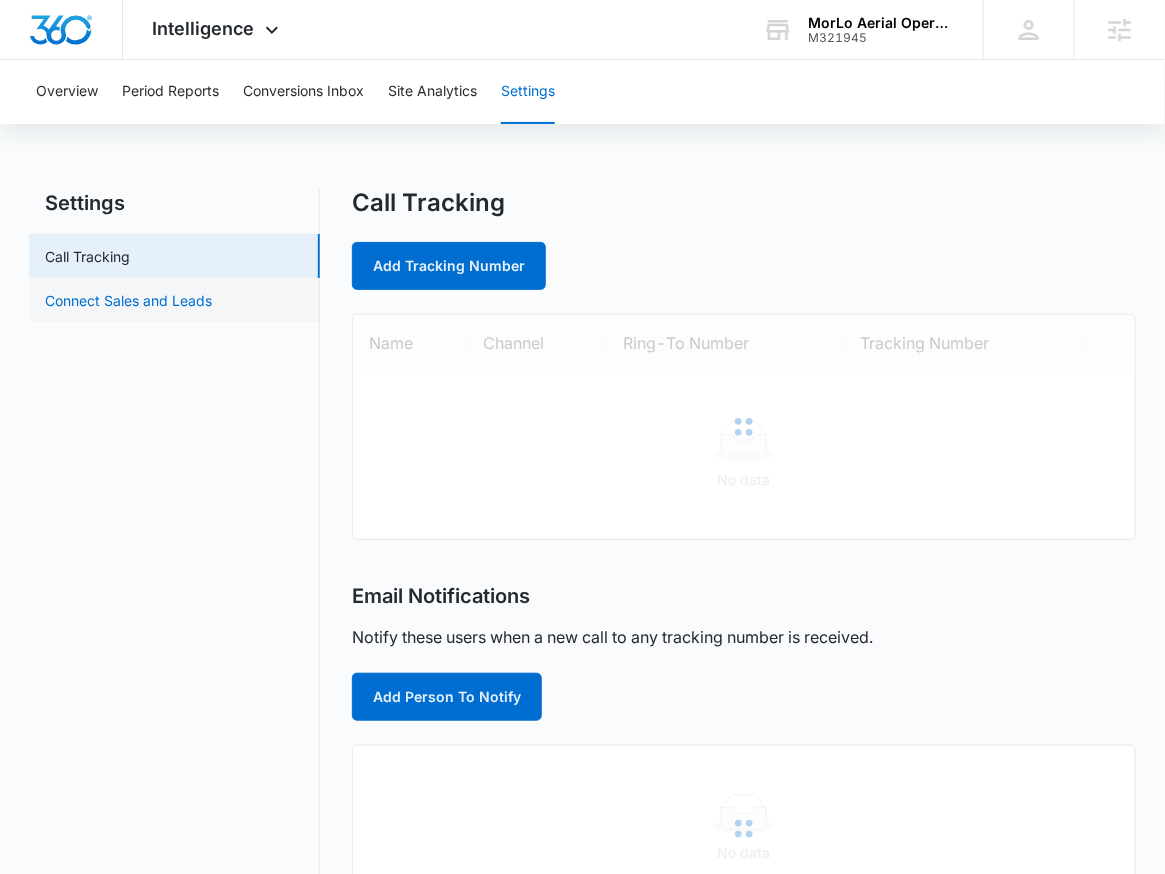 click on "Connect Sales and Leads" at bounding box center [128, 300] 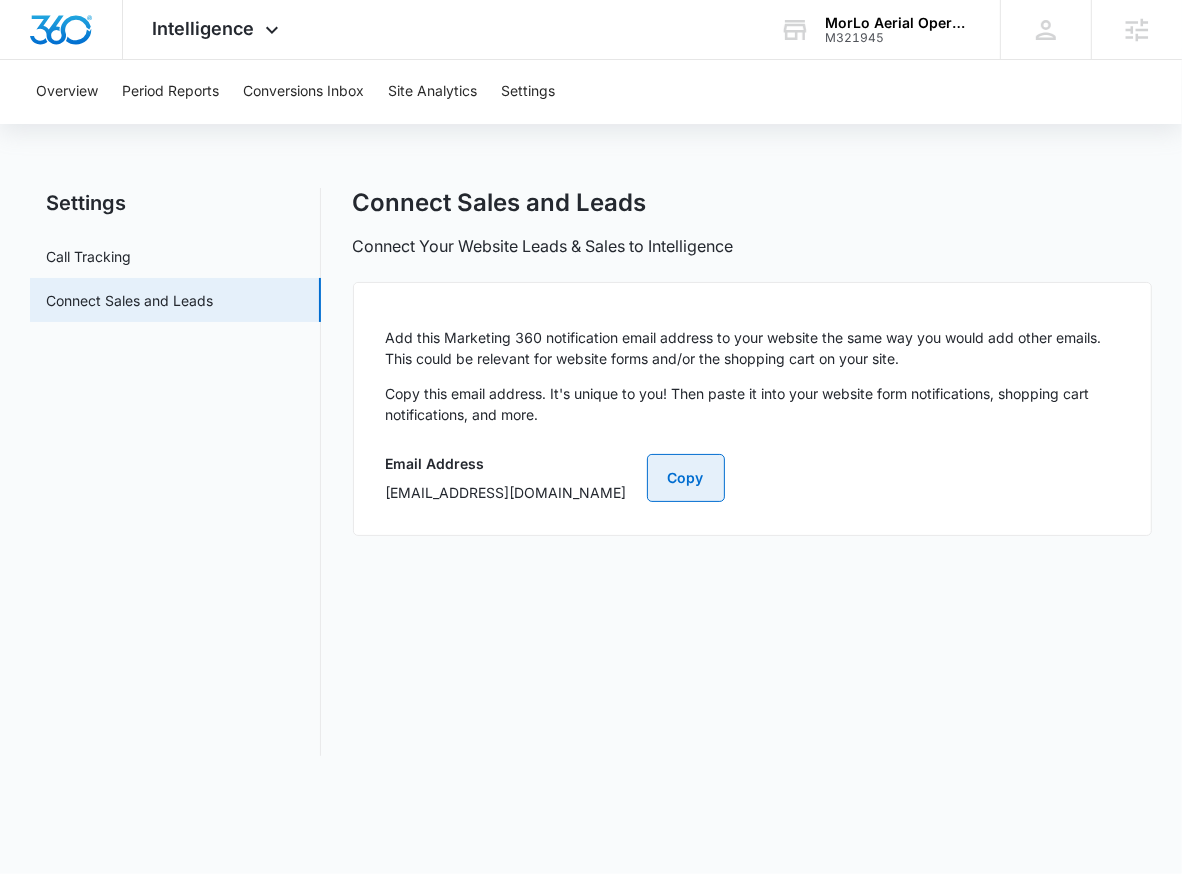 drag, startPoint x: 875, startPoint y: 505, endPoint x: 875, endPoint y: 494, distance: 11 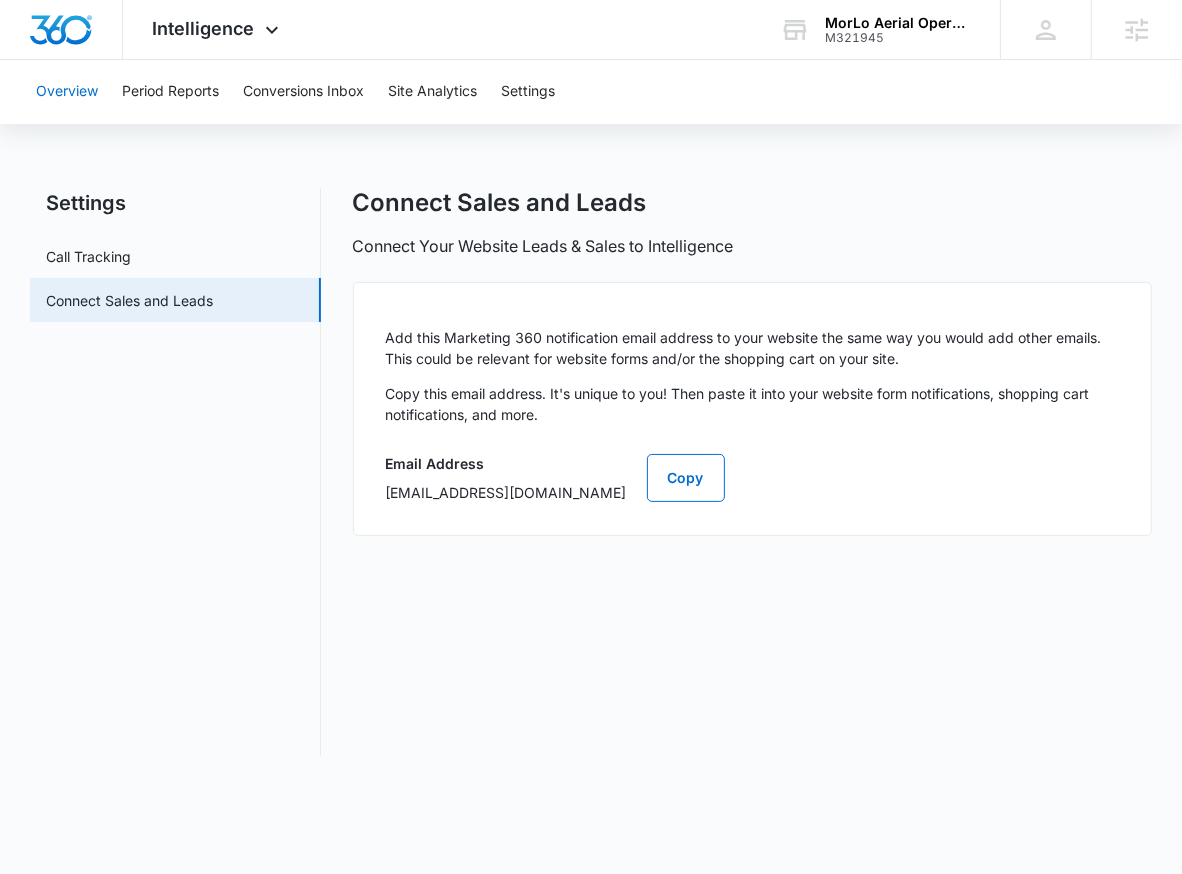 click on "Overview" at bounding box center (67, 92) 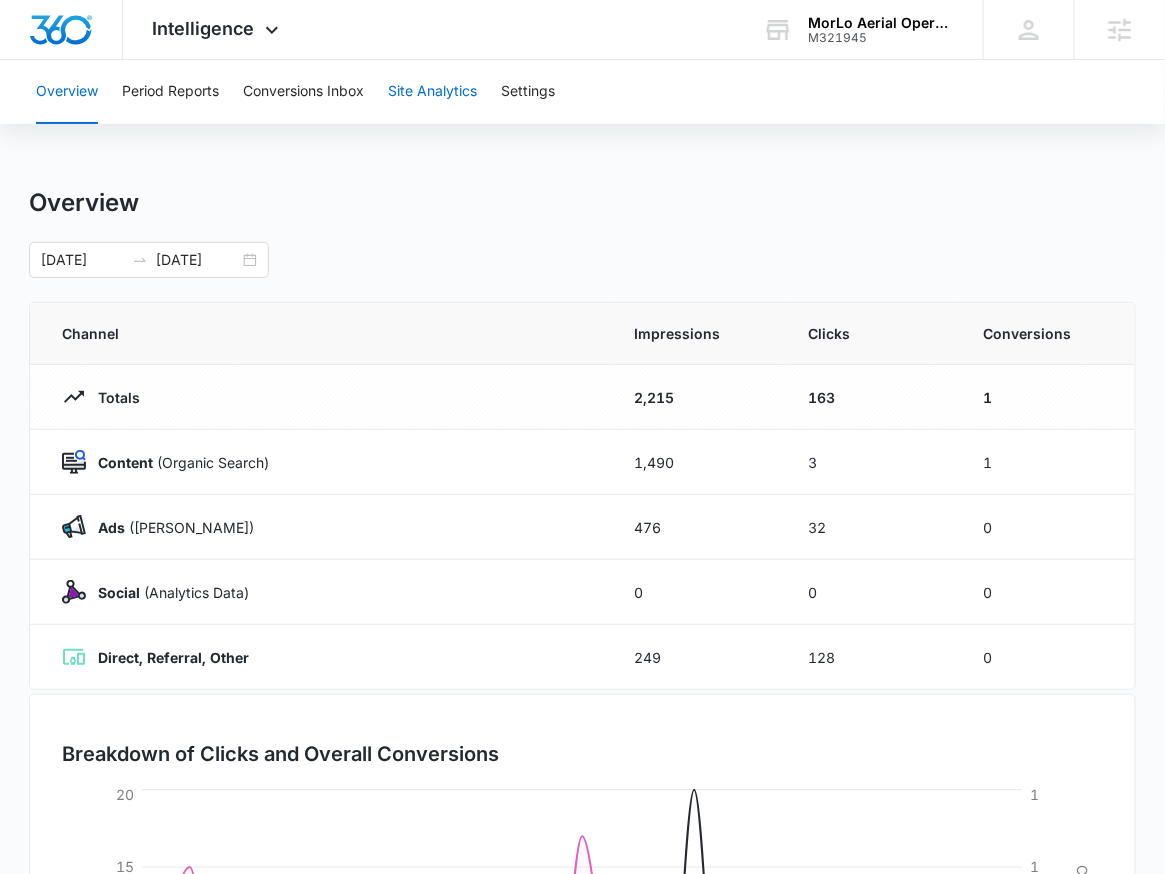 click on "Site Analytics" at bounding box center (432, 92) 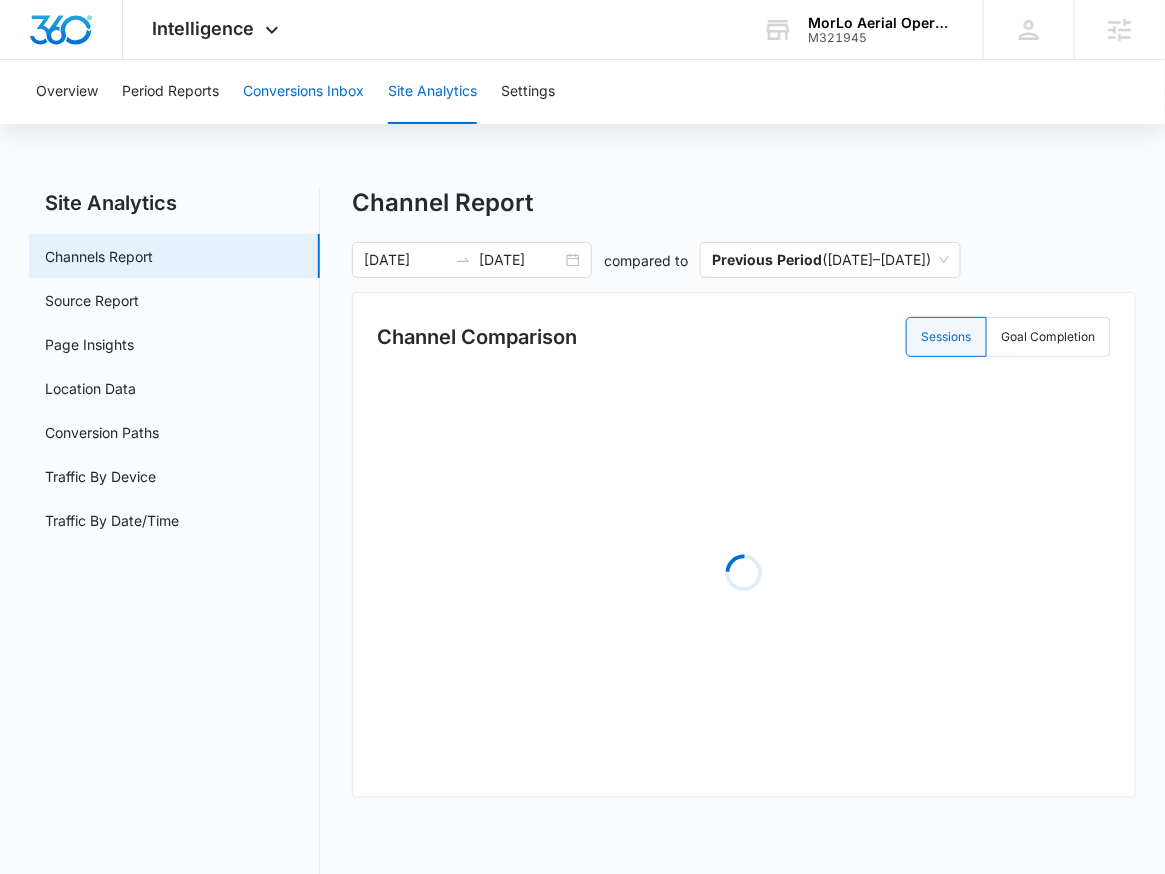 click on "Conversions Inbox" at bounding box center [303, 92] 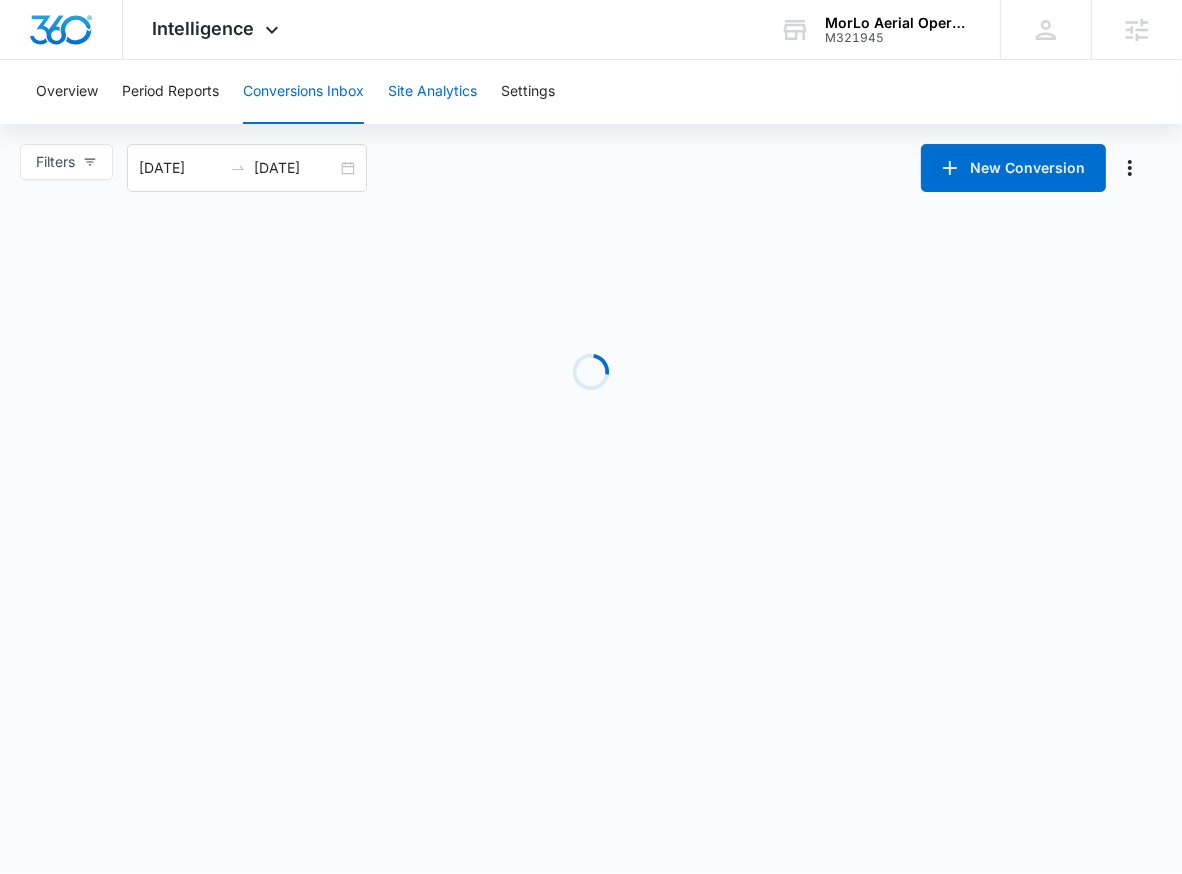 click on "Site Analytics" at bounding box center (432, 92) 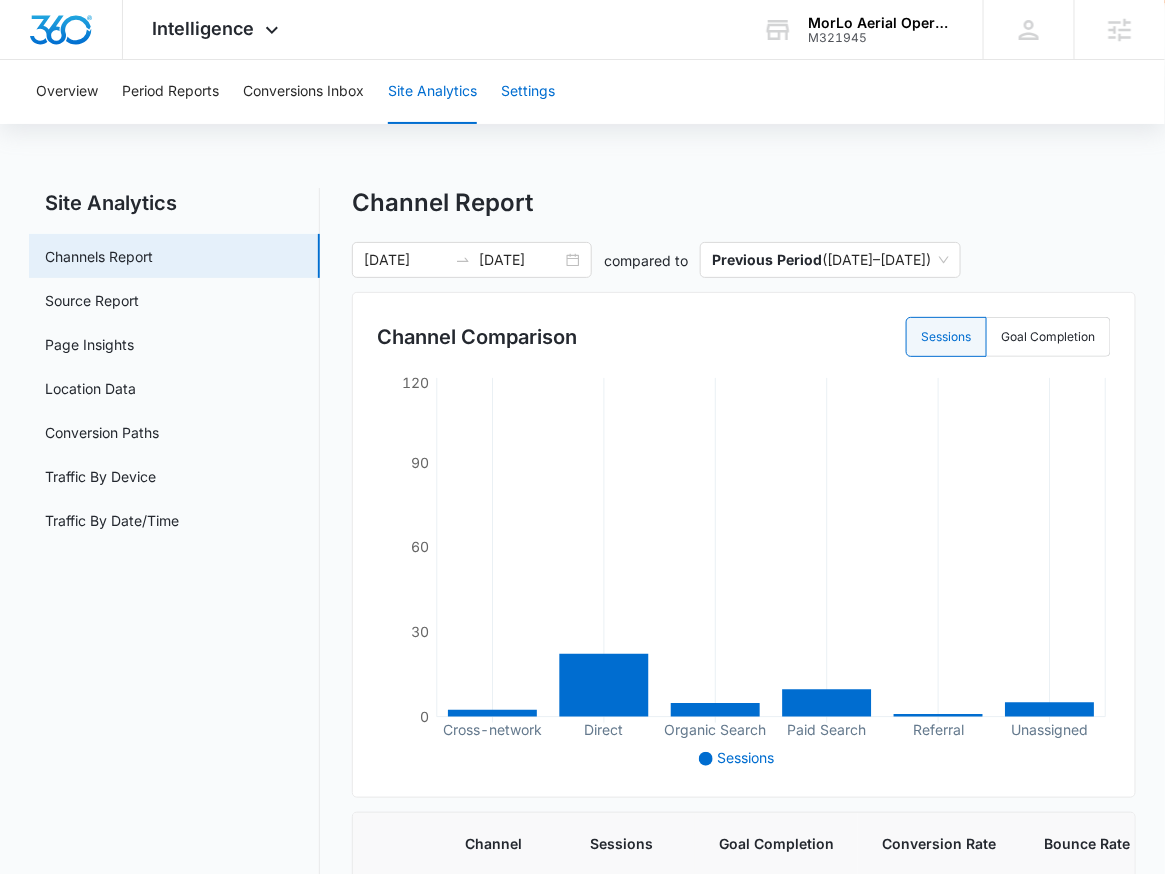 click on "Settings" at bounding box center [528, 92] 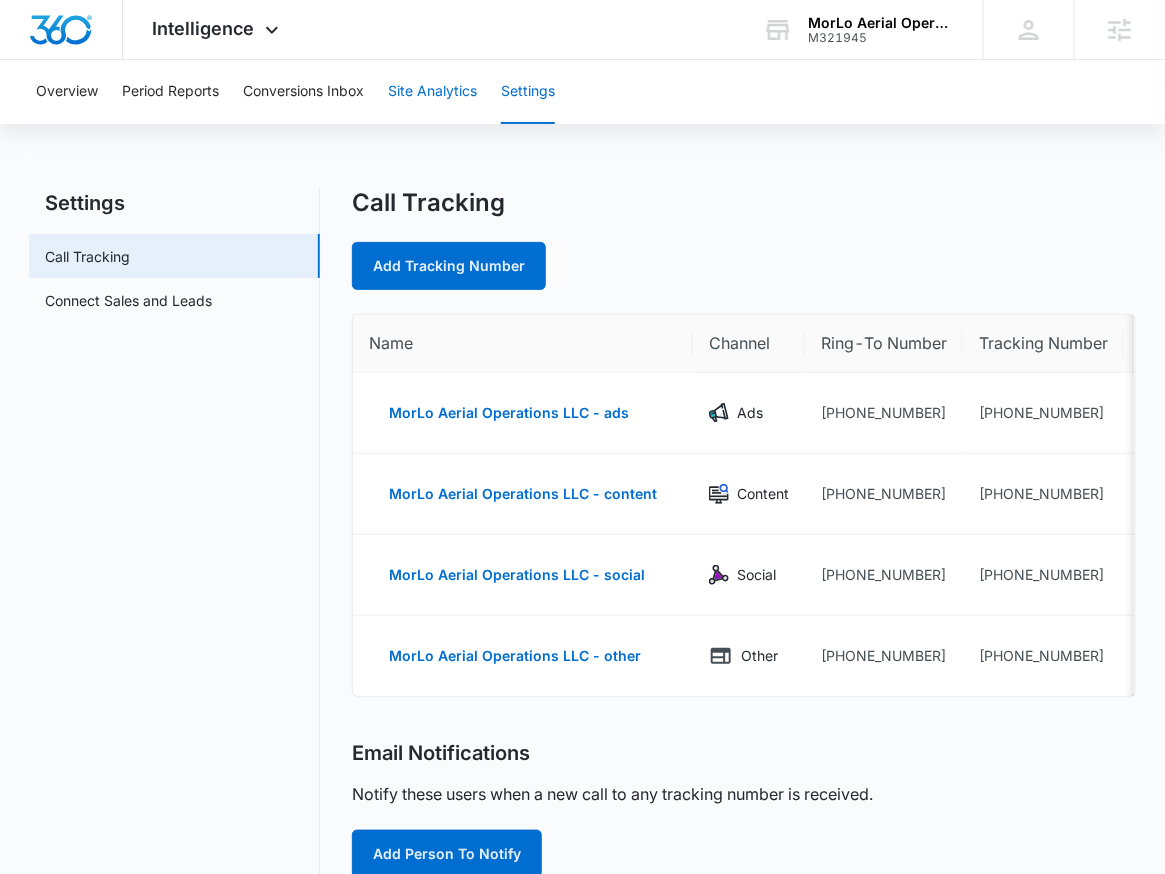 click on "Site Analytics" at bounding box center [432, 92] 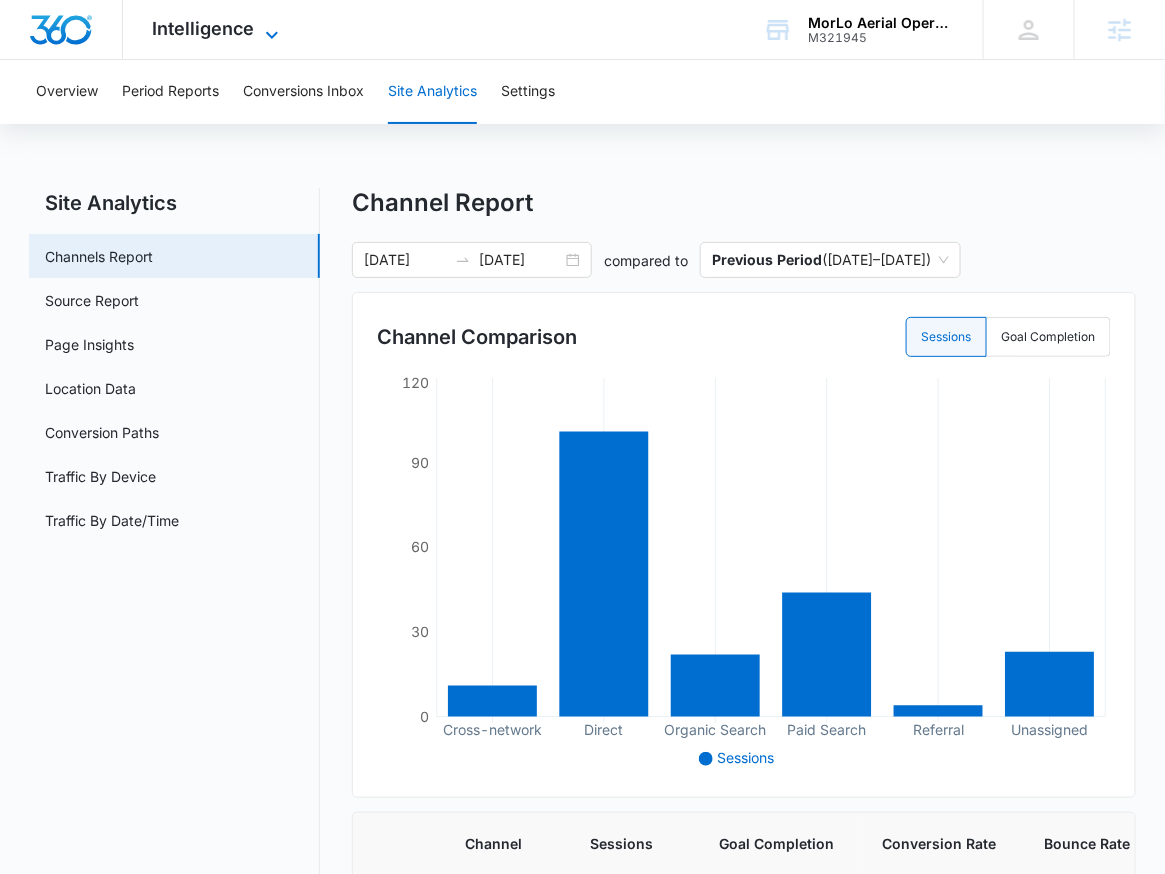 click on "Intelligence" at bounding box center (204, 28) 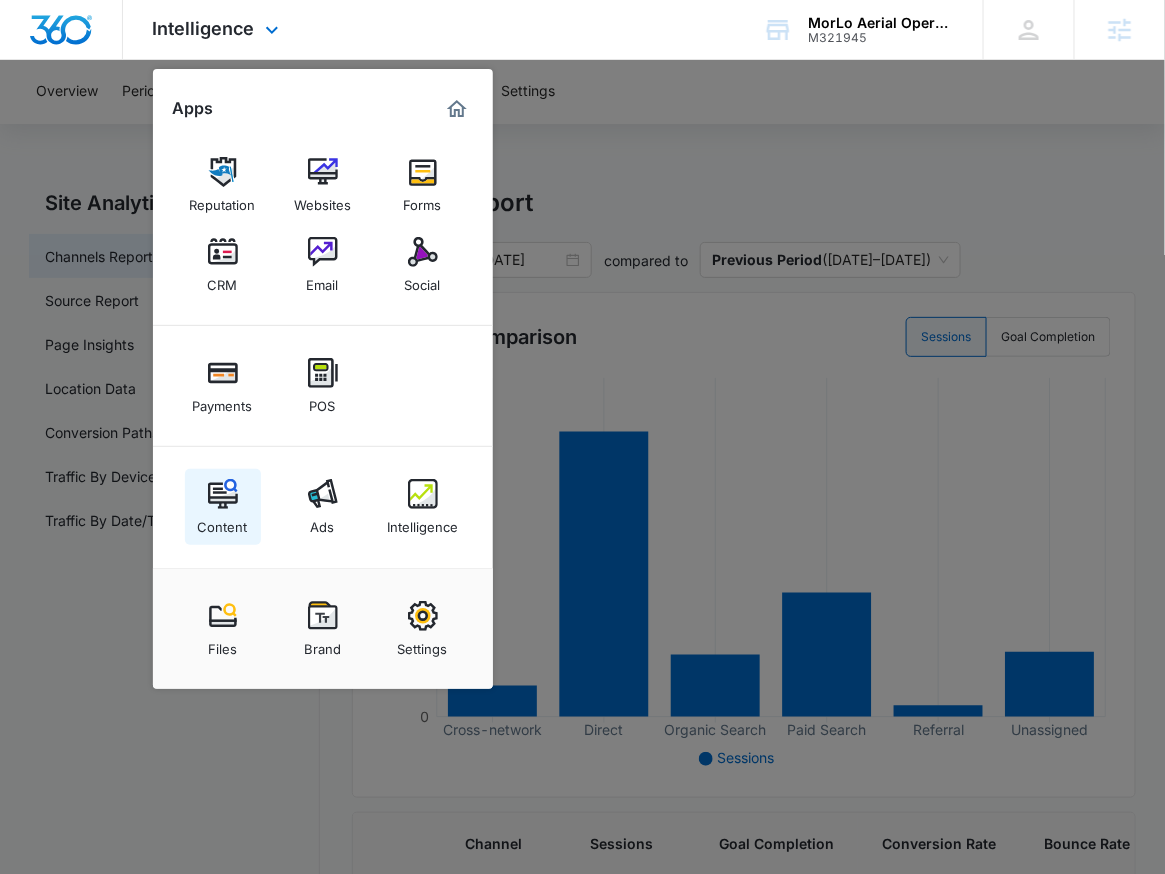 click on "Content" at bounding box center [223, 507] 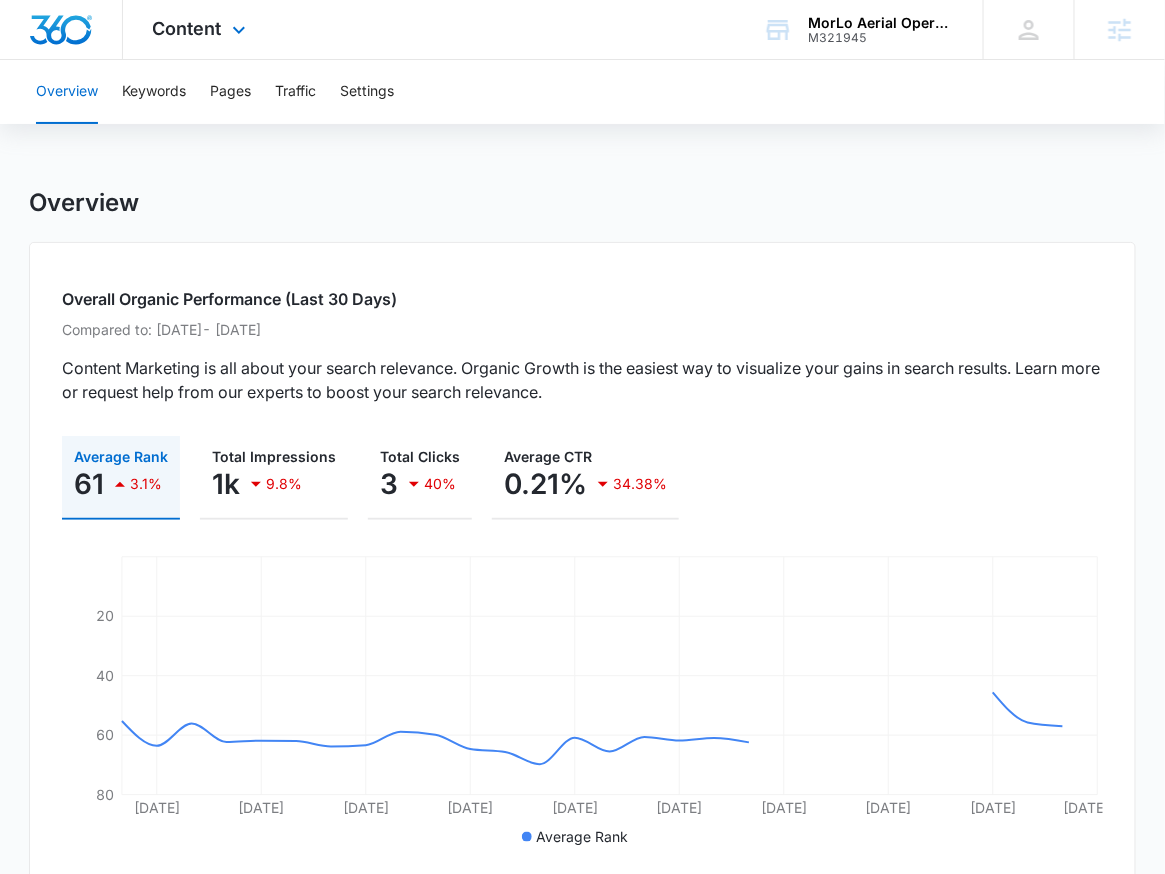 click on "Content Apps Reputation Websites Forms CRM Email Social Payments POS Content Ads Intelligence Files Brand Settings" at bounding box center [202, 29] 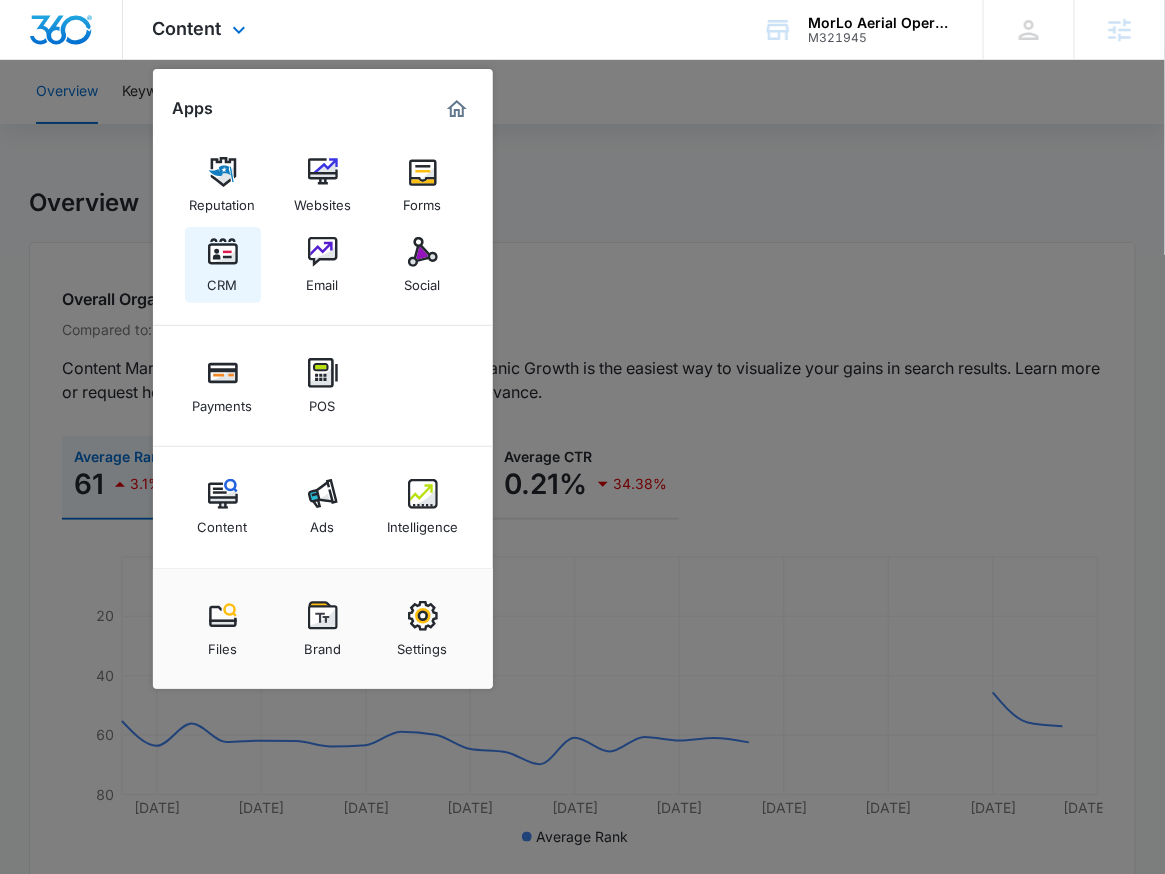 click at bounding box center (223, 252) 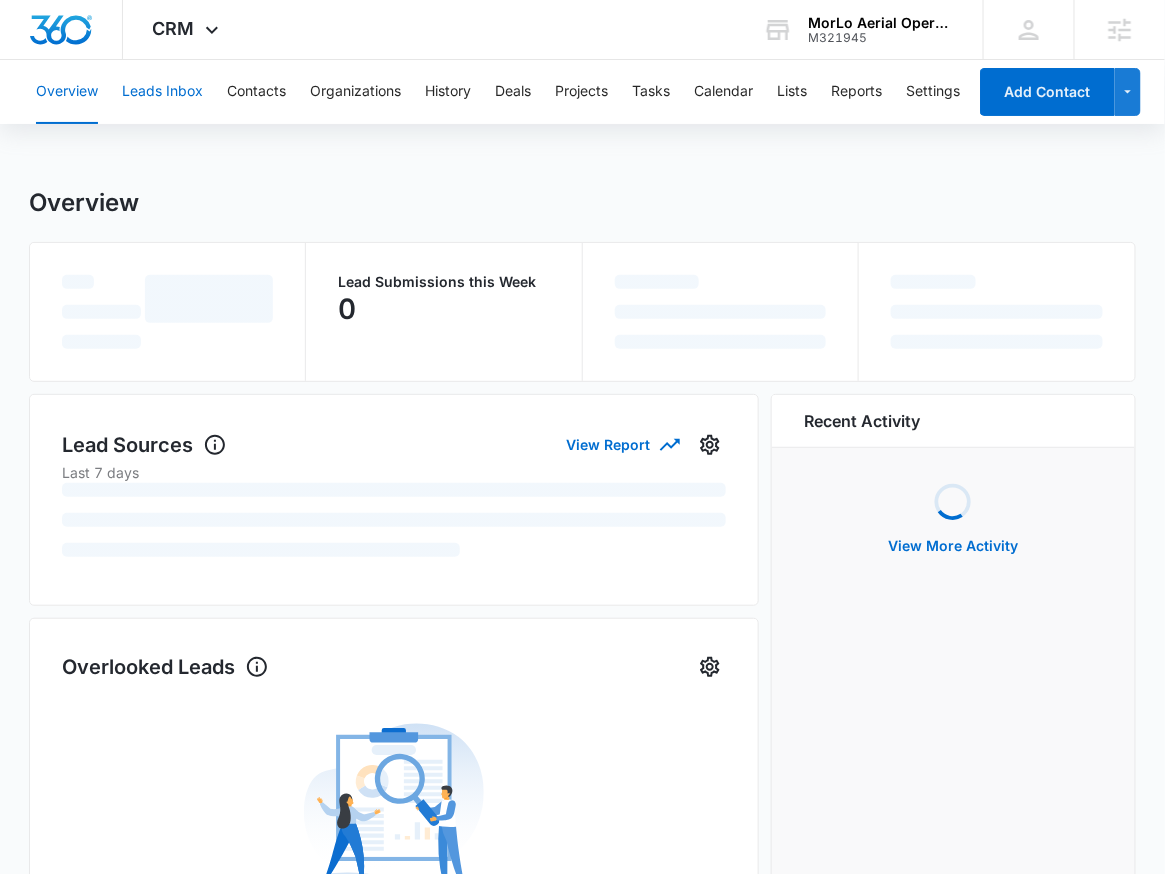 click on "Leads Inbox" at bounding box center (162, 92) 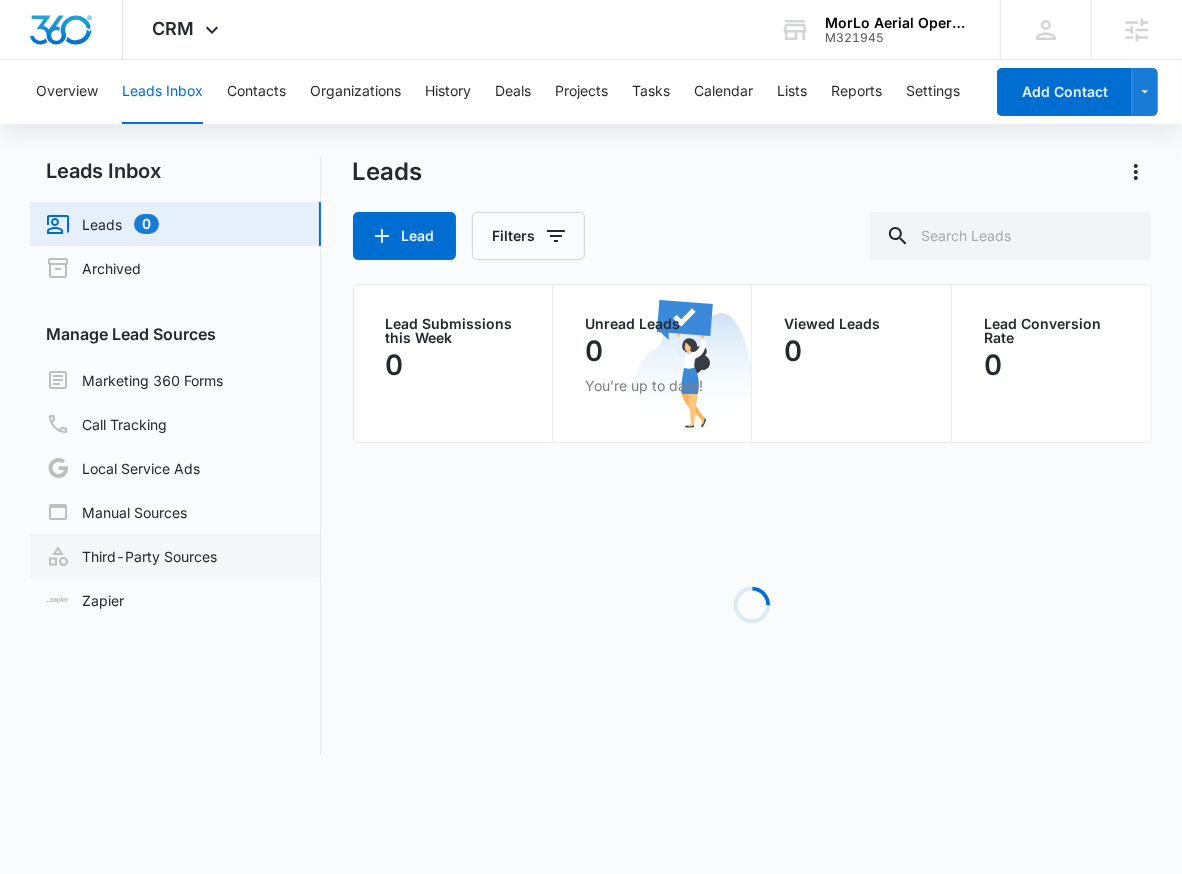 click on "Third-Party Sources" at bounding box center [131, 556] 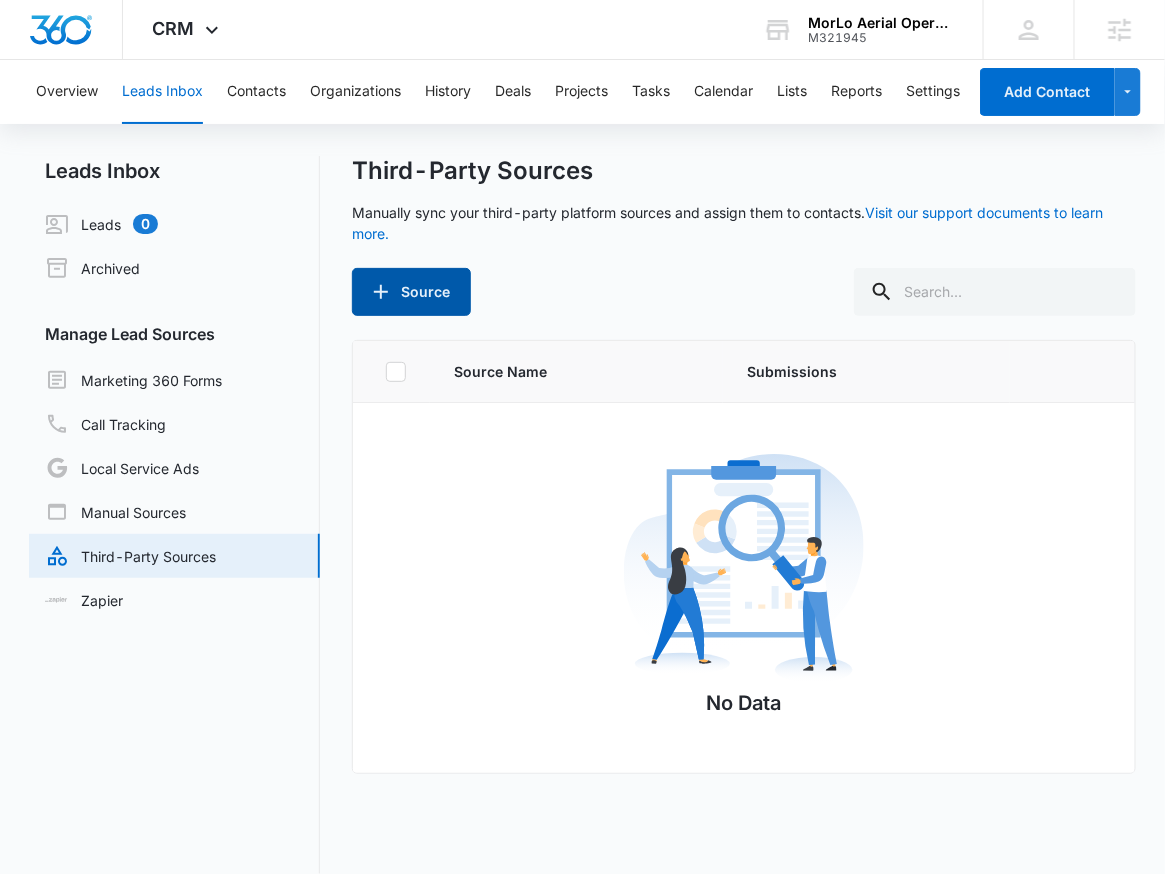 click on "Source" at bounding box center [411, 292] 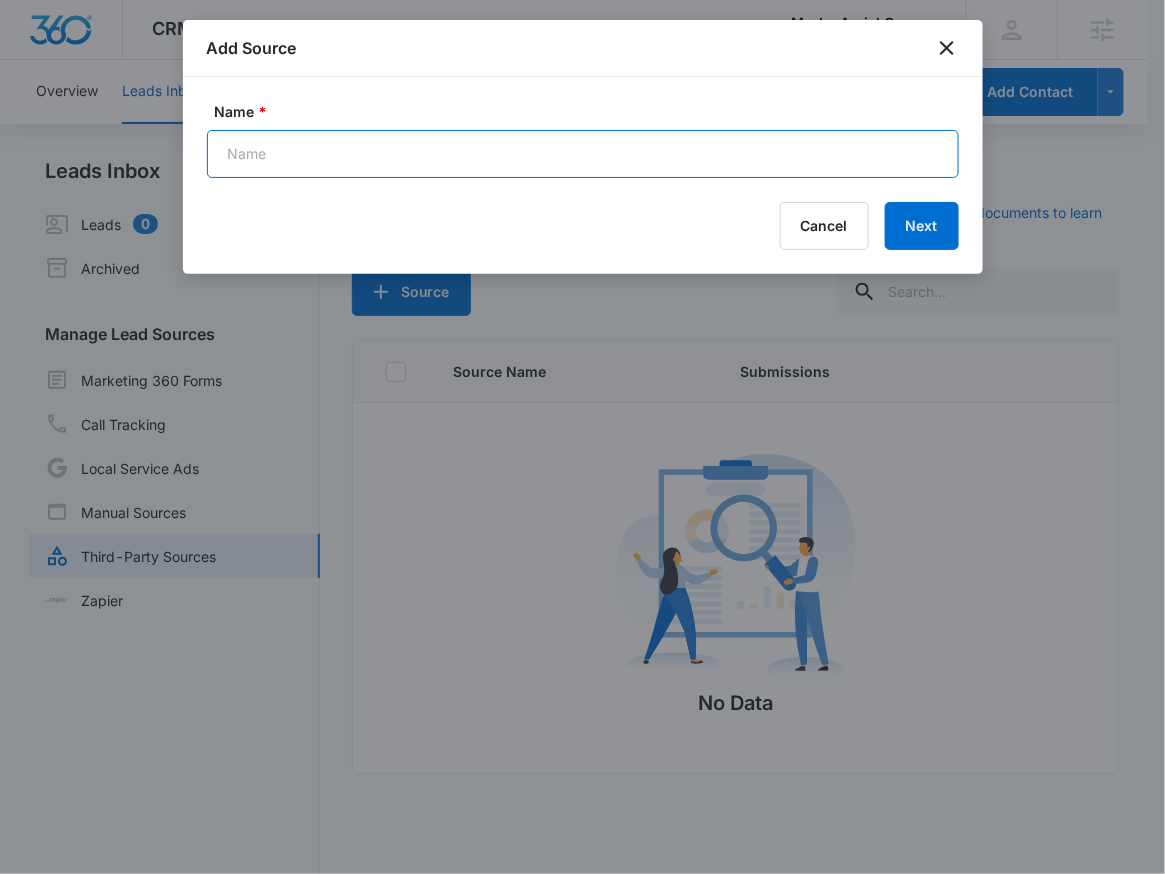 click on "Name *" at bounding box center [583, 154] 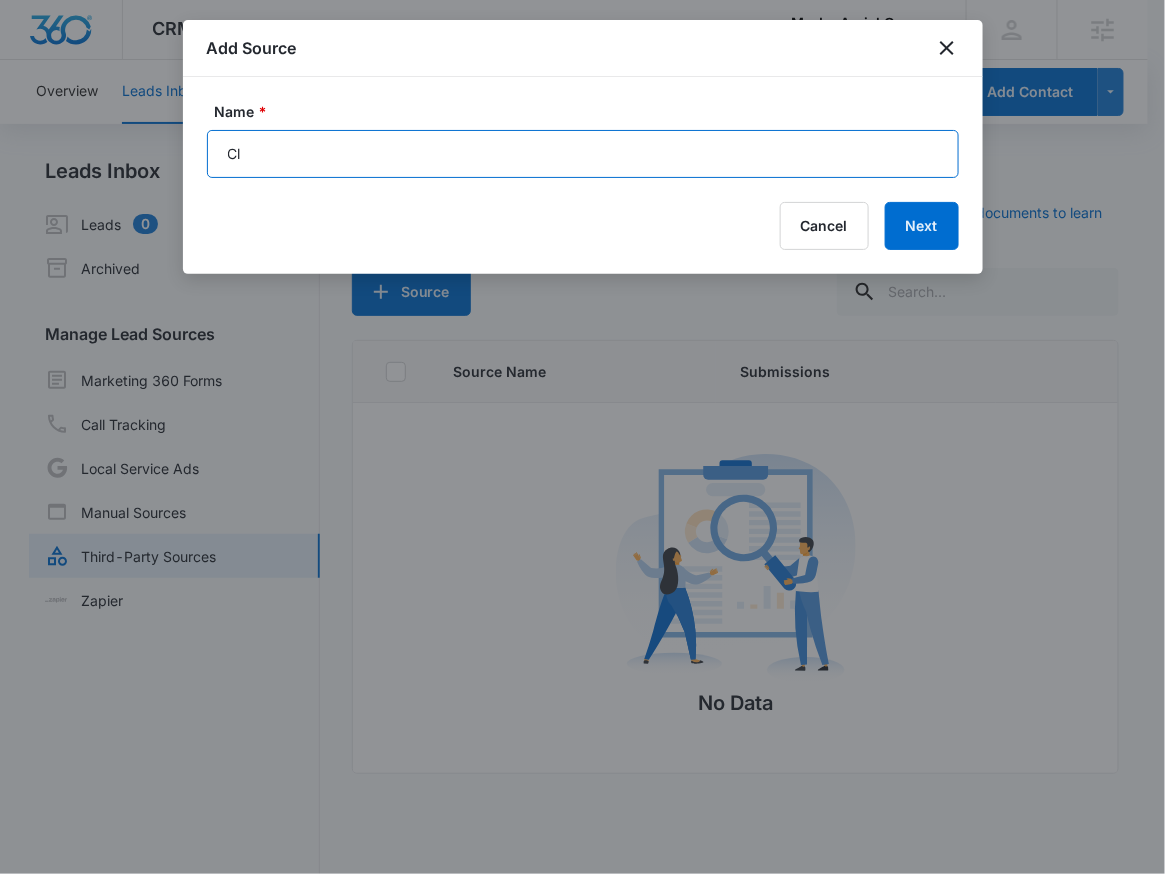 type on "C" 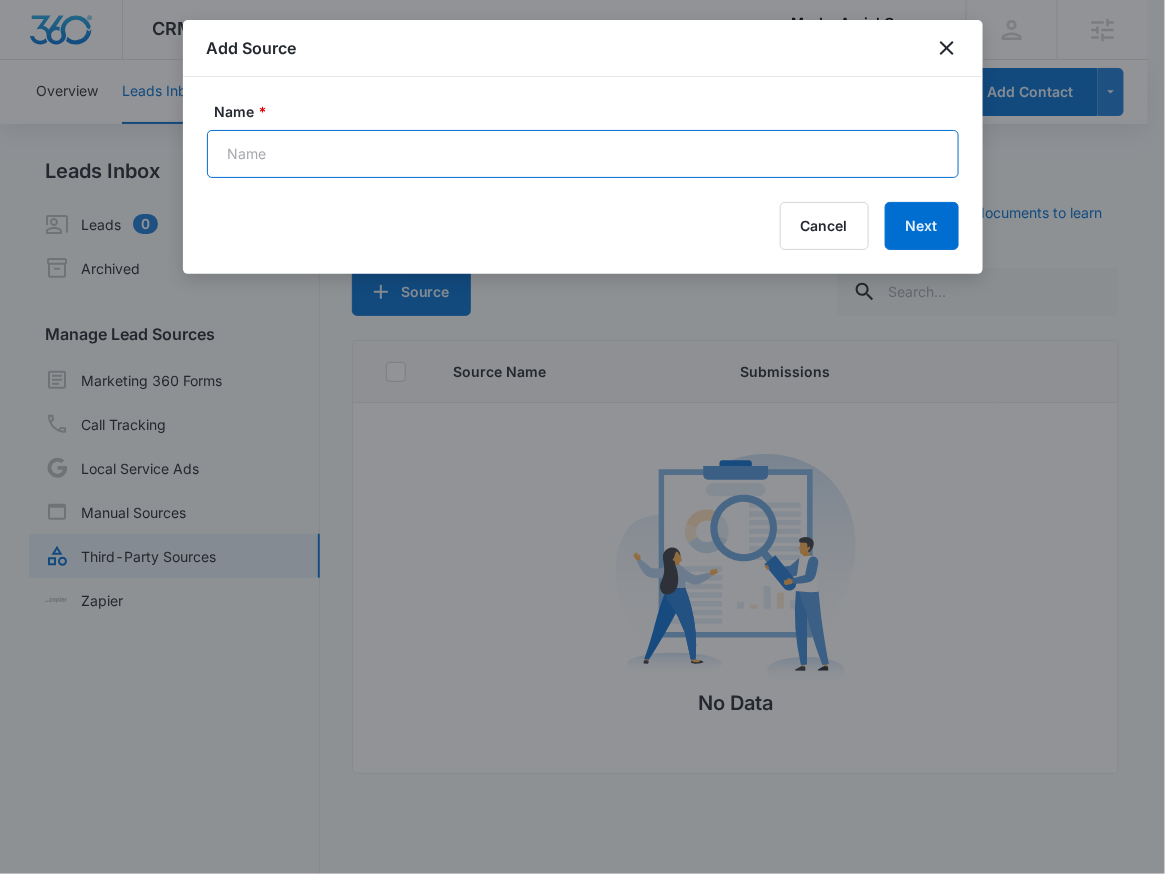 type on "L" 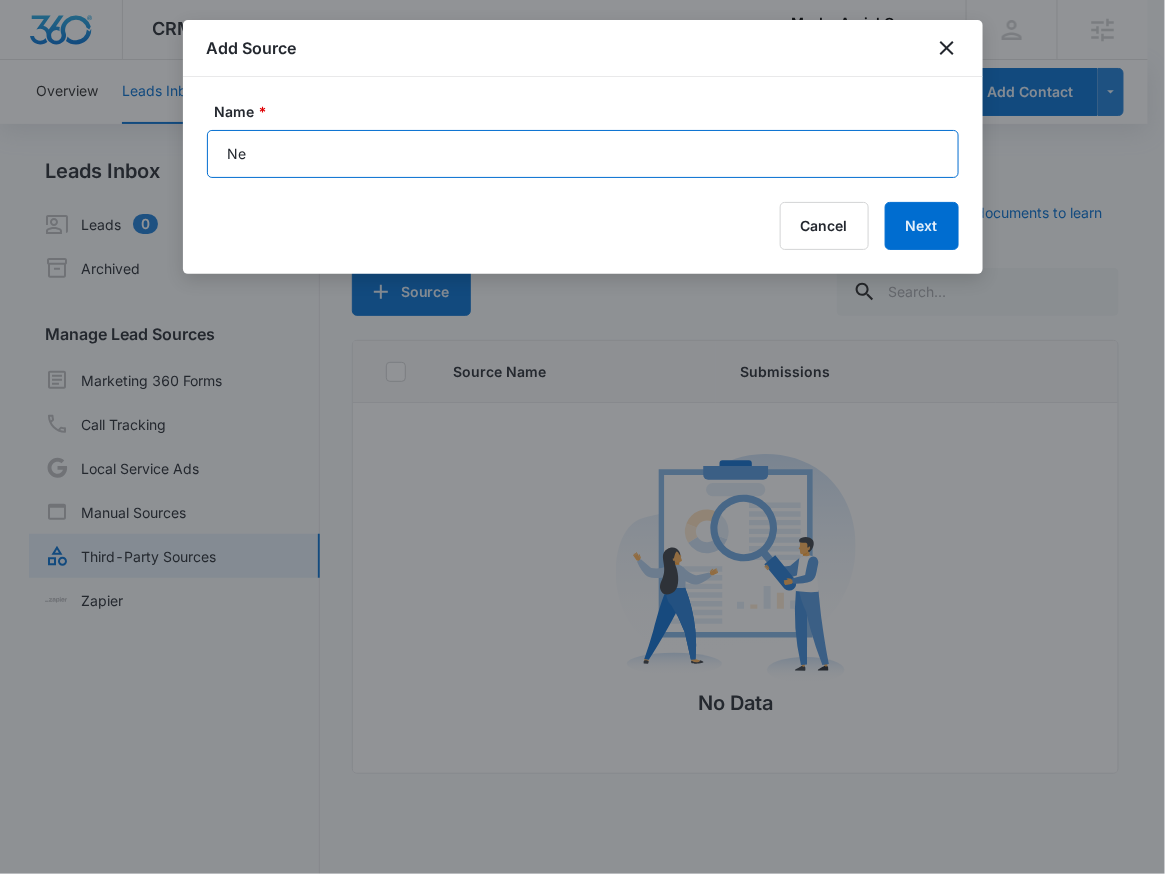 type on "N" 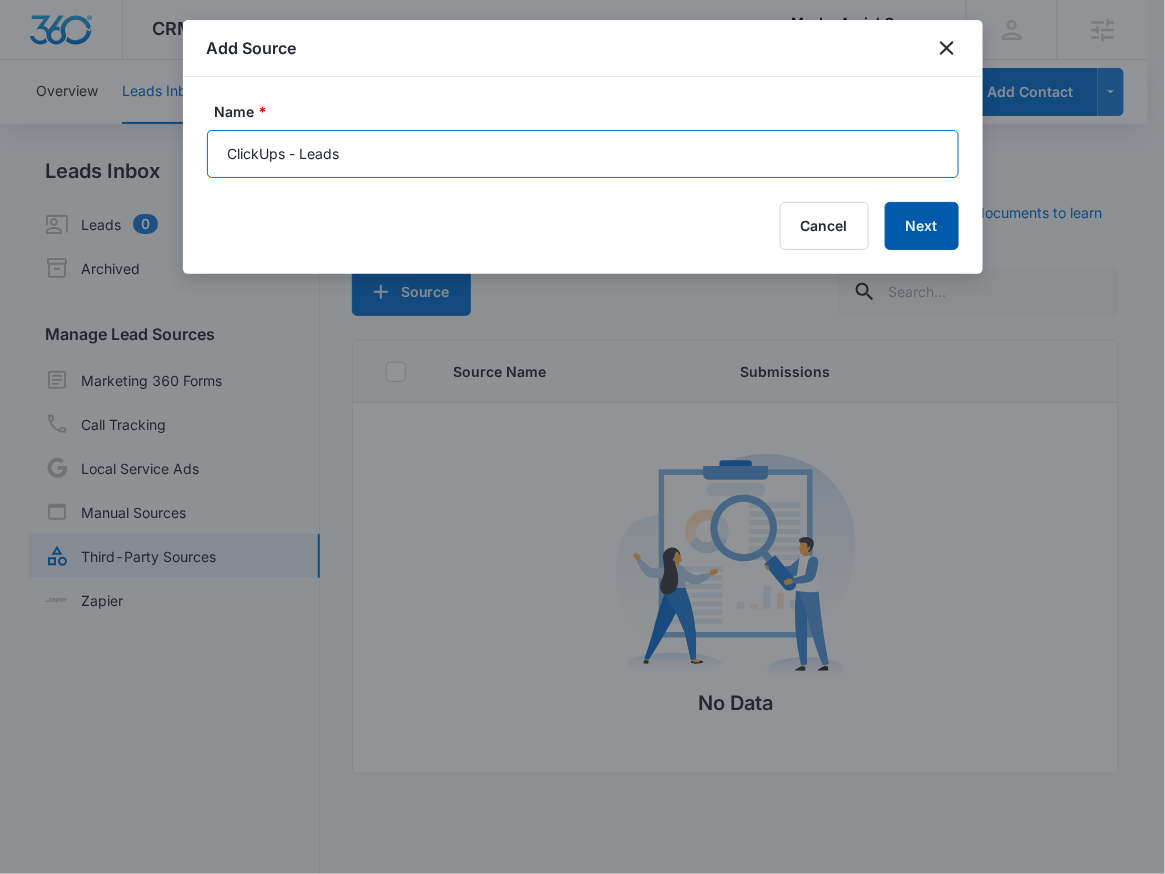 type on "ClickUps - Leads" 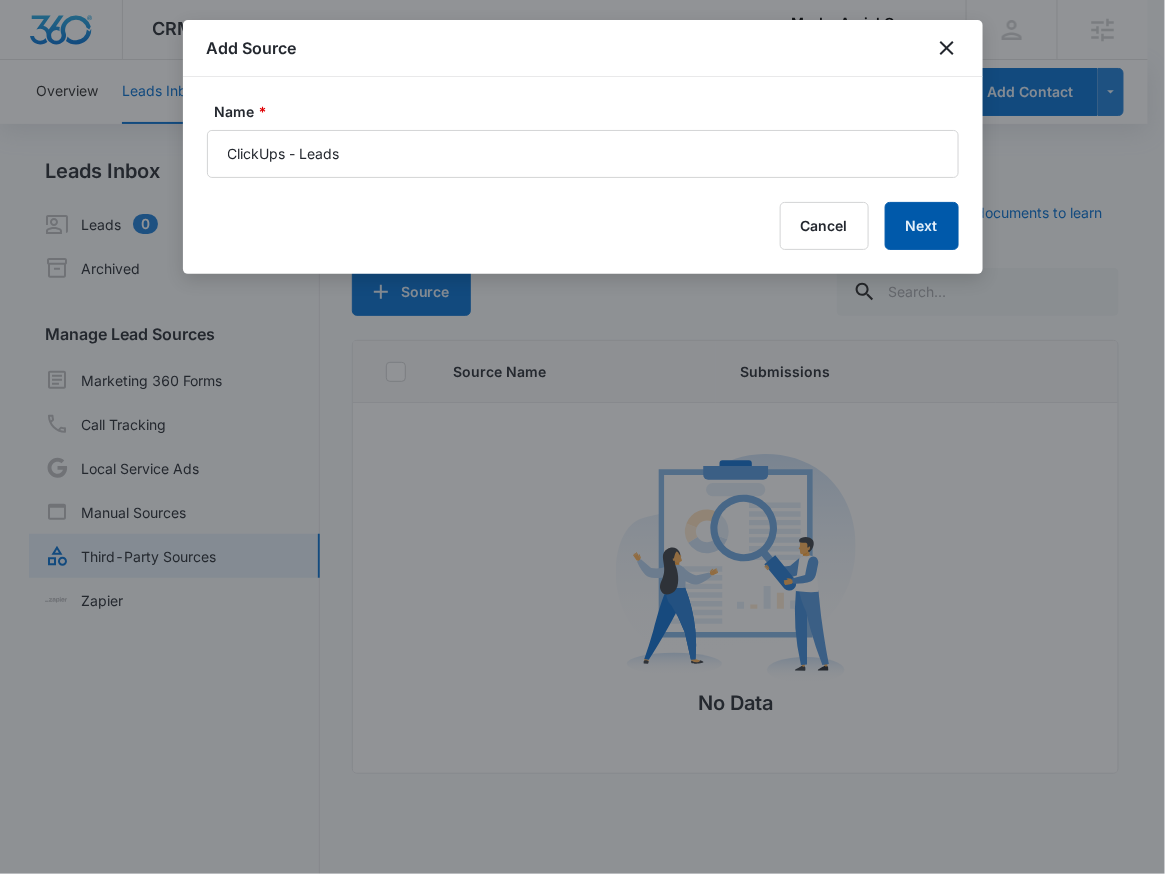 click on "Next" at bounding box center [922, 226] 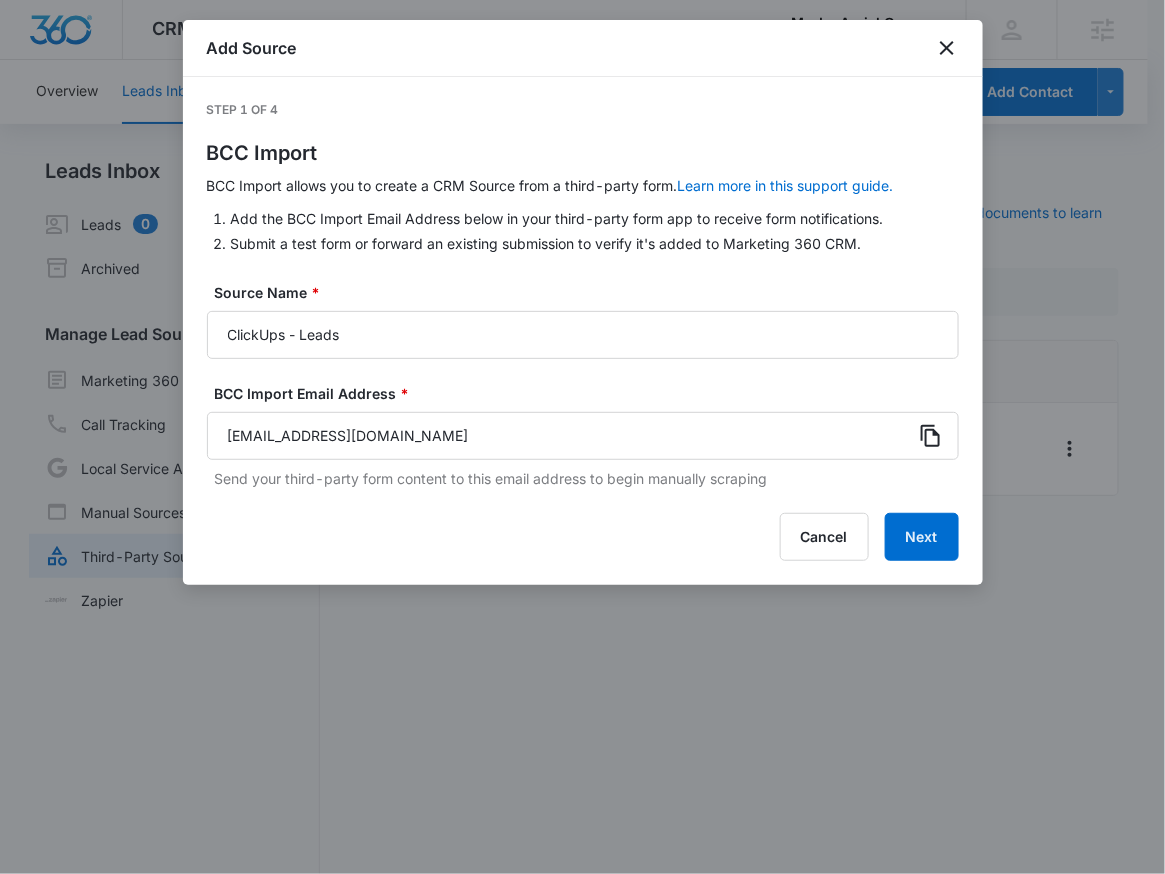 click 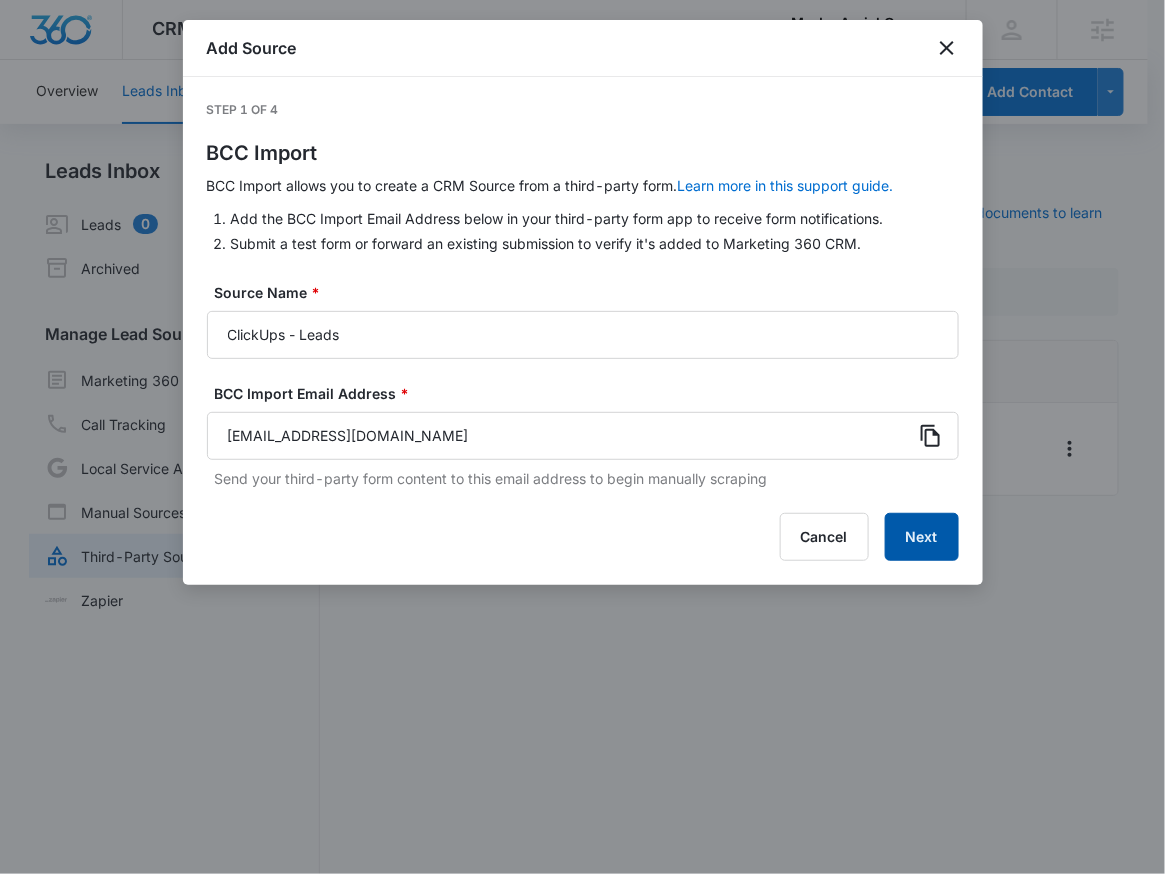 click on "Next" at bounding box center (922, 537) 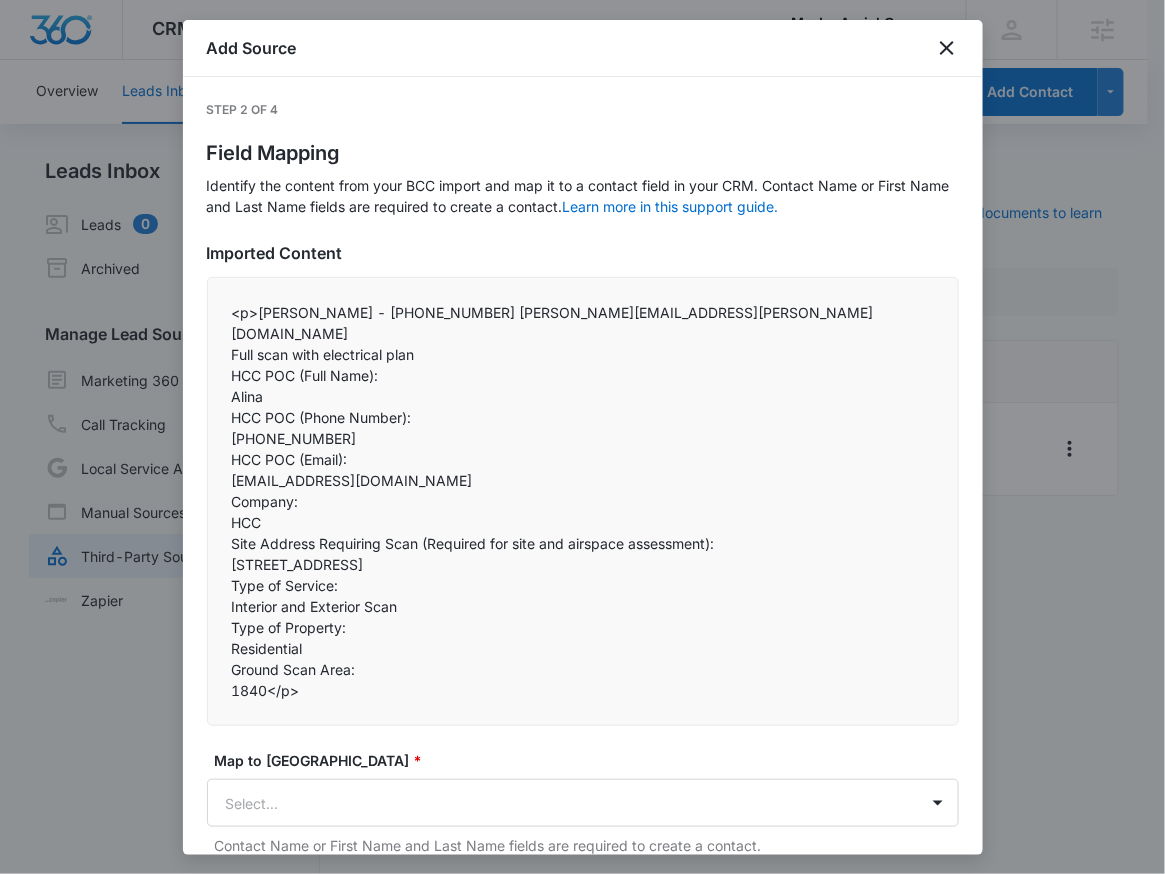 scroll, scrollTop: 98, scrollLeft: 0, axis: vertical 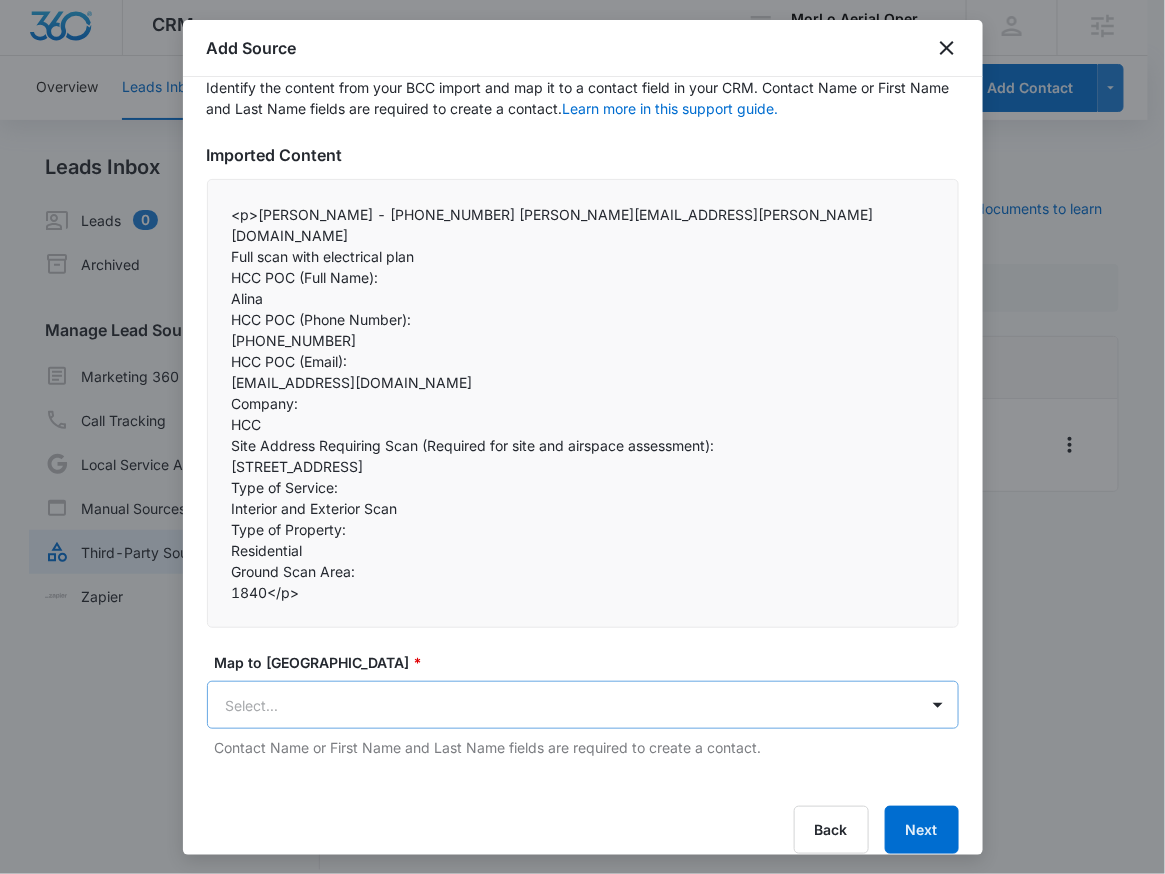 click on "CRM Apps Reputation Websites Forms CRM Email Social Payments POS Content Ads Intelligence Files Brand Settings MorLo Aerial Operations LLC M321945 Your Accounts View All RN Robert Nguyen robert.nguyen@madwire.com My Profile Notifications Support Logout Terms & Conditions   •   Privacy Policy Agencies Overview Leads Inbox Contacts Organizations History Deals Projects Tasks Calendar Lists Reports Settings Add Contact Leads Inbox Leads 0 Archived Manage Lead Sources Marketing 360 Forms Call Tracking Local Service Ads Manual Sources Third-Party Sources Zapier Third-Party Sources Manually sync your third-party platform sources and assign them to contacts. Visit our support documents to learn more. Source Source Name Submissions   ClickUps - Leads --- Showing   1-1   of   1 MorLo Aerial Operations LLC - CRM Manage Third-Party Sources - Marketing 360®
40 Add Source Step 2 of 4 Field Mapping Learn more in this support guide. Imported Content <p>Kevin Blasko - 440-390-8814 kevin.blasko@outlook.com" at bounding box center [582, 445] 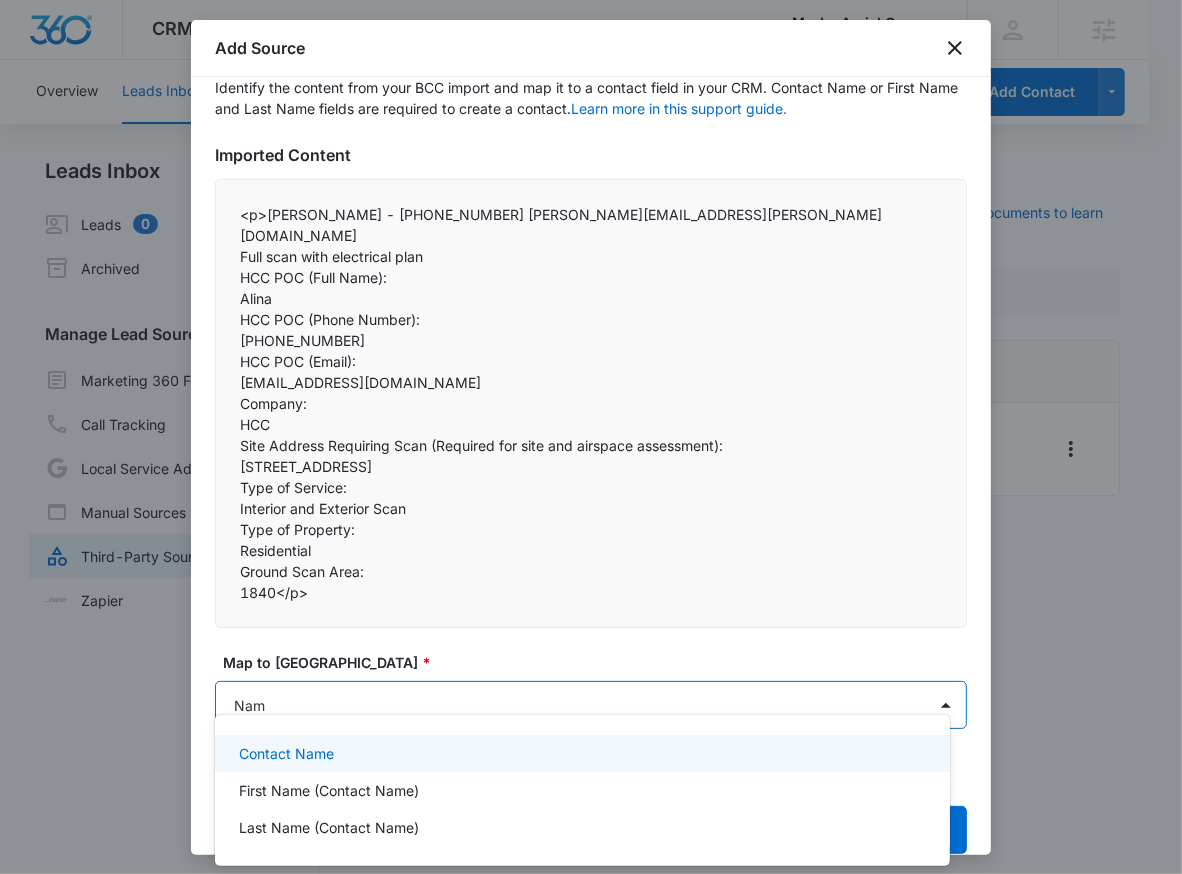type on "Name" 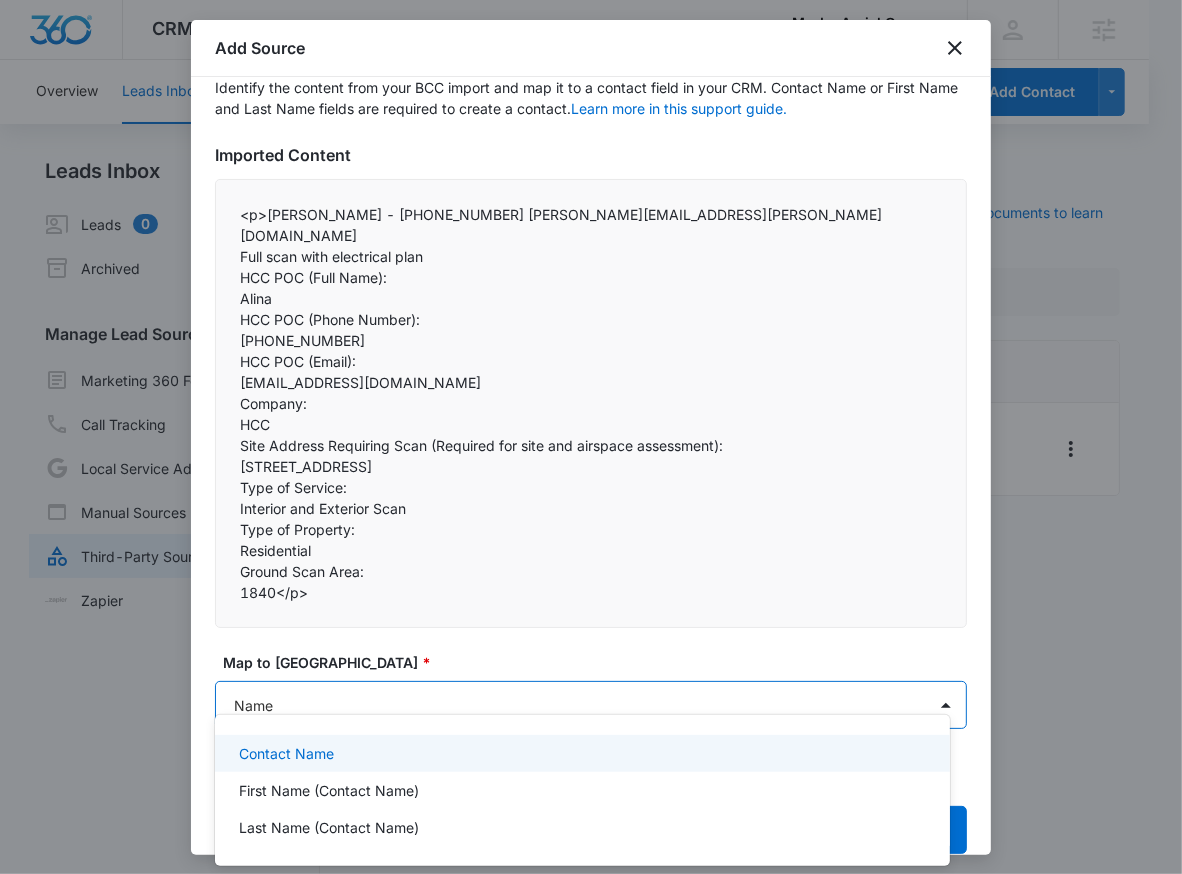 click on "Contact Name" at bounding box center [286, 753] 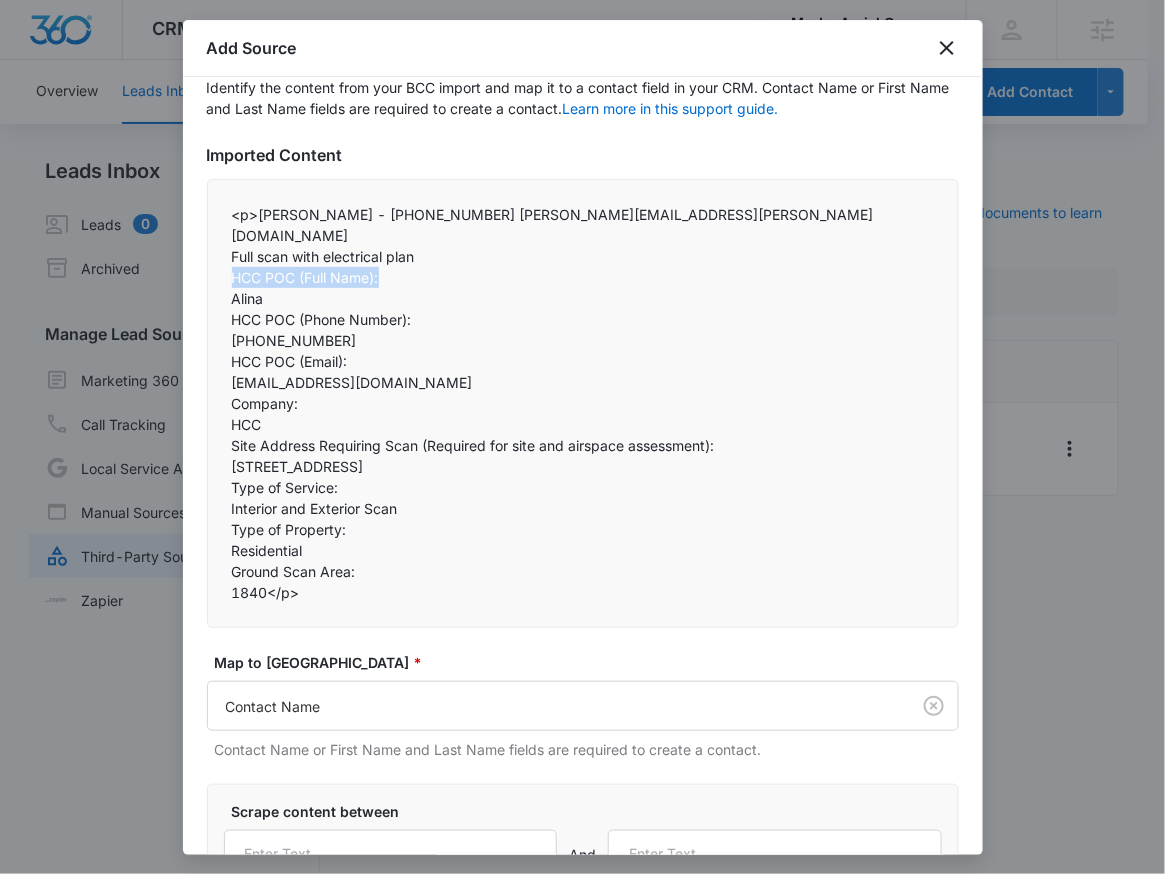 drag, startPoint x: 233, startPoint y: 255, endPoint x: 388, endPoint y: 264, distance: 155.26108 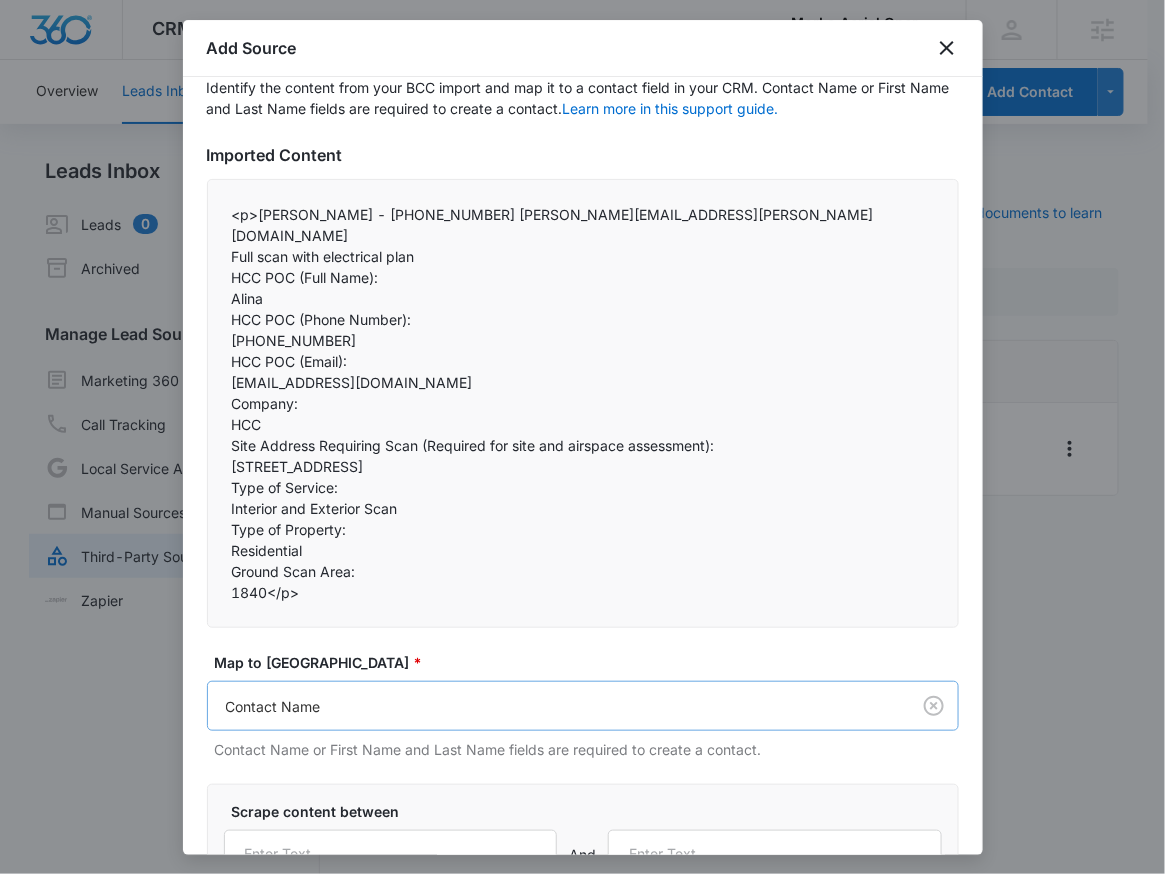 click on "CRM Apps Reputation Websites Forms CRM Email Social Payments POS Content Ads Intelligence Files Brand Settings MorLo Aerial Operations LLC M321945 Your Accounts View All RN Robert Nguyen robert.nguyen@madwire.com My Profile Notifications Support Logout Terms & Conditions   •   Privacy Policy Agencies Overview Leads Inbox Contacts Organizations History Deals Projects Tasks Calendar Lists Reports Settings Add Contact Leads Inbox Leads 0 Archived Manage Lead Sources Marketing 360 Forms Call Tracking Local Service Ads Manual Sources Third-Party Sources Zapier Third-Party Sources Manually sync your third-party platform sources and assign them to contacts. Visit our support documents to learn more. Source Source Name Submissions   ClickUps - Leads --- Showing   1-1   of   1 MorLo Aerial Operations LLC - CRM Manage Third-Party Sources - Marketing 360®
40 Add Source Step 2 of 4 Field Mapping Learn more in this support guide. Imported Content <p>Kevin Blasko - 440-390-8814 kevin.blasko@outlook.com" at bounding box center [582, 449] 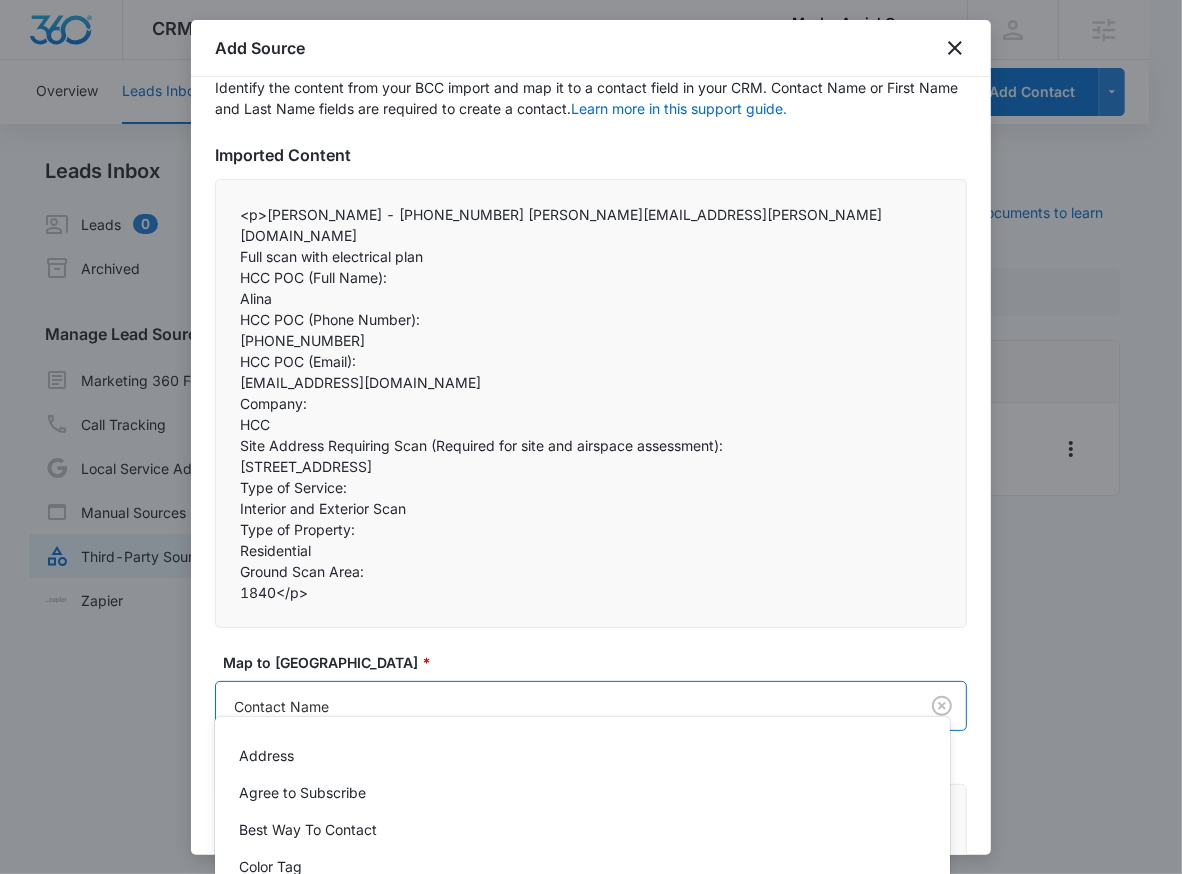paste on "HCC POC (Full Name):" 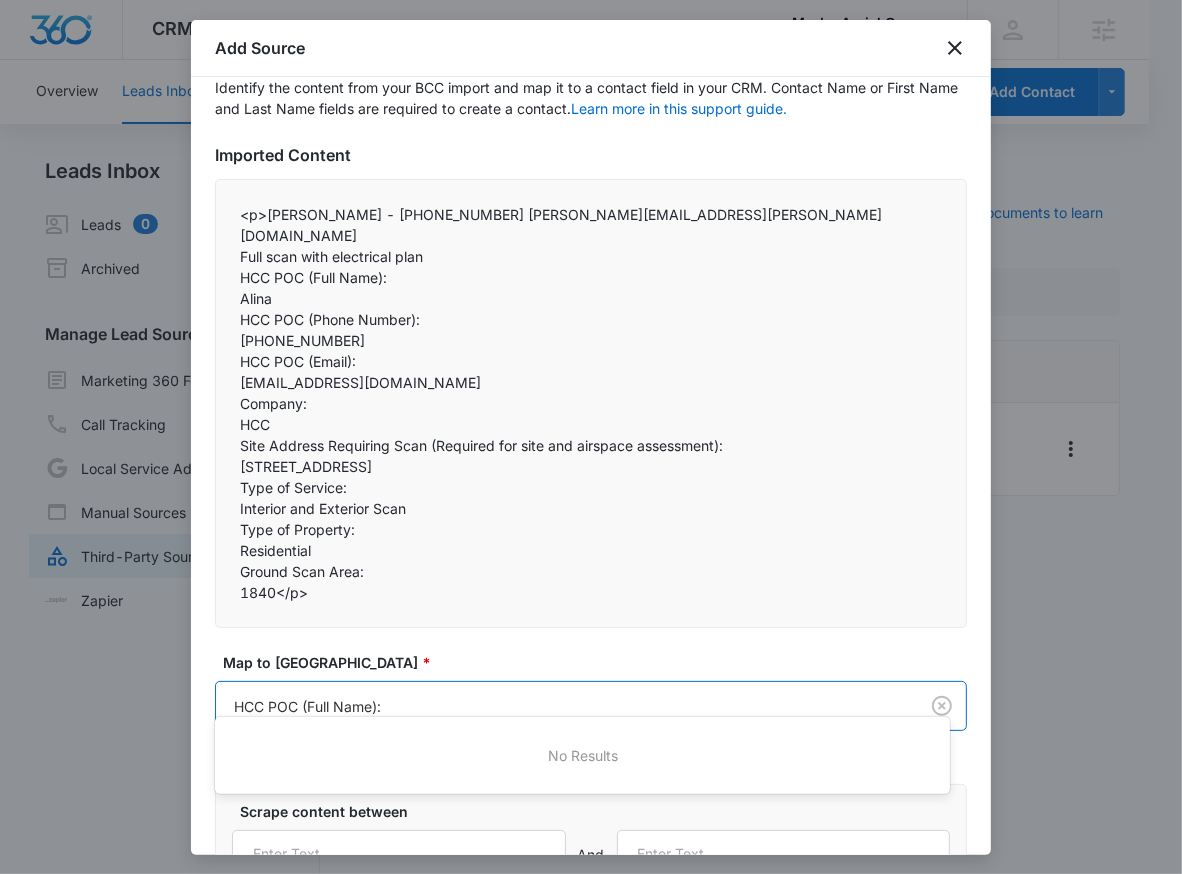 click at bounding box center (591, 437) 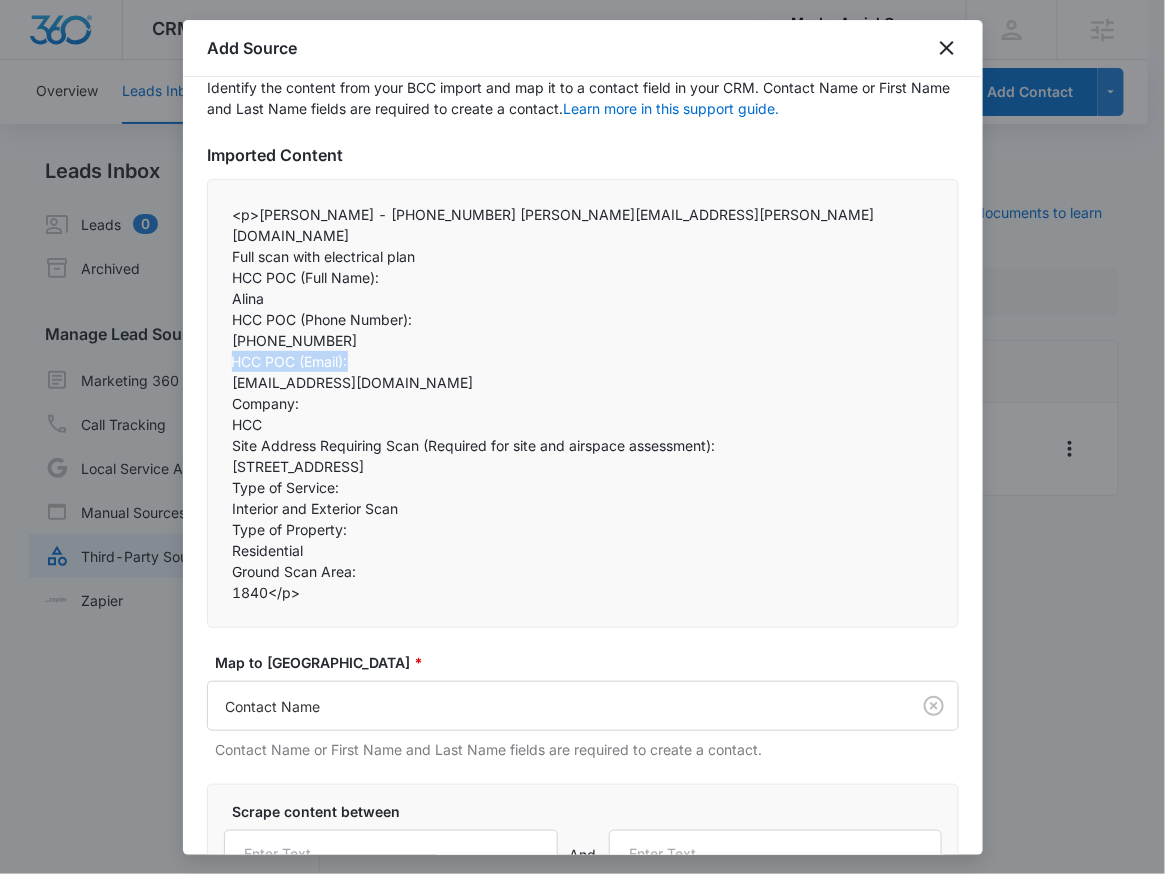 drag, startPoint x: 233, startPoint y: 340, endPoint x: 357, endPoint y: 340, distance: 124 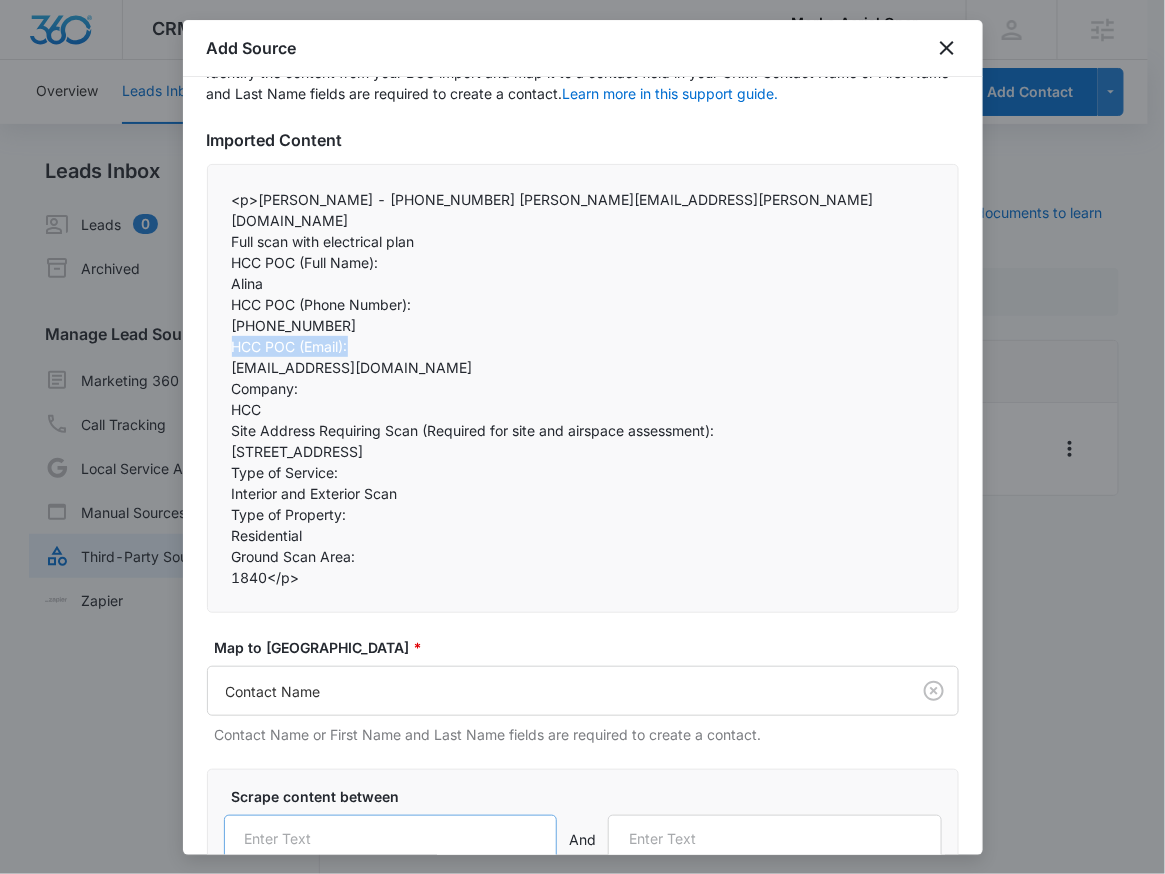 scroll, scrollTop: 117, scrollLeft: 0, axis: vertical 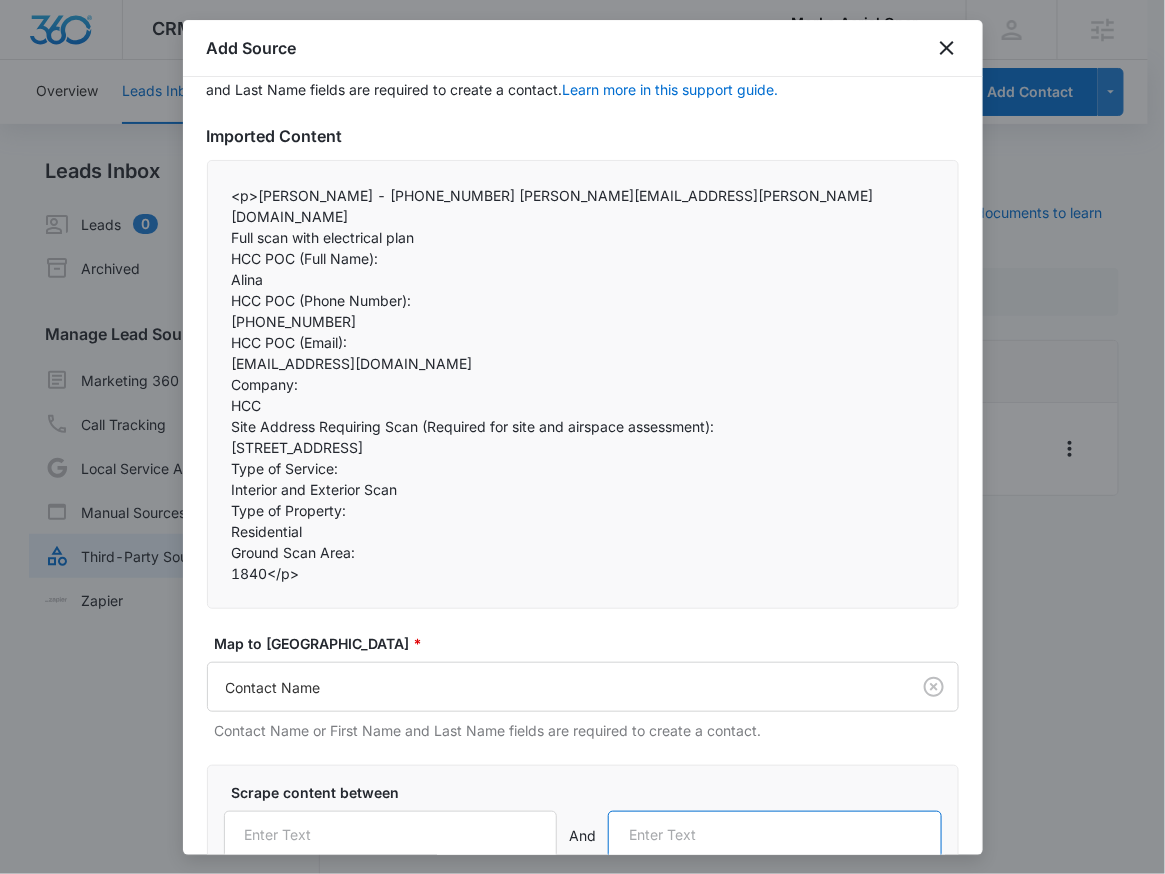 click at bounding box center (775, 835) 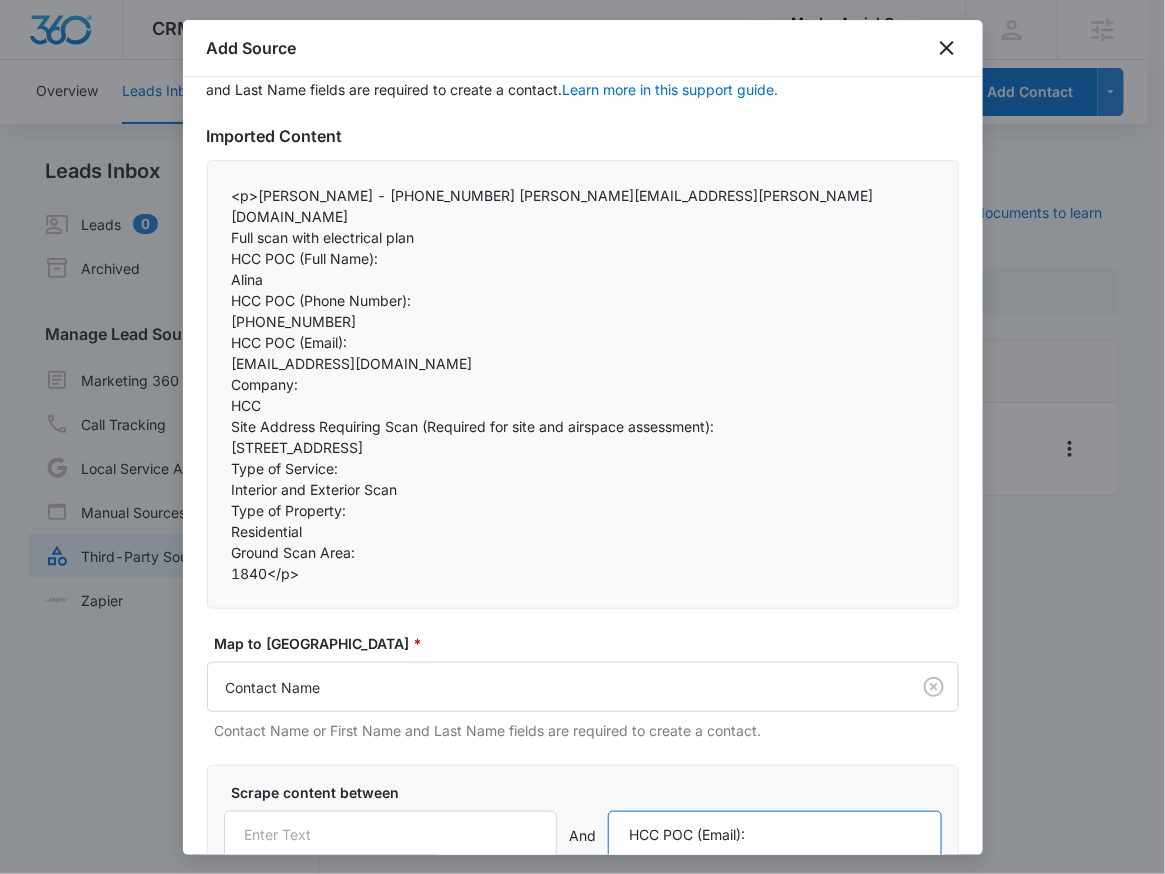 type on "HCC POC (Email):" 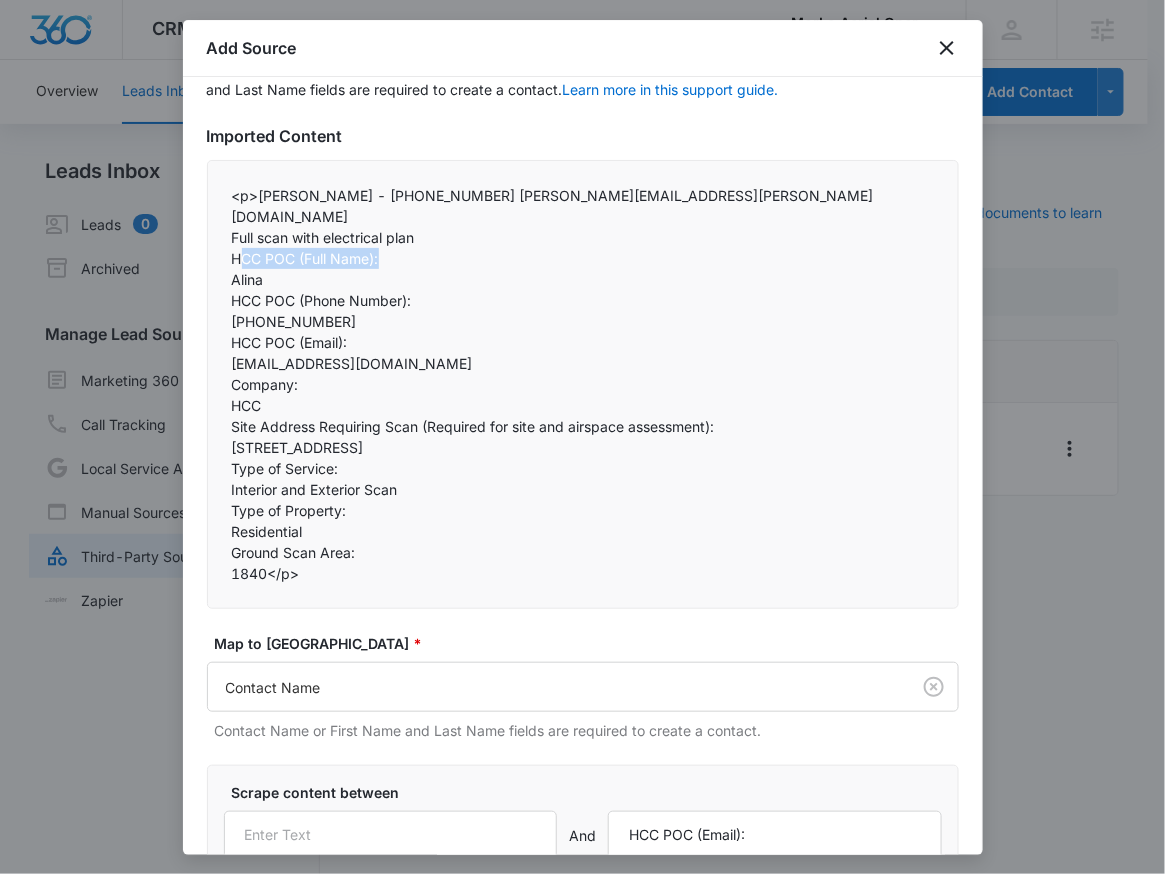 drag, startPoint x: 237, startPoint y: 231, endPoint x: 377, endPoint y: 233, distance: 140.01428 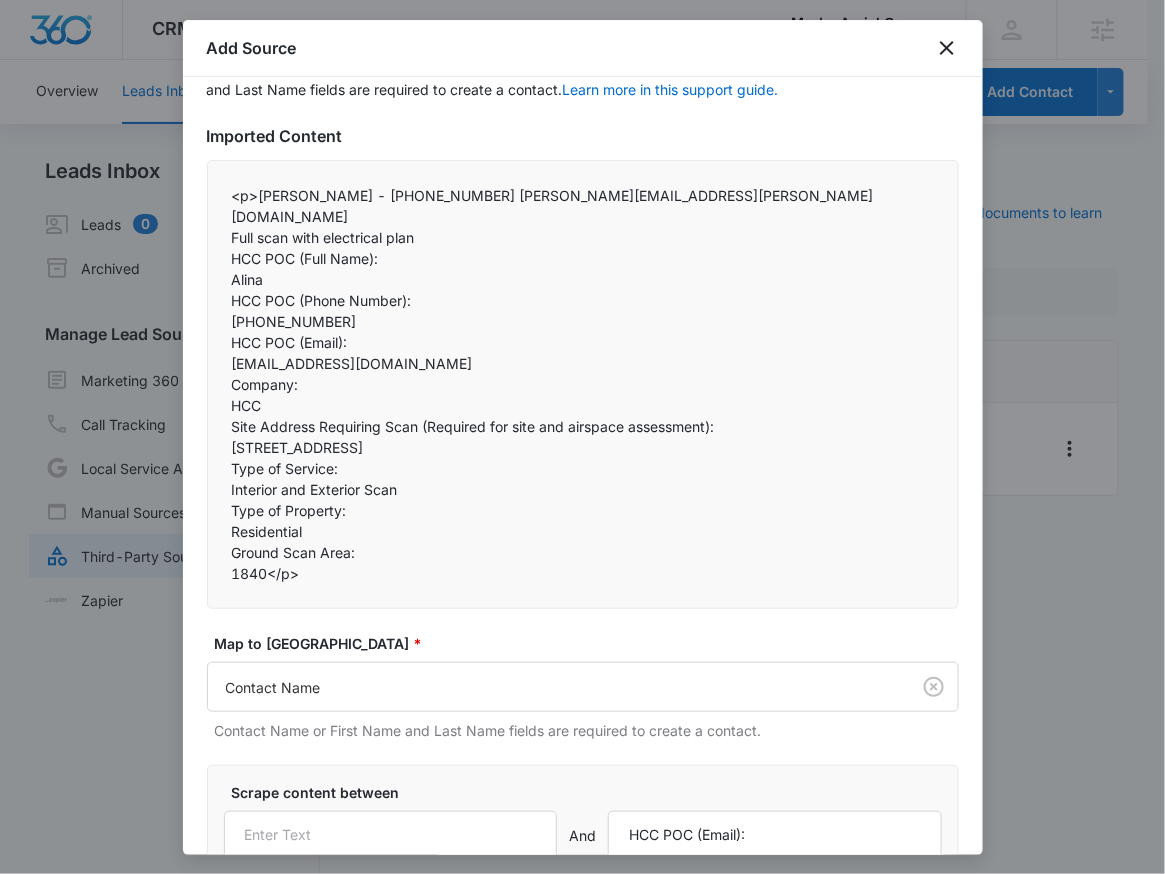 click on "HCC POC (Full Name):" at bounding box center (583, 258) 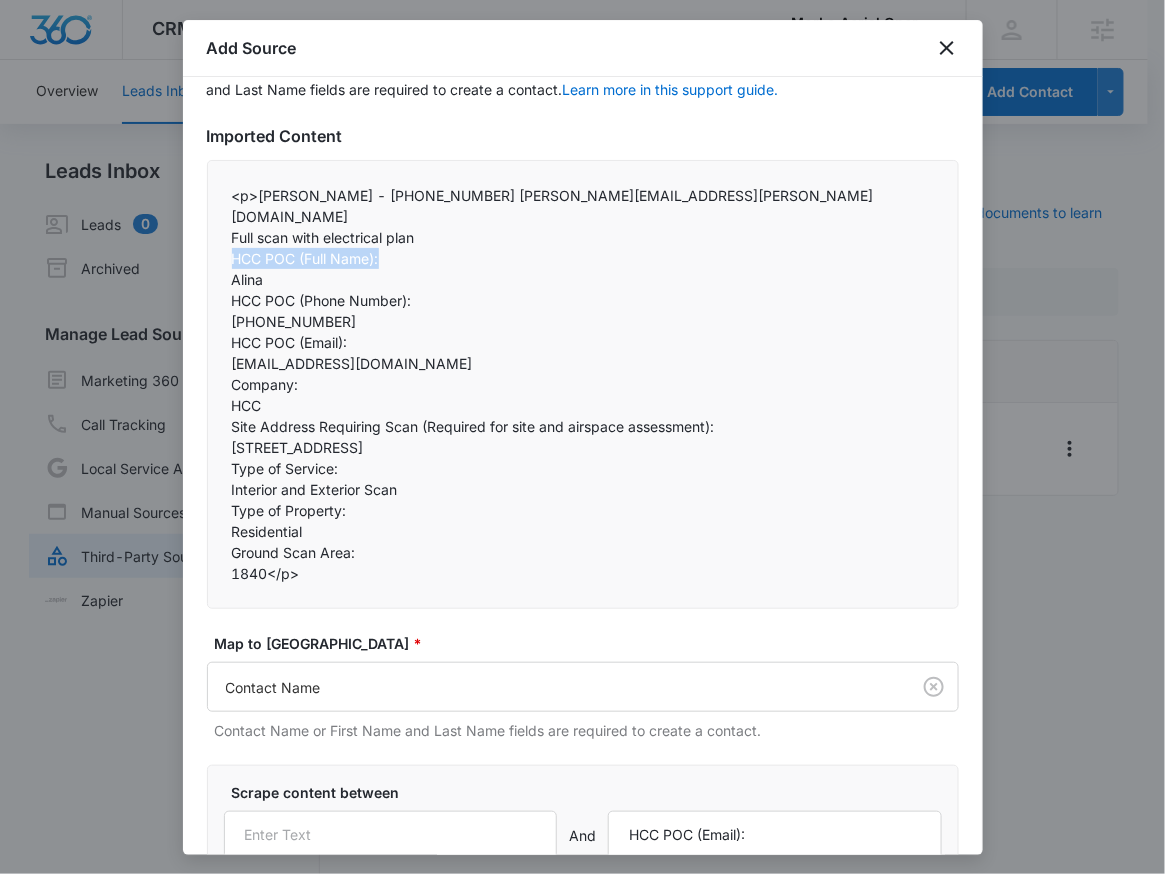 drag, startPoint x: 388, startPoint y: 240, endPoint x: 215, endPoint y: 237, distance: 173.02602 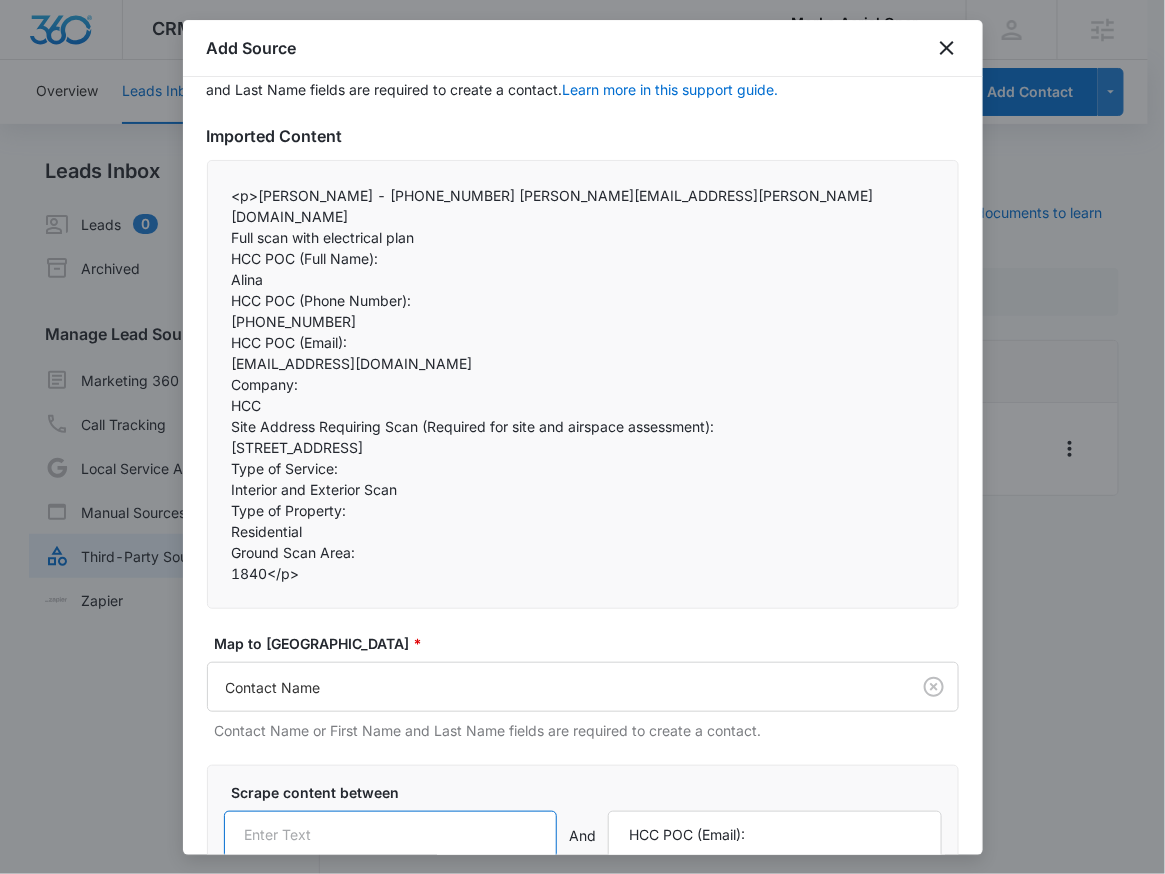 click at bounding box center (391, 835) 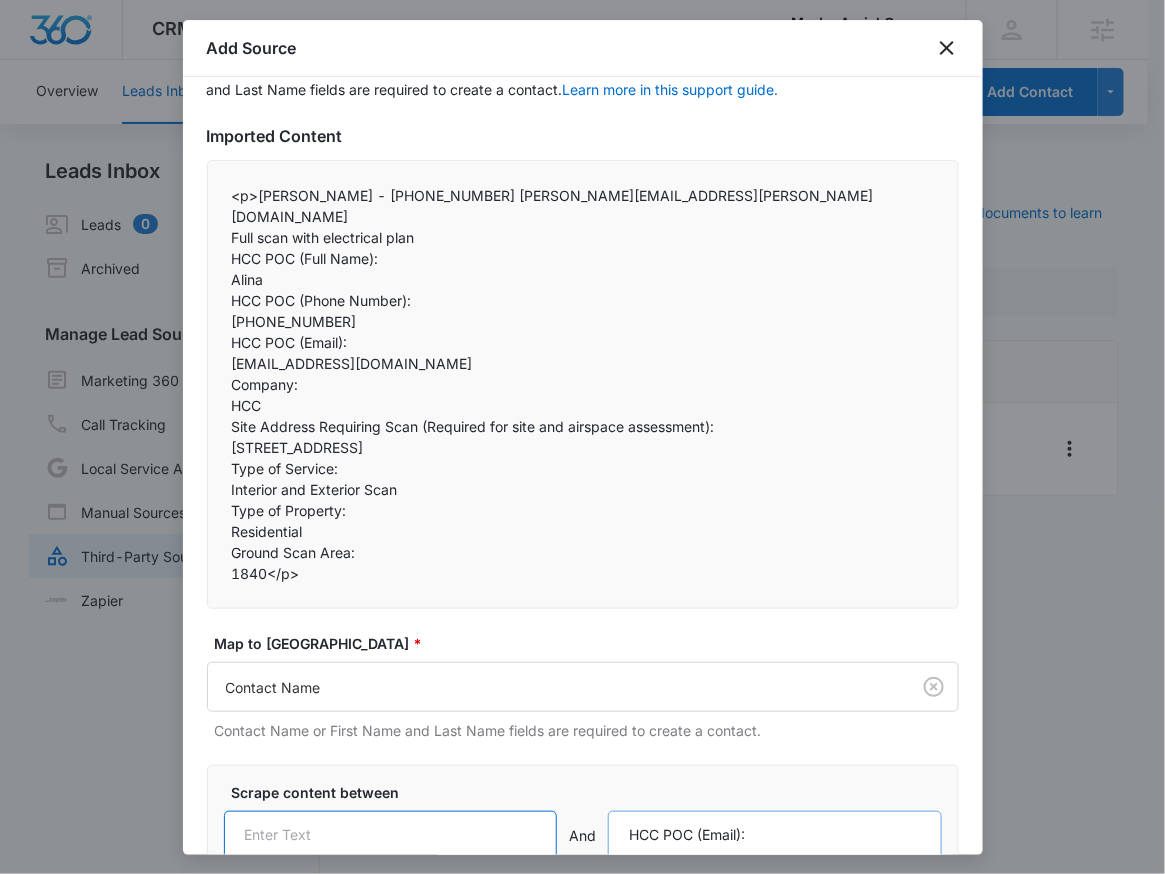 paste on "HCC POC (Full Name):" 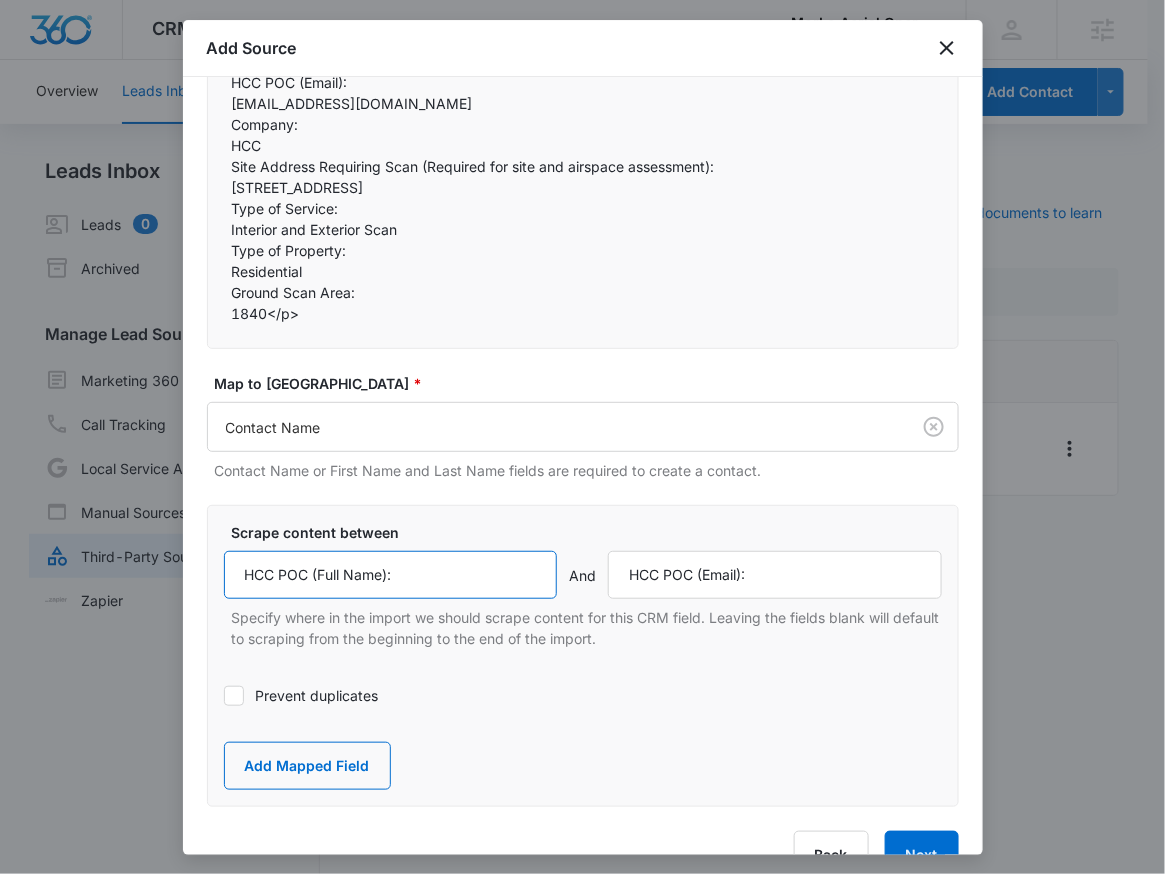 scroll, scrollTop: 403, scrollLeft: 0, axis: vertical 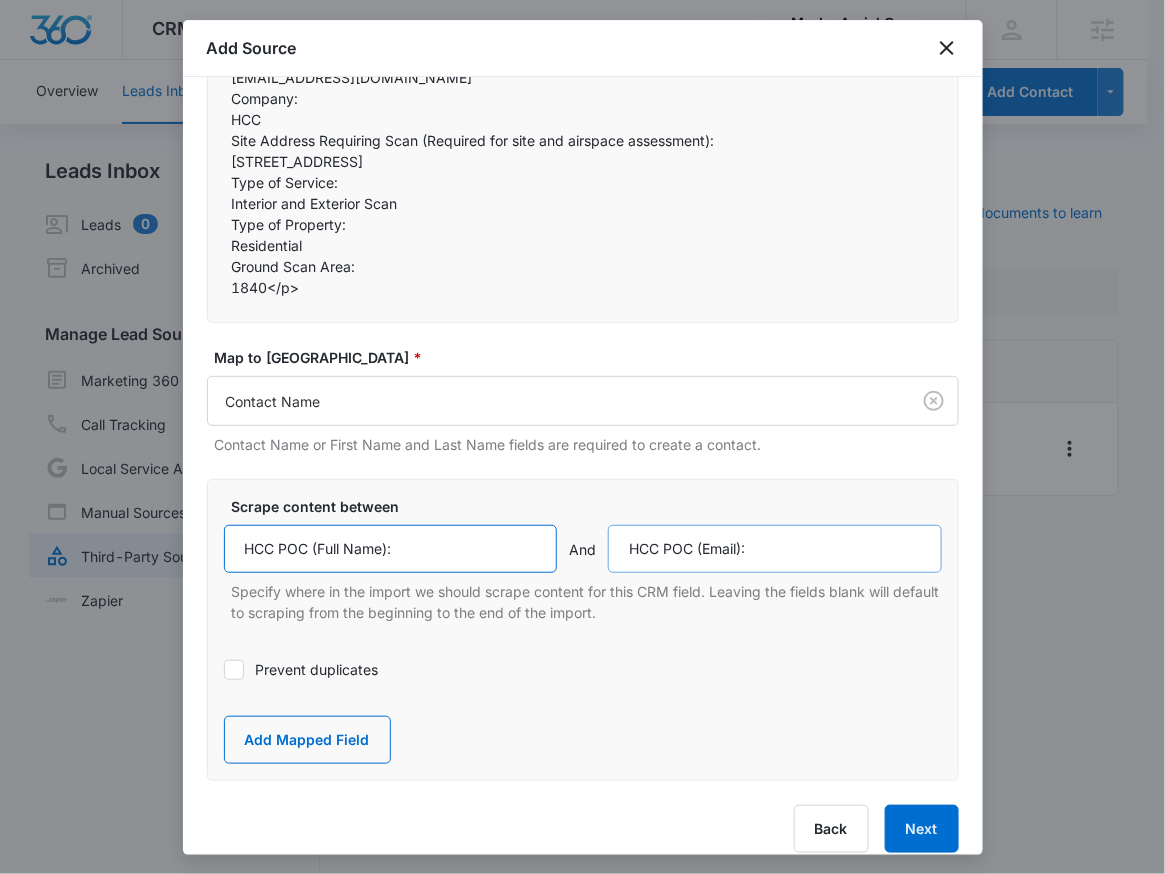 type on "HCC POC (Full Name):" 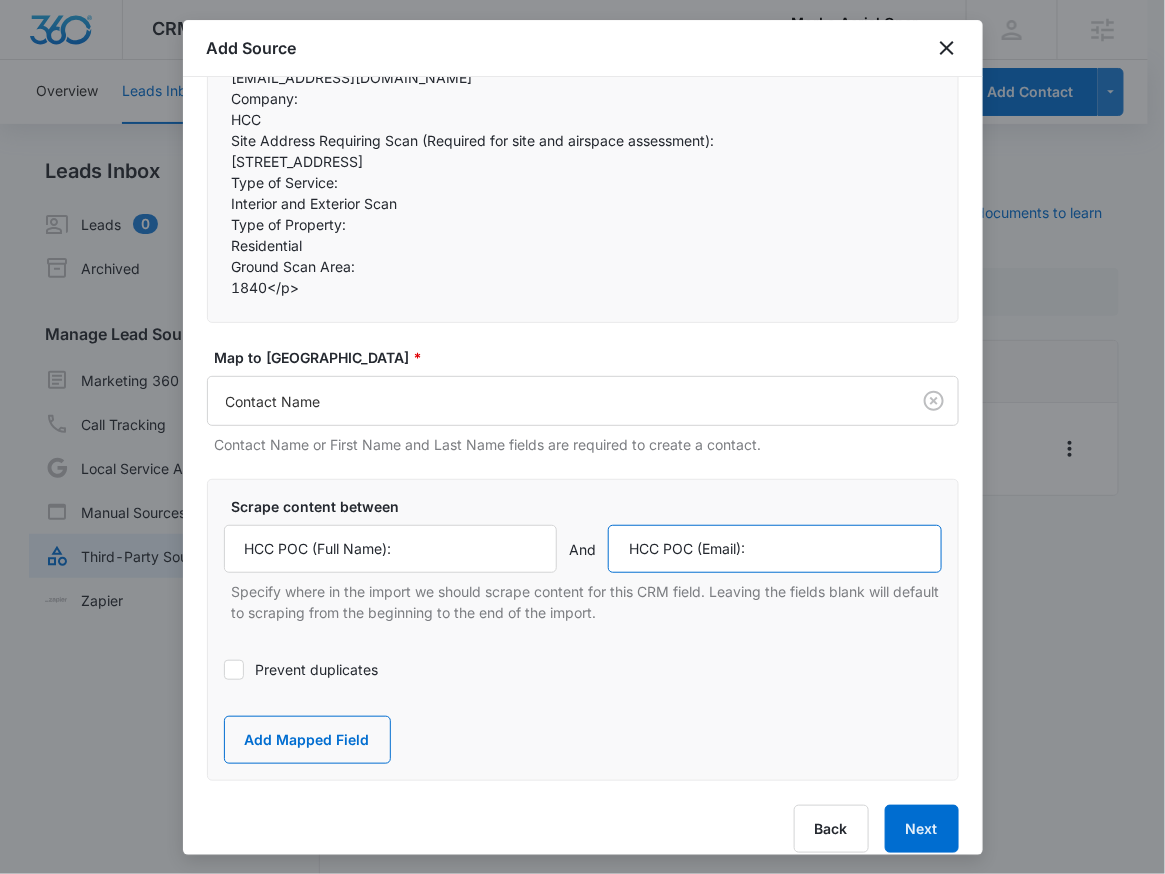 click on "HCC POC (Email):" at bounding box center (775, 549) 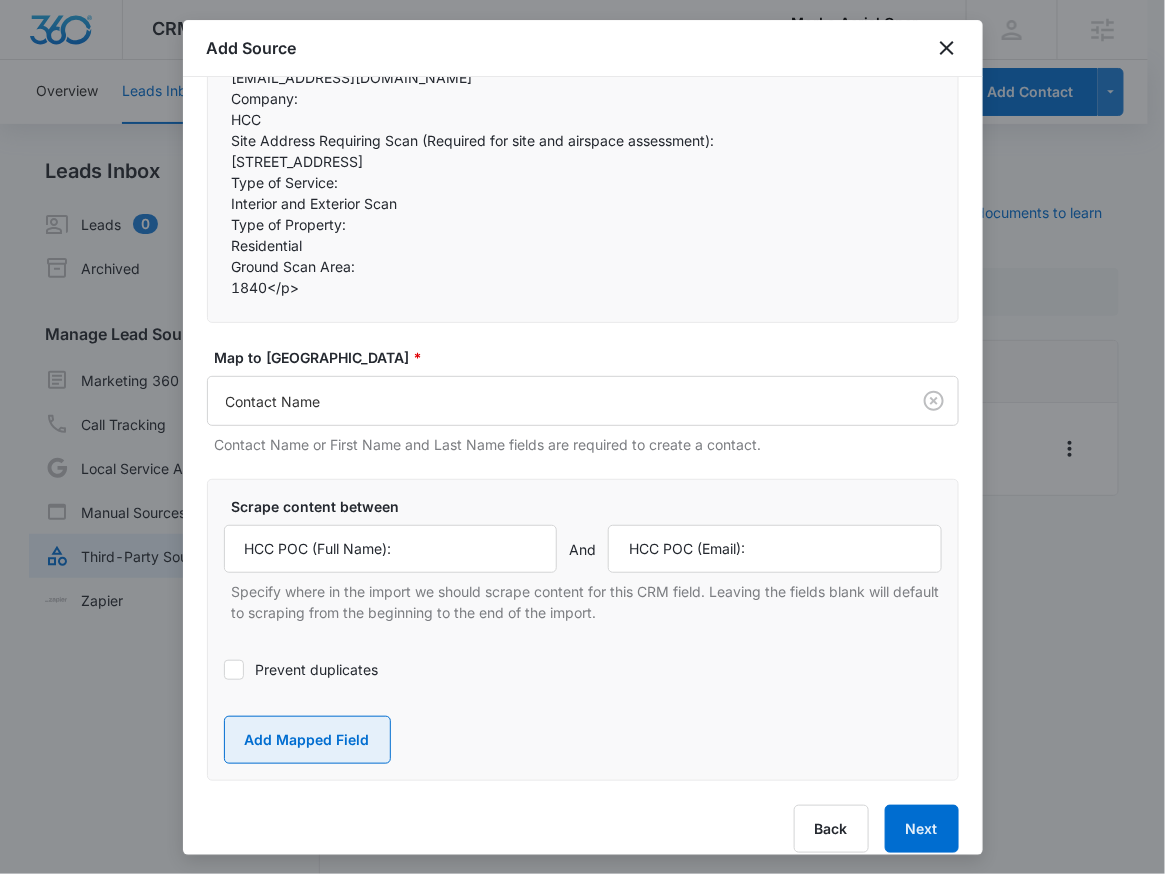 click on "Add Mapped Field" at bounding box center [307, 740] 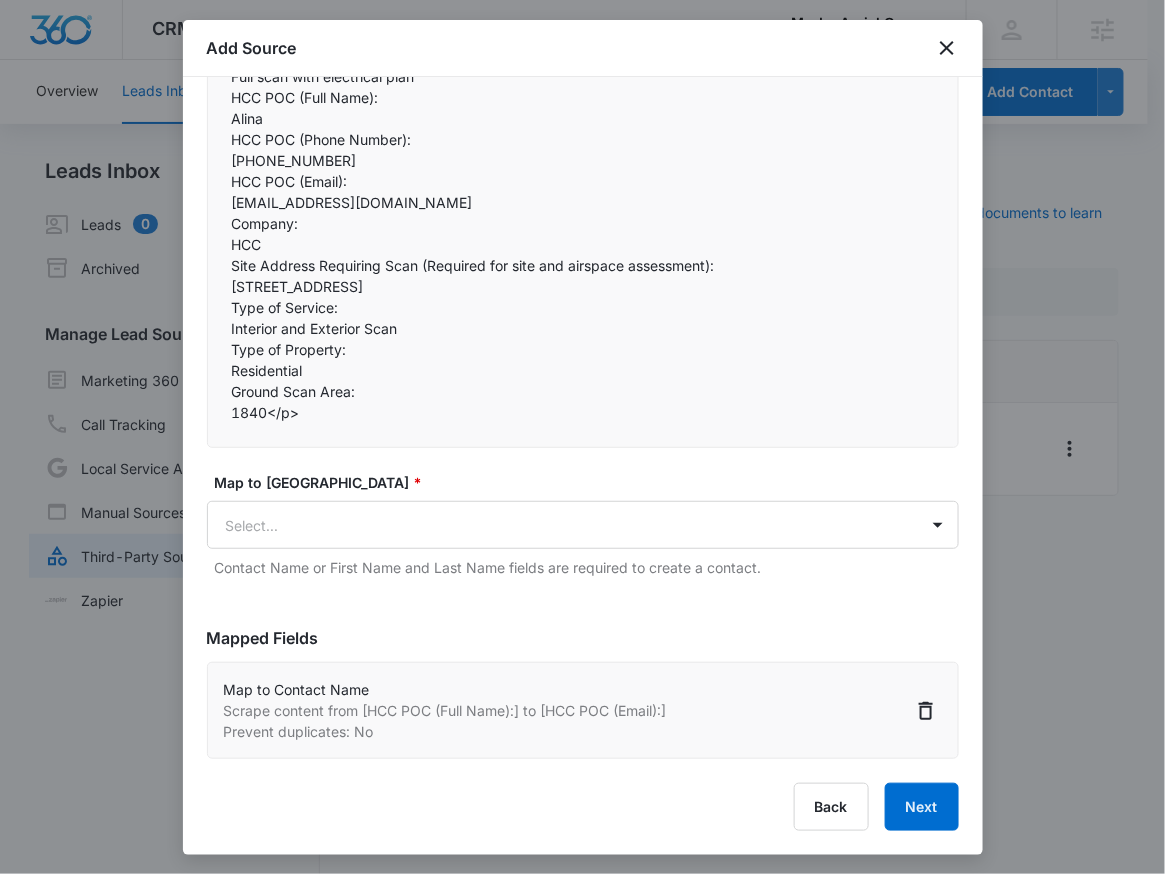 scroll, scrollTop: 256, scrollLeft: 0, axis: vertical 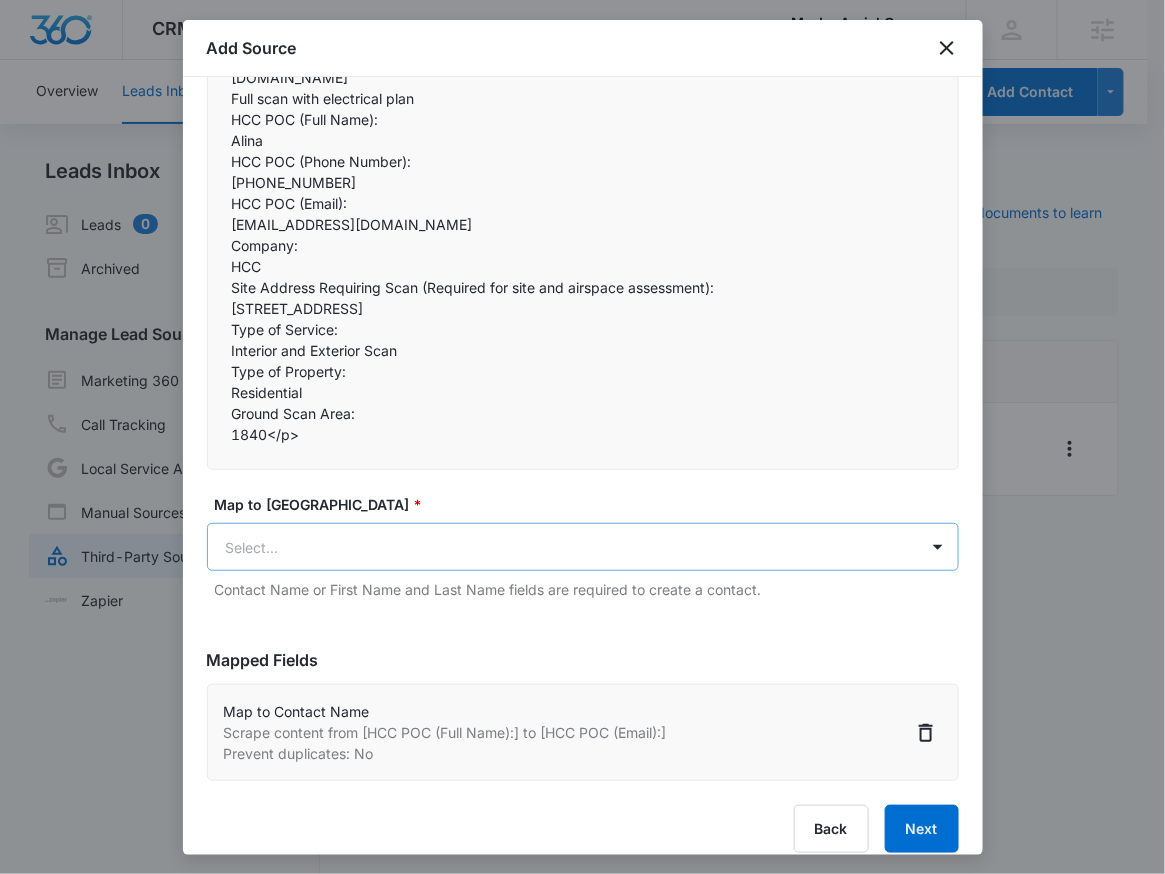 click on "CRM Apps Reputation Websites Forms CRM Email Social Payments POS Content Ads Intelligence Files Brand Settings MorLo Aerial Operations LLC M321945 Your Accounts View All RN Robert Nguyen robert.nguyen@madwire.com My Profile Notifications Support Logout Terms & Conditions   •   Privacy Policy Agencies Overview Leads Inbox Contacts Organizations History Deals Projects Tasks Calendar Lists Reports Settings Add Contact Leads Inbox Leads 0 Archived Manage Lead Sources Marketing 360 Forms Call Tracking Local Service Ads Manual Sources Third-Party Sources Zapier Third-Party Sources Manually sync your third-party platform sources and assign them to contacts. Visit our support documents to learn more. Source Source Name Submissions   ClickUps - Leads --- Showing   1-1   of   1 MorLo Aerial Operations LLC - CRM Manage Third-Party Sources - Marketing 360®
40 Add Source Step 2 of 4 Field Mapping Learn more in this support guide. Imported Content <p>Kevin Blasko - 440-390-8814 kevin.blasko@outlook.com" at bounding box center (582, 449) 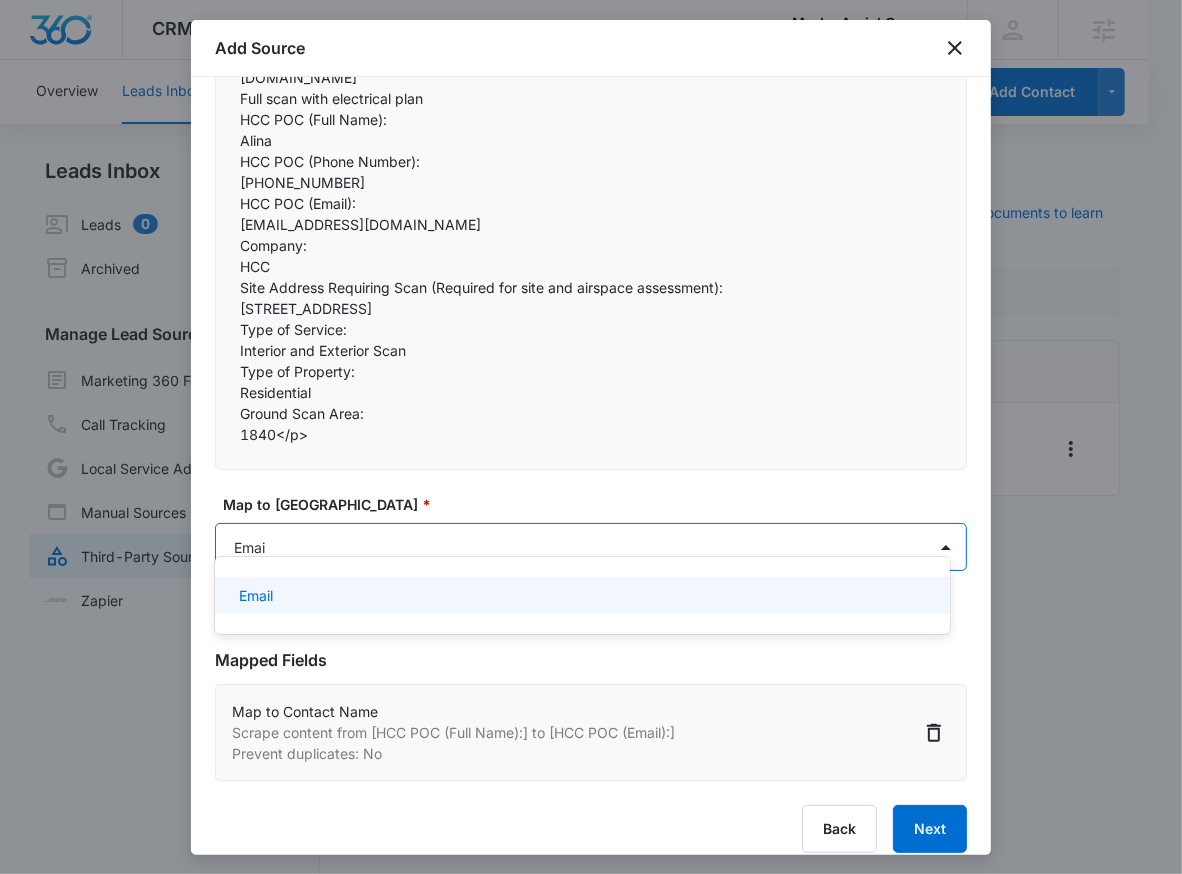 type on "Email" 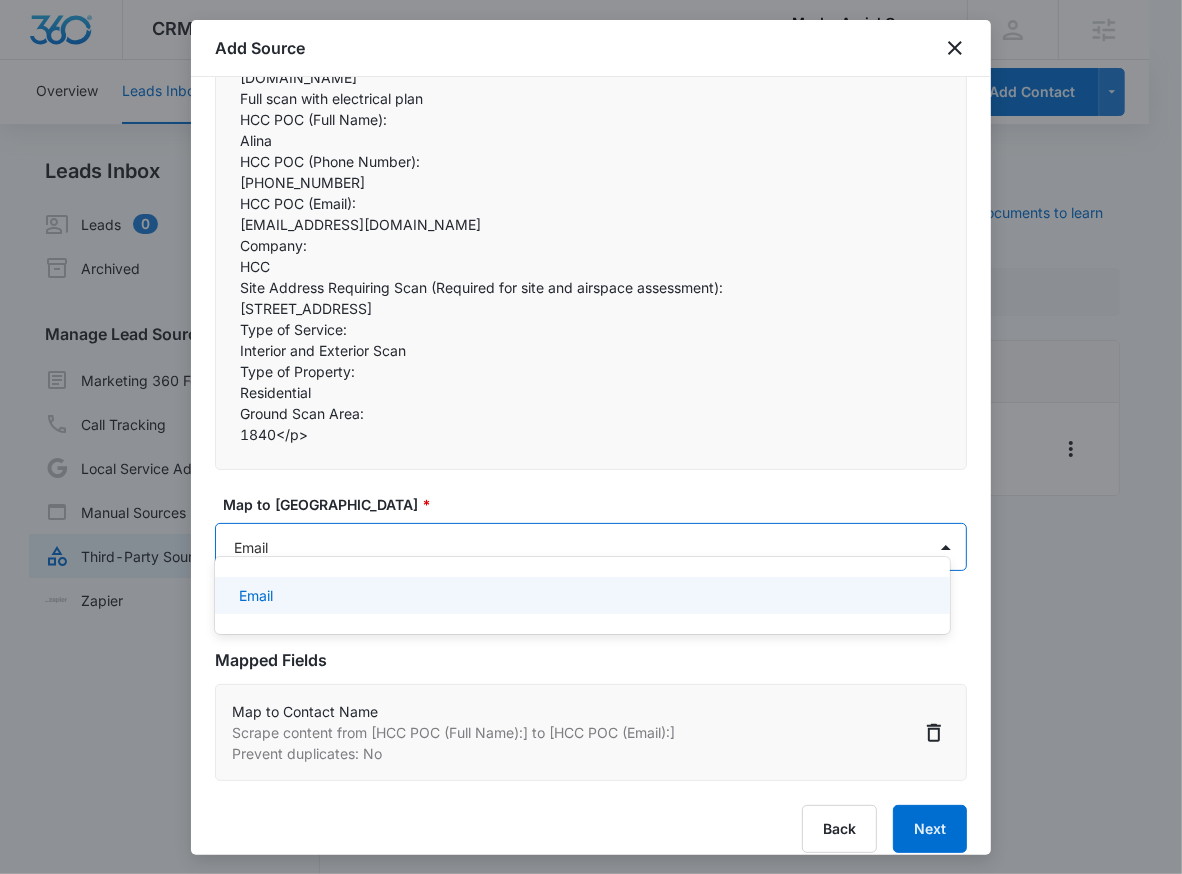 click on "Email" at bounding box center (582, 595) 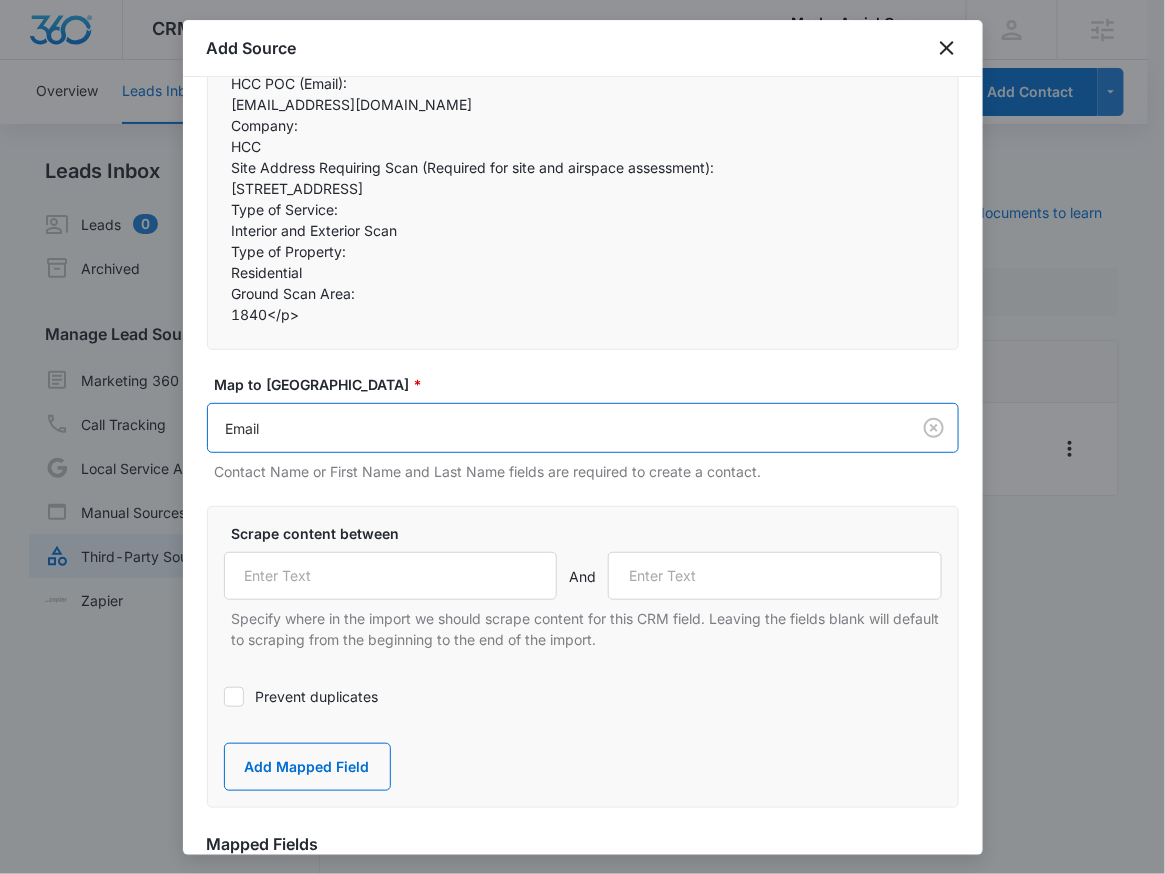 scroll, scrollTop: 408, scrollLeft: 0, axis: vertical 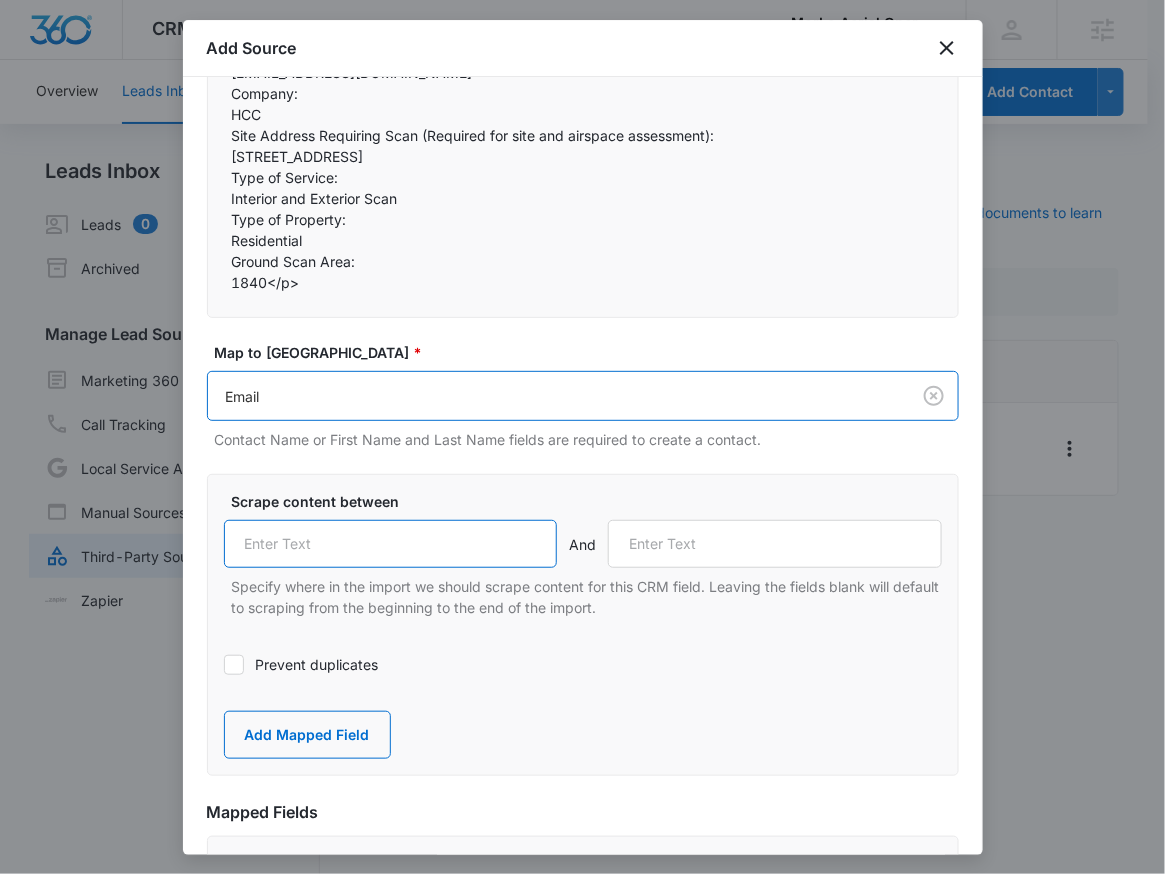 click at bounding box center [391, 544] 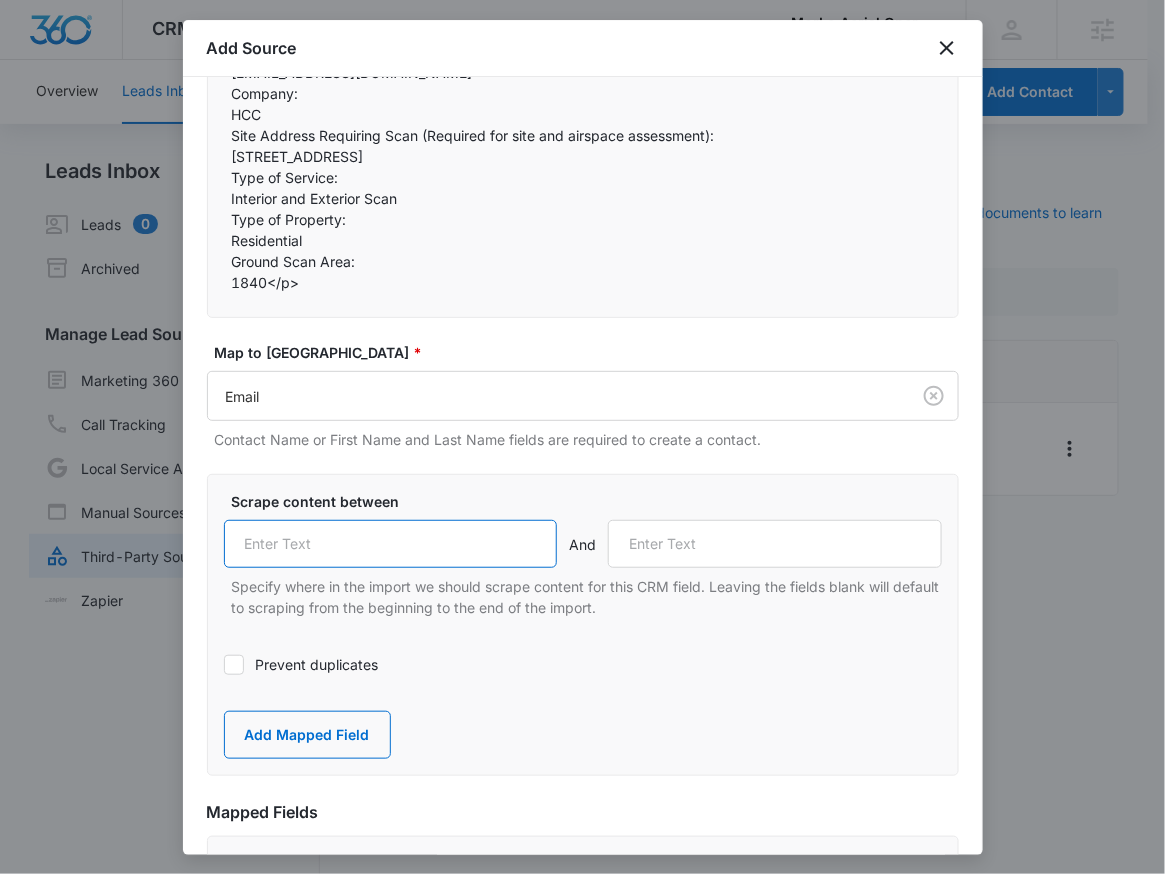 paste on "HCC POC (Email):" 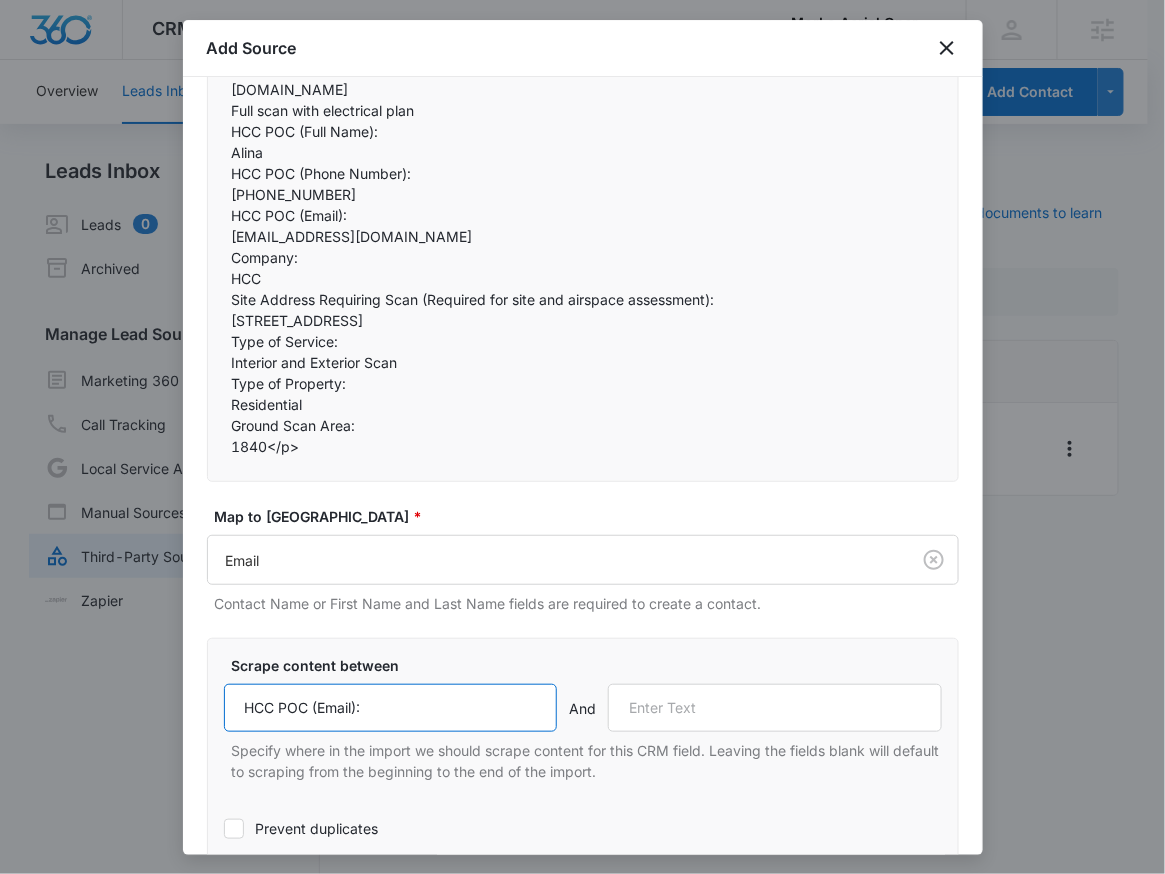 scroll, scrollTop: 242, scrollLeft: 0, axis: vertical 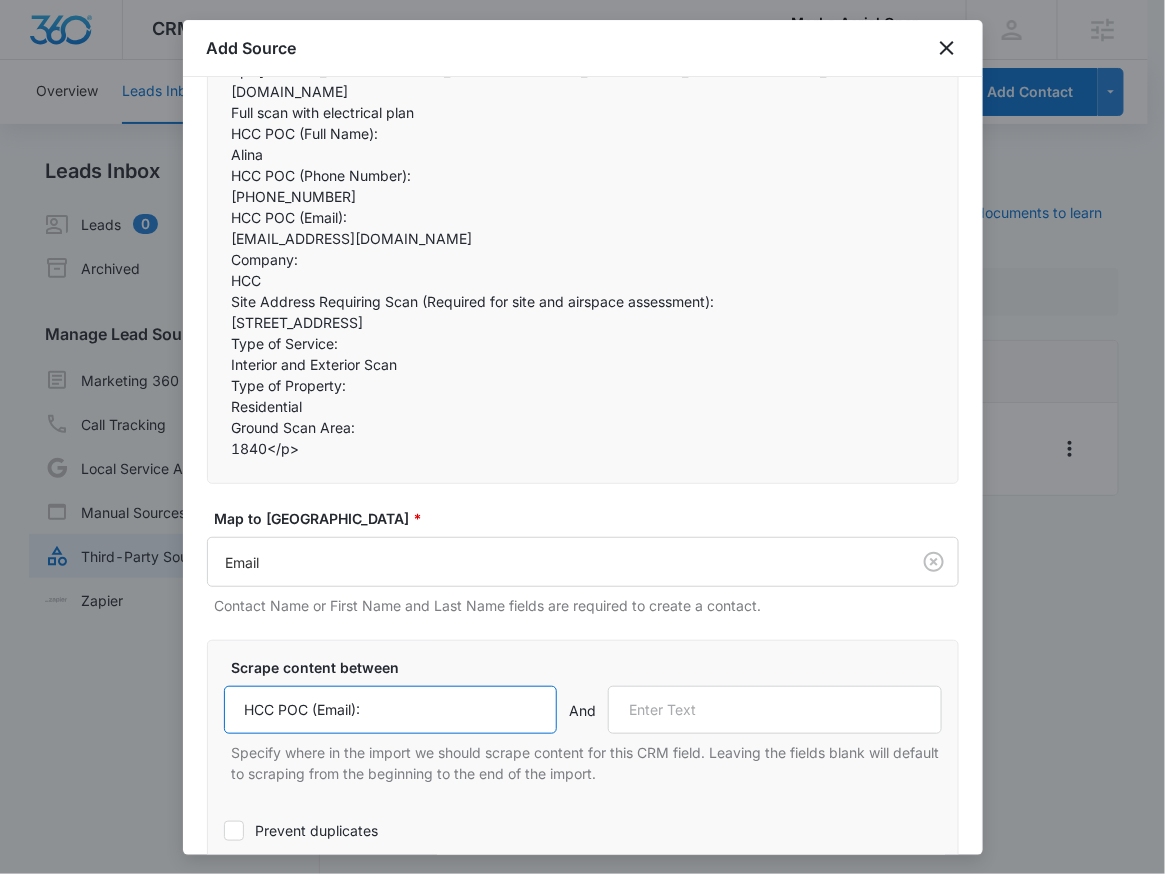 type on "HCC POC (Email):" 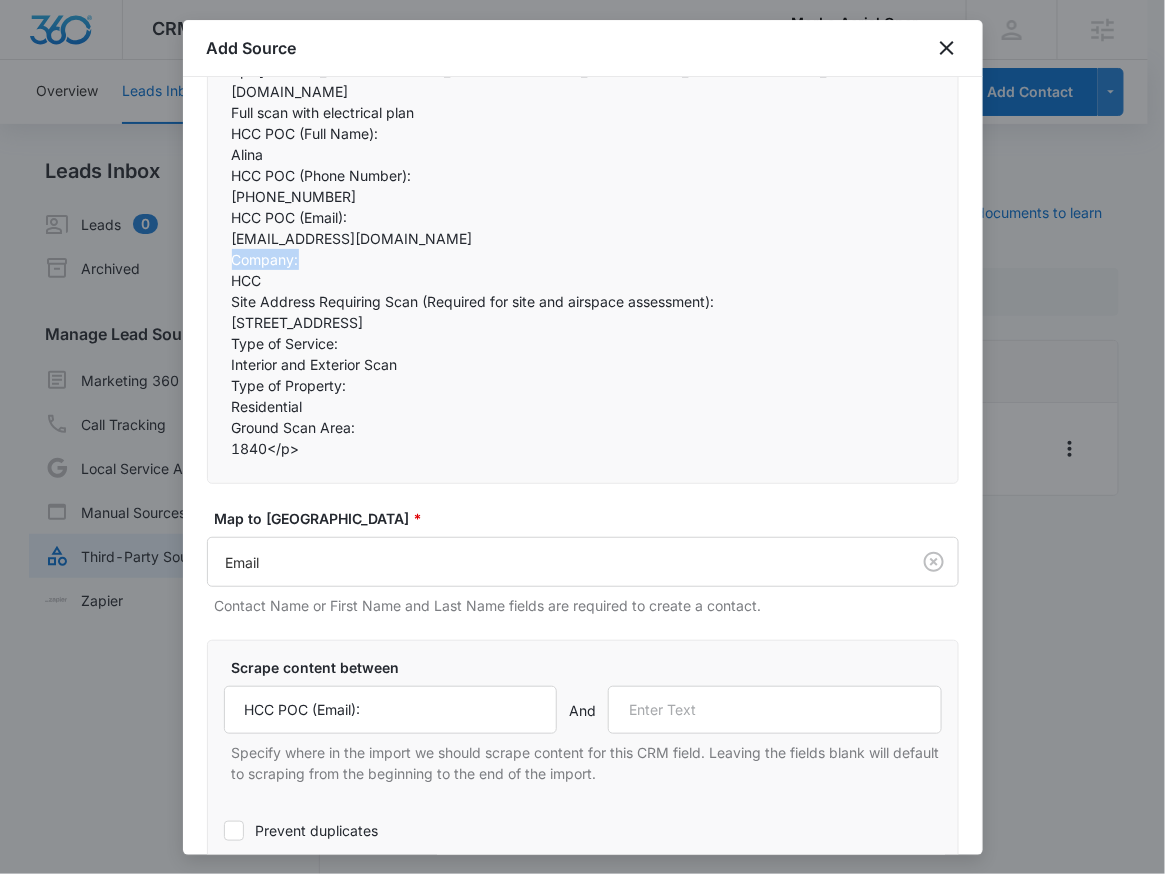 drag, startPoint x: 300, startPoint y: 233, endPoint x: 208, endPoint y: 233, distance: 92 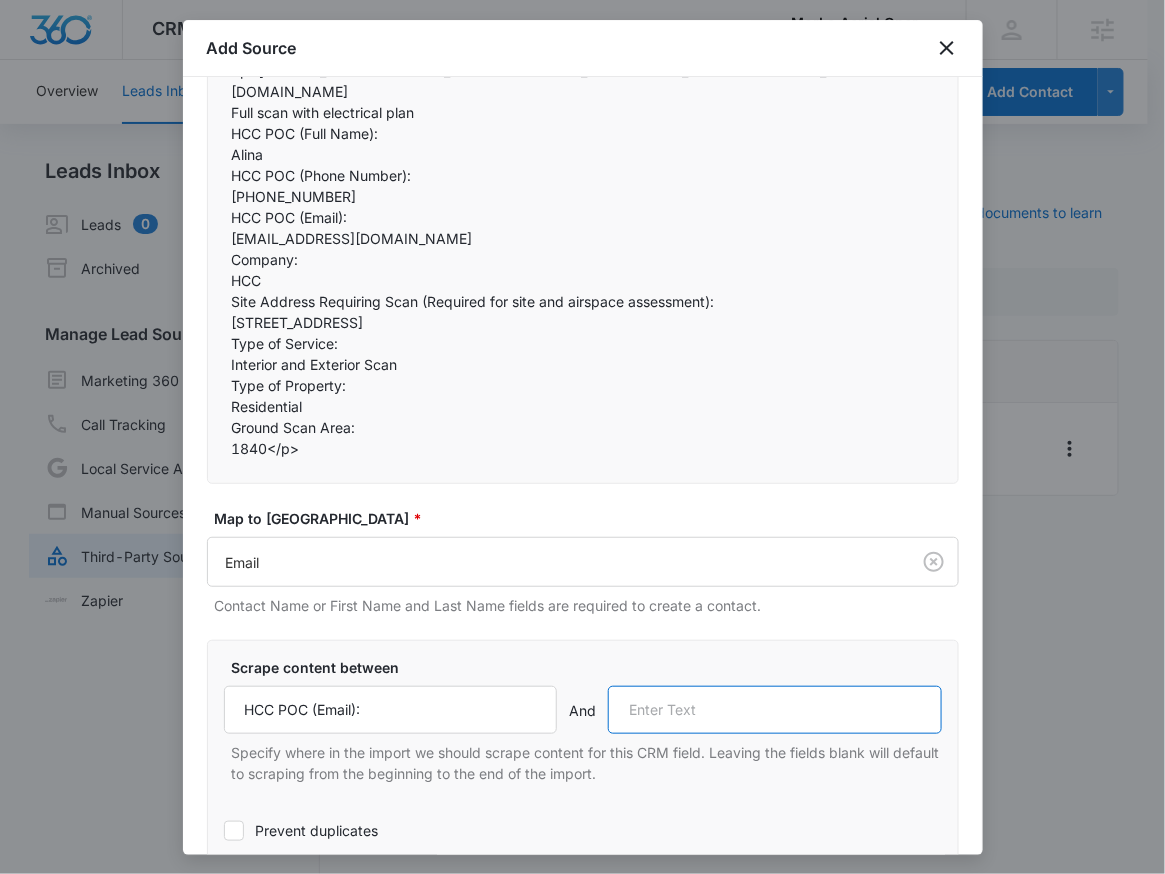 click at bounding box center (775, 710) 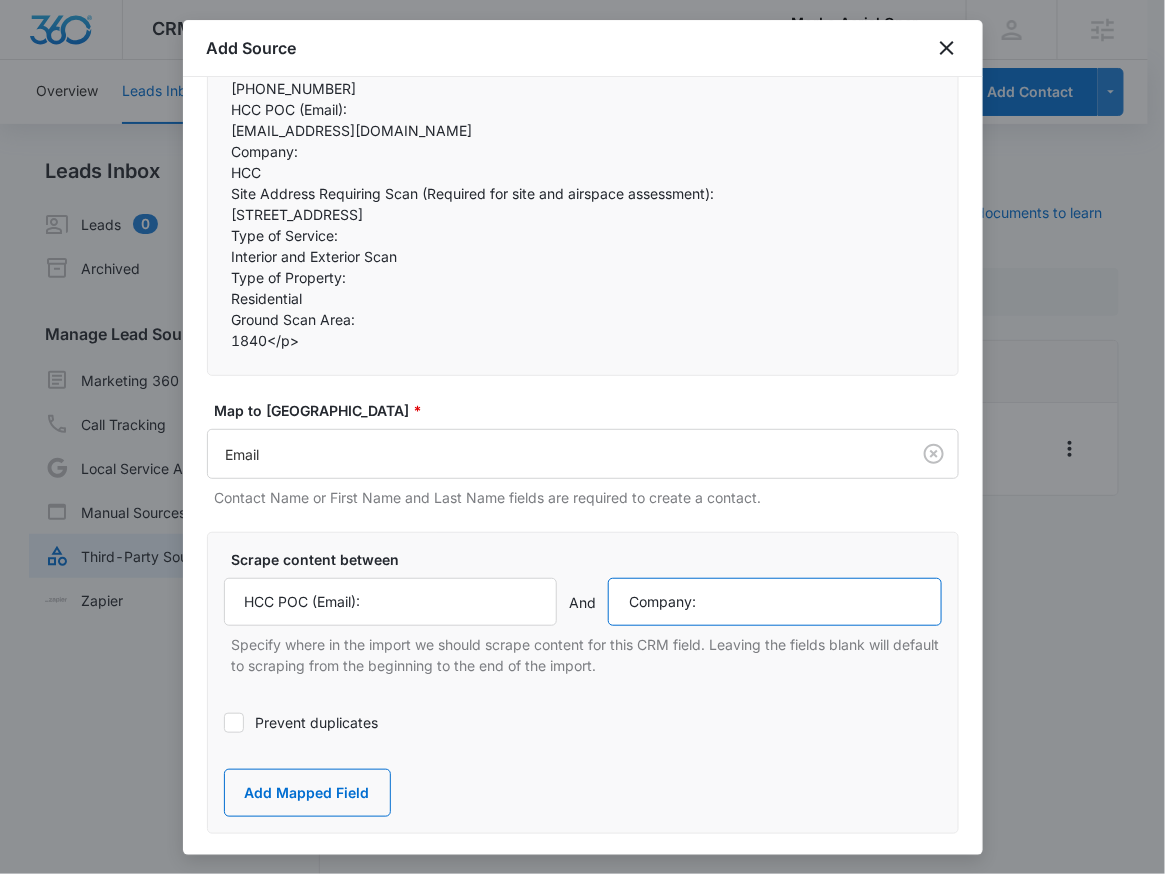 scroll, scrollTop: 356, scrollLeft: 0, axis: vertical 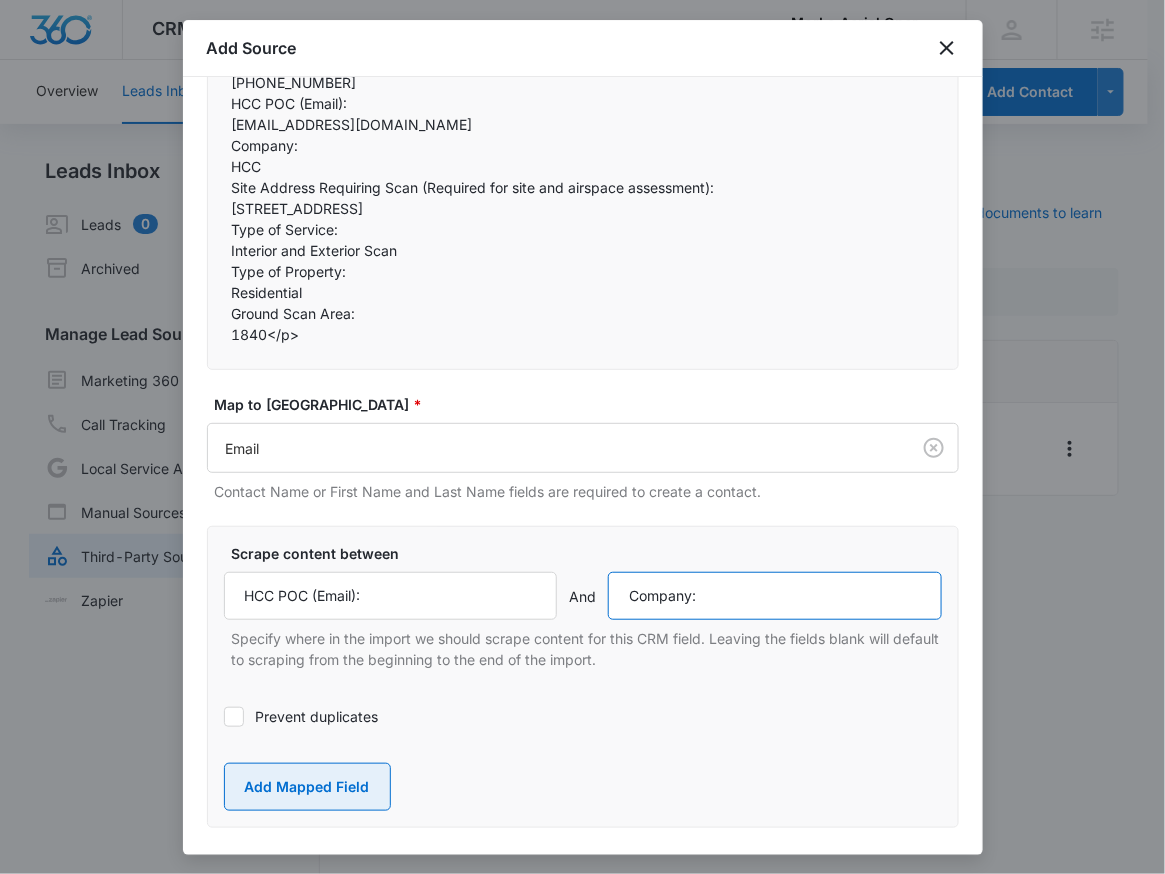 type on "Company:" 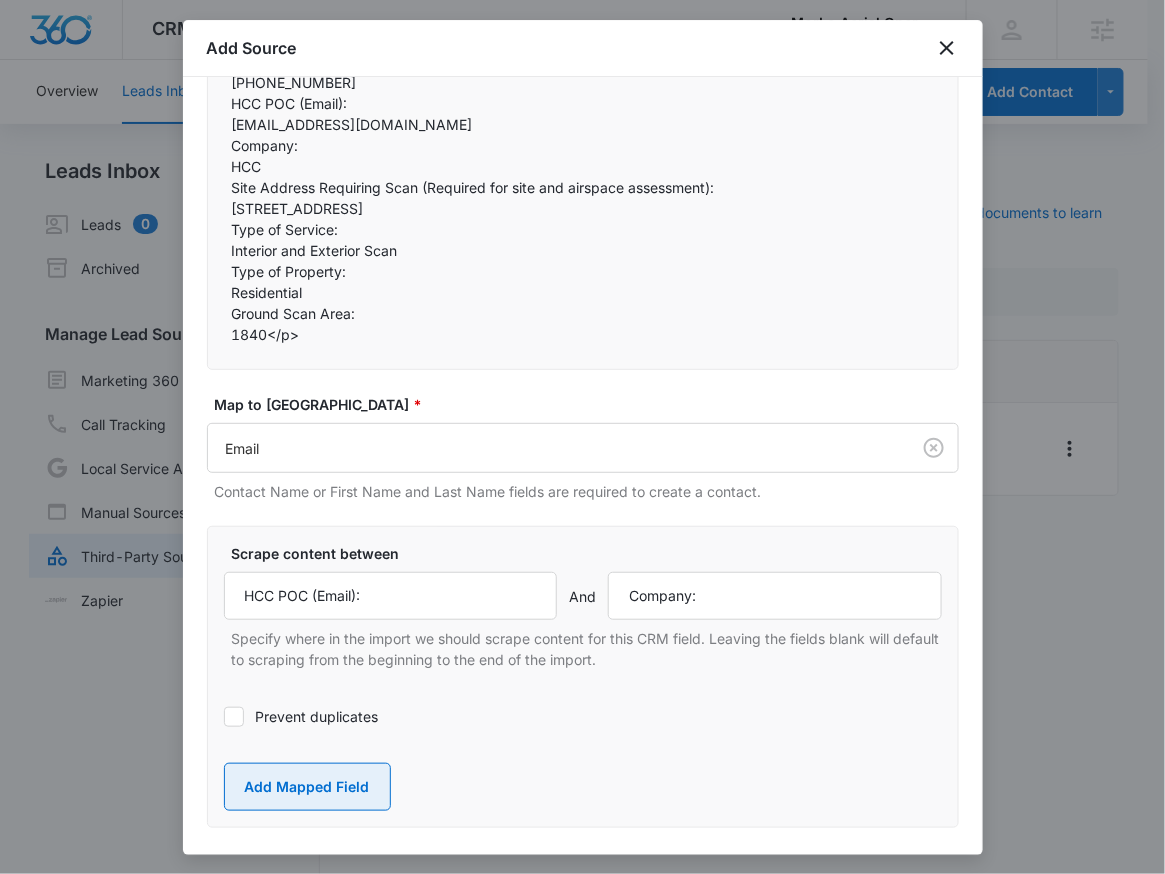click on "Add Mapped Field" at bounding box center (307, 787) 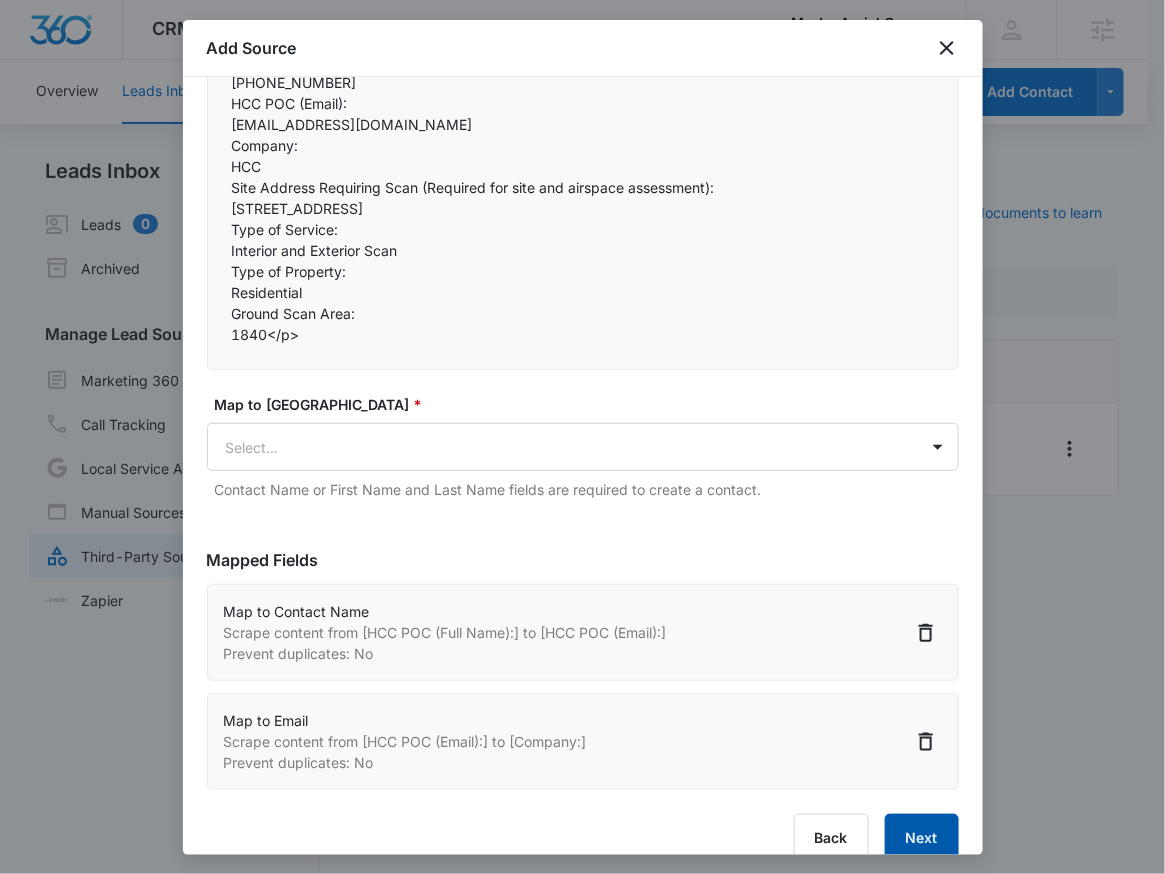 click on "Next" at bounding box center [922, 838] 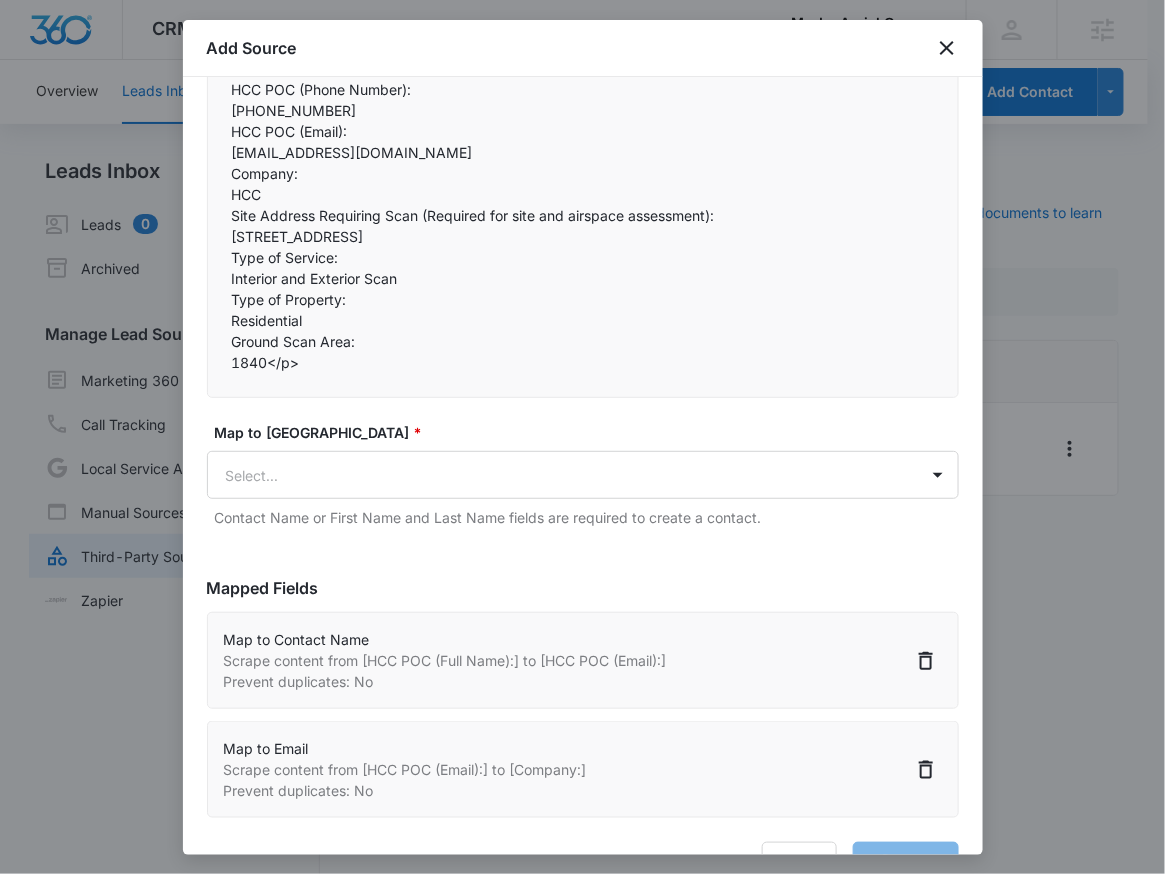 scroll, scrollTop: 307, scrollLeft: 0, axis: vertical 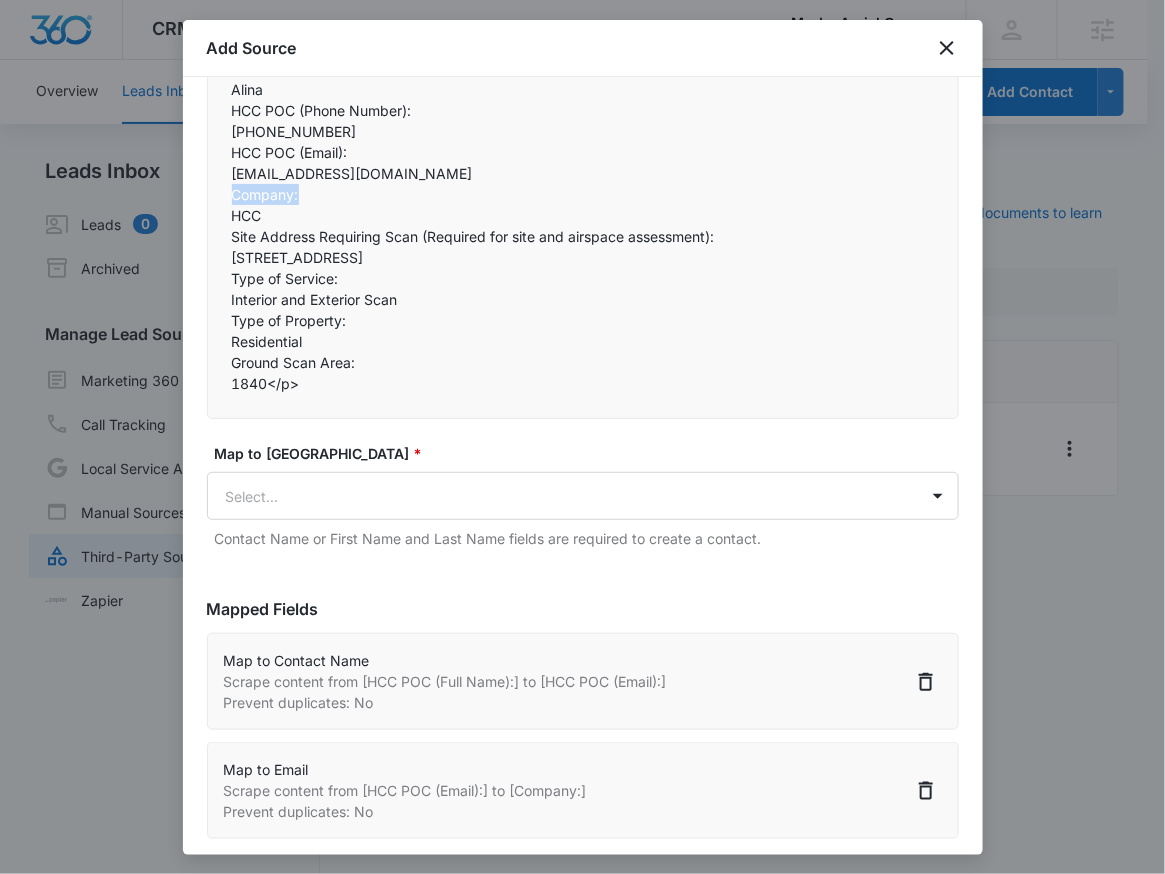 drag, startPoint x: 231, startPoint y: 171, endPoint x: 302, endPoint y: 166, distance: 71.17584 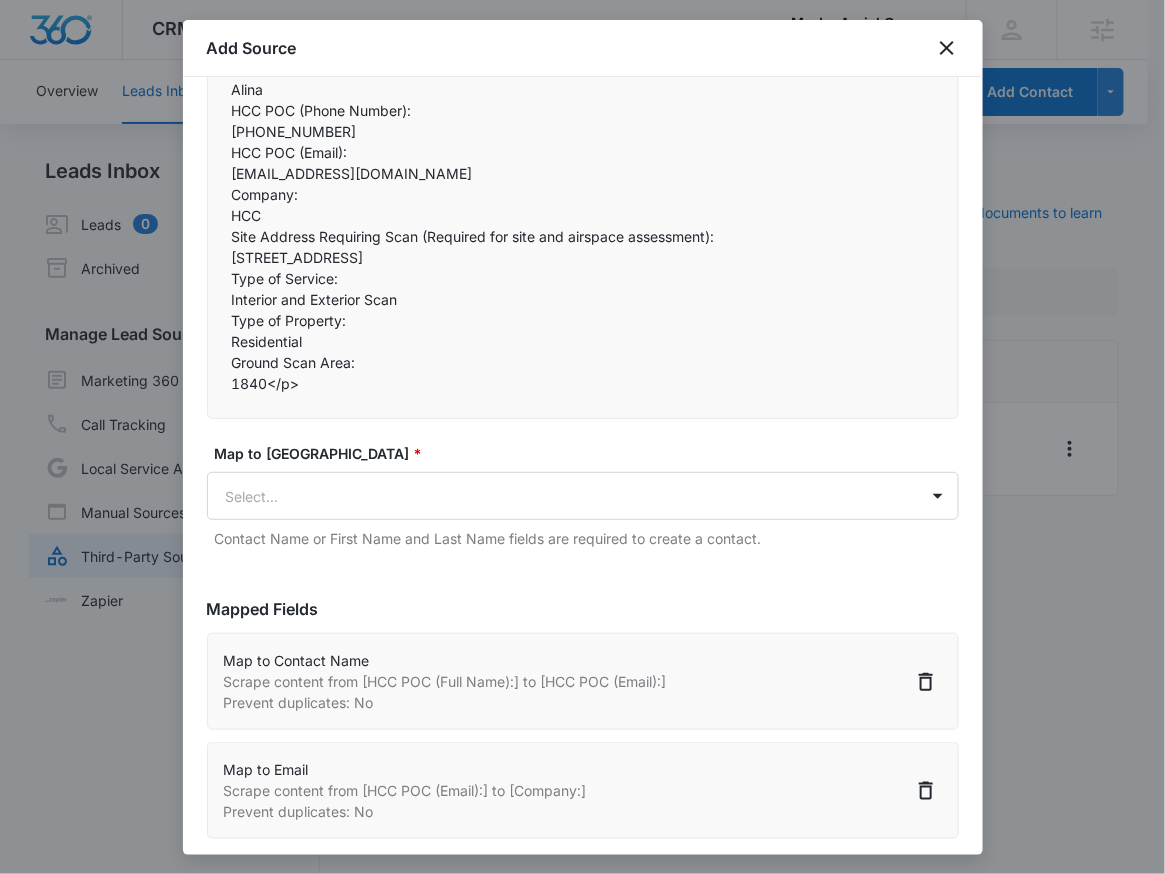 click on "HCC" at bounding box center (583, 215) 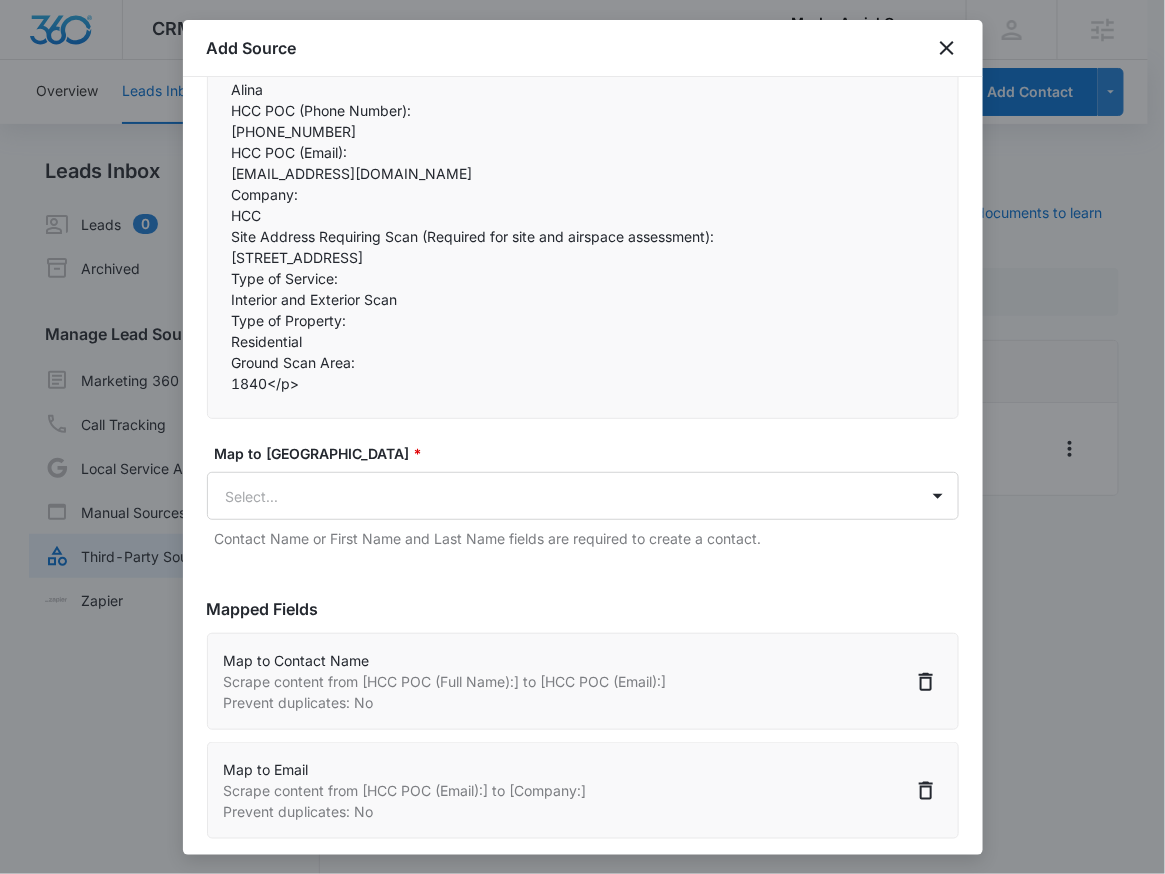 scroll, scrollTop: 0, scrollLeft: 0, axis: both 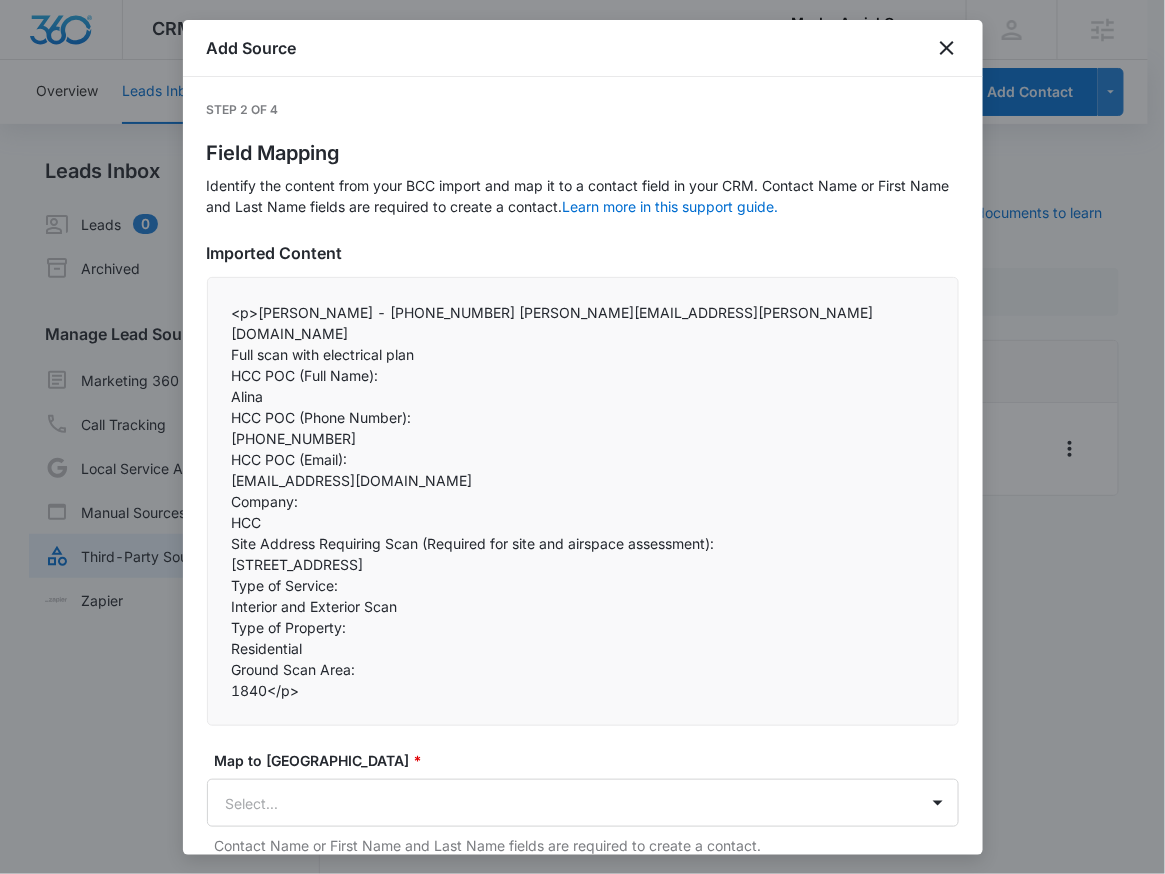 select on "77" 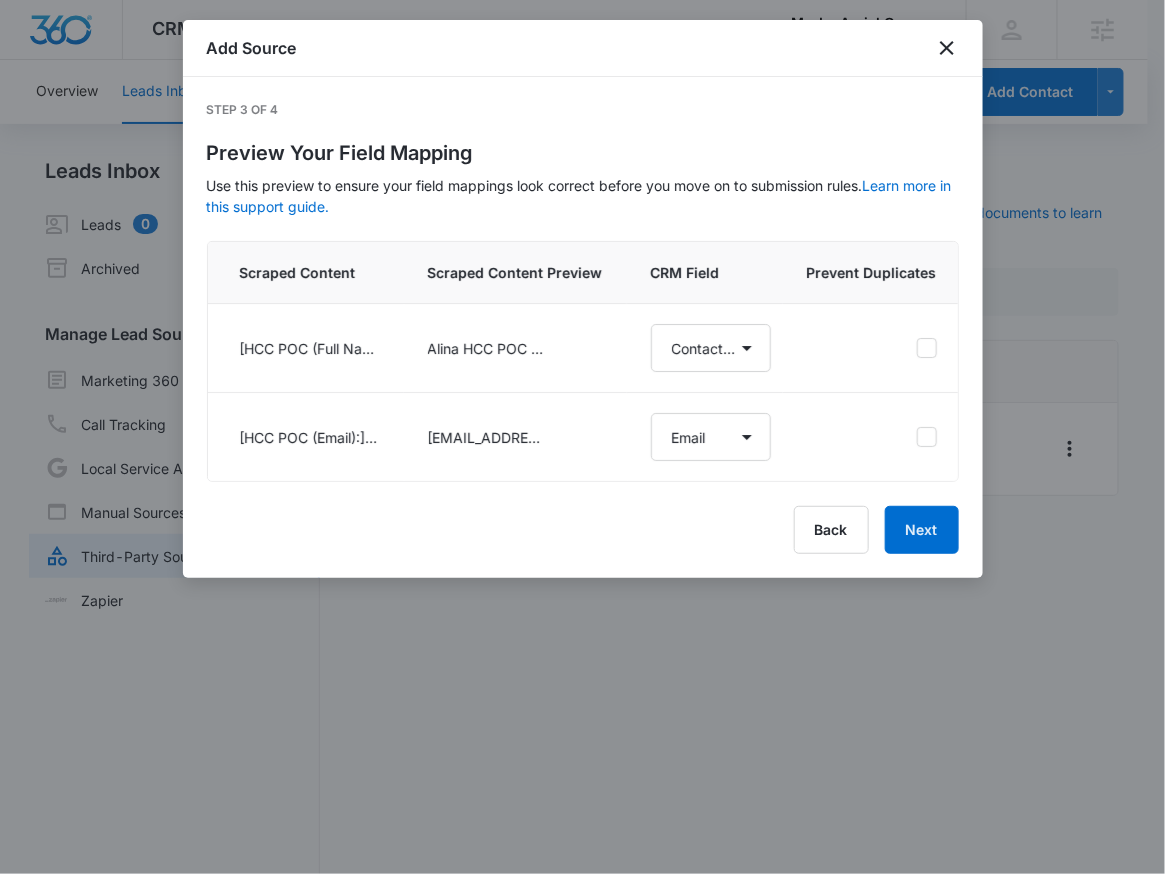 drag, startPoint x: 231, startPoint y: 215, endPoint x: 368, endPoint y: 215, distance: 137 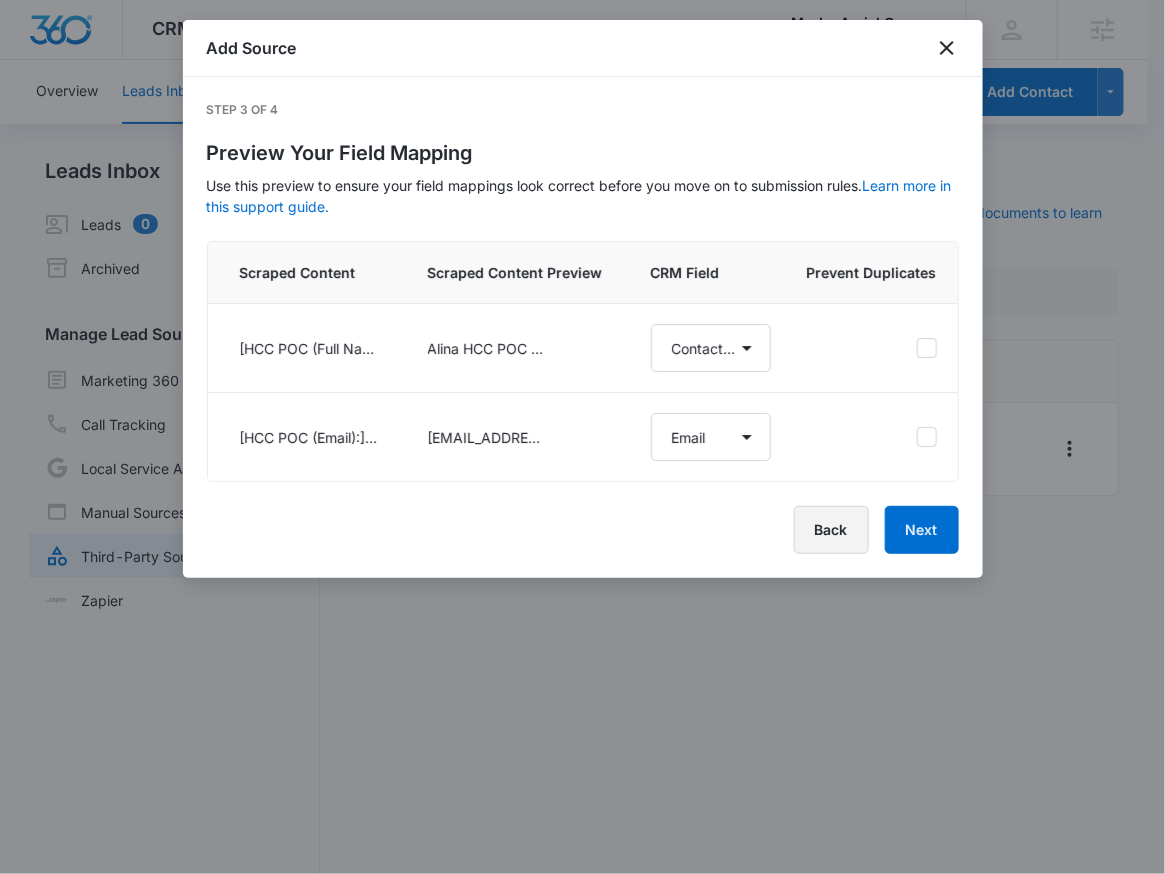 click on "Back" at bounding box center (831, 530) 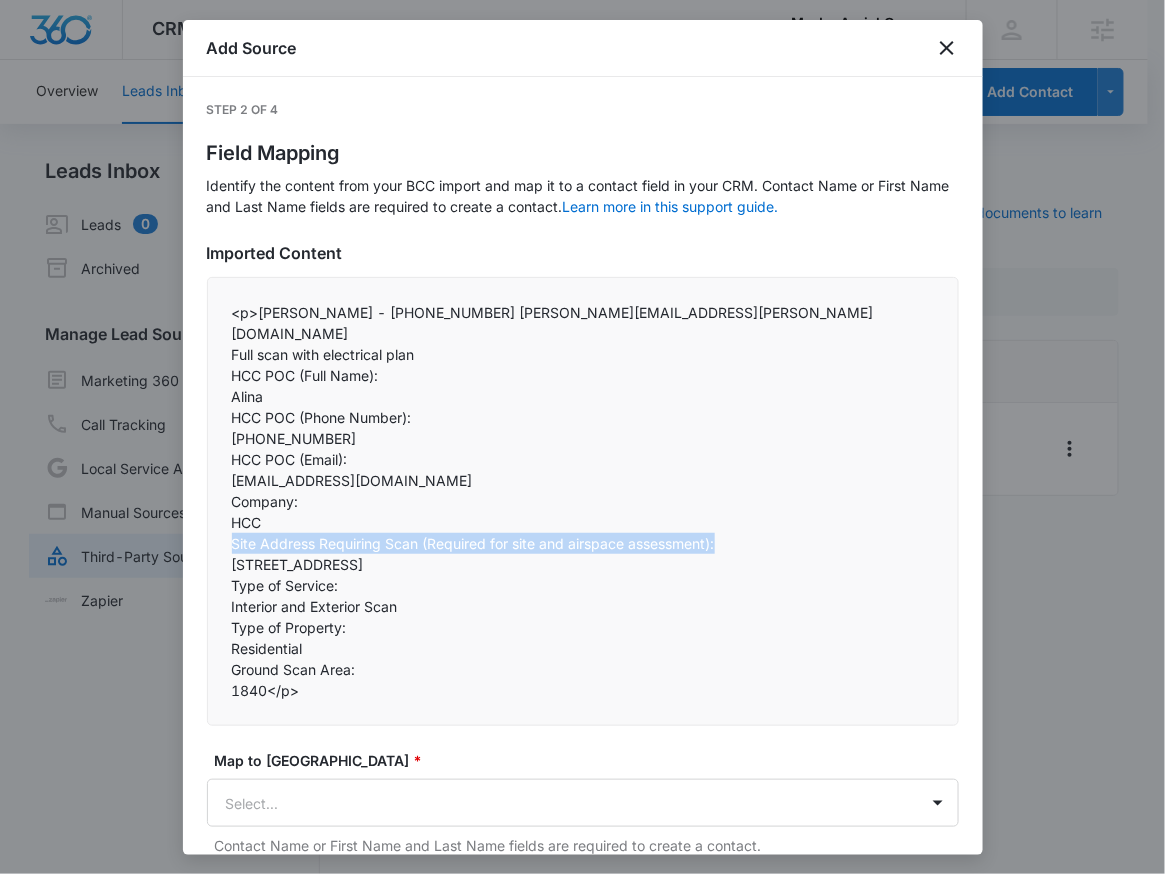 drag, startPoint x: 242, startPoint y: 522, endPoint x: 728, endPoint y: 520, distance: 486.00412 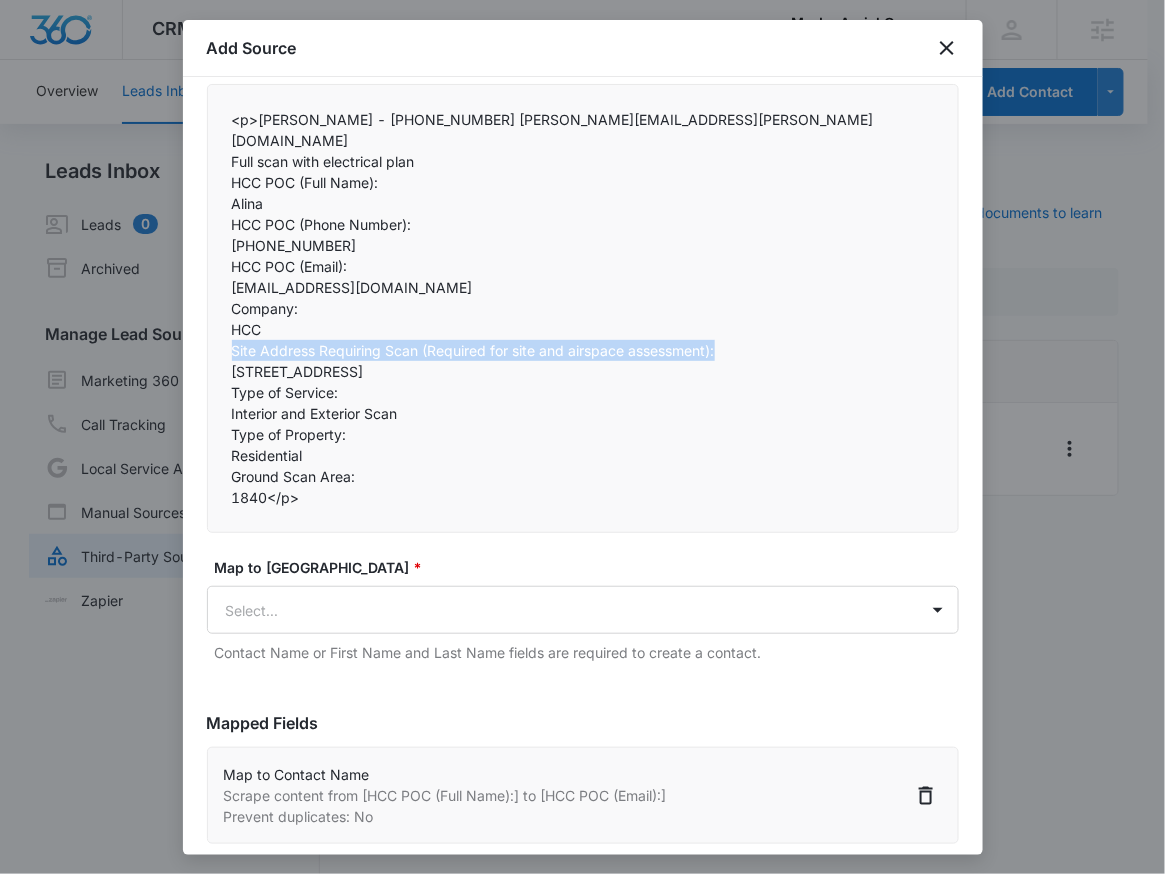 scroll, scrollTop: 295, scrollLeft: 0, axis: vertical 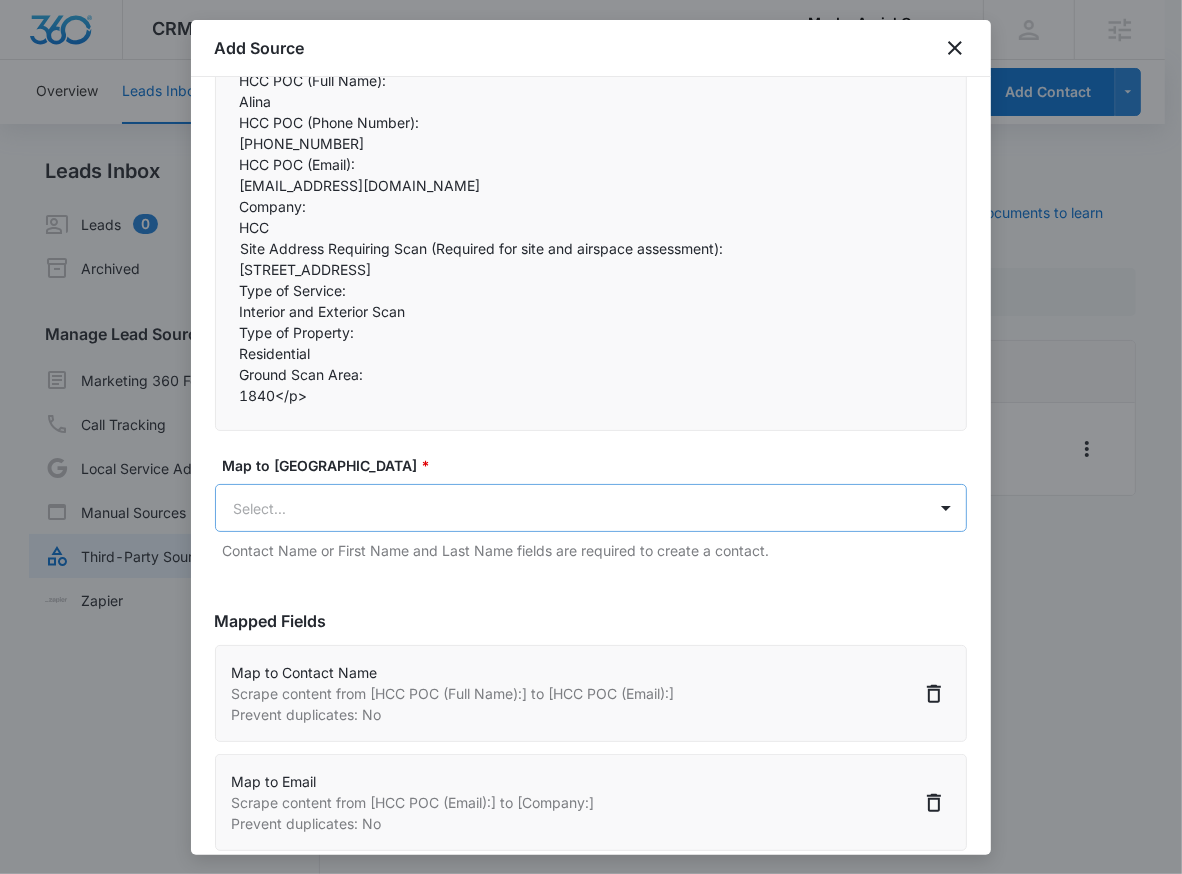 click on "CRM Apps Reputation Websites Forms CRM Email Social Payments POS Content Ads Intelligence Files Brand Settings MorLo Aerial Operations LLC M321945 Your Accounts View All RN Robert Nguyen robert.nguyen@madwire.com My Profile Notifications Support Logout Terms & Conditions   •   Privacy Policy Agencies Overview Leads Inbox Contacts Organizations History Deals Projects Tasks Calendar Lists Reports Settings Add Contact Leads Inbox Leads 0 Archived Manage Lead Sources Marketing 360 Forms Call Tracking Local Service Ads Manual Sources Third-Party Sources Zapier Third-Party Sources Manually sync your third-party platform sources and assign them to contacts. Visit our support documents to learn more. Source Source Name Submissions   ClickUps - Leads --- Showing   1-1   of   1 MorLo Aerial Operations LLC - CRM Manage Third-Party Sources - Marketing 360®
40 Add Source Step 2 of 4 Field Mapping Learn more in this support guide. Imported Content <p>Kevin Blasko - 440-390-8814 kevin.blasko@outlook.com" at bounding box center [591, 449] 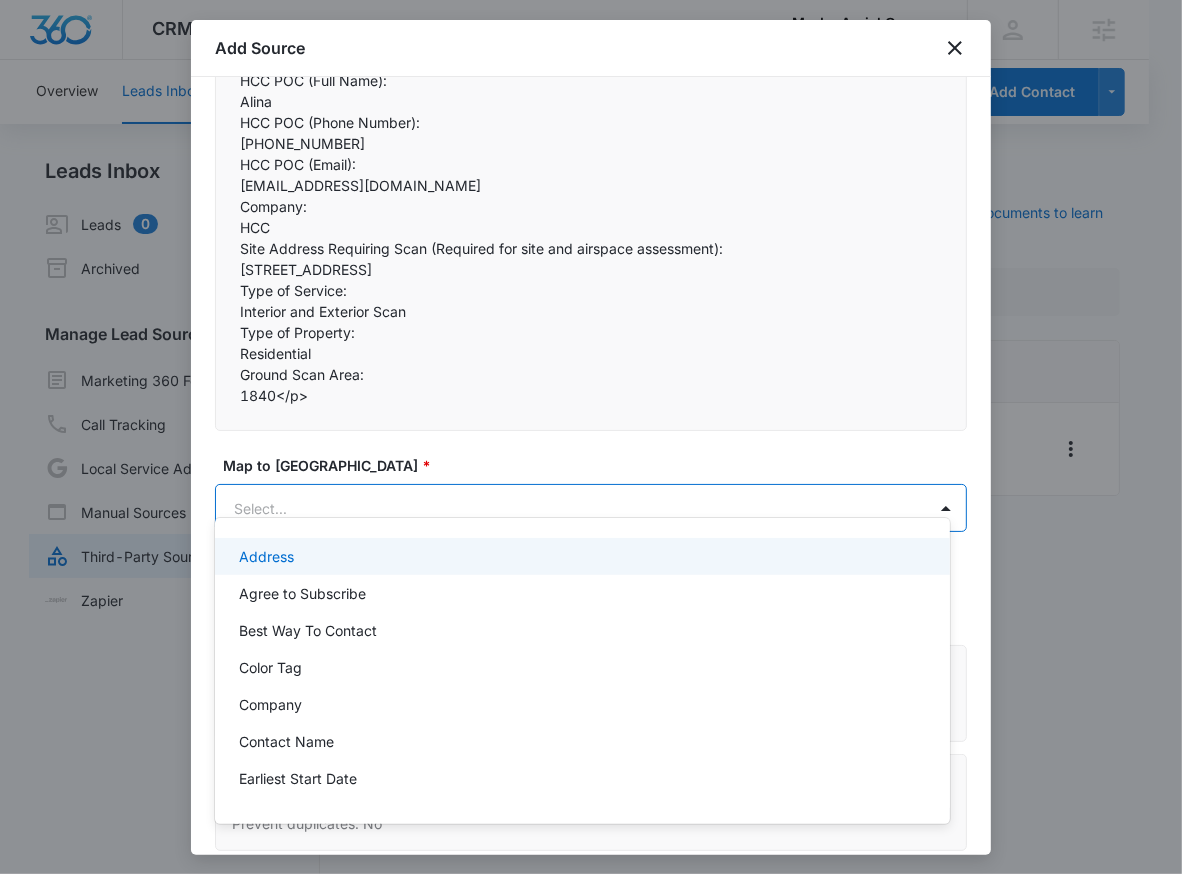 click on "Address" at bounding box center (580, 556) 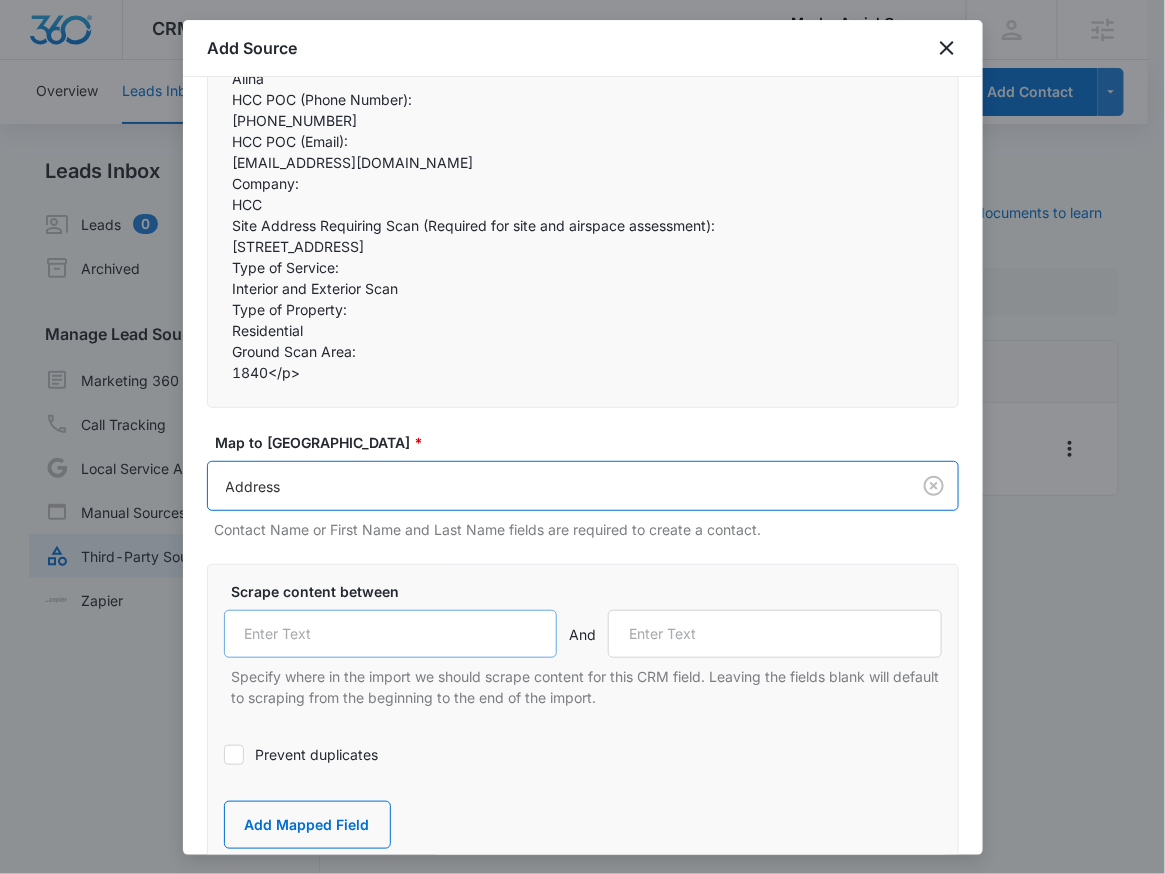 scroll, scrollTop: 326, scrollLeft: 0, axis: vertical 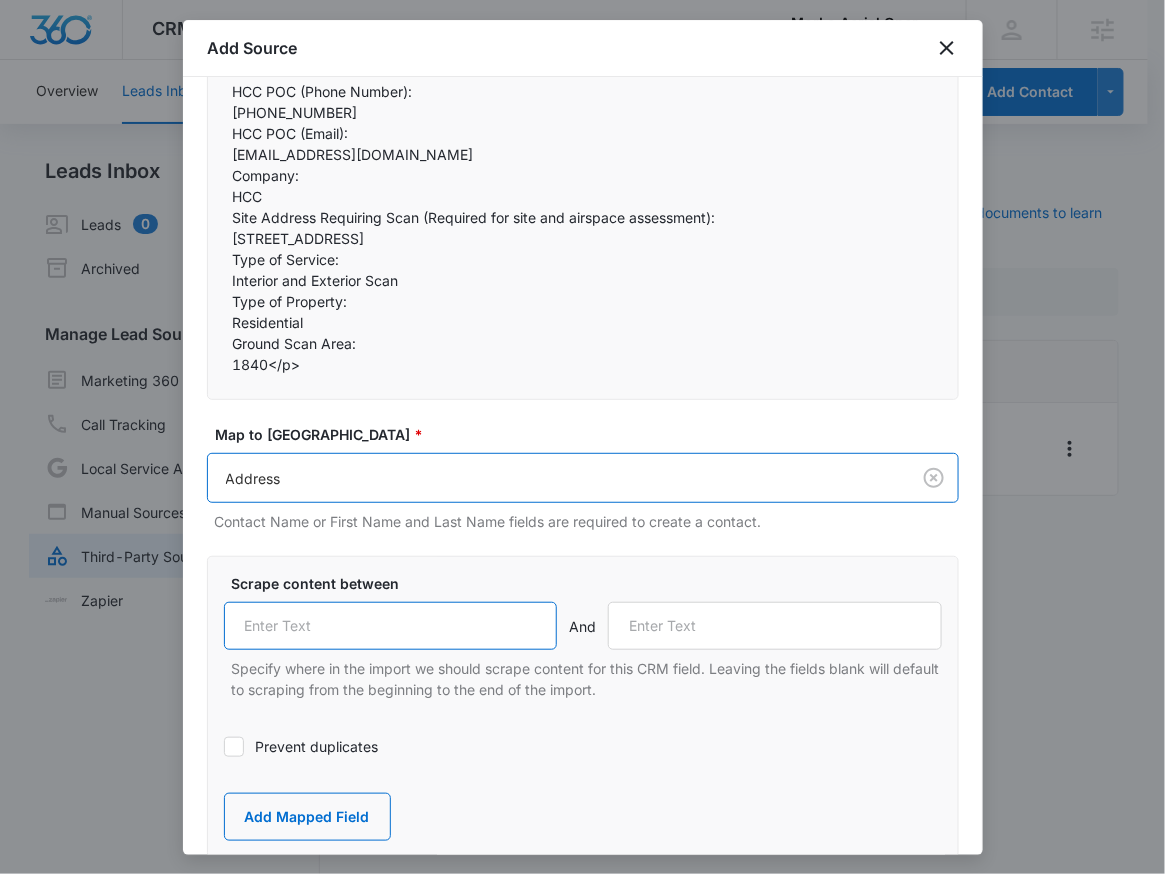 click at bounding box center [391, 626] 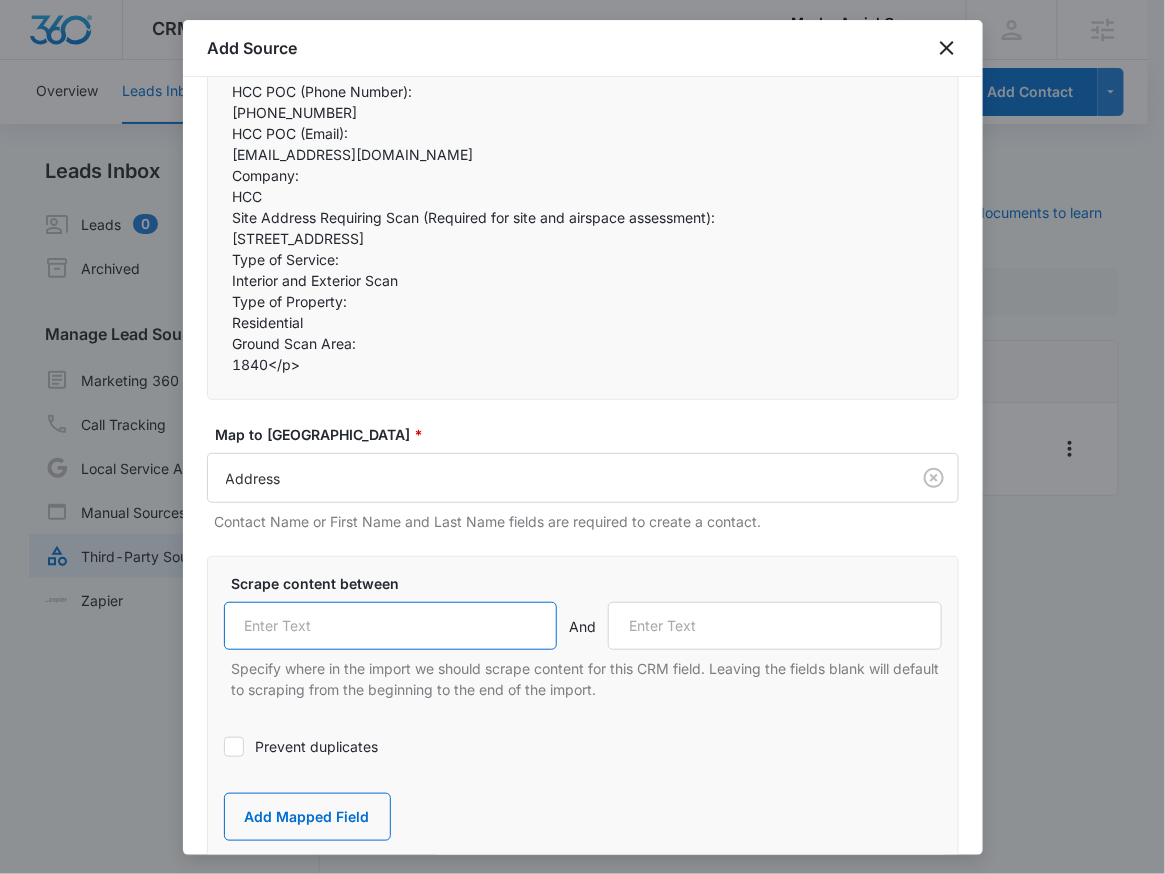 paste on "Site Address Requiring Scan (Required for site and airspace assessment):" 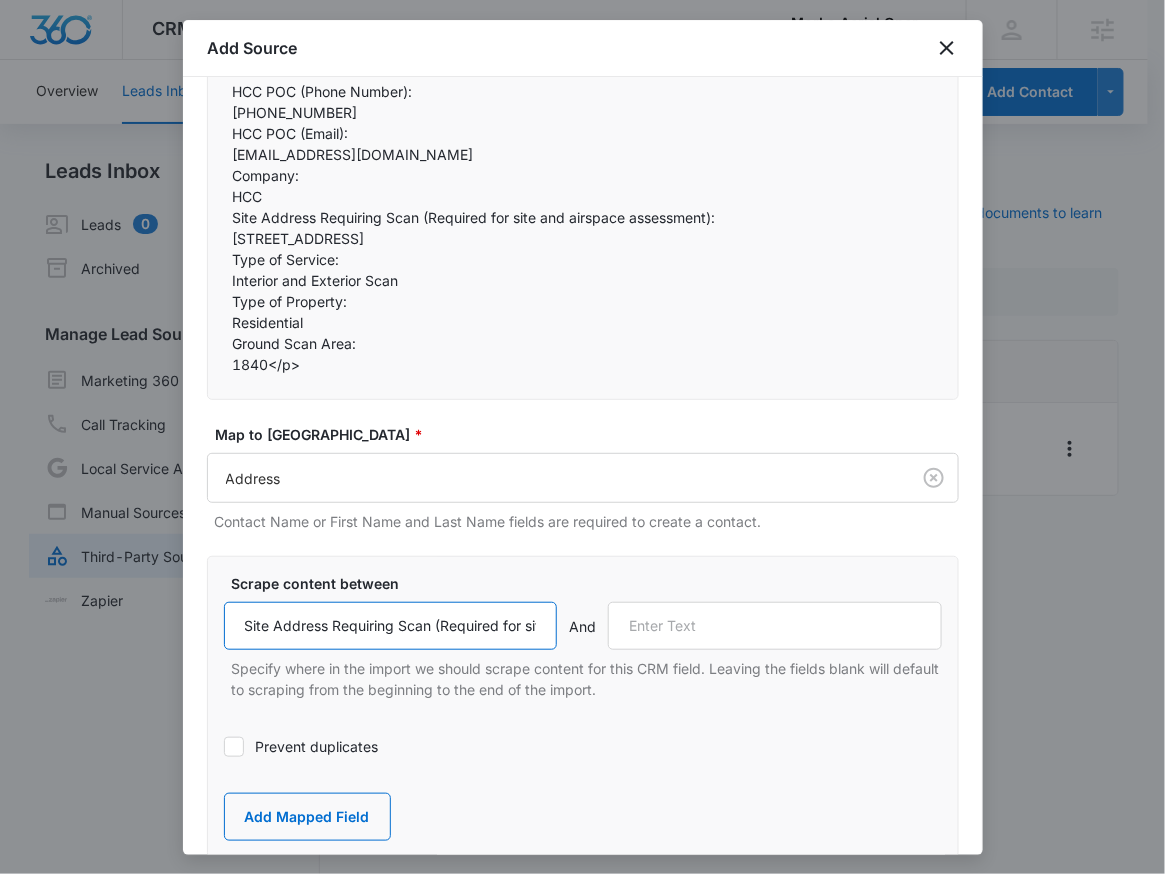 scroll, scrollTop: 0, scrollLeft: 203, axis: horizontal 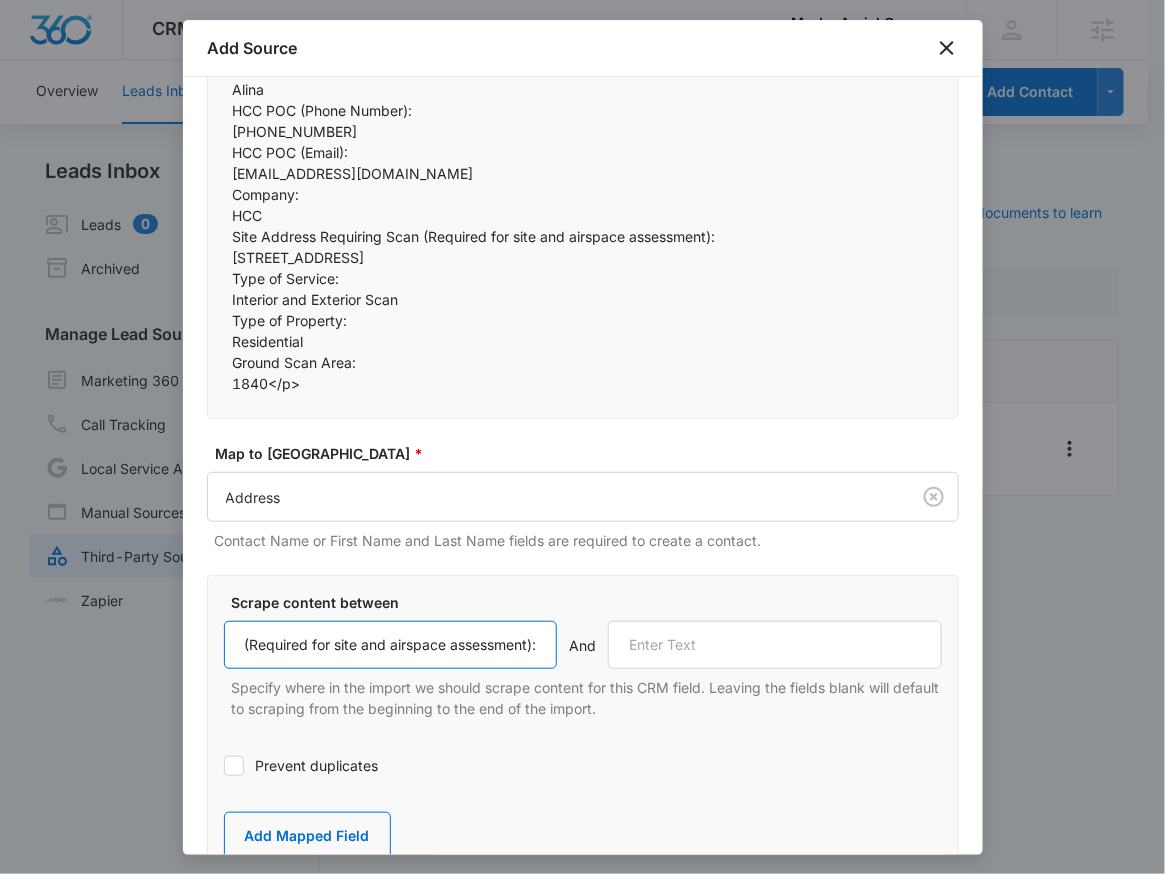 type on "Site Address Requiring Scan (Required for site and airspace assessment):" 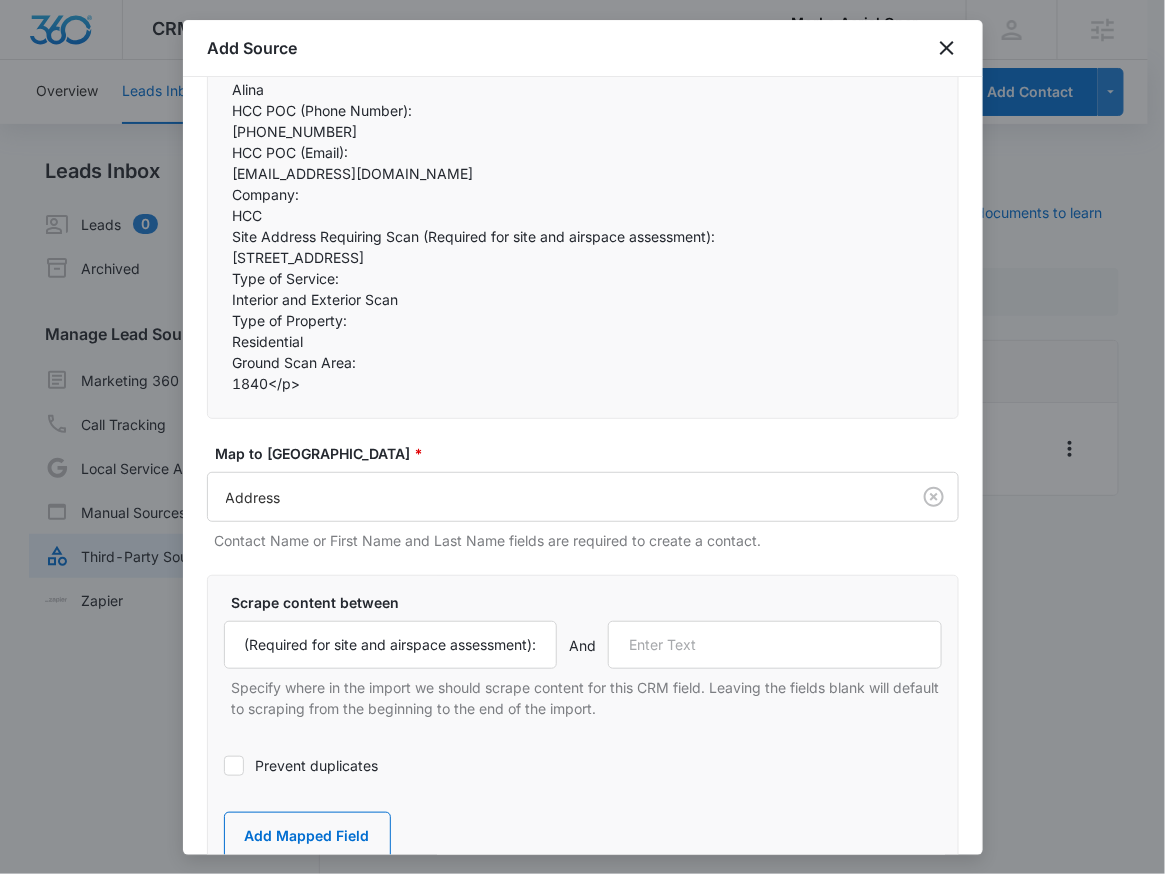 scroll, scrollTop: 0, scrollLeft: 0, axis: both 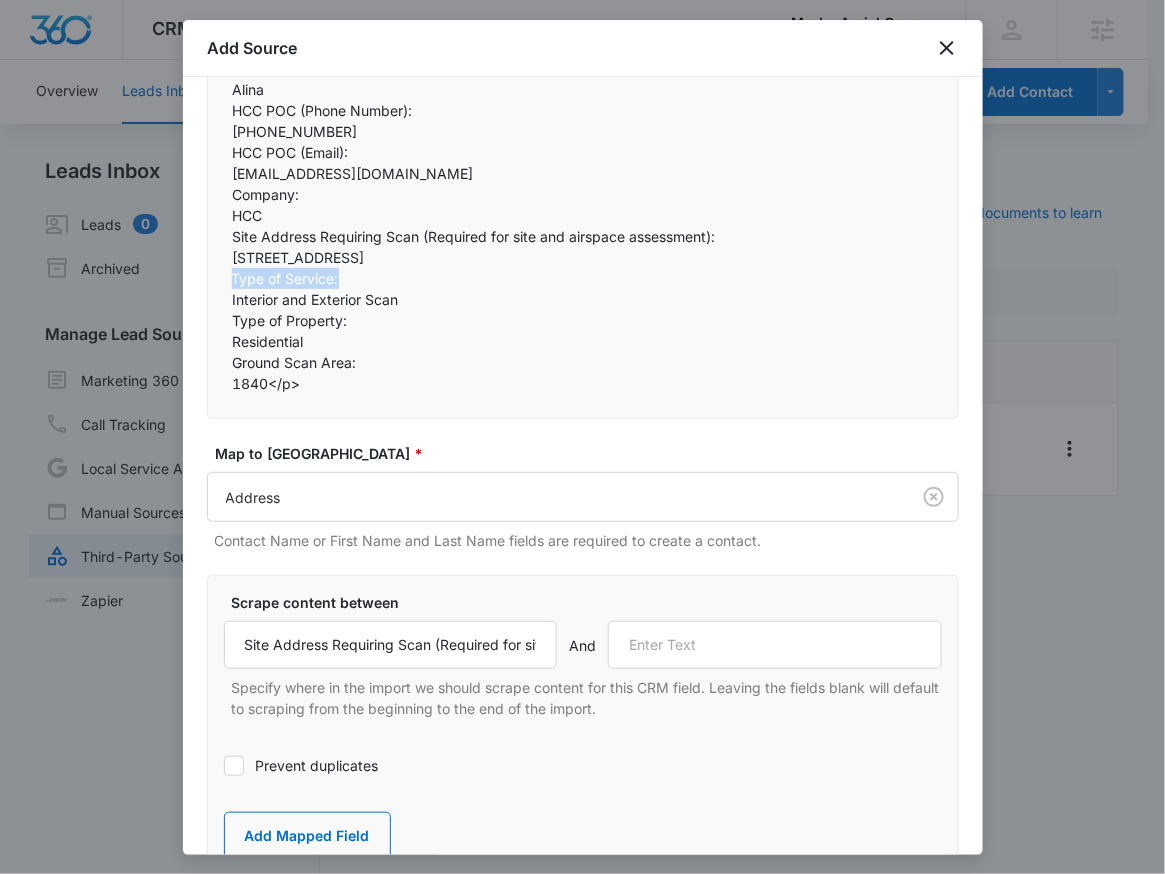 drag, startPoint x: 344, startPoint y: 257, endPoint x: 224, endPoint y: 264, distance: 120.203995 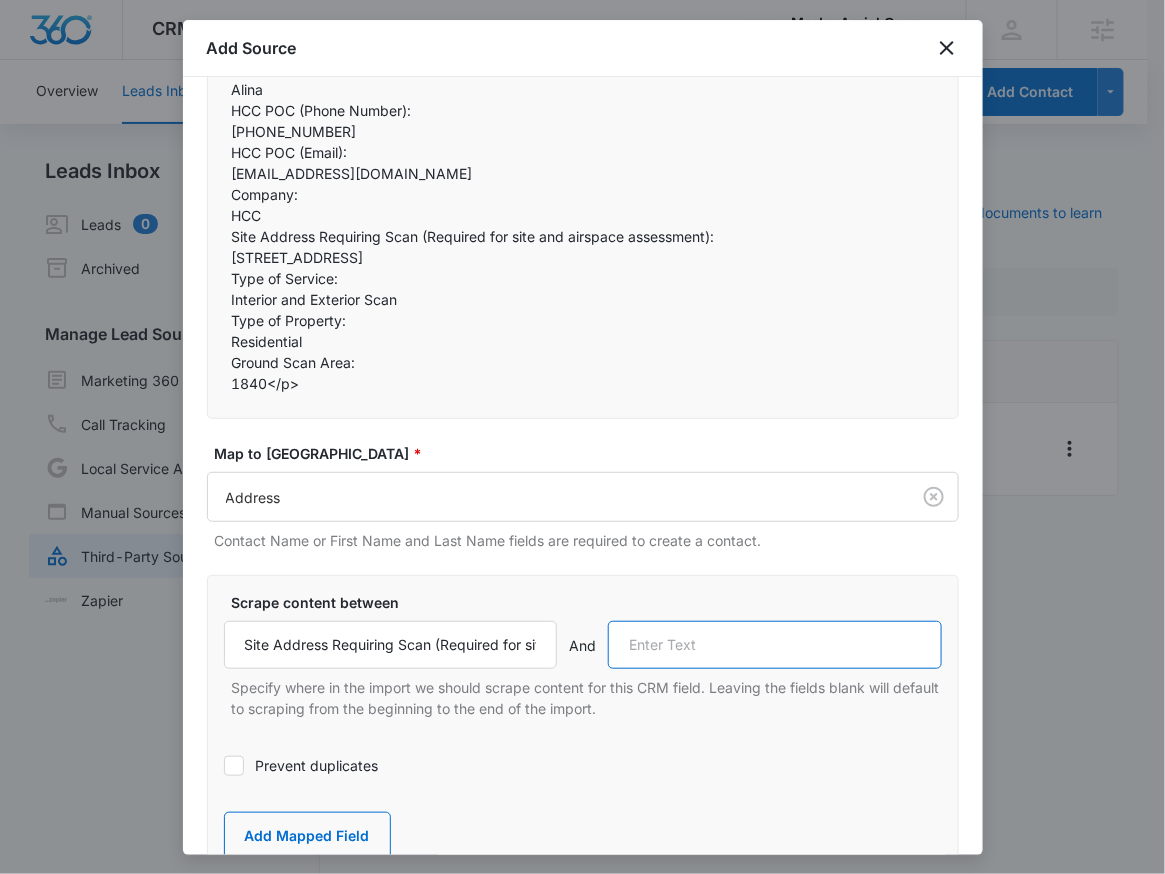 click at bounding box center (775, 645) 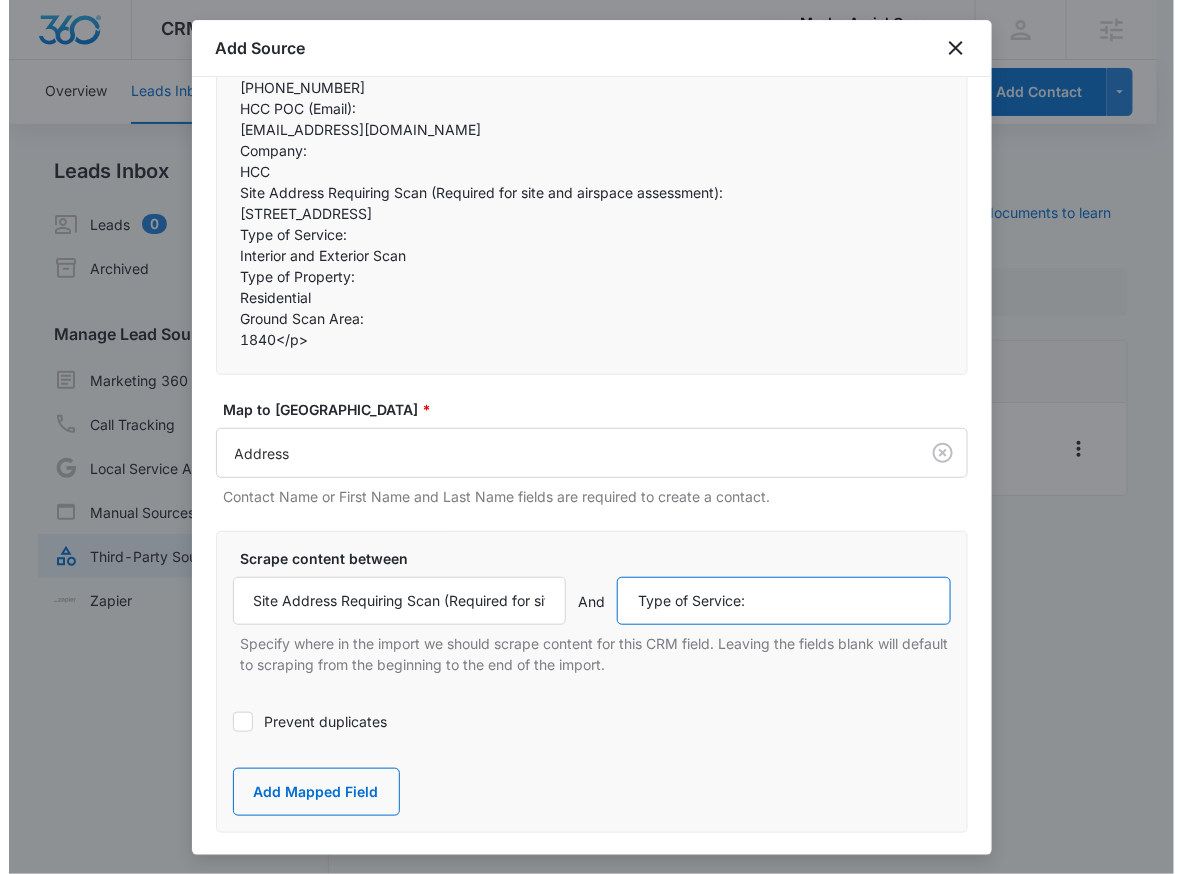 scroll, scrollTop: 356, scrollLeft: 0, axis: vertical 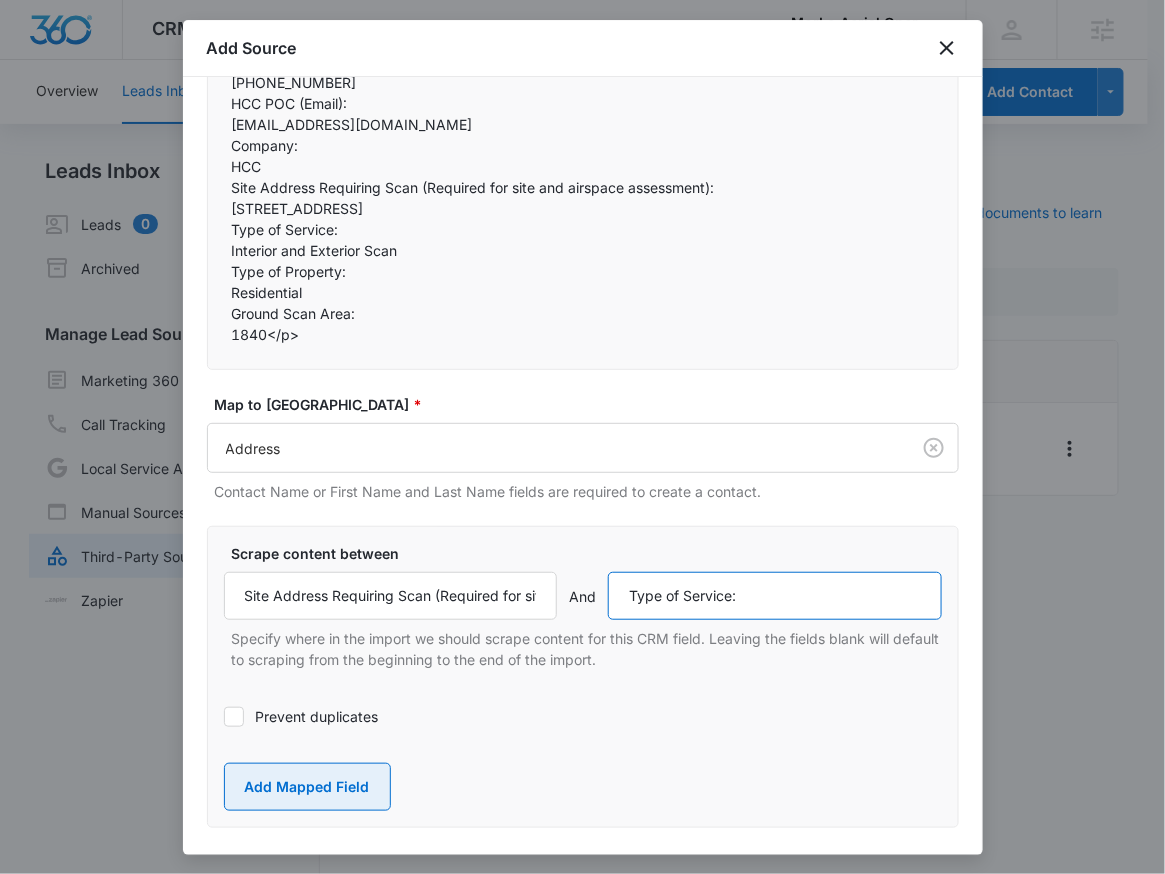 type on "Type of Service:" 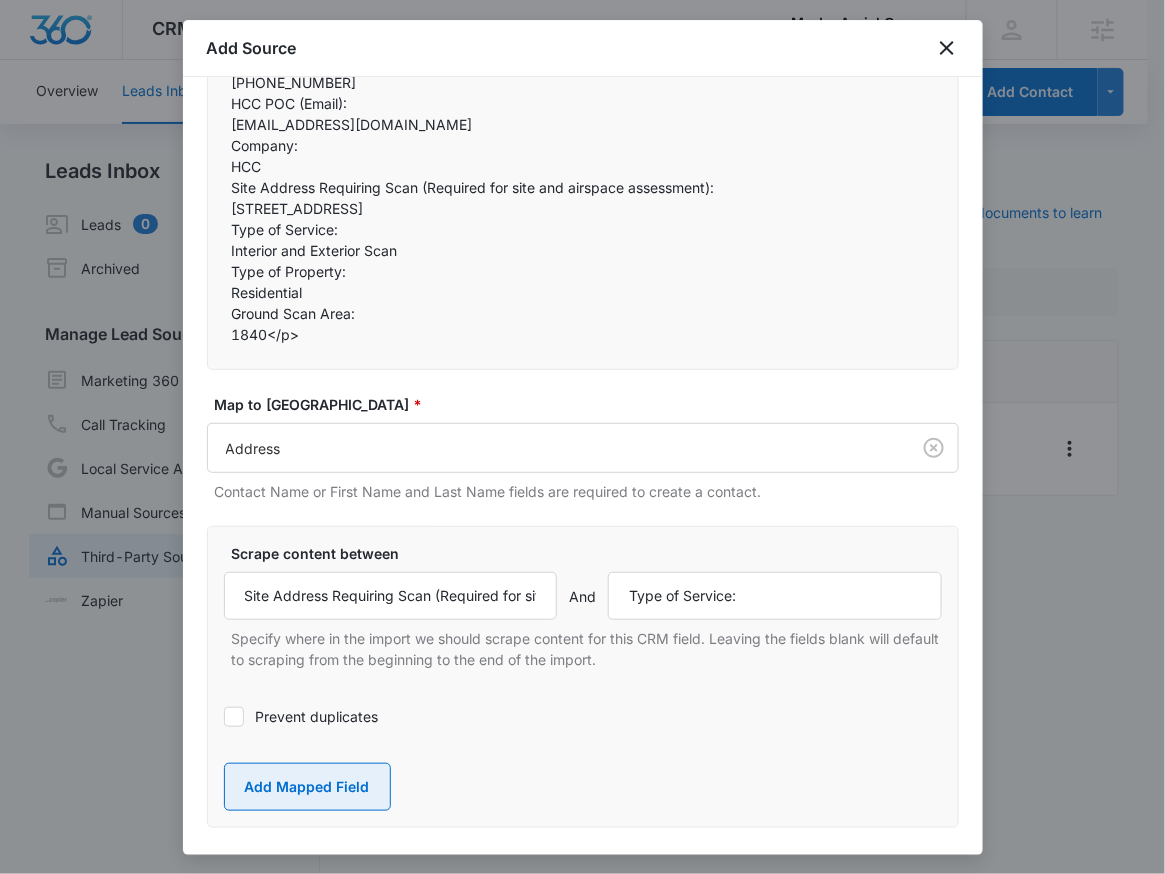 click on "Add Mapped Field" at bounding box center (307, 787) 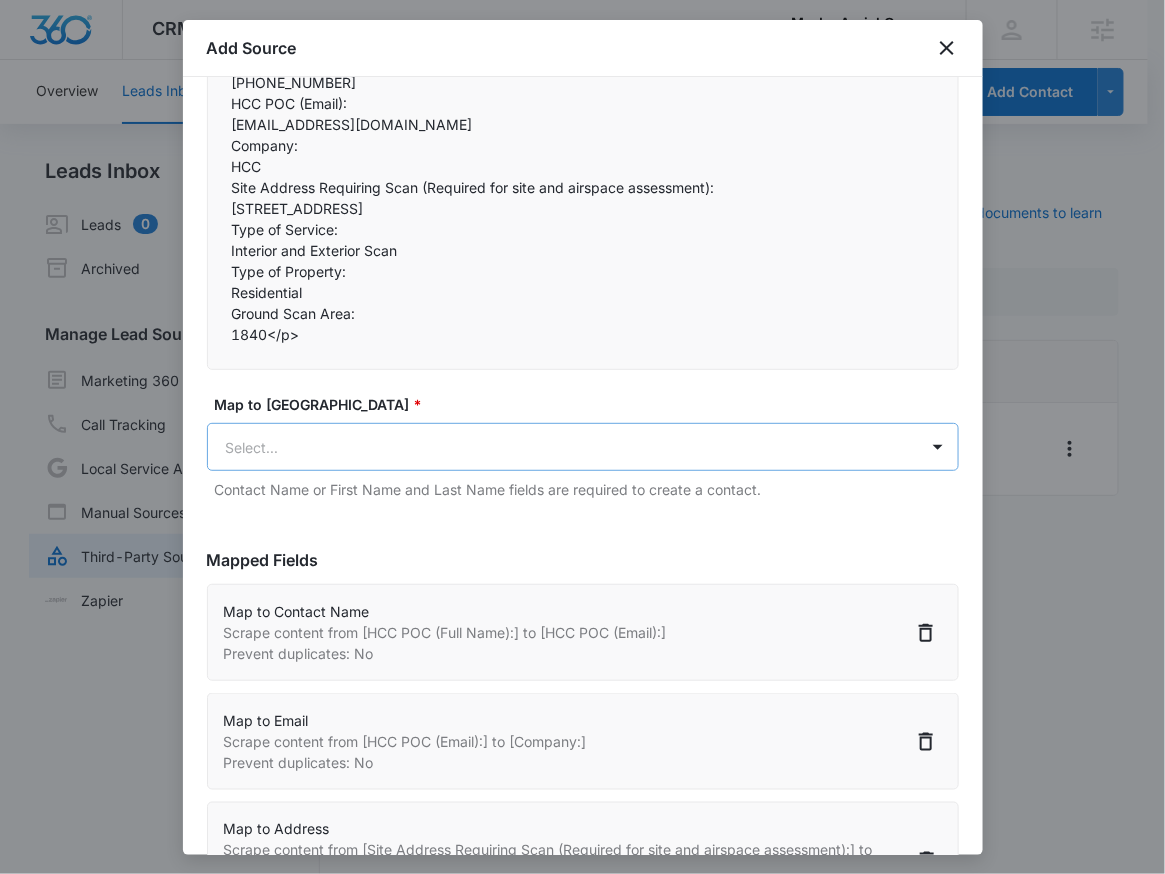 click on "CRM Apps Reputation Websites Forms CRM Email Social Payments POS Content Ads Intelligence Files Brand Settings MorLo Aerial Operations LLC M321945 Your Accounts View All RN Robert Nguyen robert.nguyen@madwire.com My Profile Notifications Support Logout Terms & Conditions   •   Privacy Policy Agencies Overview Leads Inbox Contacts Organizations History Deals Projects Tasks Calendar Lists Reports Settings Add Contact Leads Inbox Leads 0 Archived Manage Lead Sources Marketing 360 Forms Call Tracking Local Service Ads Manual Sources Third-Party Sources Zapier Third-Party Sources Manually sync your third-party platform sources and assign them to contacts. Visit our support documents to learn more. Source Source Name Submissions   ClickUps - Leads --- Showing   1-1   of   1 MorLo Aerial Operations LLC - CRM Manage Third-Party Sources - Marketing 360®
40 Add Source Step 2 of 4 Field Mapping Learn more in this support guide. Imported Content <p>Kevin Blasko - 440-390-8814 kevin.blasko@outlook.com" at bounding box center [582, 449] 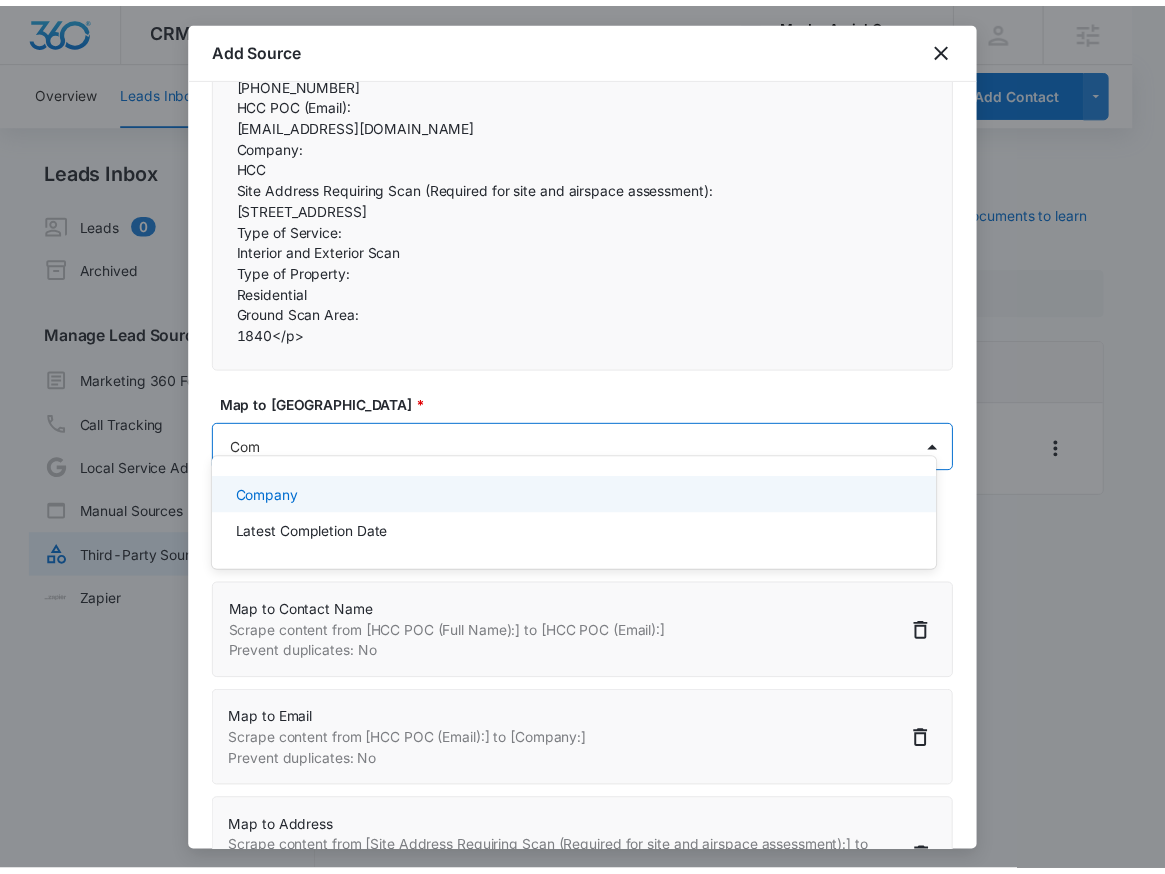 scroll, scrollTop: 0, scrollLeft: 0, axis: both 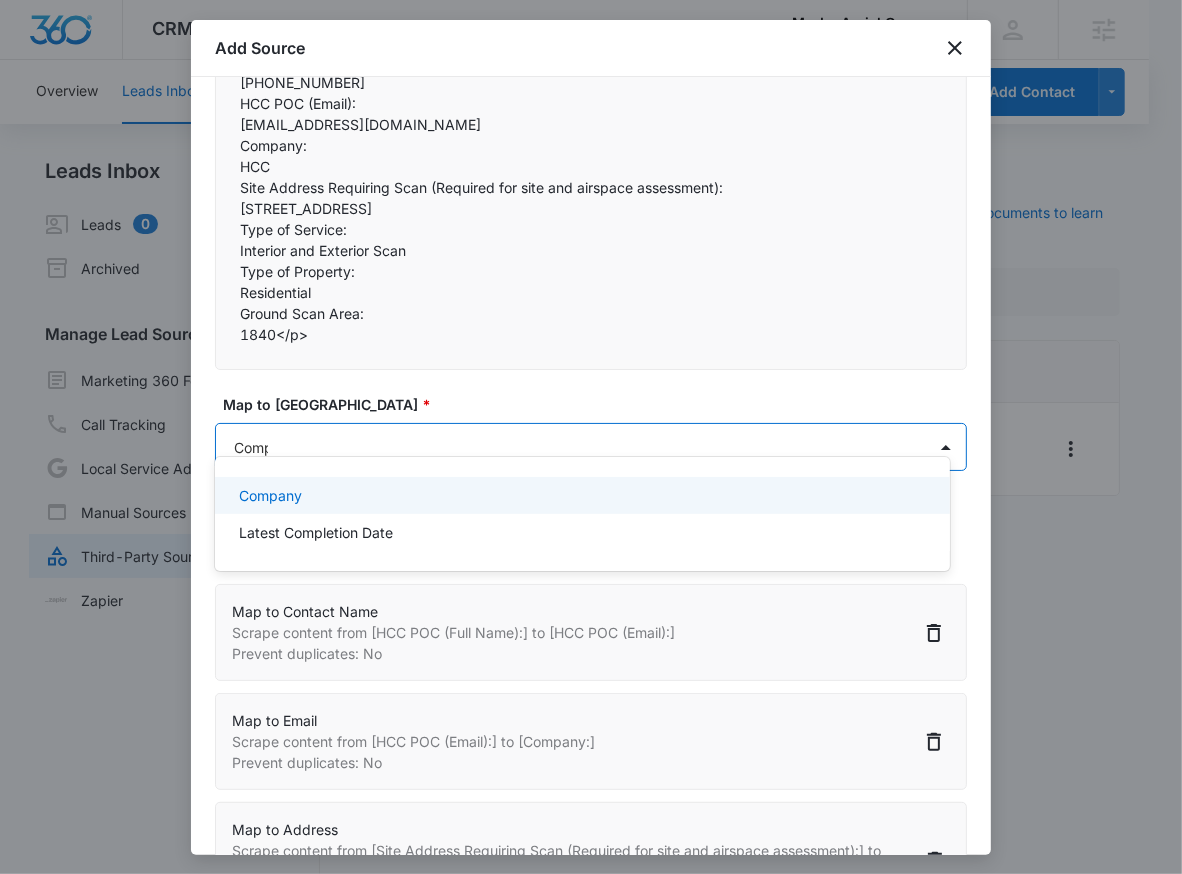 type on "Compa" 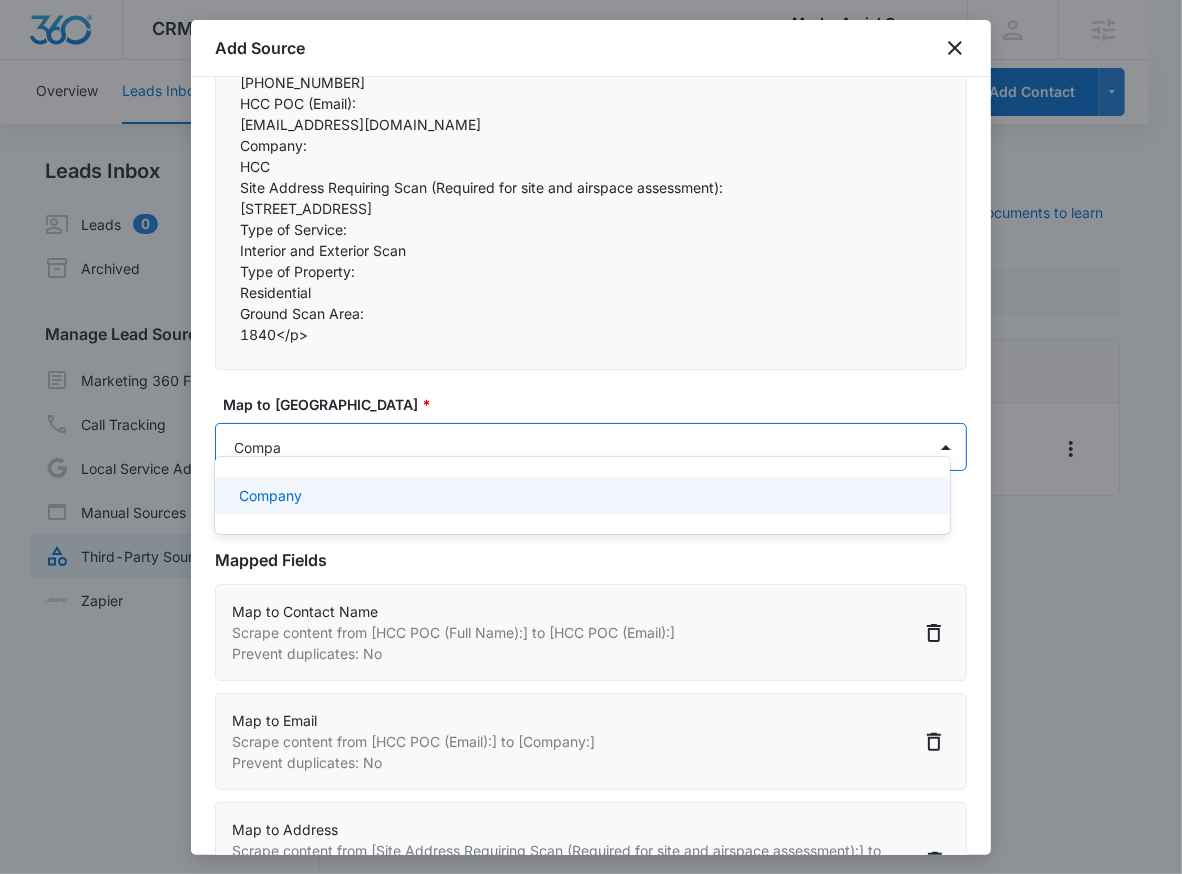 click on "Company" at bounding box center [580, 495] 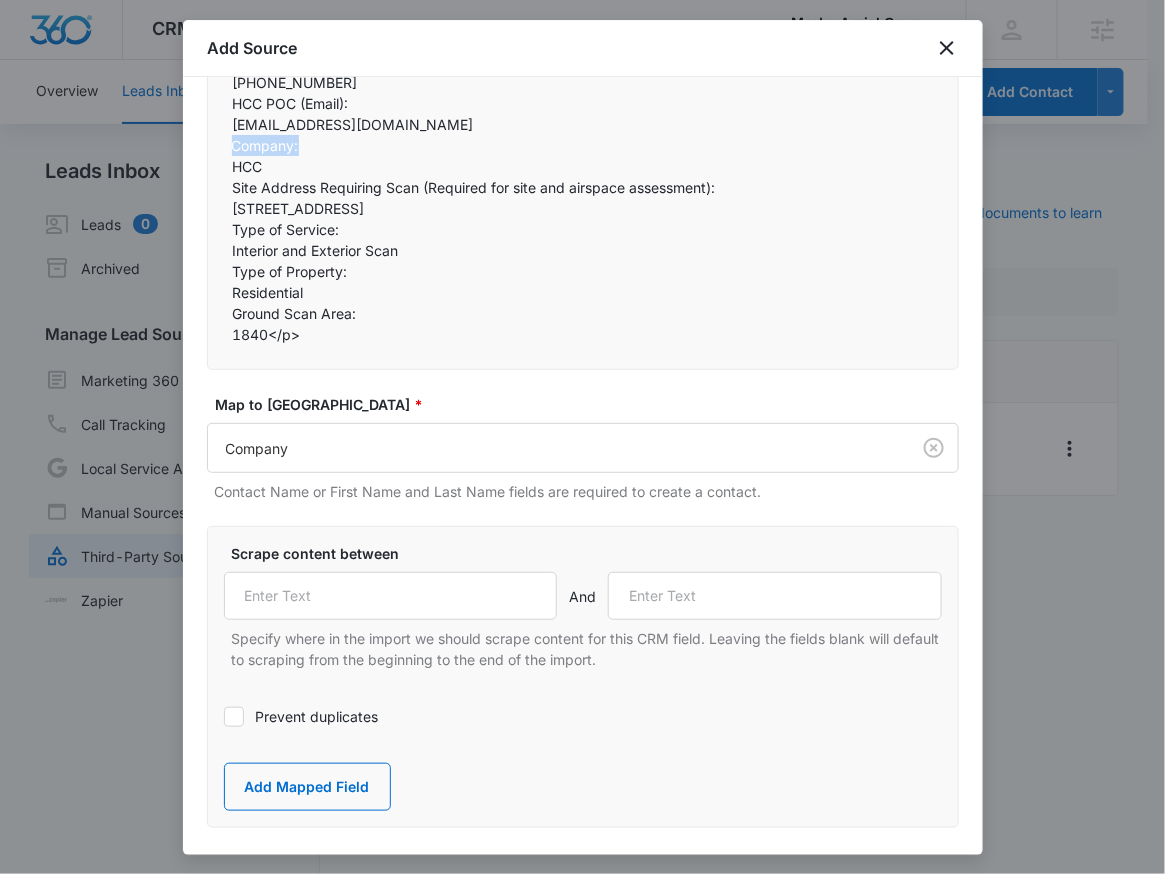 drag, startPoint x: 231, startPoint y: 117, endPoint x: 308, endPoint y: 120, distance: 77.05842 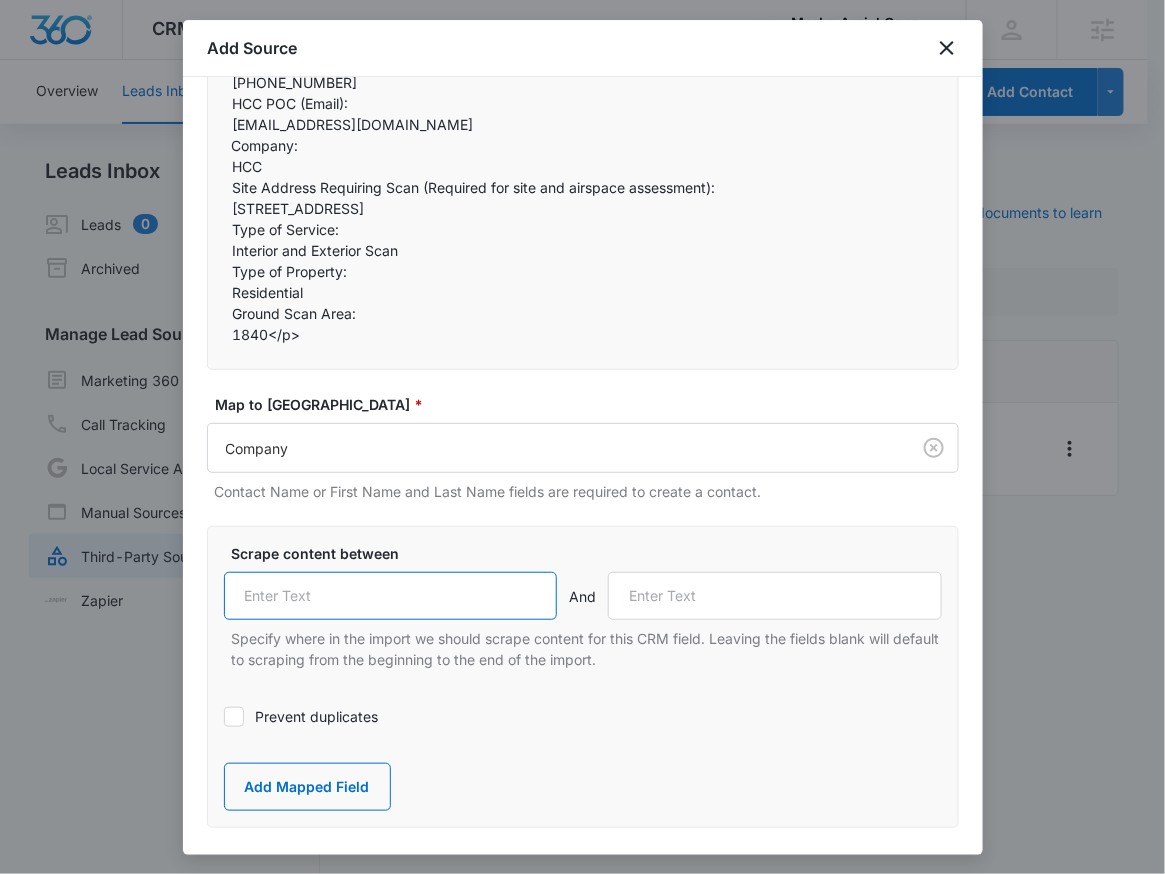 click at bounding box center [391, 596] 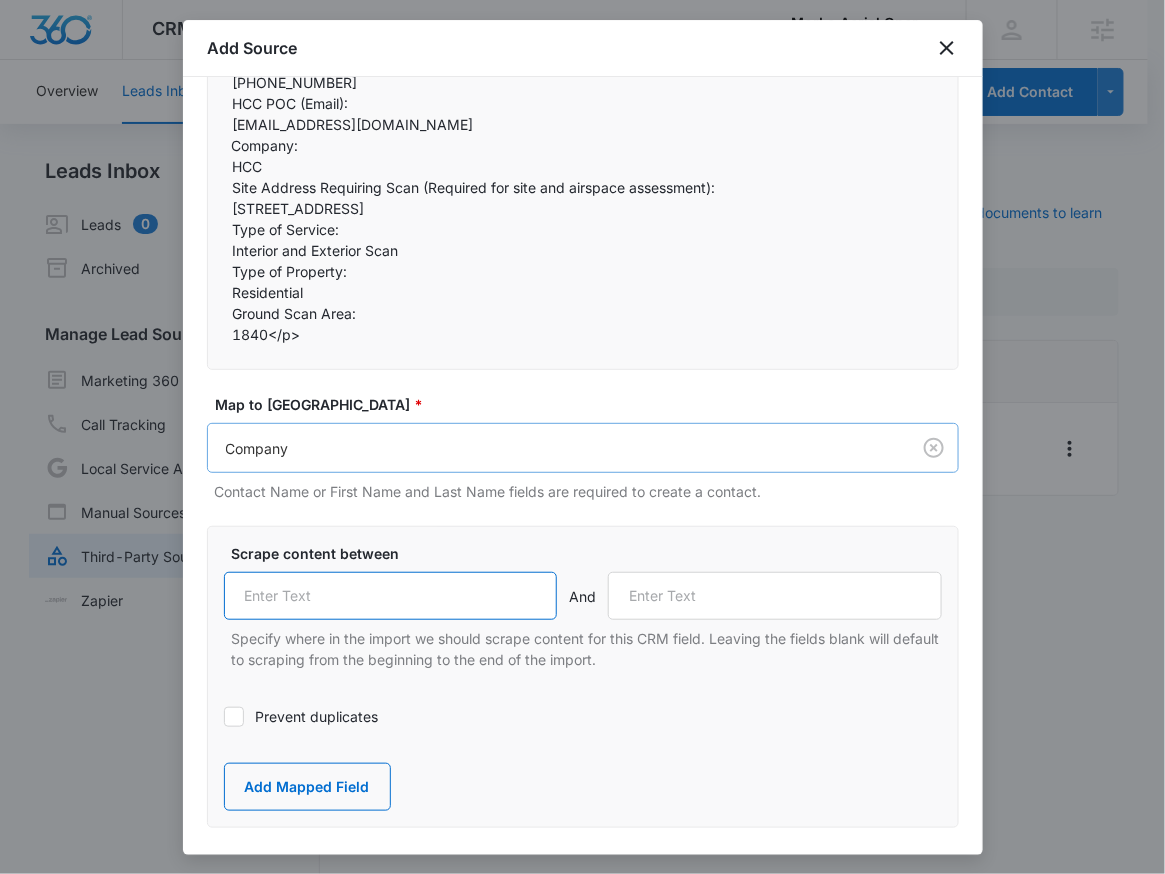 paste on "Company:" 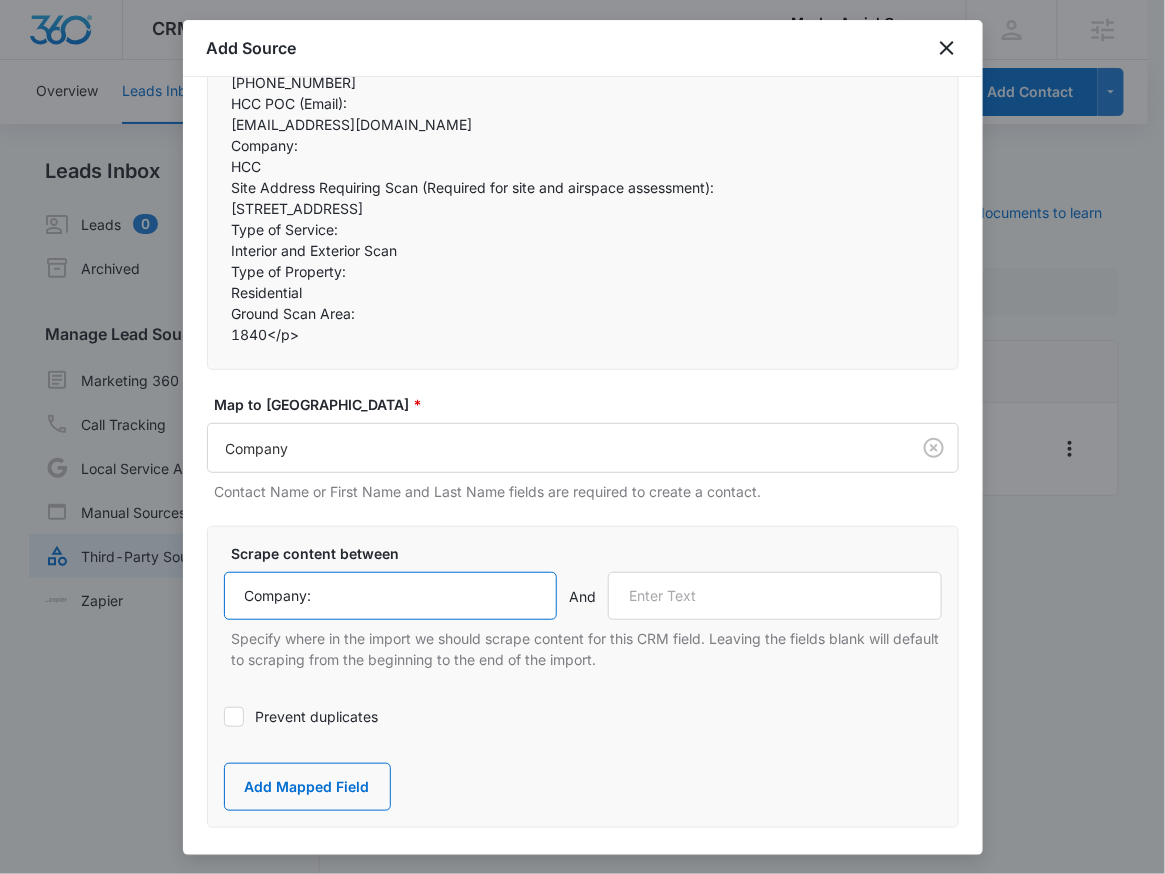 type on "Company:" 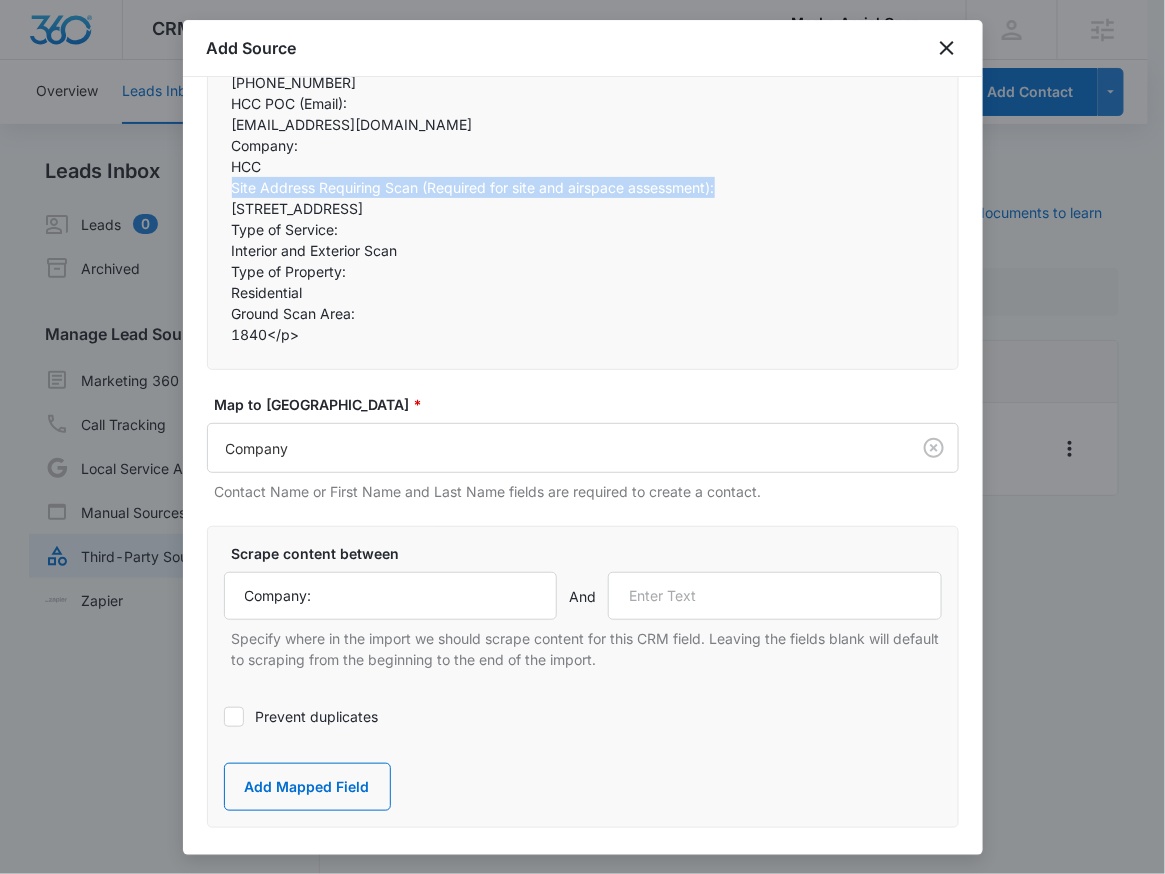 drag, startPoint x: 233, startPoint y: 168, endPoint x: 731, endPoint y: 160, distance: 498.06424 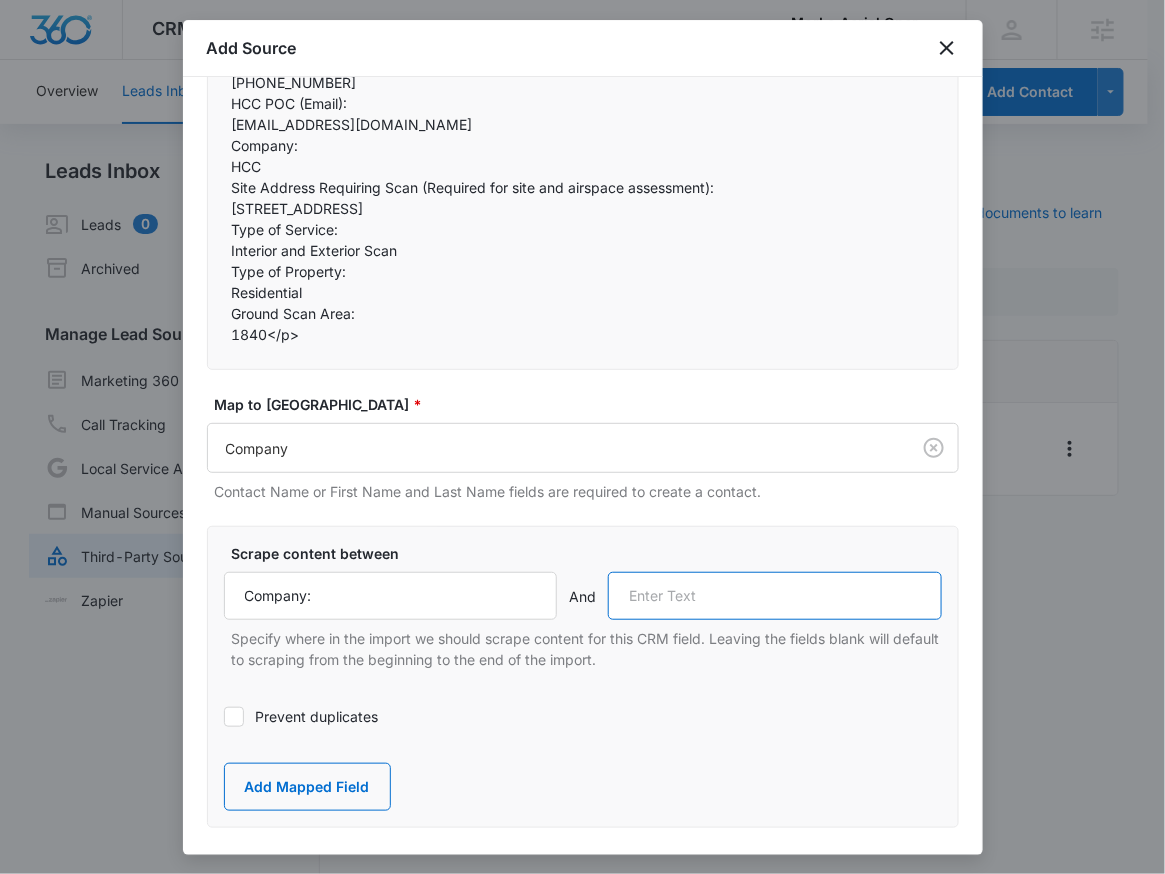 click at bounding box center [775, 596] 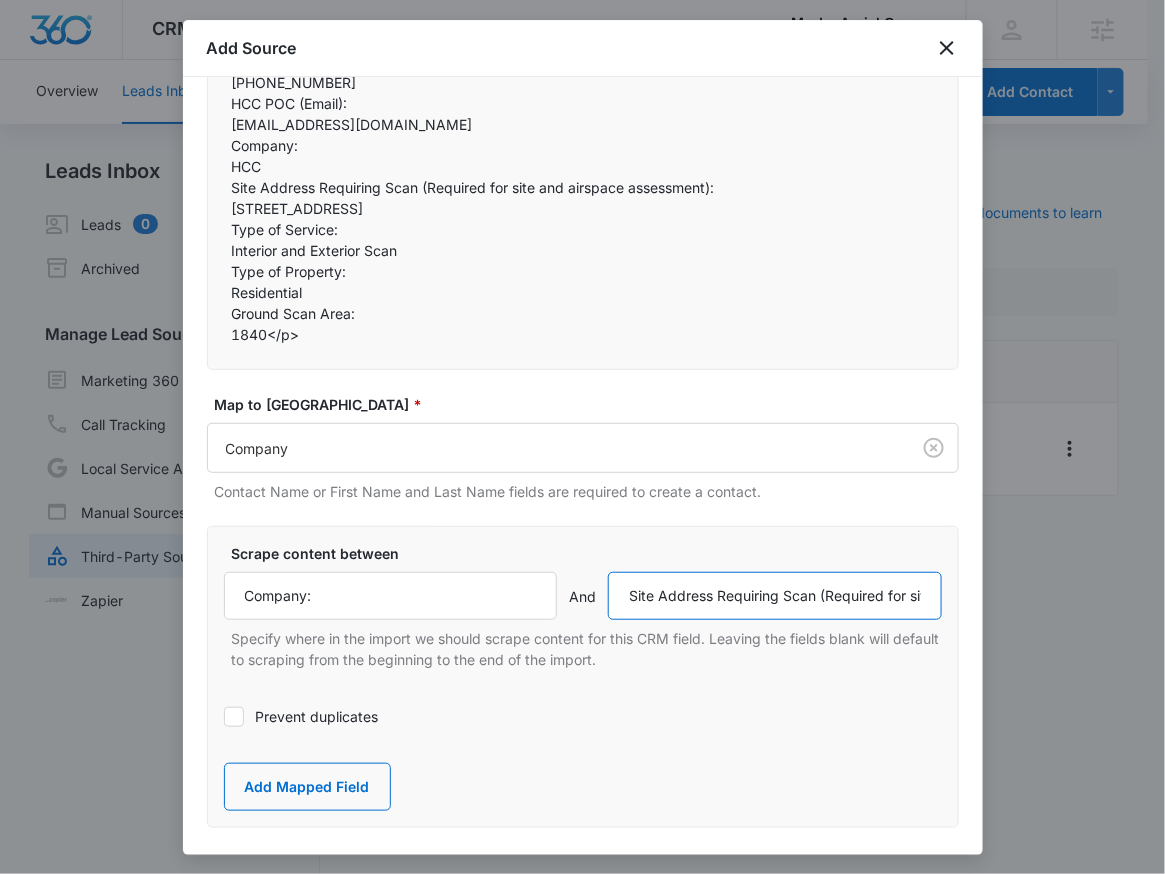 scroll, scrollTop: 0, scrollLeft: 203, axis: horizontal 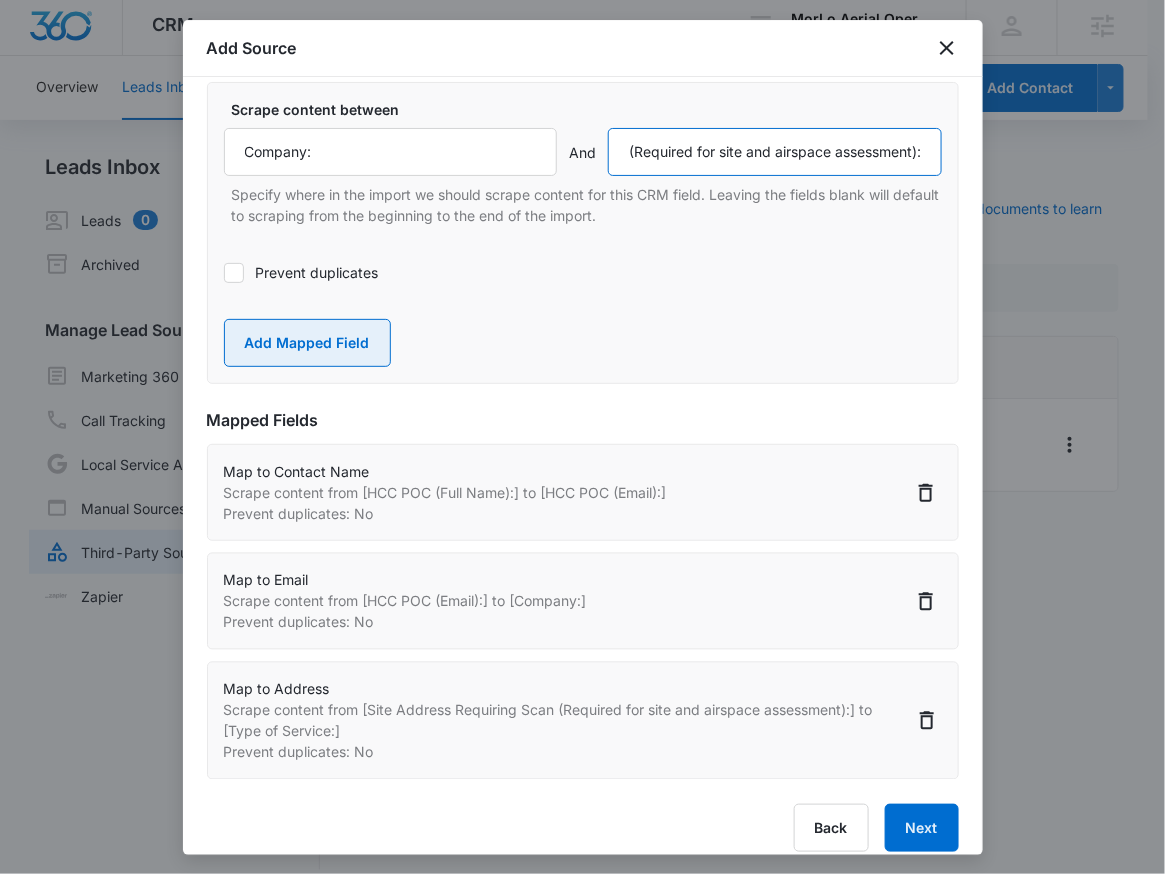 type on "Site Address Requiring Scan (Required for site and airspace assessment):" 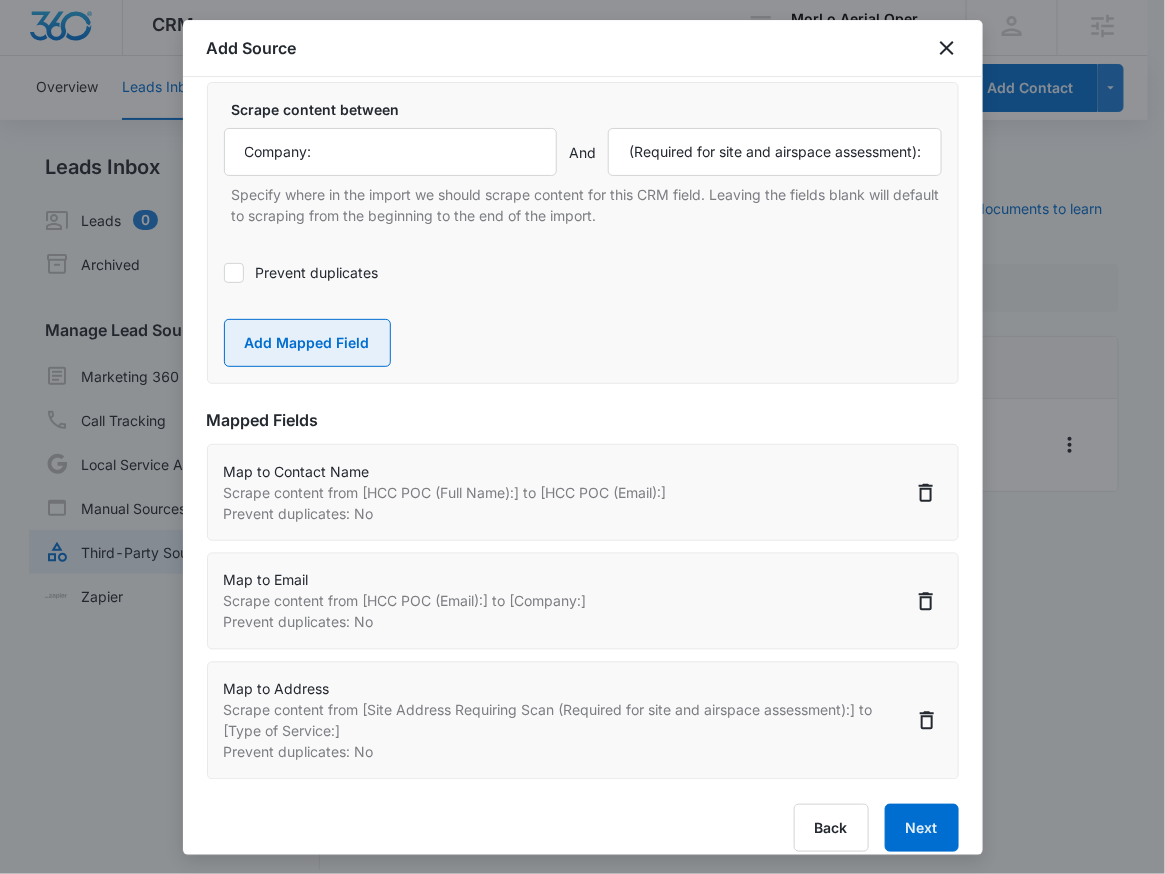 click on "Add Mapped Field" at bounding box center [307, 343] 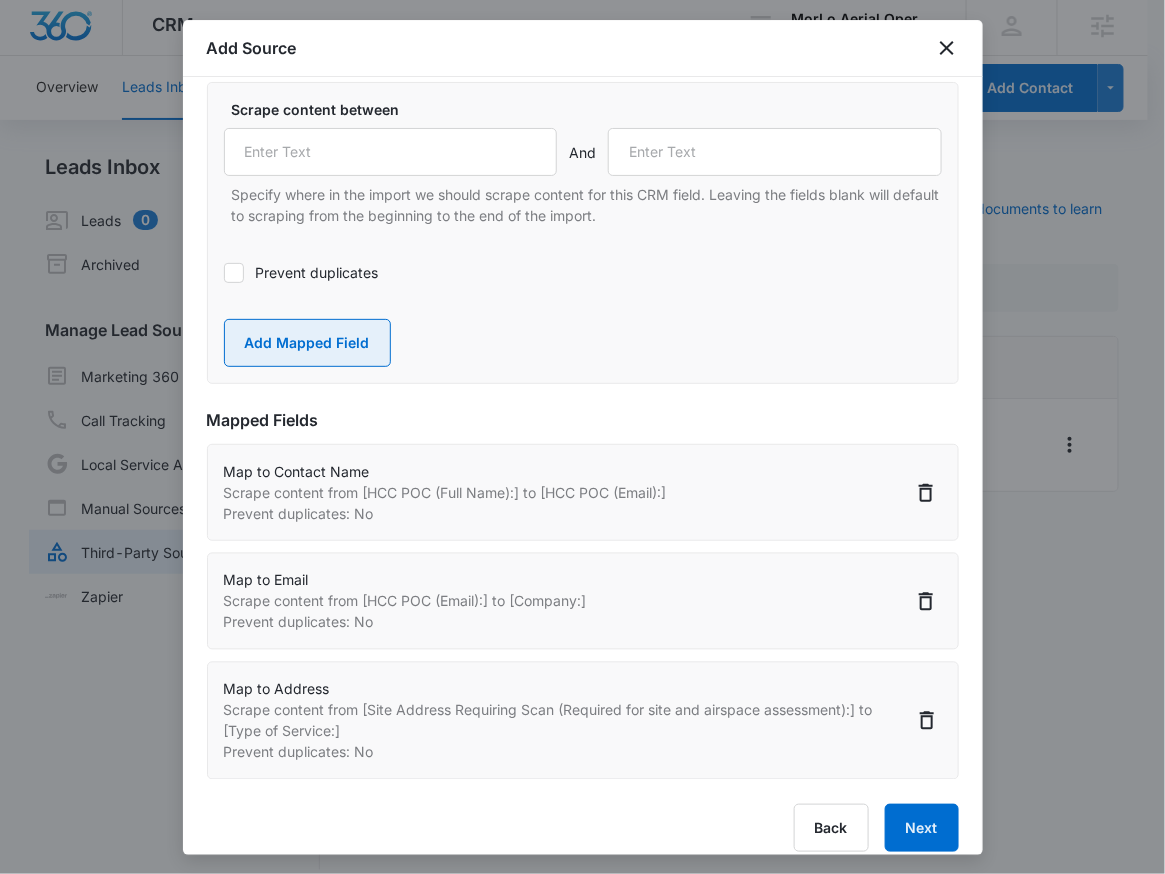 scroll, scrollTop: 0, scrollLeft: 0, axis: both 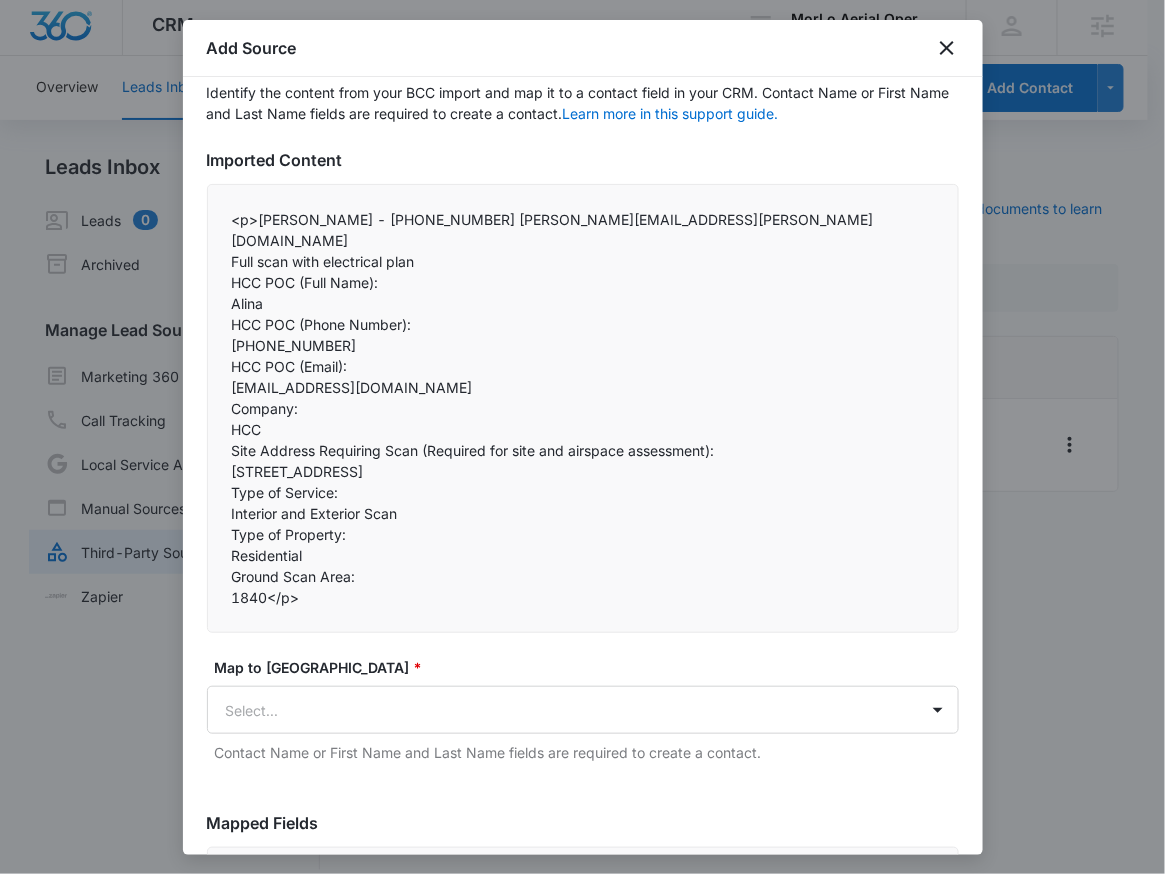 click on "Site Address Requiring Scan (Required for site and airspace assessment):" at bounding box center [583, 450] 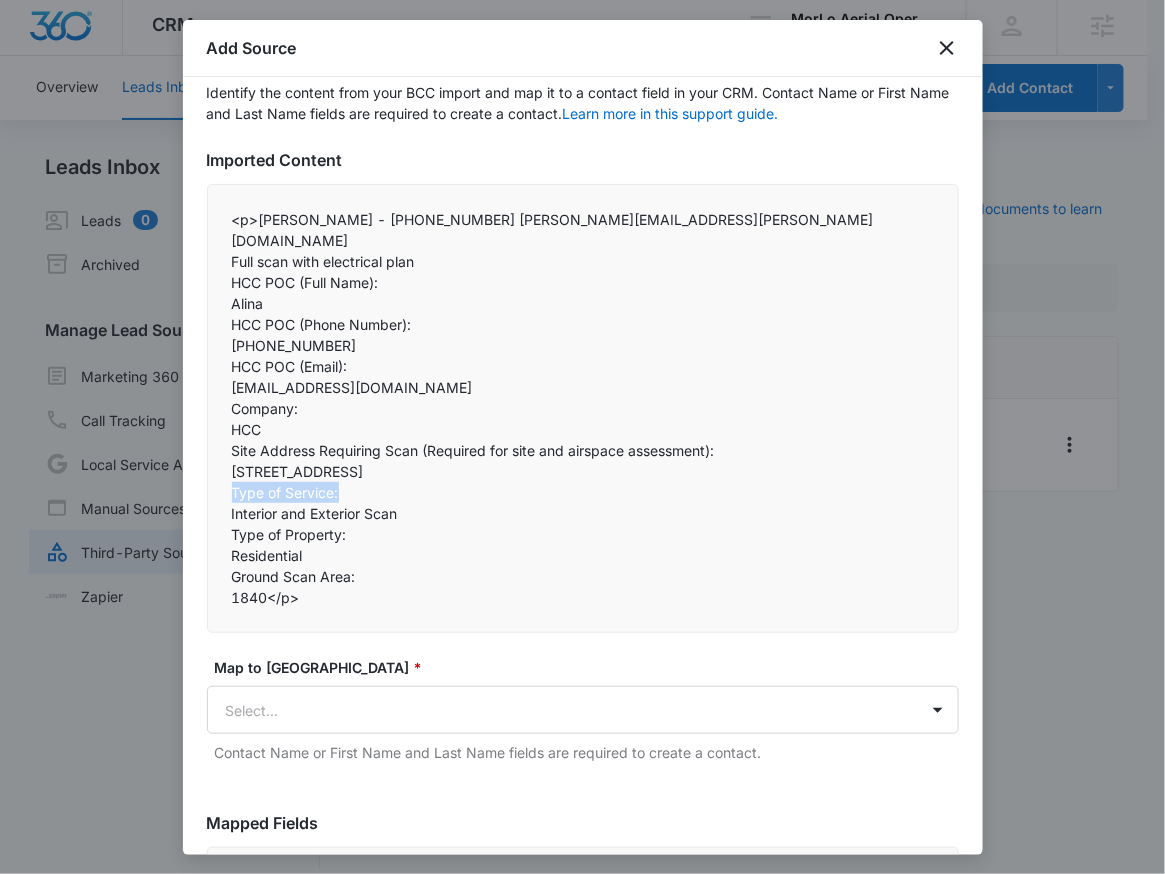 drag, startPoint x: 280, startPoint y: 464, endPoint x: 228, endPoint y: 475, distance: 53.15073 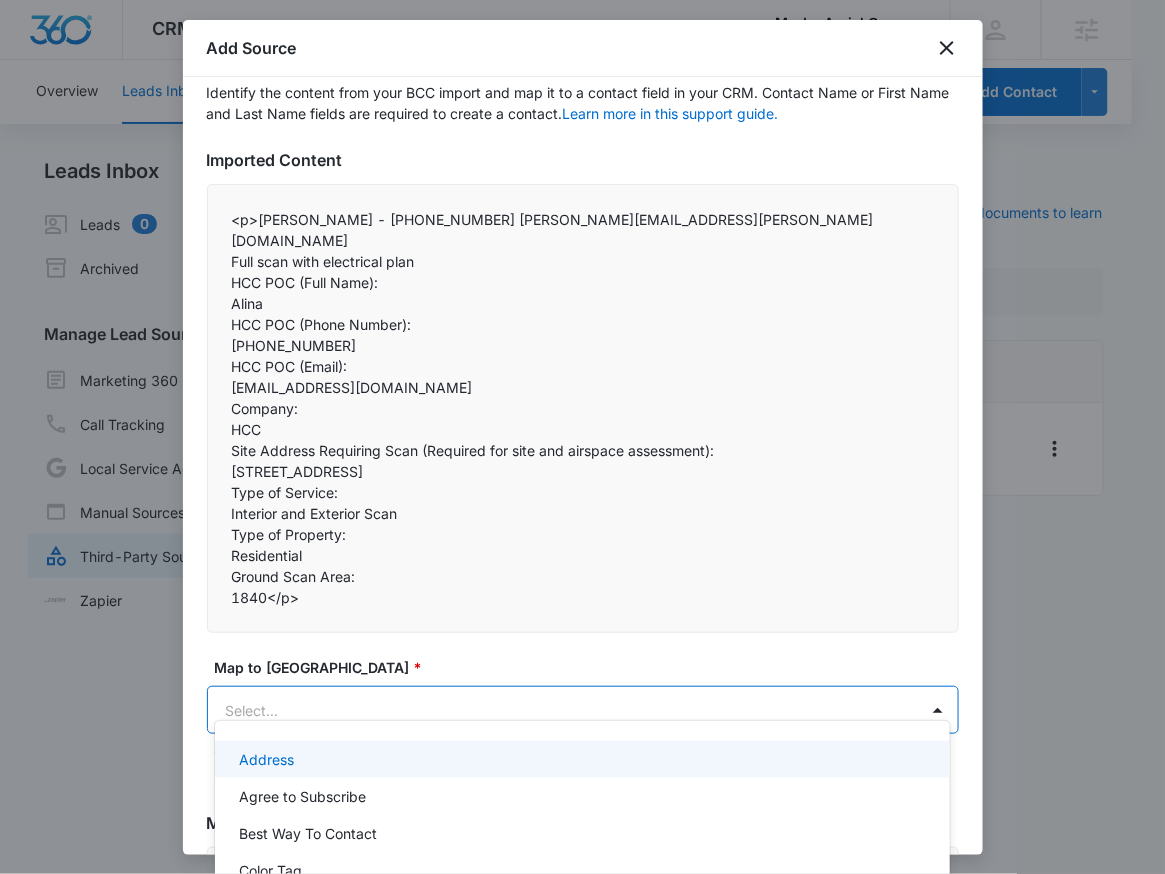 click on "CRM Apps Reputation Websites Forms CRM Email Social Payments POS Content Ads Intelligence Files Brand Settings MorLo Aerial Operations LLC M321945 Your Accounts View All RN Robert Nguyen robert.nguyen@madwire.com My Profile Notifications Support Logout Terms & Conditions   •   Privacy Policy Agencies Overview Leads Inbox Contacts Organizations History Deals Projects Tasks Calendar Lists Reports Settings Add Contact Leads Inbox Leads 0 Archived Manage Lead Sources Marketing 360 Forms Call Tracking Local Service Ads Manual Sources Third-Party Sources Zapier Third-Party Sources Manually sync your third-party platform sources and assign them to contacts. Visit our support documents to learn more. Source Source Name Submissions   ClickUps - Leads --- Showing   1-1   of   1 MorLo Aerial Operations LLC - CRM Manage Third-Party Sources - Marketing 360®
40 Add Source Step 2 of 4 Field Mapping Learn more in this support guide. Imported Content <p>Kevin Blasko - 440-390-8814 kevin.blasko@outlook.com" at bounding box center [582, 437] 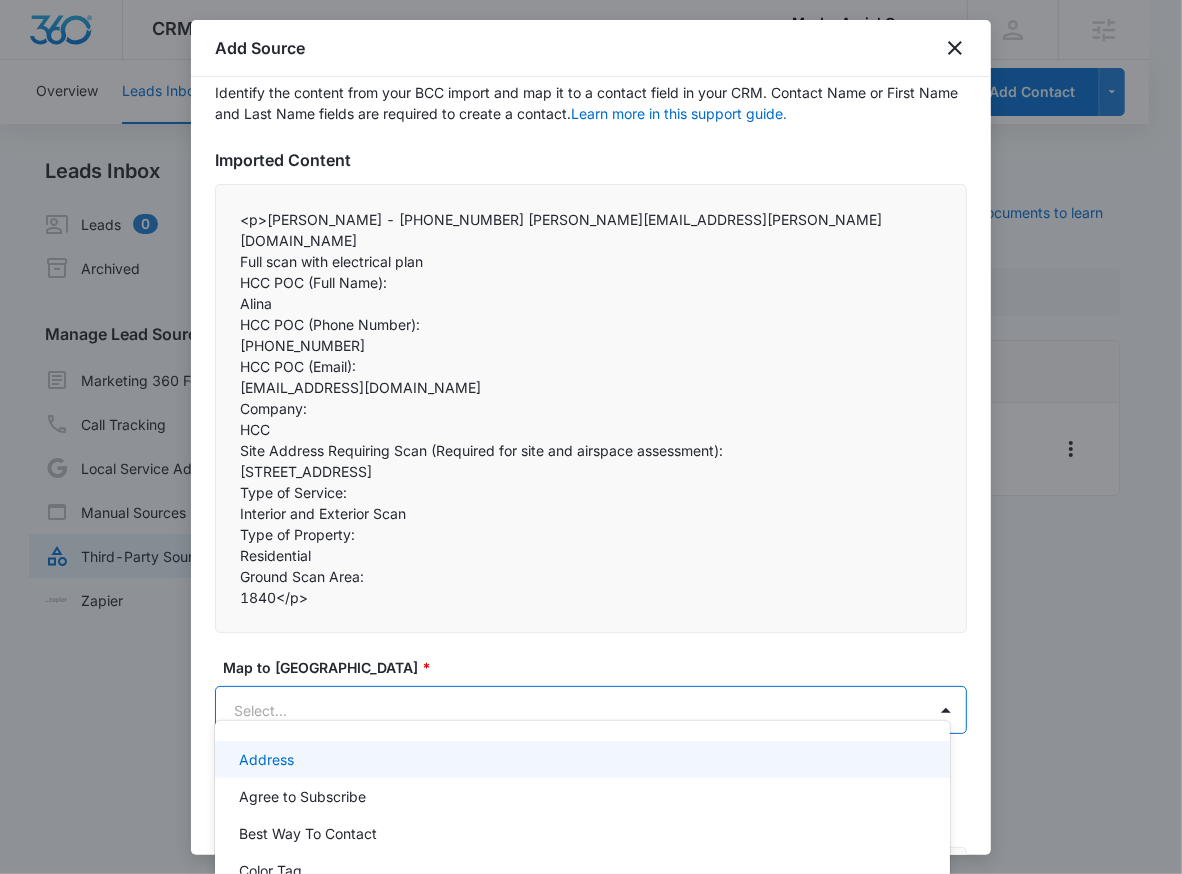 paste on "Type of Service:" 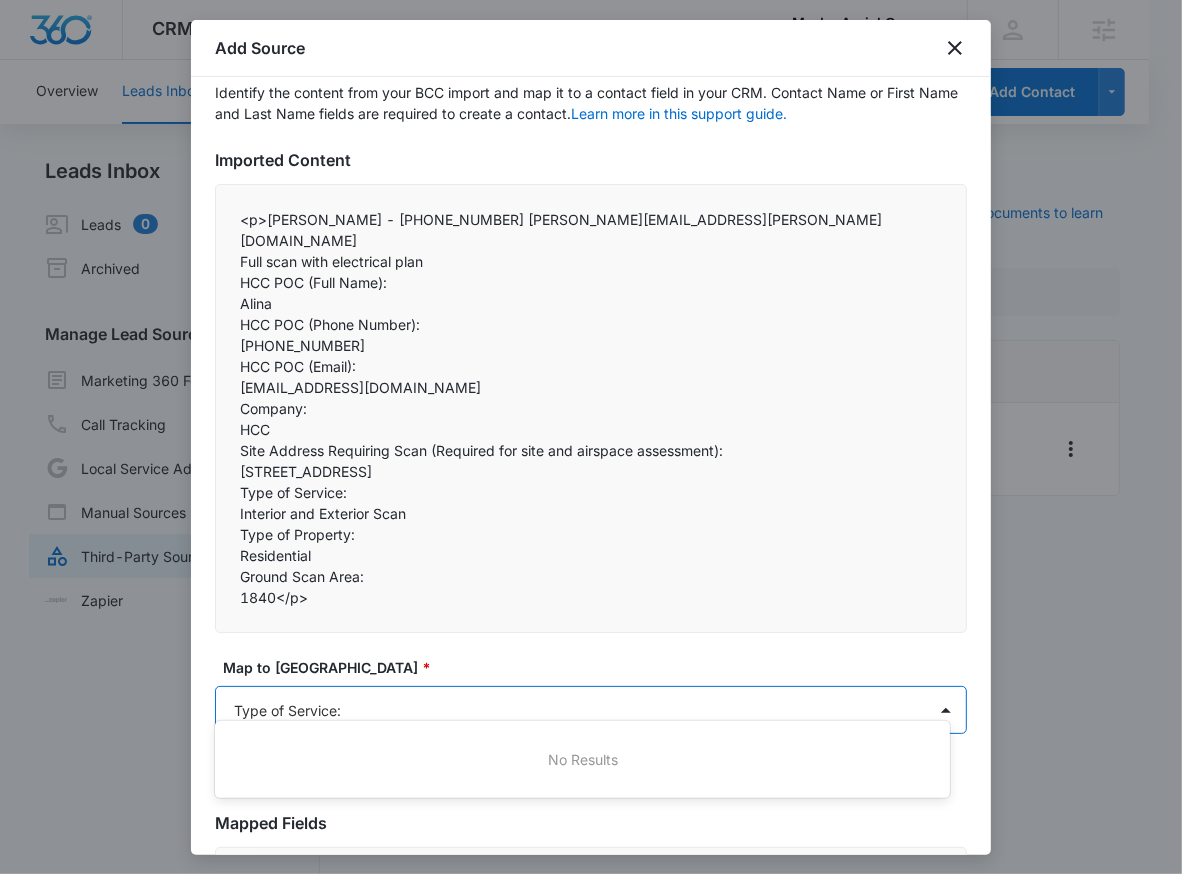click at bounding box center (591, 437) 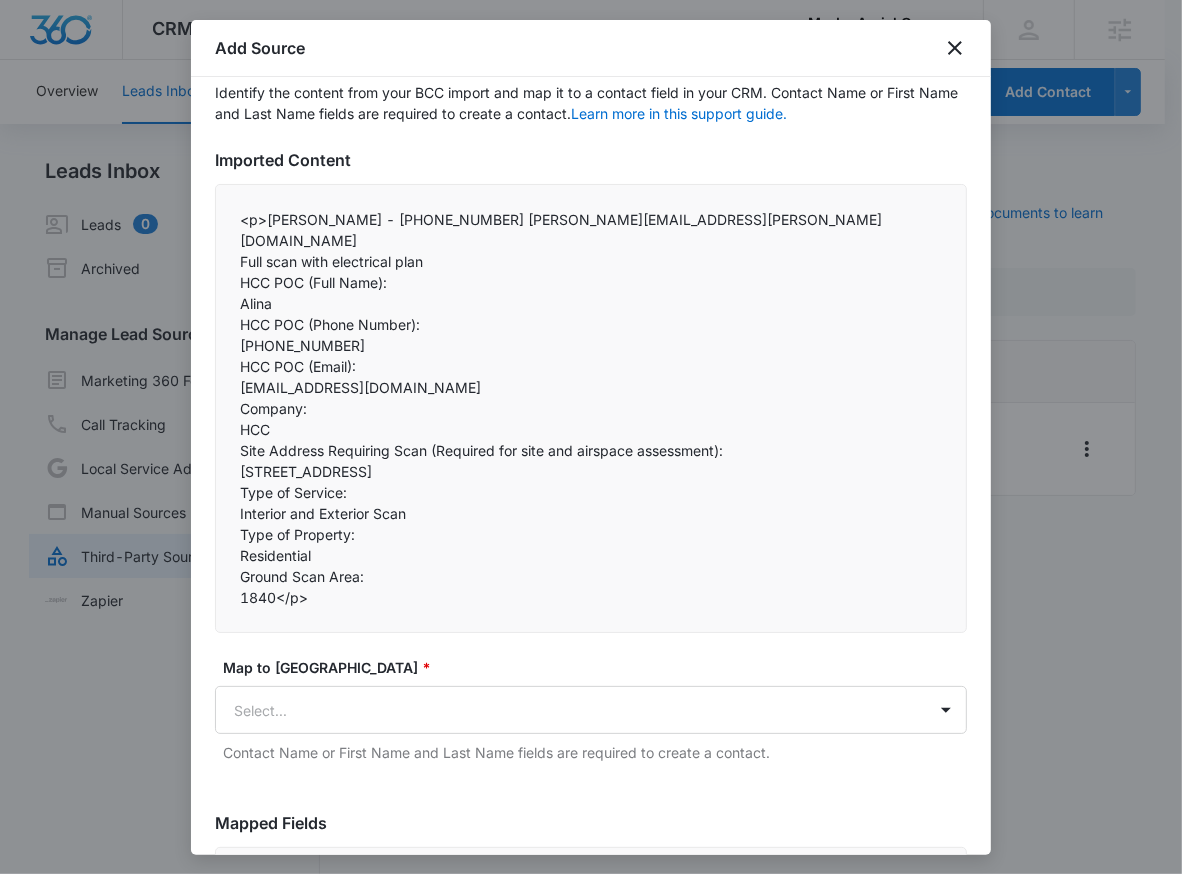 click on "CRM Apps Reputation Websites Forms CRM Email Social Payments POS Content Ads Intelligence Files Brand Settings MorLo Aerial Operations LLC M321945 Your Accounts View All RN Robert Nguyen robert.nguyen@madwire.com My Profile Notifications Support Logout Terms & Conditions   •   Privacy Policy Agencies Overview Leads Inbox Contacts Organizations History Deals Projects Tasks Calendar Lists Reports Settings Add Contact Leads Inbox Leads 0 Archived Manage Lead Sources Marketing 360 Forms Call Tracking Local Service Ads Manual Sources Third-Party Sources Zapier Third-Party Sources Manually sync your third-party platform sources and assign them to contacts. Visit our support documents to learn more. Source Source Name Submissions   ClickUps - Leads --- Showing   1-1   of   1 MorLo Aerial Operations LLC - CRM Manage Third-Party Sources - Marketing 360®
40 Add Source Step 2 of 4 Field Mapping Learn more in this support guide. Imported Content <p>Kevin Blasko - 440-390-8814 kevin.blasko@outlook.com" at bounding box center [591, 449] 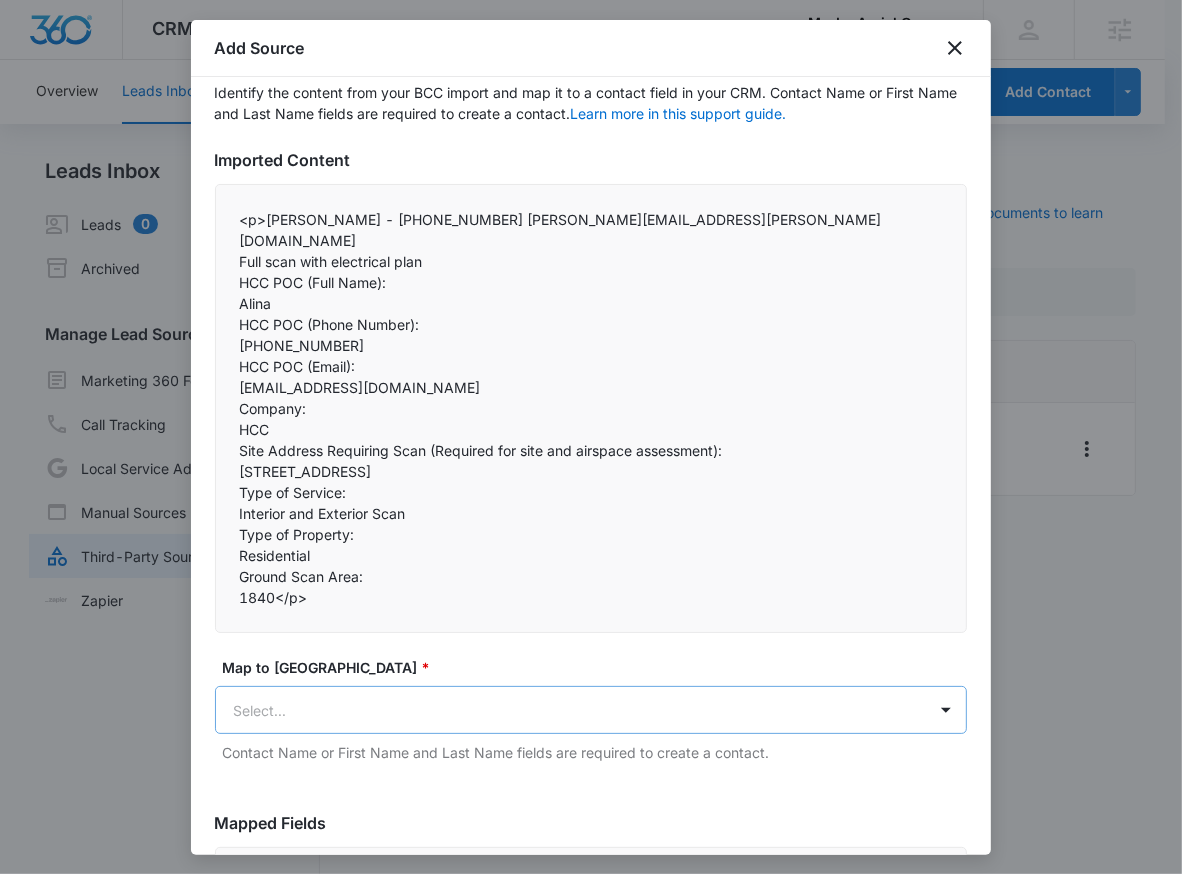 click on "CRM Apps Reputation Websites Forms CRM Email Social Payments POS Content Ads Intelligence Files Brand Settings MorLo Aerial Operations LLC M321945 Your Accounts View All RN Robert Nguyen robert.nguyen@madwire.com My Profile Notifications Support Logout Terms & Conditions   •   Privacy Policy Agencies Overview Leads Inbox Contacts Organizations History Deals Projects Tasks Calendar Lists Reports Settings Add Contact Leads Inbox Leads 0 Archived Manage Lead Sources Marketing 360 Forms Call Tracking Local Service Ads Manual Sources Third-Party Sources Zapier Third-Party Sources Manually sync your third-party platform sources and assign them to contacts. Visit our support documents to learn more. Source Source Name Submissions   ClickUps - Leads --- Showing   1-1   of   1 MorLo Aerial Operations LLC - CRM Manage Third-Party Sources - Marketing 360®
40 Add Source Step 2 of 4 Field Mapping Learn more in this support guide. Imported Content <p>Kevin Blasko - 440-390-8814 kevin.blasko@outlook.com" at bounding box center [591, 449] 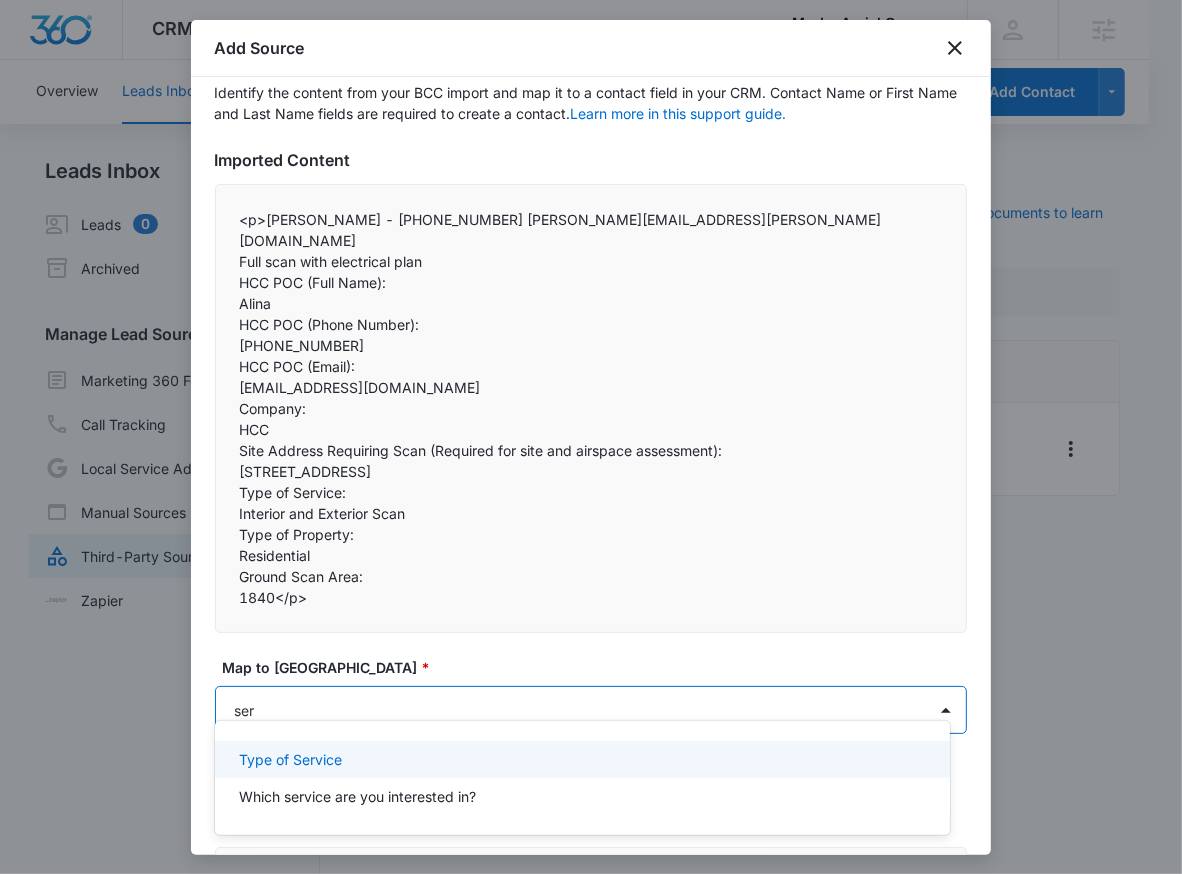 type on "serv" 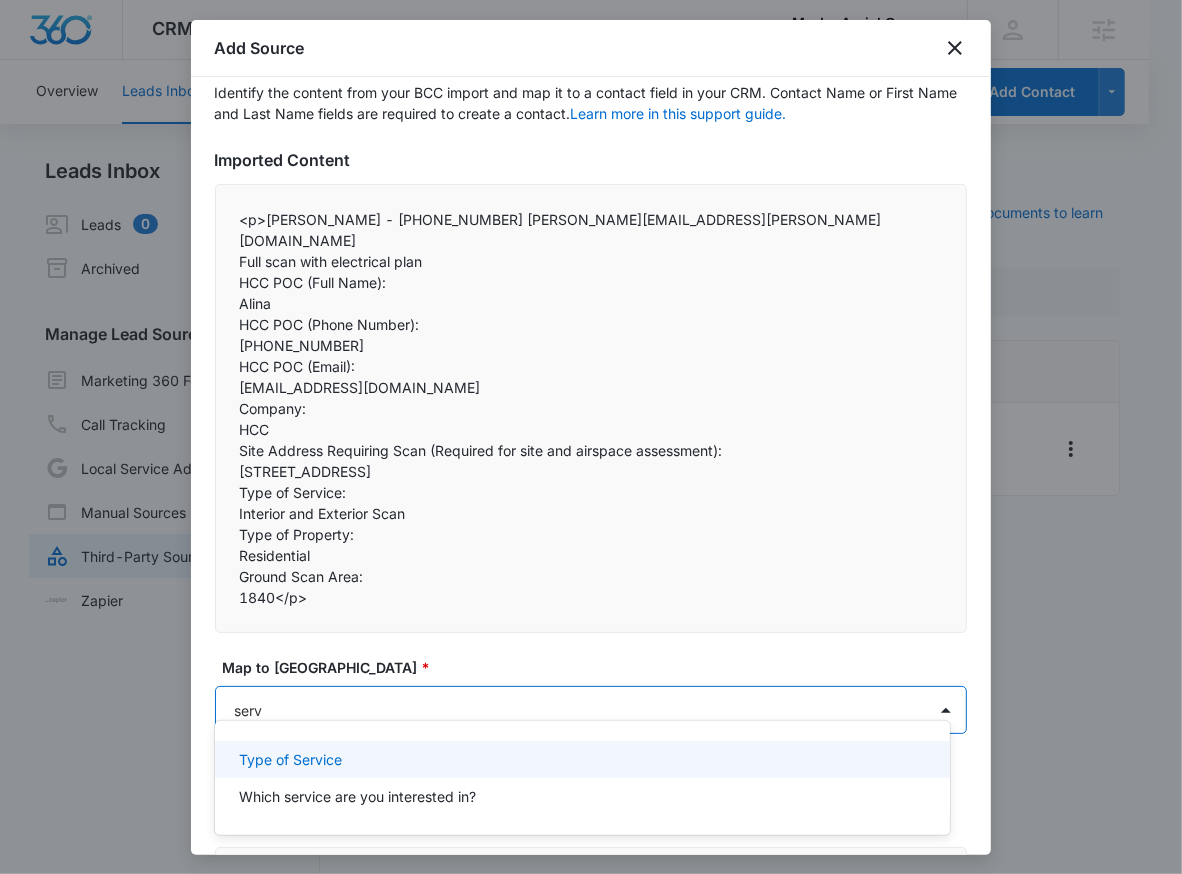 click on "Type of Service" at bounding box center [580, 759] 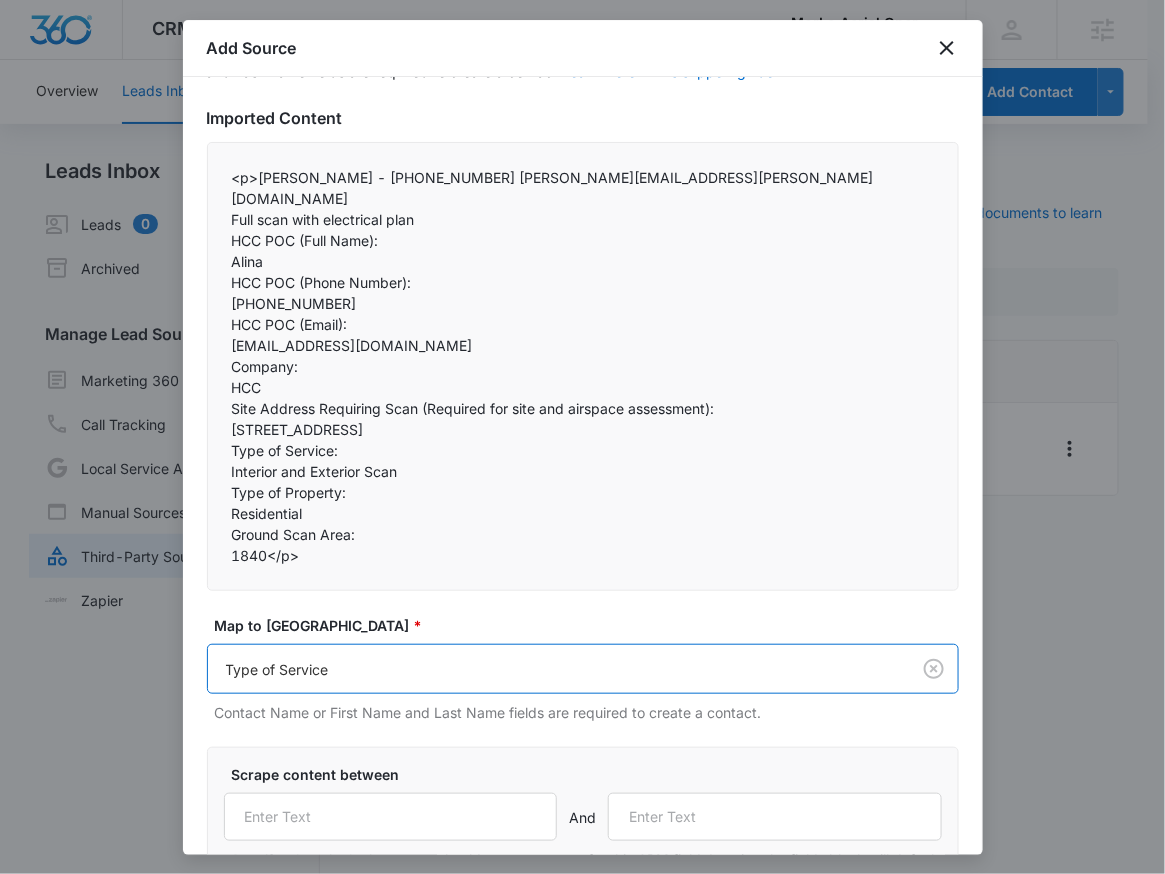 scroll, scrollTop: 137, scrollLeft: 0, axis: vertical 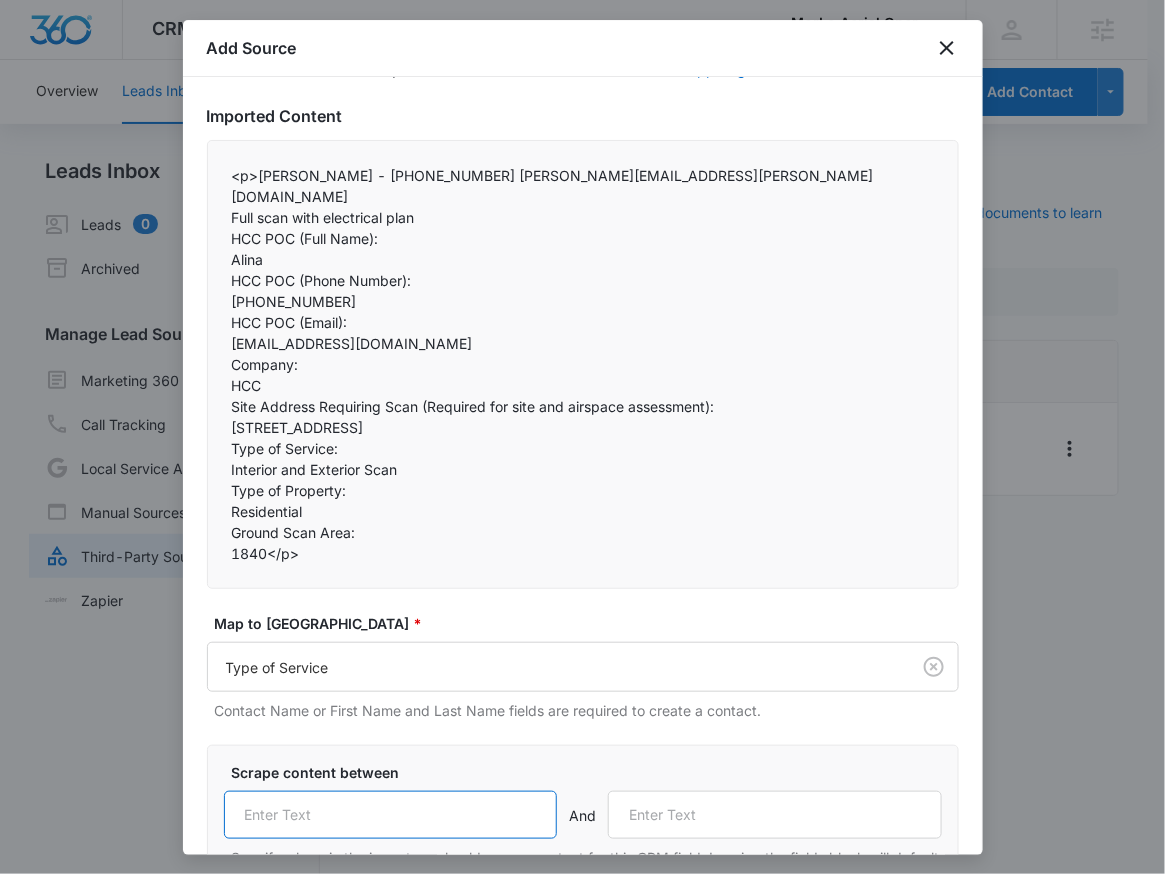 click at bounding box center (391, 815) 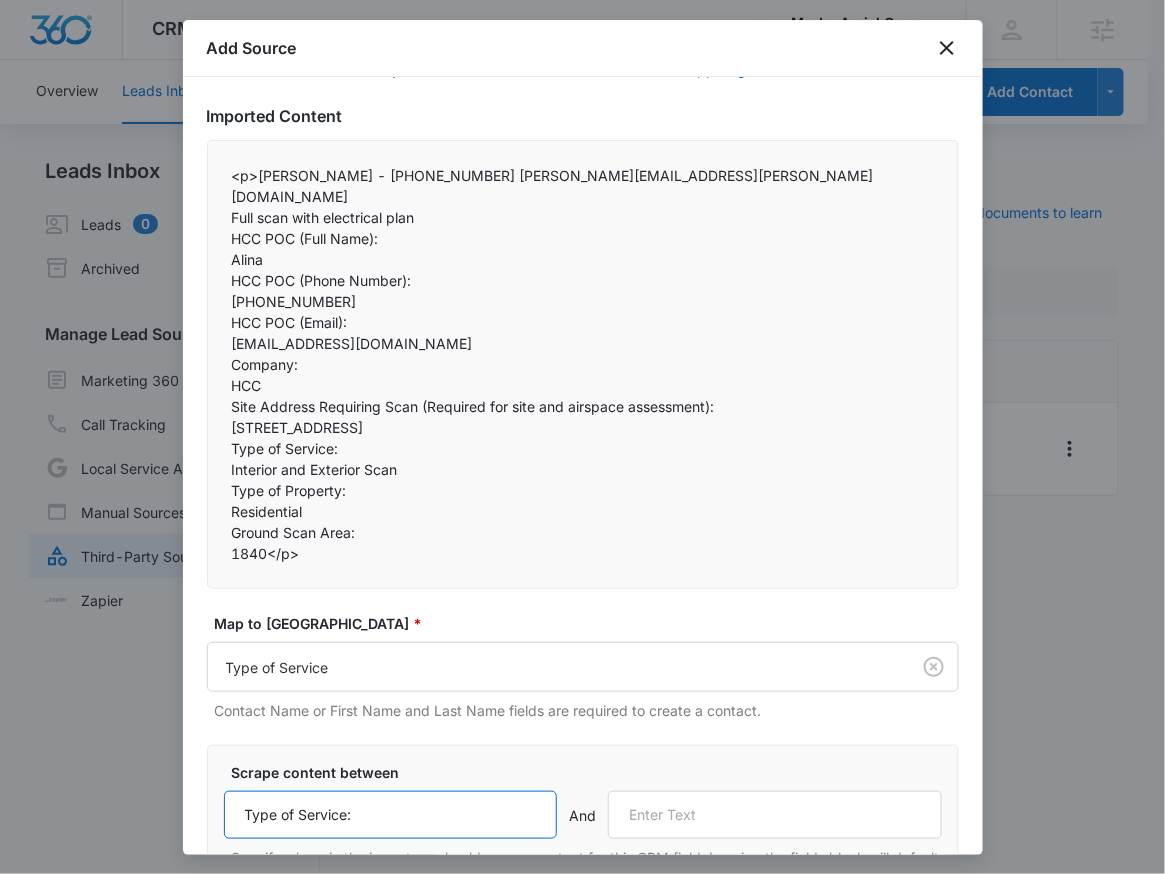 type on "Type of Service:" 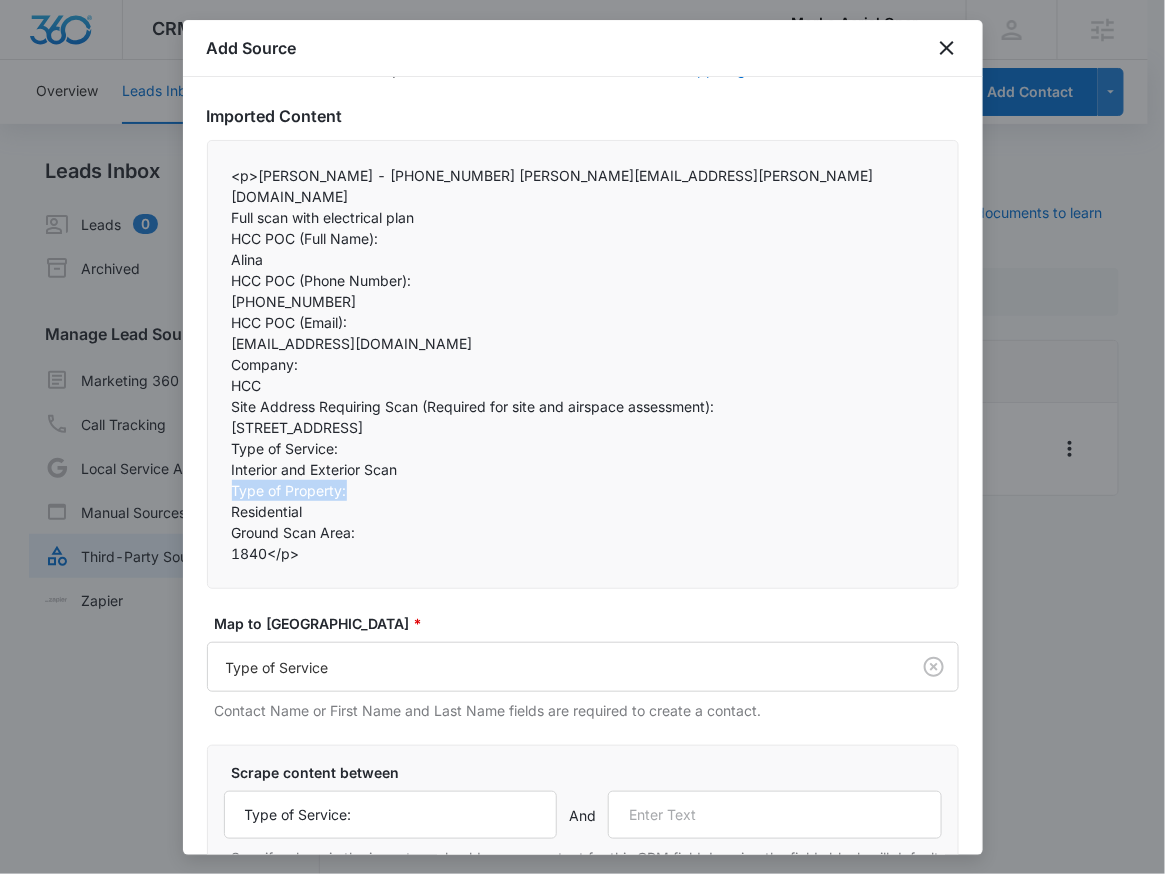drag, startPoint x: 231, startPoint y: 464, endPoint x: 351, endPoint y: 473, distance: 120.33703 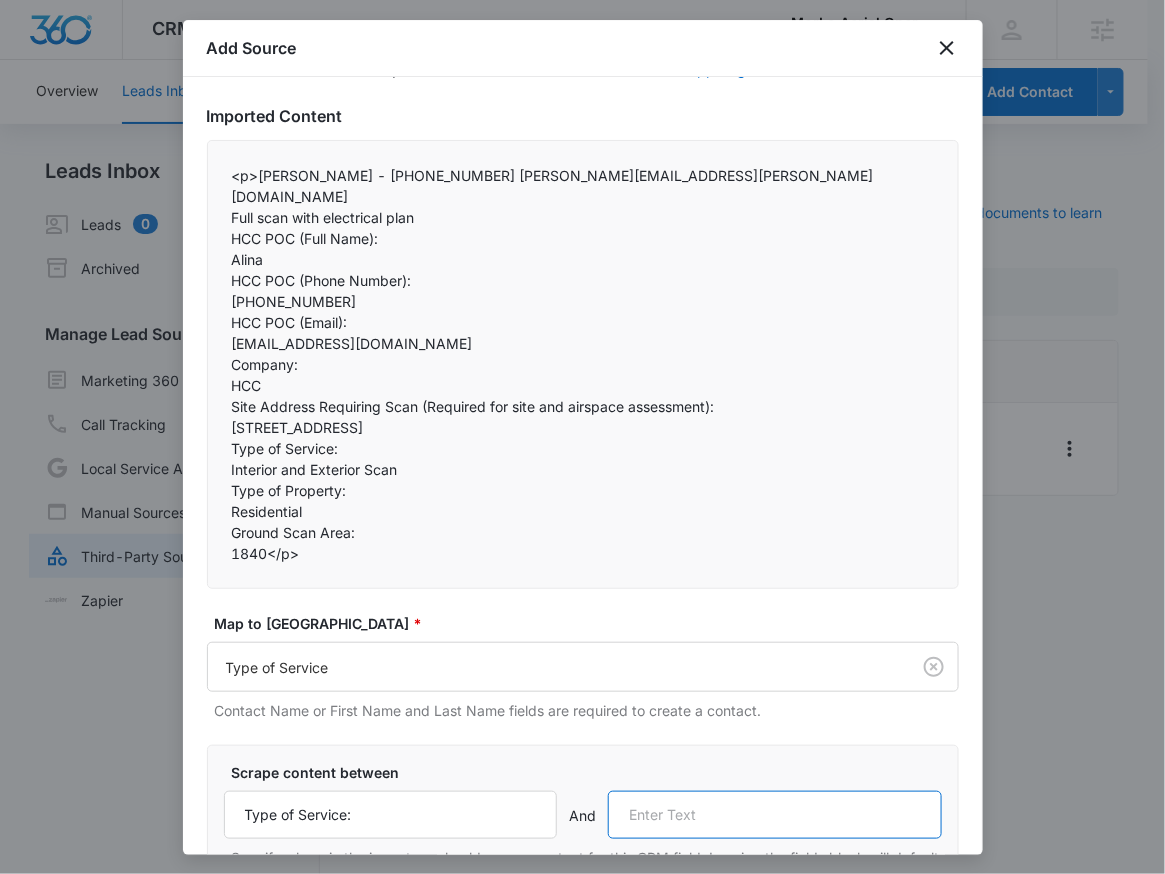 click at bounding box center [775, 815] 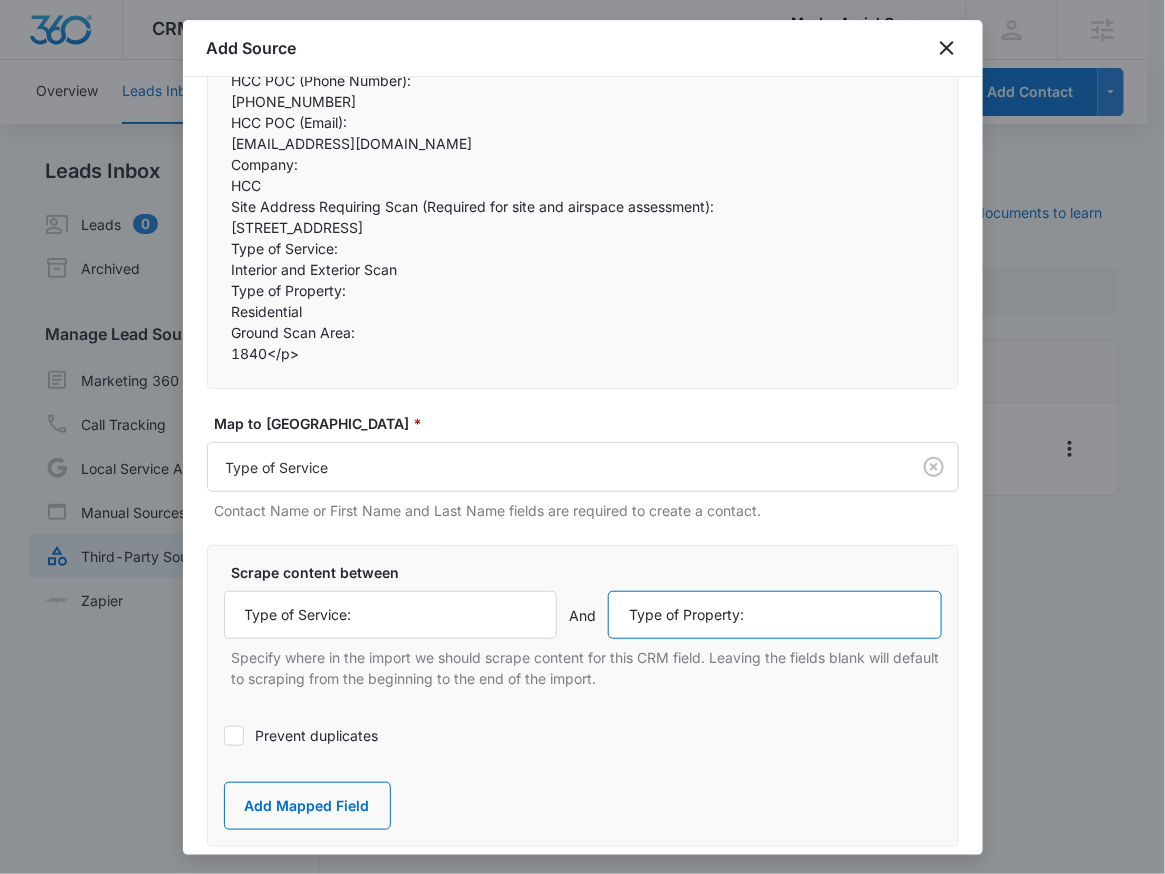 scroll, scrollTop: 383, scrollLeft: 0, axis: vertical 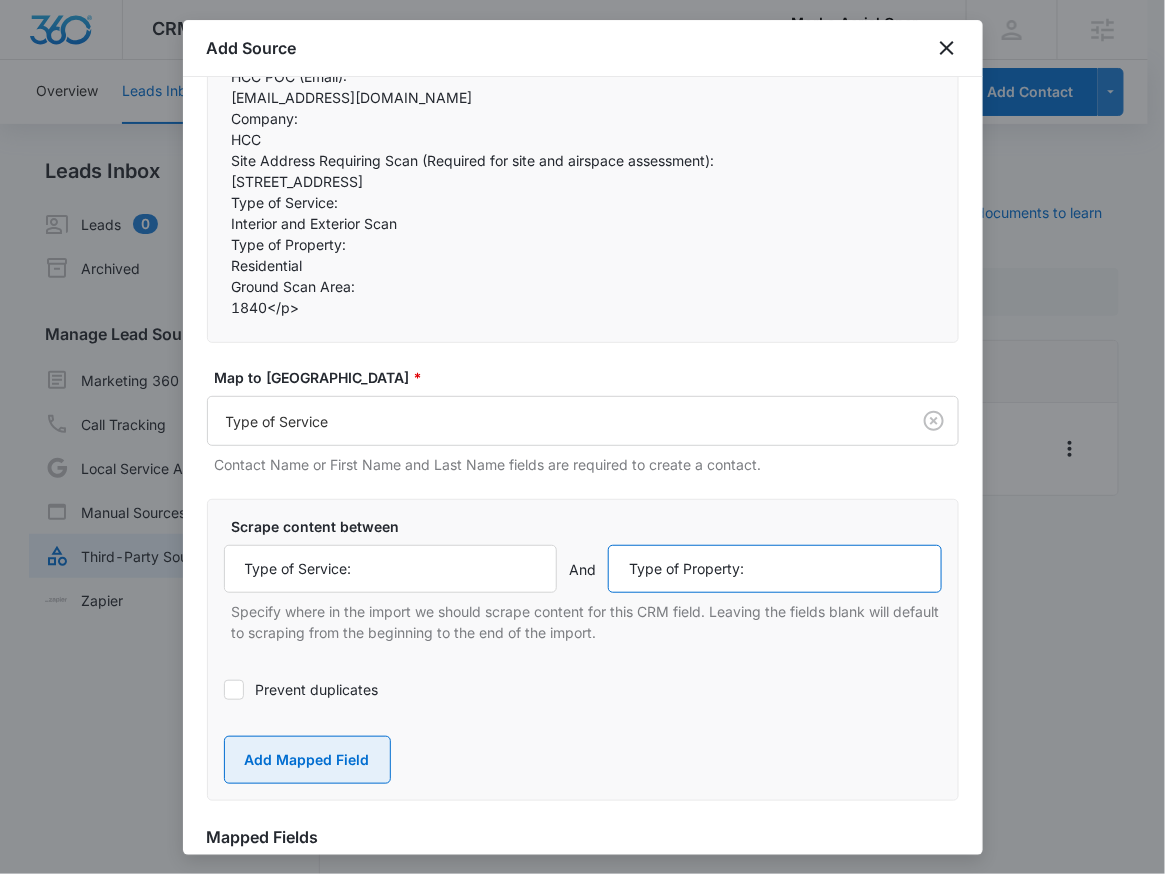 type on "Type of Property:" 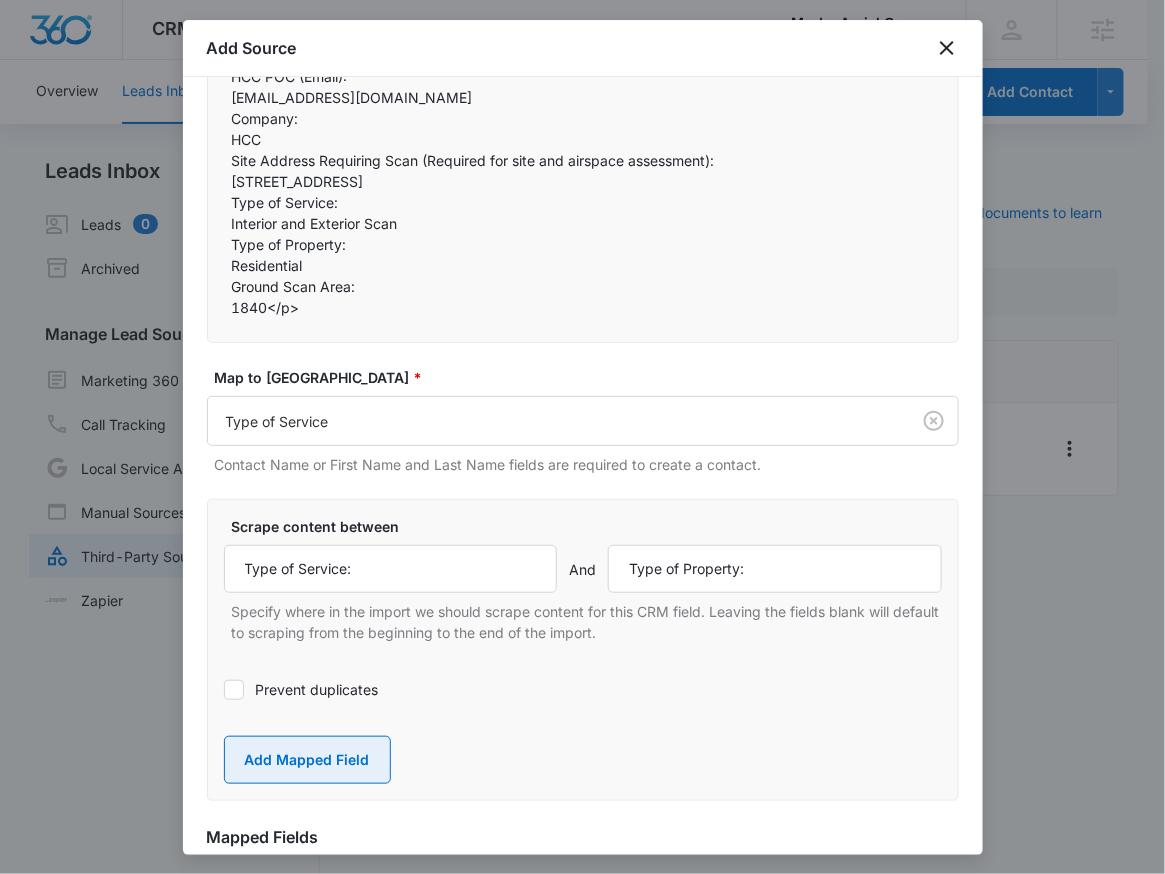 click on "Add Mapped Field" at bounding box center [307, 760] 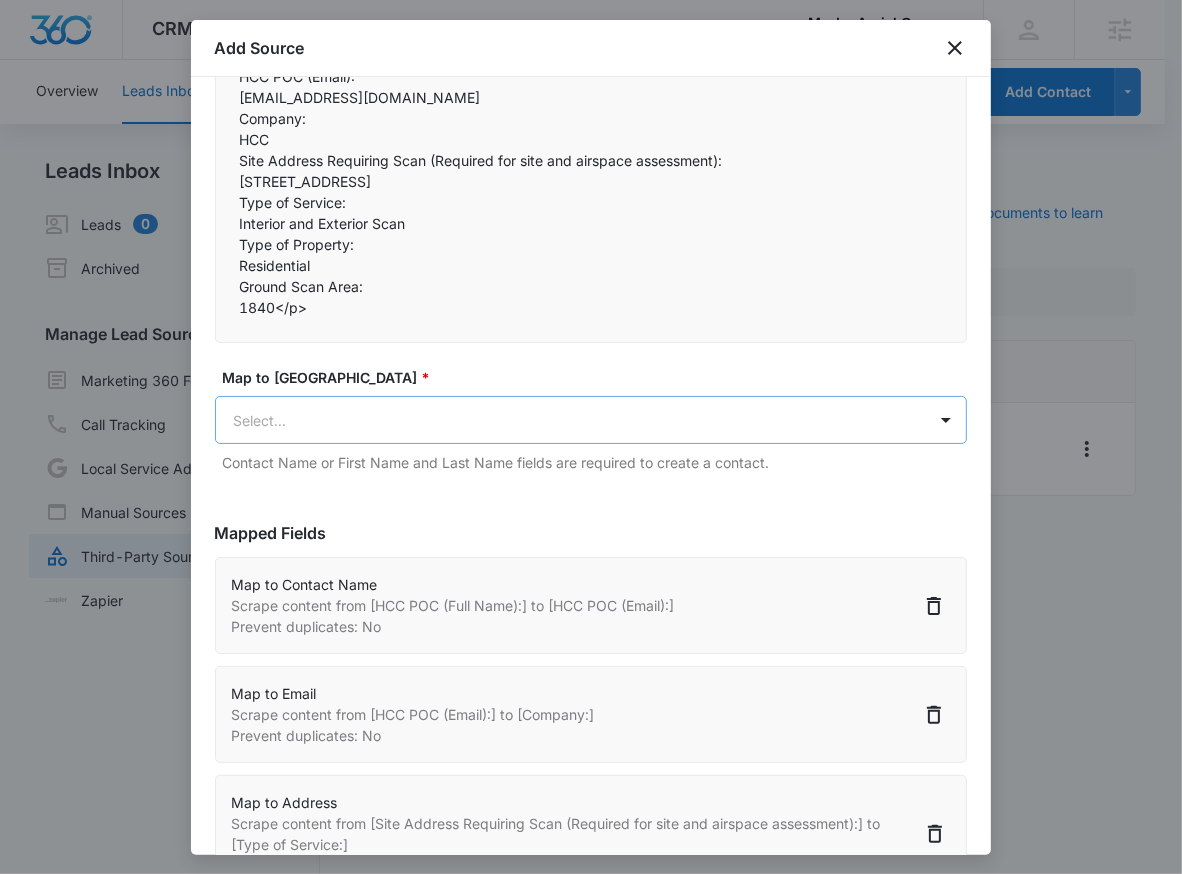 click on "CRM Apps Reputation Websites Forms CRM Email Social Payments POS Content Ads Intelligence Files Brand Settings MorLo Aerial Operations LLC M321945 Your Accounts View All RN Robert Nguyen robert.nguyen@madwire.com My Profile Notifications Support Logout Terms & Conditions   •   Privacy Policy Agencies Overview Leads Inbox Contacts Organizations History Deals Projects Tasks Calendar Lists Reports Settings Add Contact Leads Inbox Leads 0 Archived Manage Lead Sources Marketing 360 Forms Call Tracking Local Service Ads Manual Sources Third-Party Sources Zapier Third-Party Sources Manually sync your third-party platform sources and assign them to contacts. Visit our support documents to learn more. Source Source Name Submissions   ClickUps - Leads --- Showing   1-1   of   1 MorLo Aerial Operations LLC - CRM Manage Third-Party Sources - Marketing 360®
40 Add Source Step 2 of 4 Field Mapping Learn more in this support guide. Imported Content <p>Kevin Blasko - 440-390-8814 kevin.blasko@outlook.com" at bounding box center (591, 449) 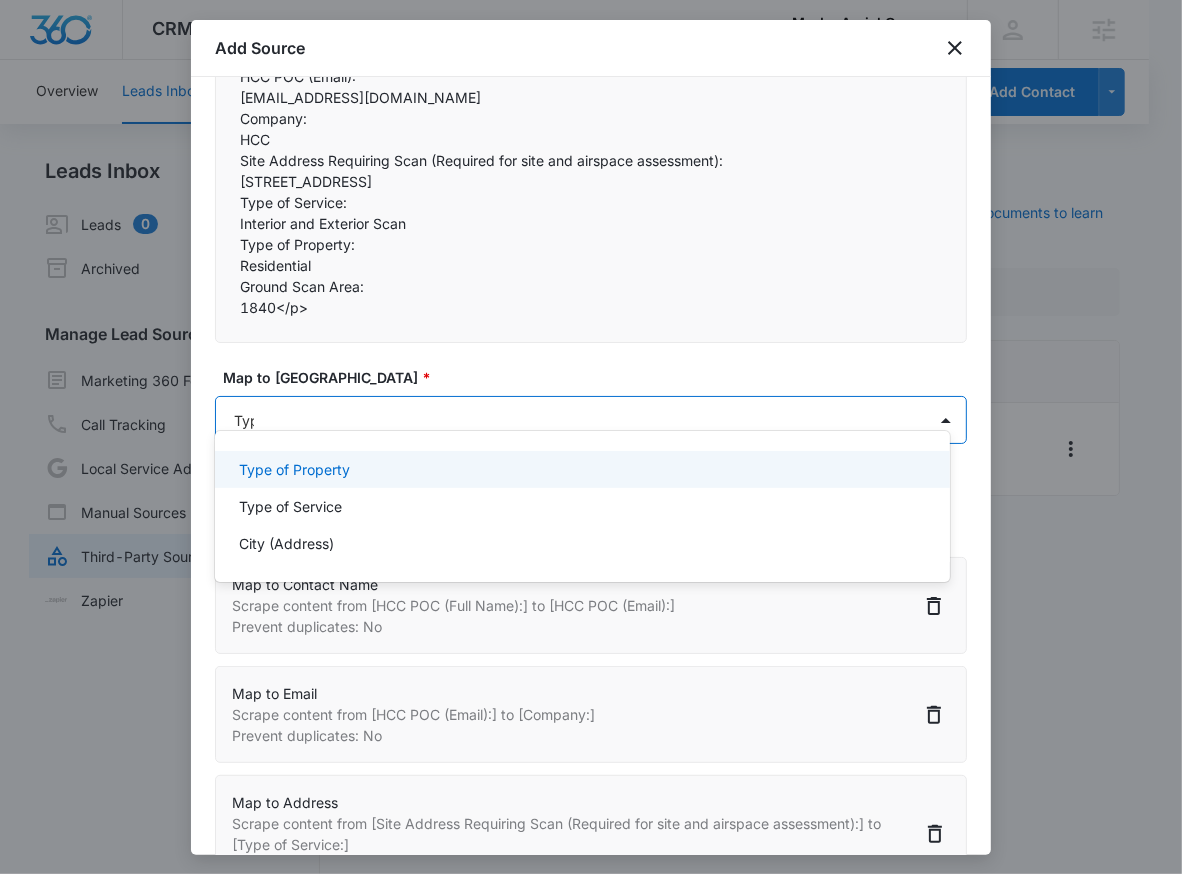 type on "Type" 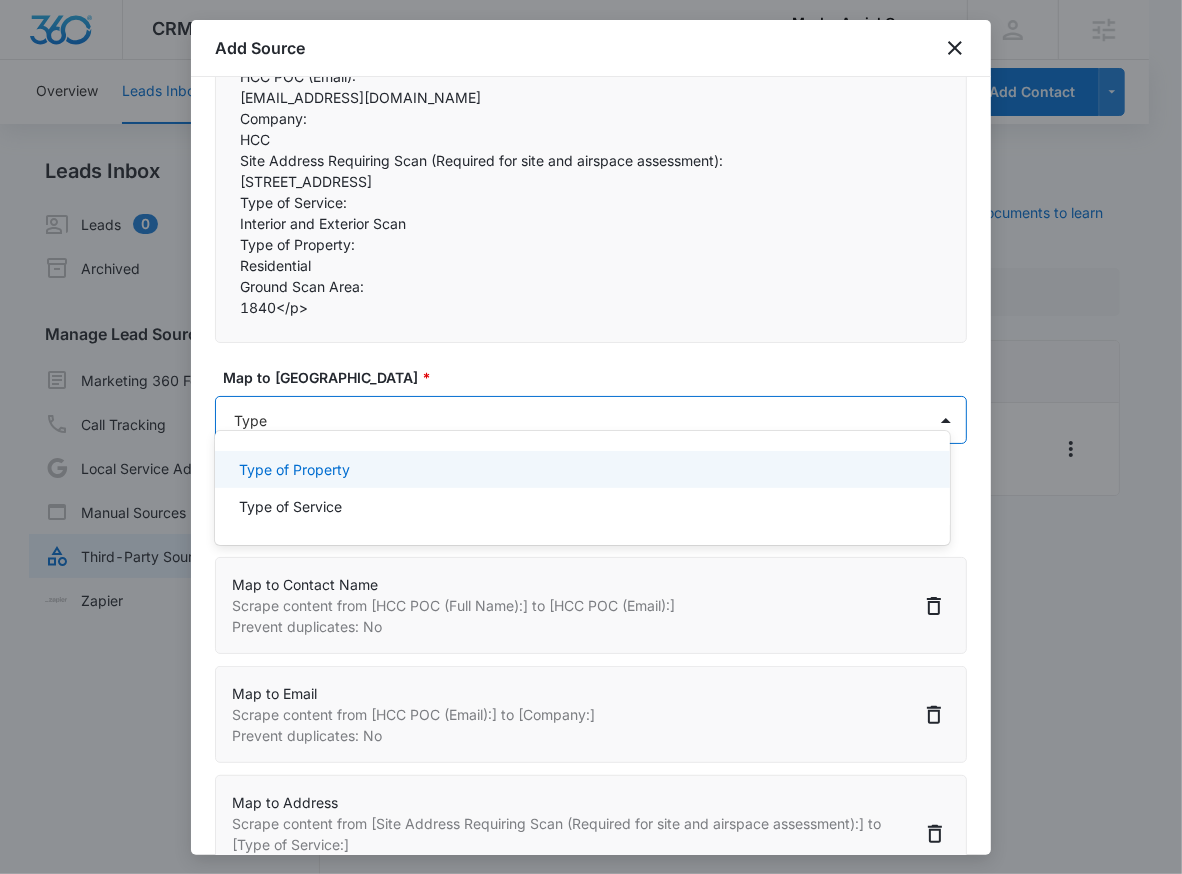 click on "Type of Property" at bounding box center (294, 469) 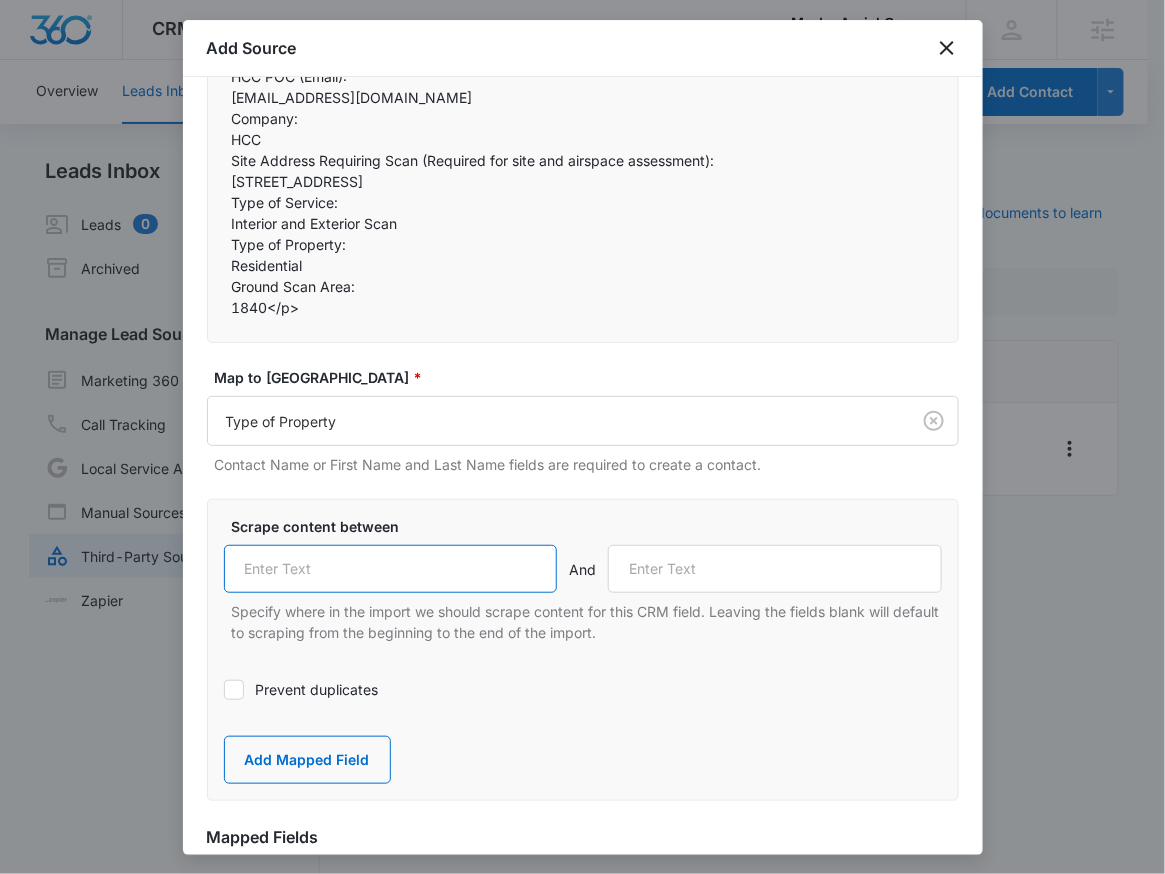 click at bounding box center (391, 569) 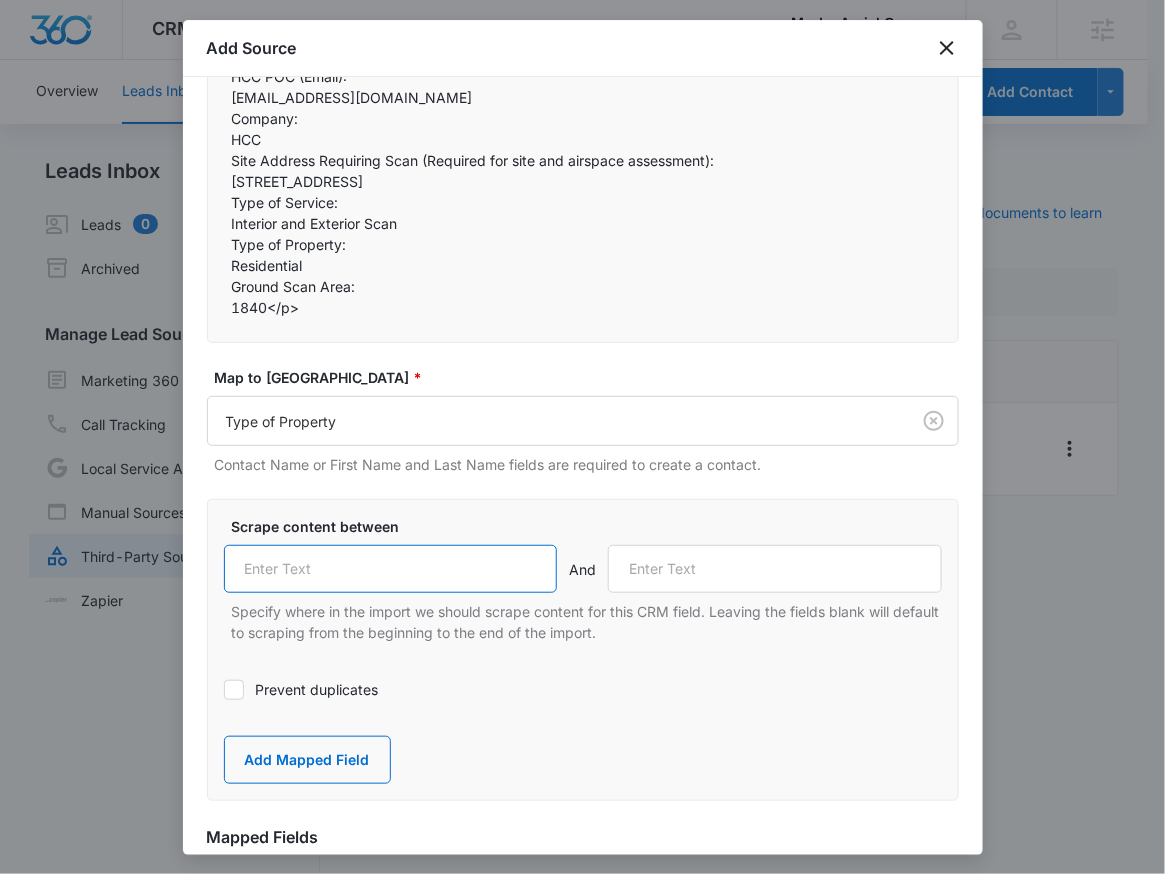 paste on "Type of Property:" 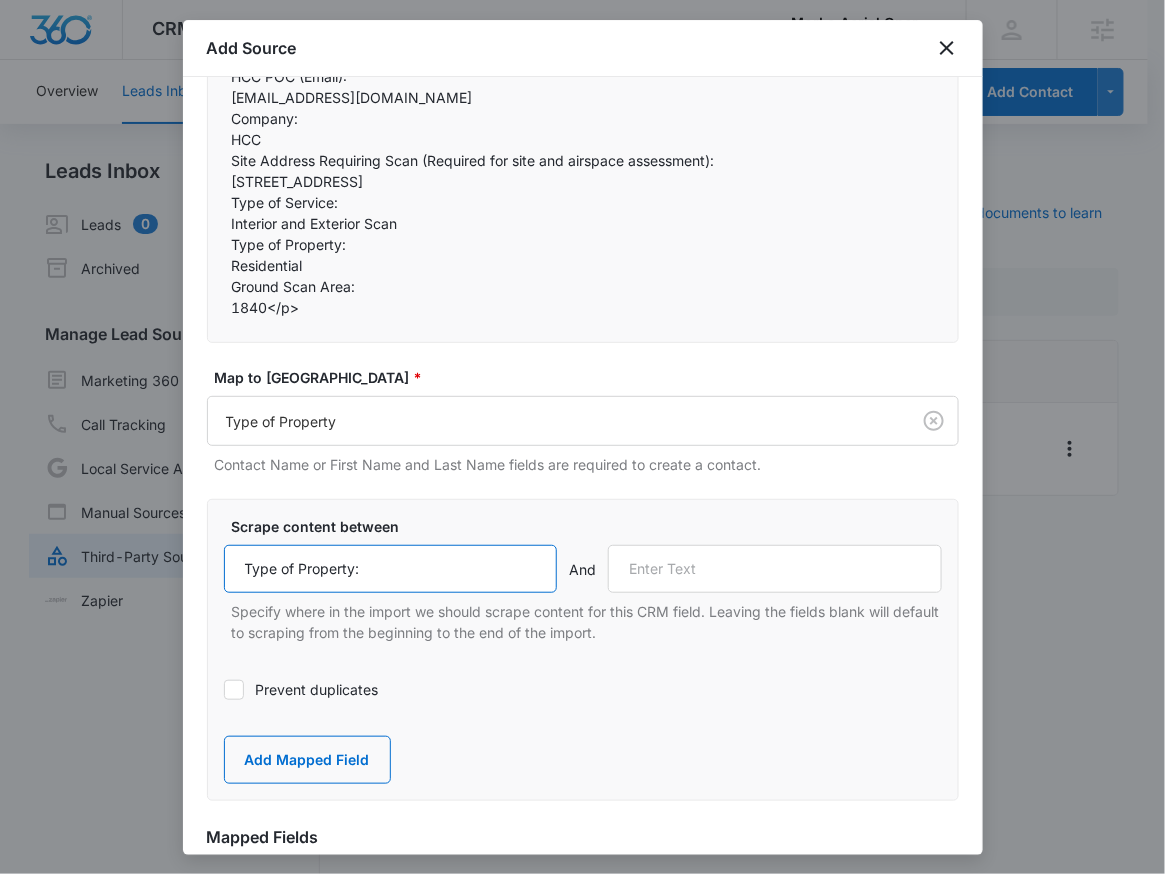 type on "Type of Property:" 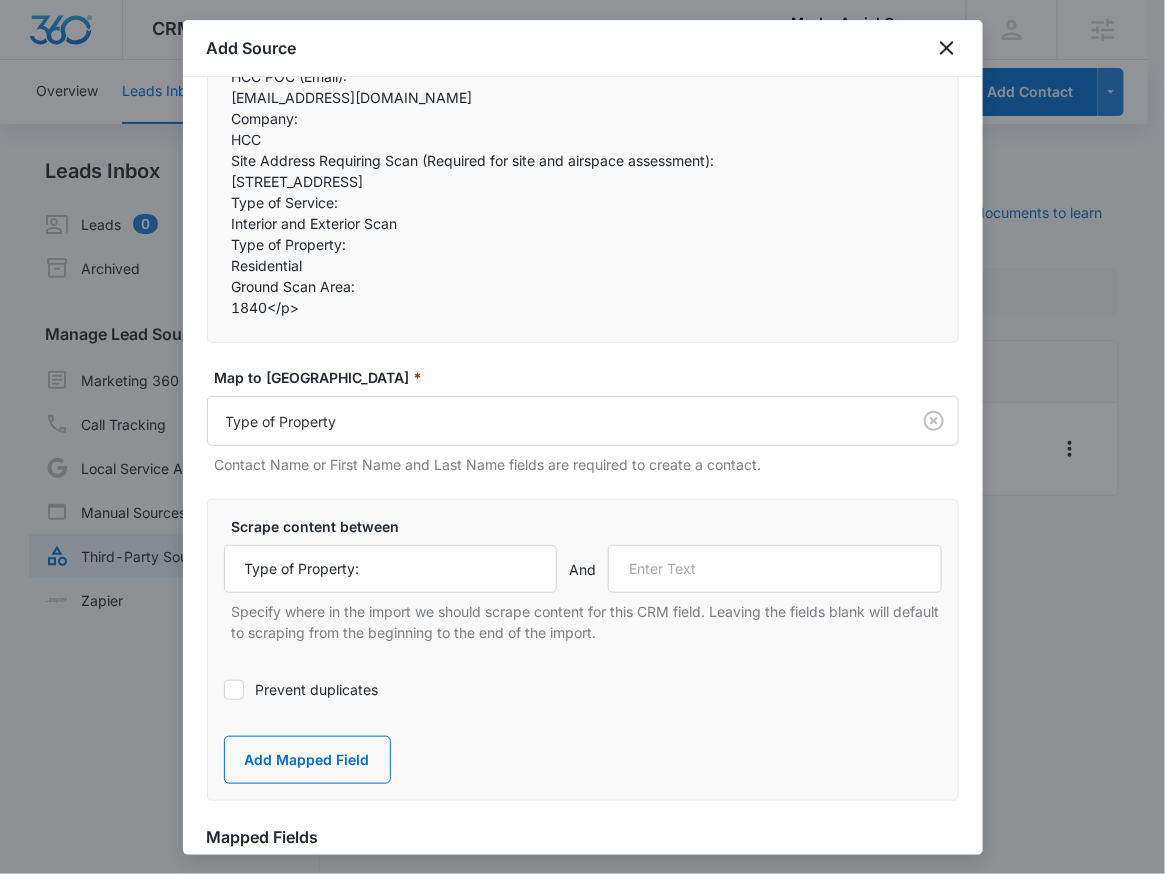 drag, startPoint x: 333, startPoint y: 240, endPoint x: 322, endPoint y: 240, distance: 11 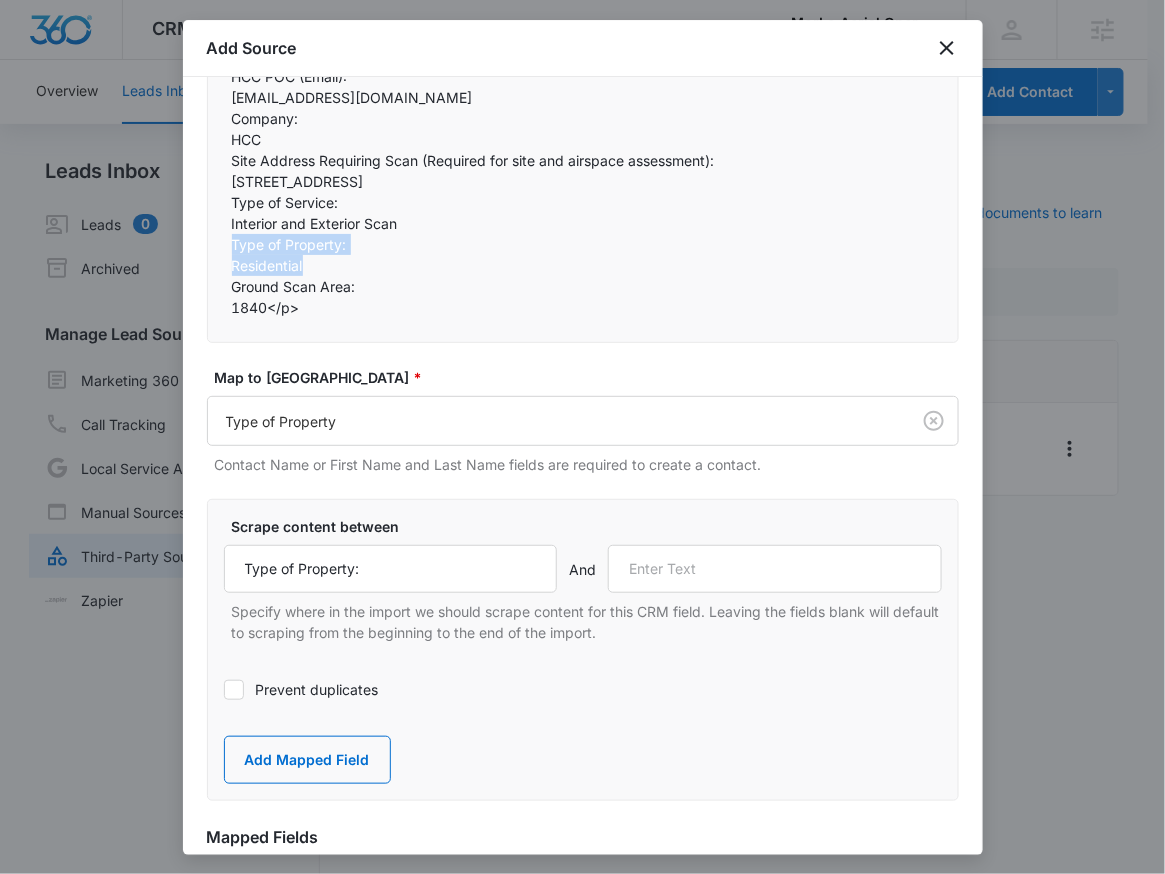 drag, startPoint x: 348, startPoint y: 240, endPoint x: 213, endPoint y: 233, distance: 135.18137 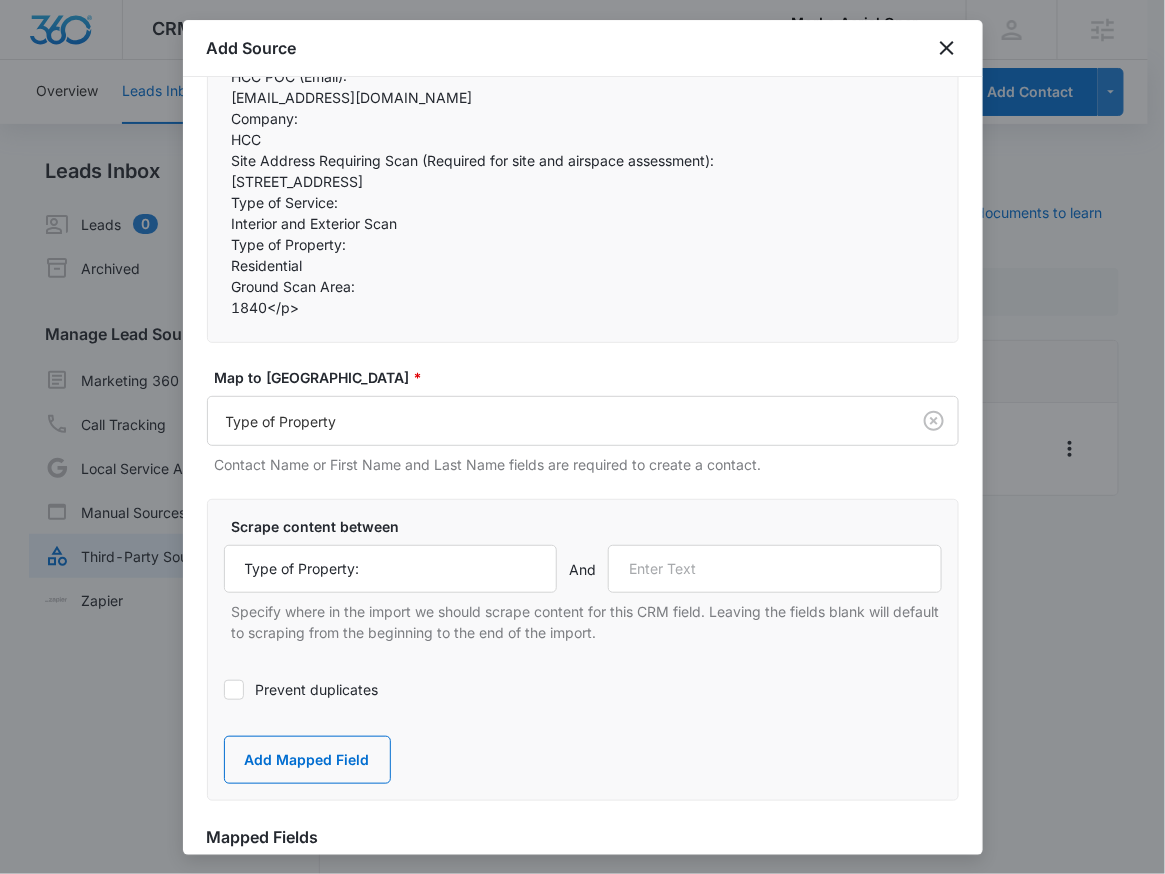 click on "Ground Scan Area:" at bounding box center [583, 286] 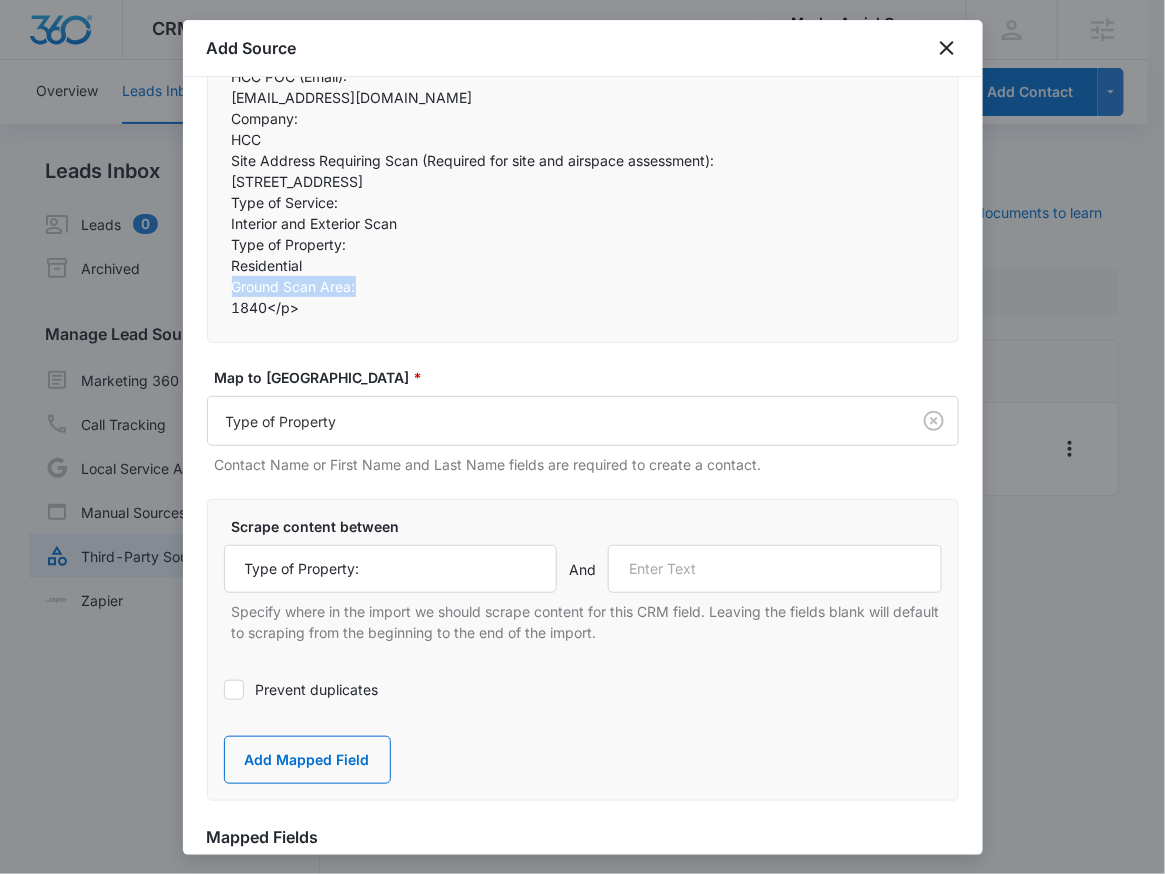drag, startPoint x: 368, startPoint y: 271, endPoint x: 213, endPoint y: 266, distance: 155.08063 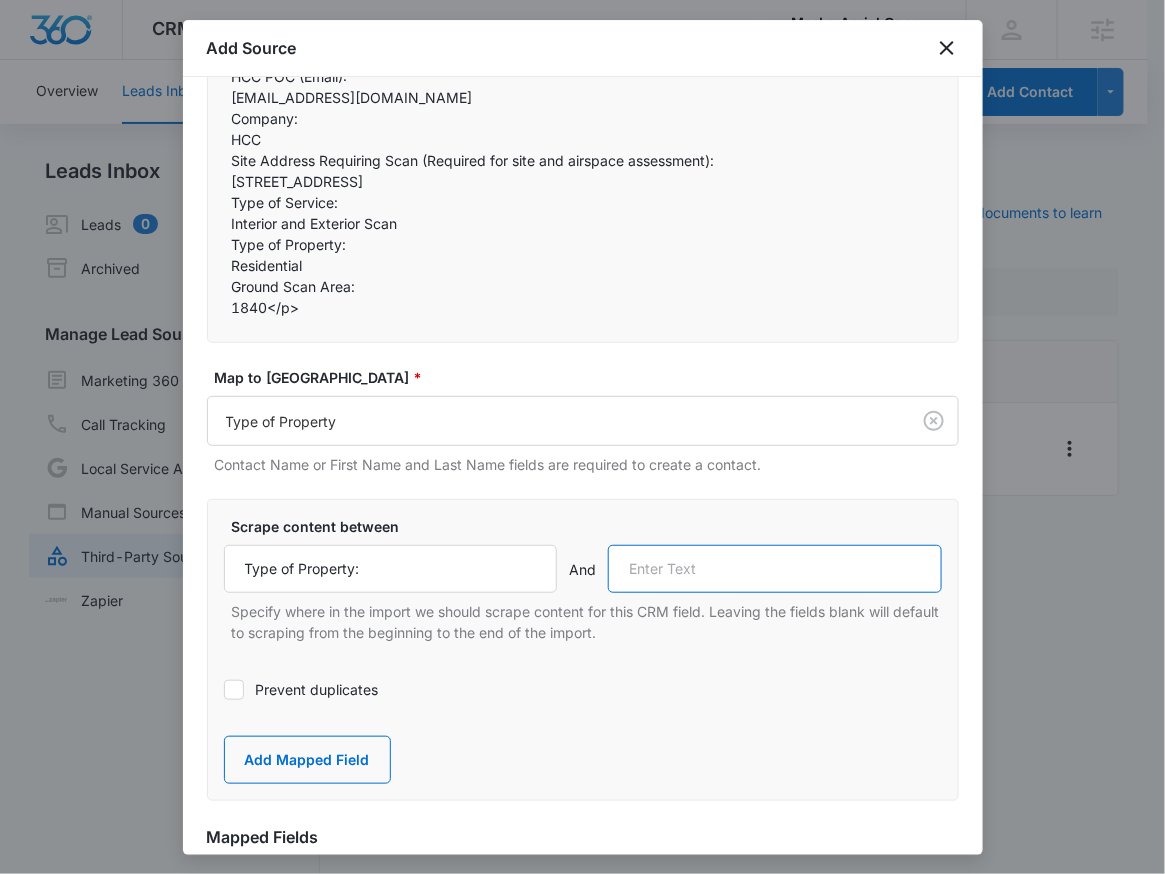 click at bounding box center (775, 569) 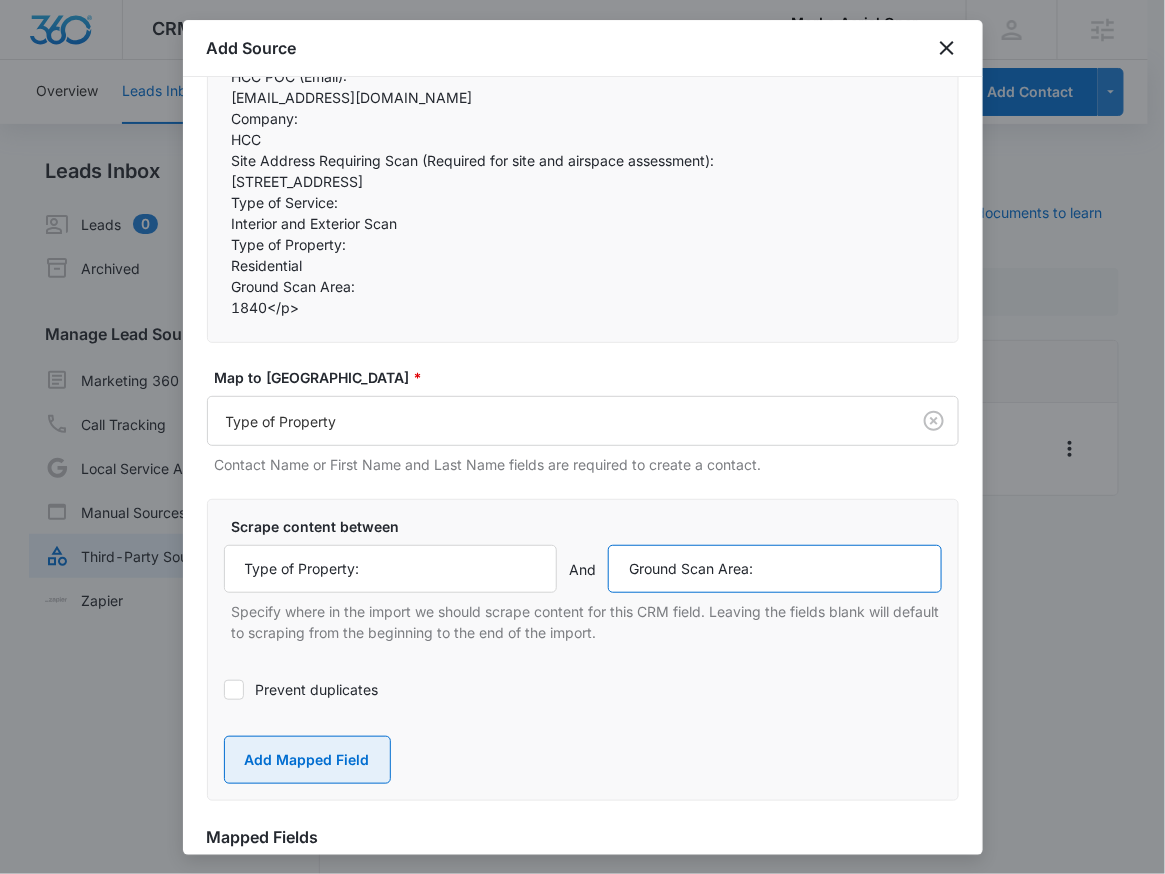 type on "Ground Scan Area:" 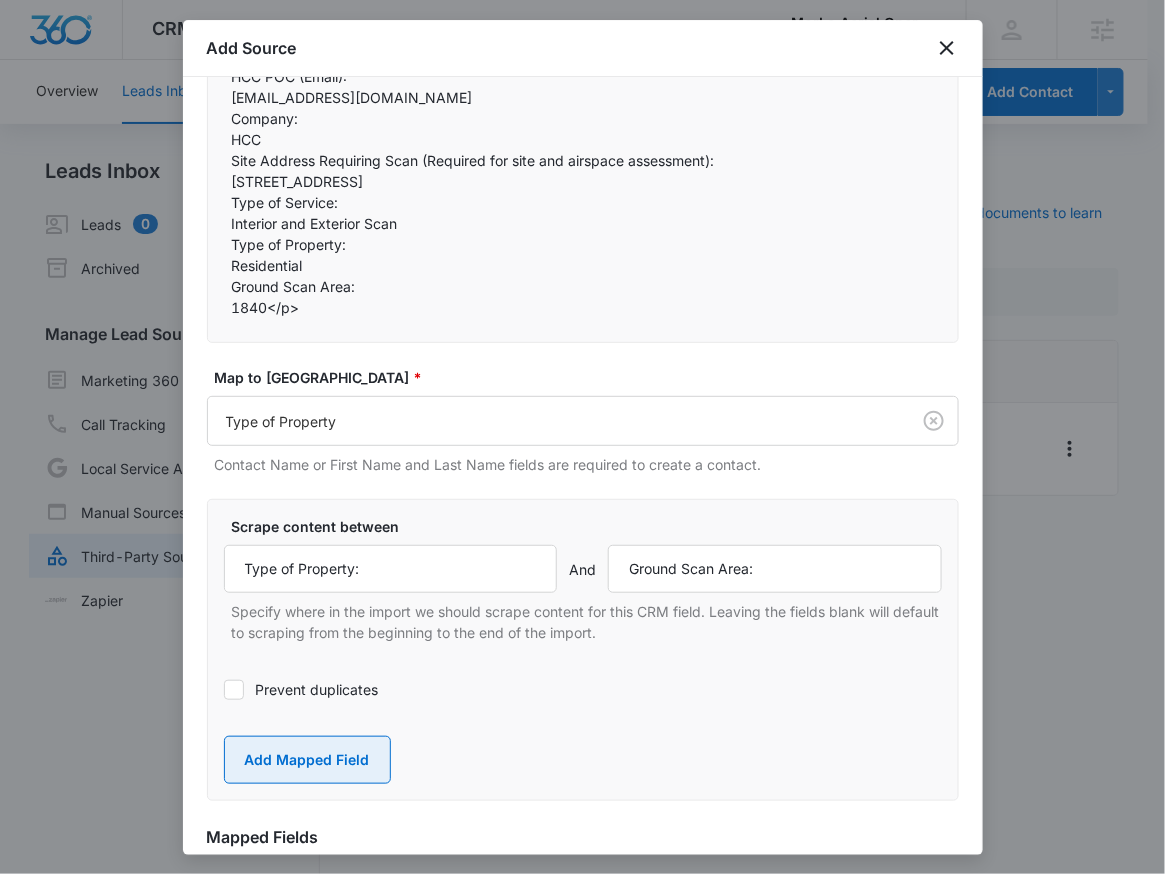 click on "Add Mapped Field" at bounding box center [307, 760] 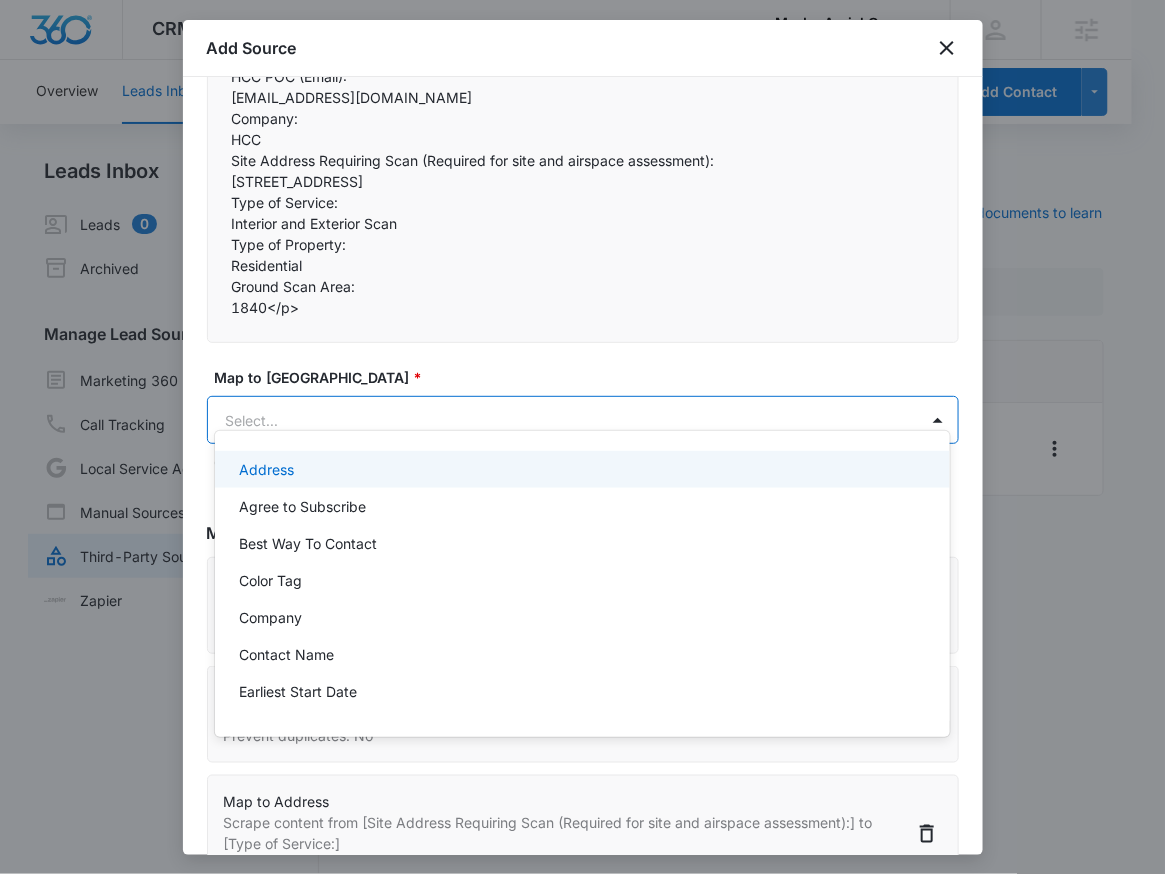 click on "CRM Apps Reputation Websites Forms CRM Email Social Payments POS Content Ads Intelligence Files Brand Settings MorLo Aerial Operations LLC M321945 Your Accounts View All RN Robert Nguyen robert.nguyen@madwire.com My Profile Notifications Support Logout Terms & Conditions   •   Privacy Policy Agencies Overview Leads Inbox Contacts Organizations History Deals Projects Tasks Calendar Lists Reports Settings Add Contact Leads Inbox Leads 0 Archived Manage Lead Sources Marketing 360 Forms Call Tracking Local Service Ads Manual Sources Third-Party Sources Zapier Third-Party Sources Manually sync your third-party platform sources and assign them to contacts. Visit our support documents to learn more. Source Source Name Submissions   ClickUps - Leads --- Showing   1-1   of   1 MorLo Aerial Operations LLC - CRM Manage Third-Party Sources - Marketing 360®
40 Add Source Step 2 of 4 Field Mapping Learn more in this support guide. Imported Content <p>Kevin Blasko - 440-390-8814 kevin.blasko@outlook.com" at bounding box center (582, 437) 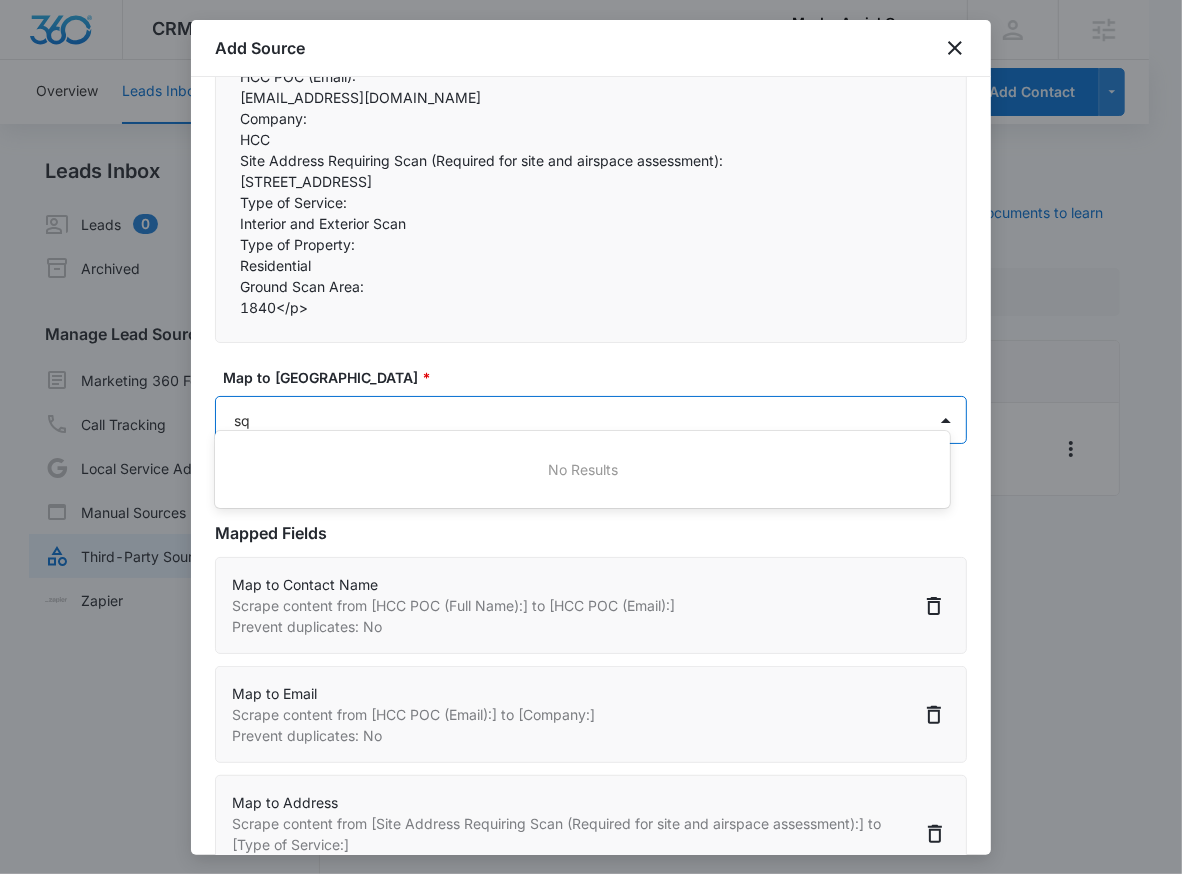 click at bounding box center (591, 437) 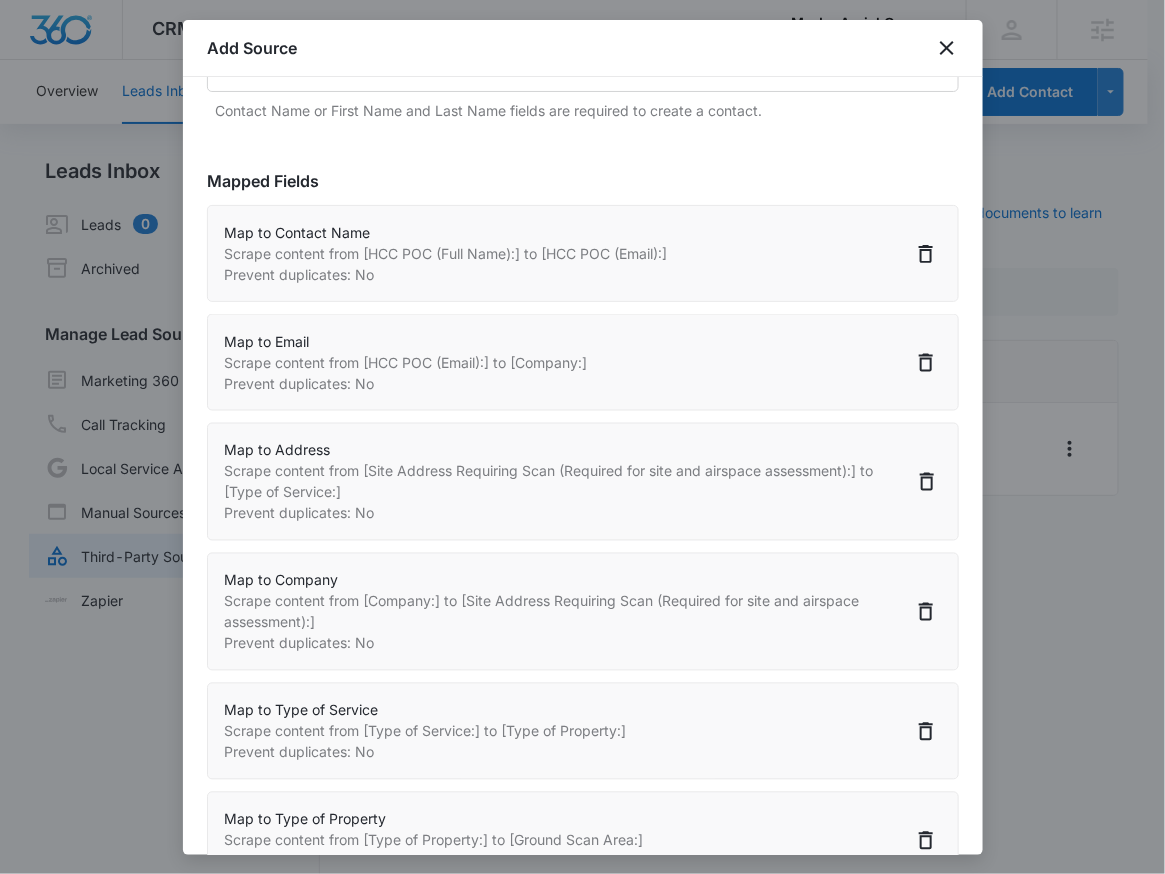 scroll, scrollTop: 844, scrollLeft: 0, axis: vertical 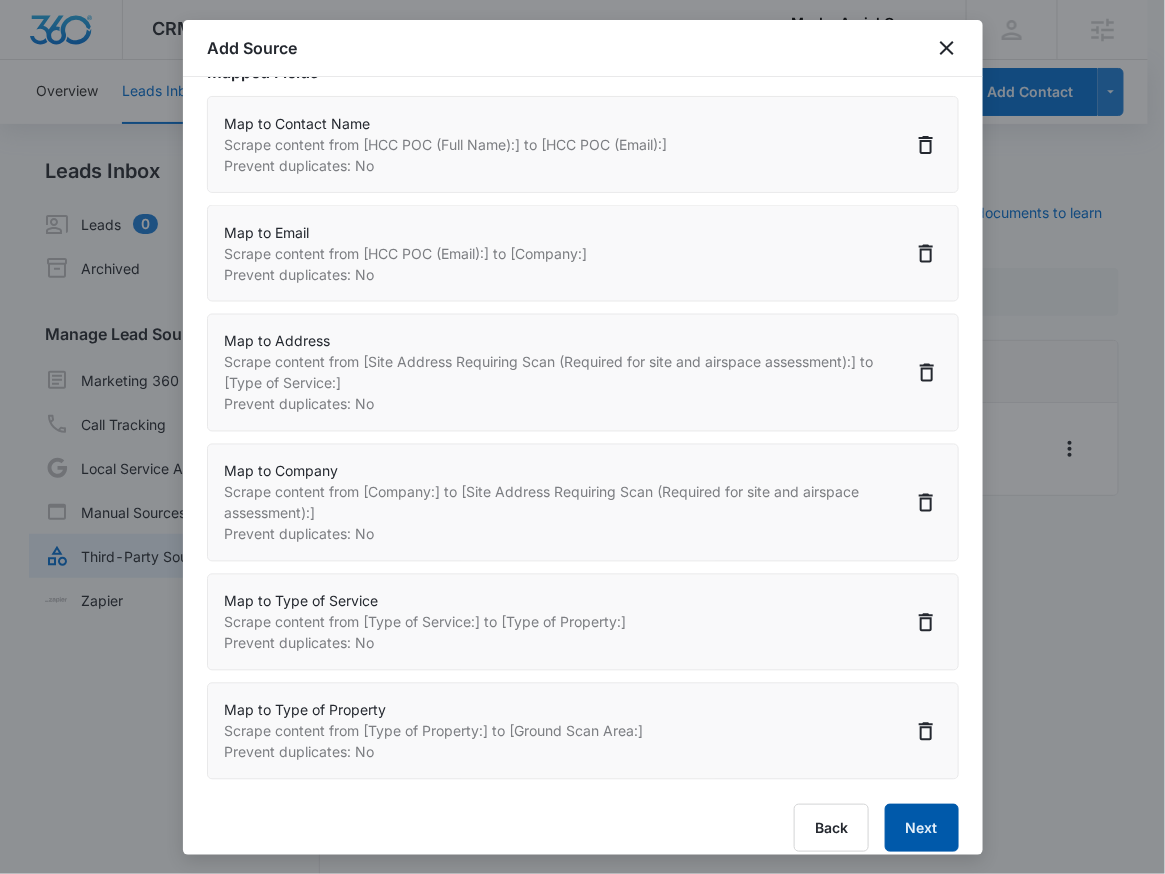 click on "Next" at bounding box center [922, 828] 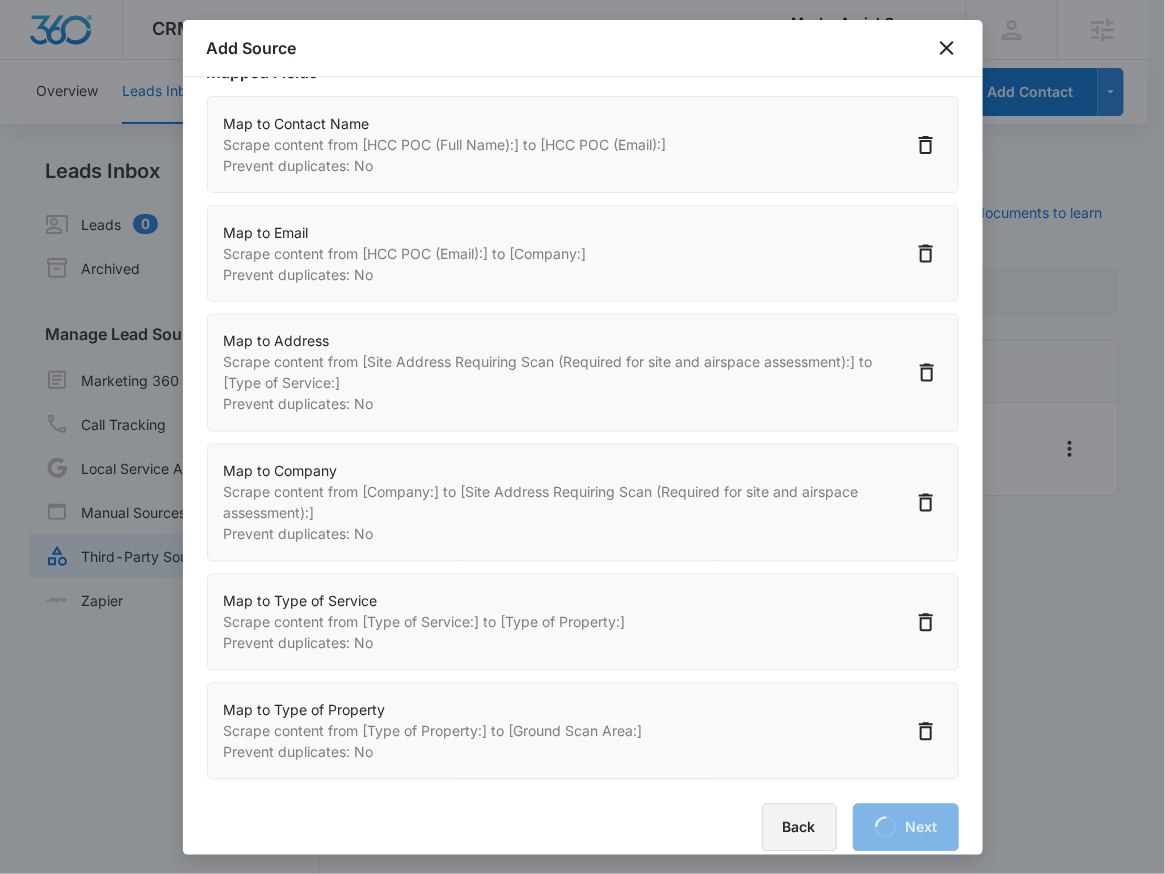 select on "77" 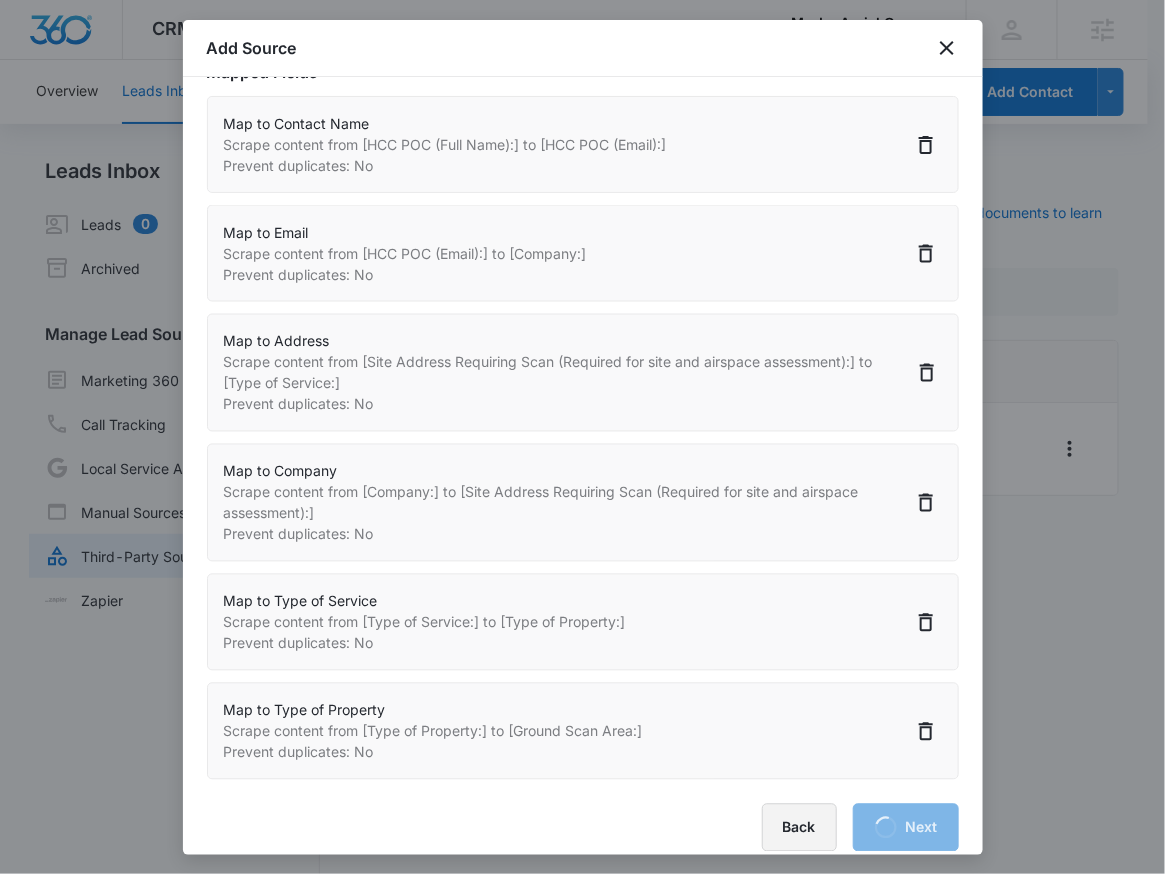 select on "185" 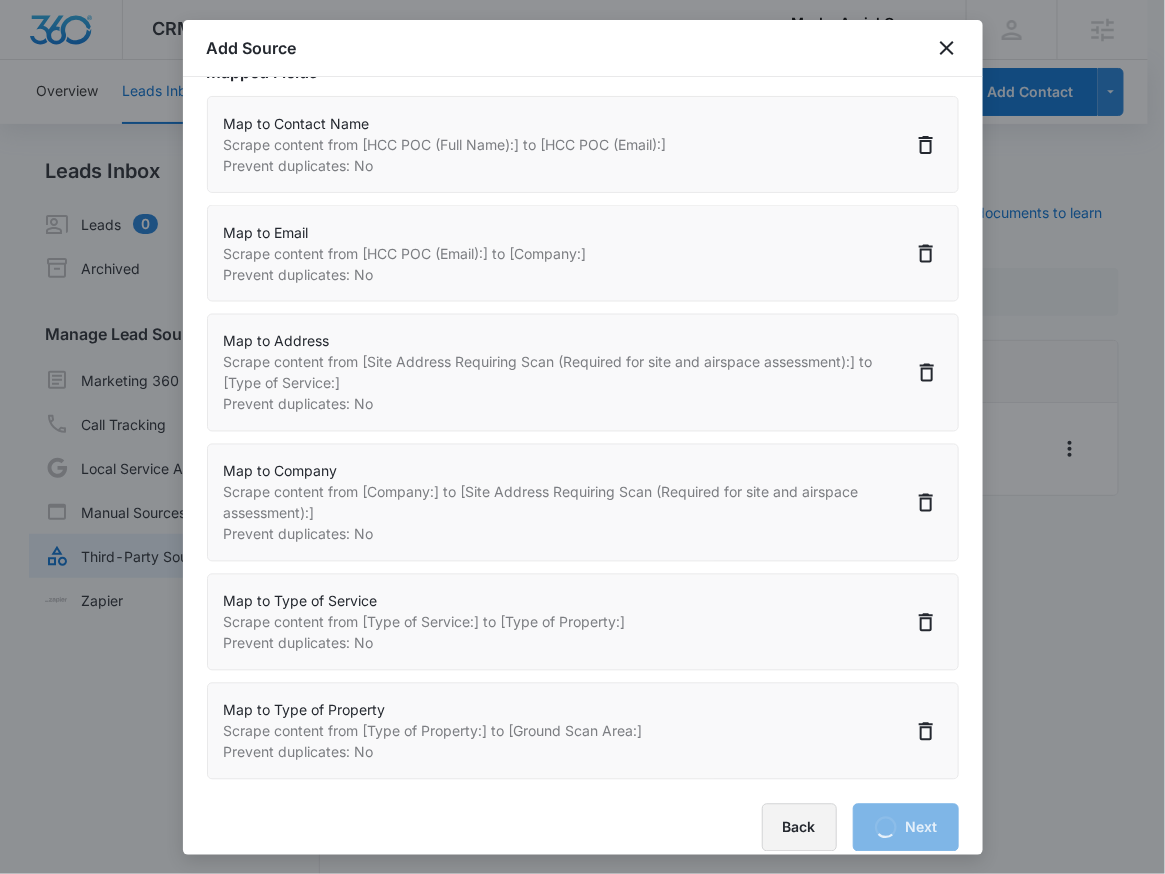 select on "363" 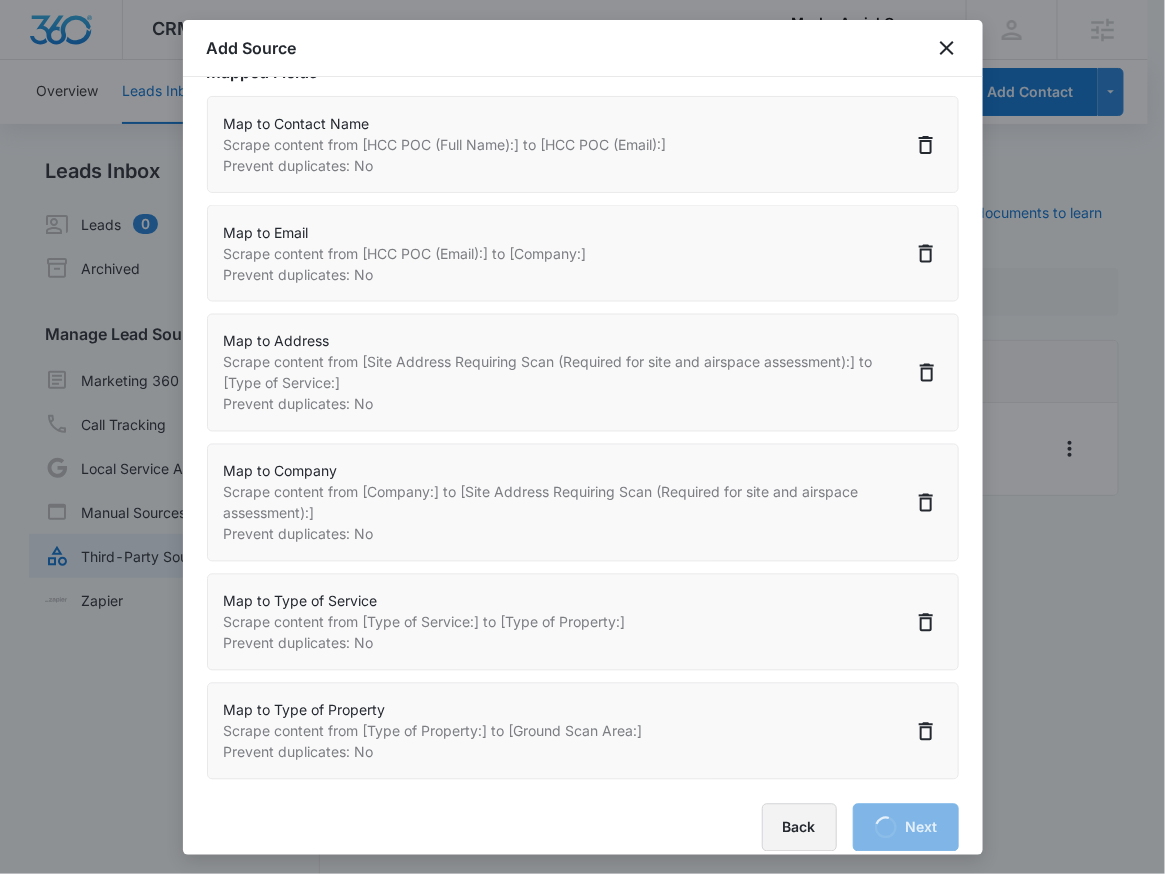 select on "364" 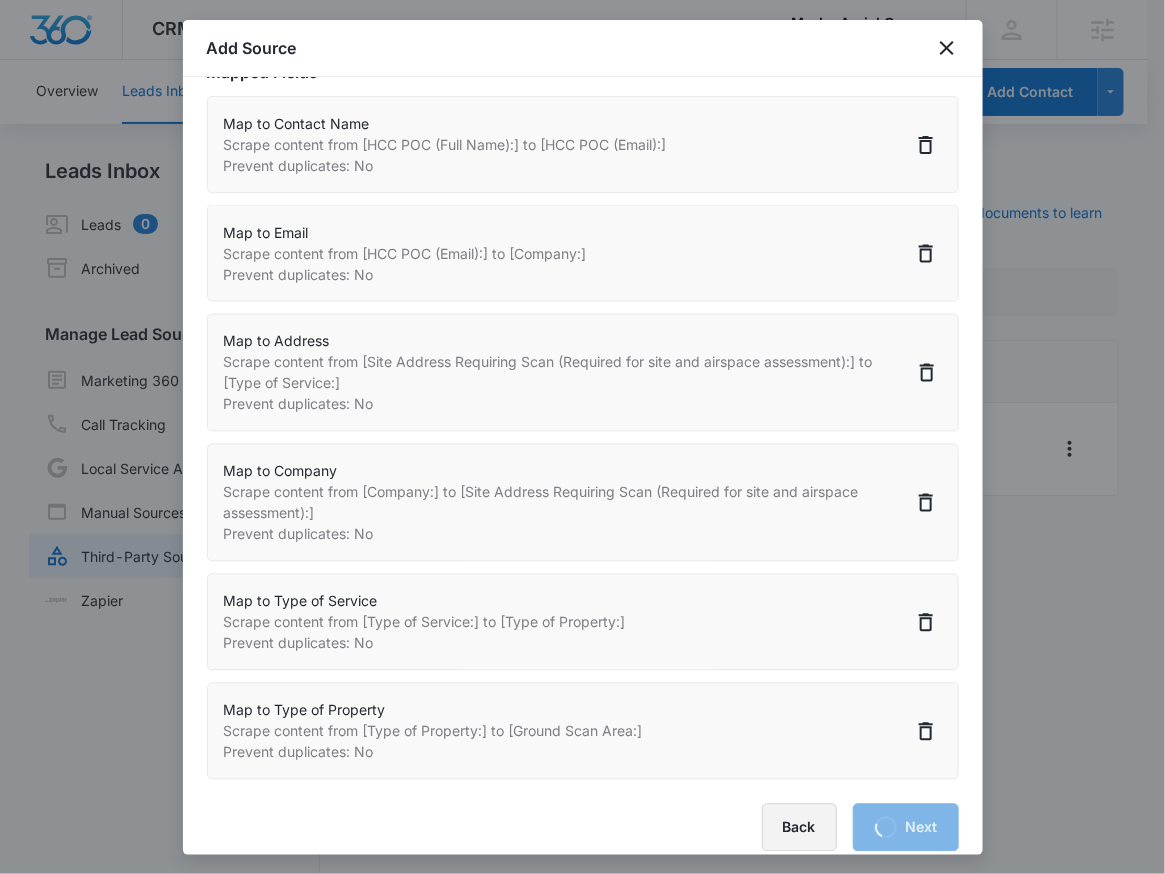 select on "370" 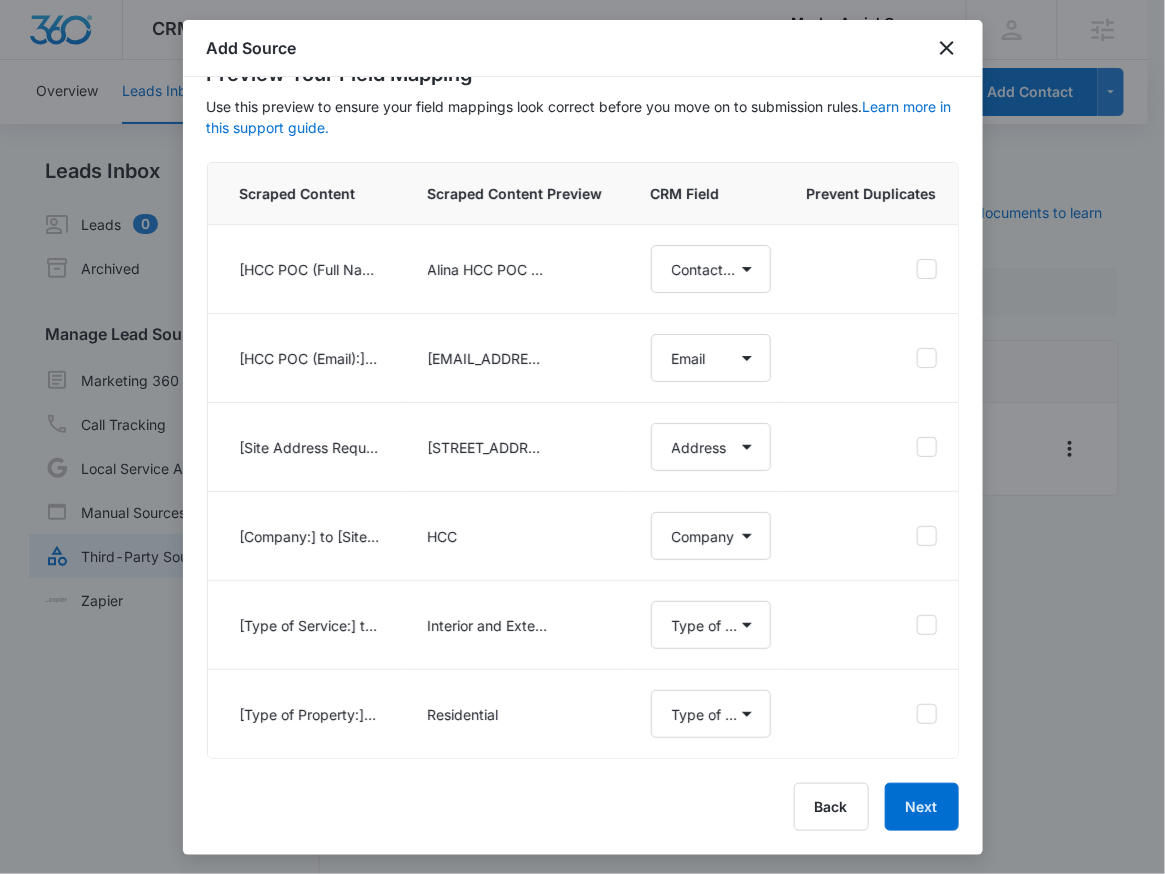 scroll, scrollTop: 0, scrollLeft: 0, axis: both 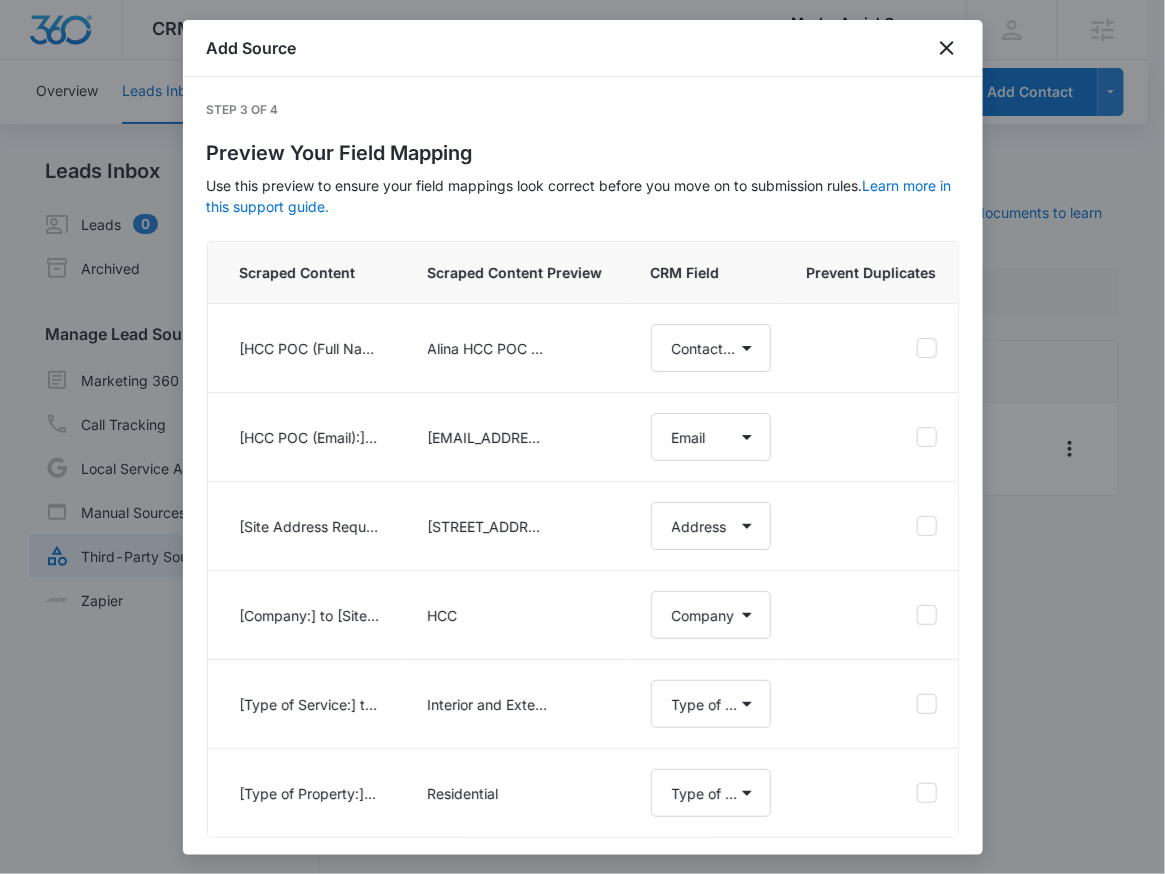 select on "77" 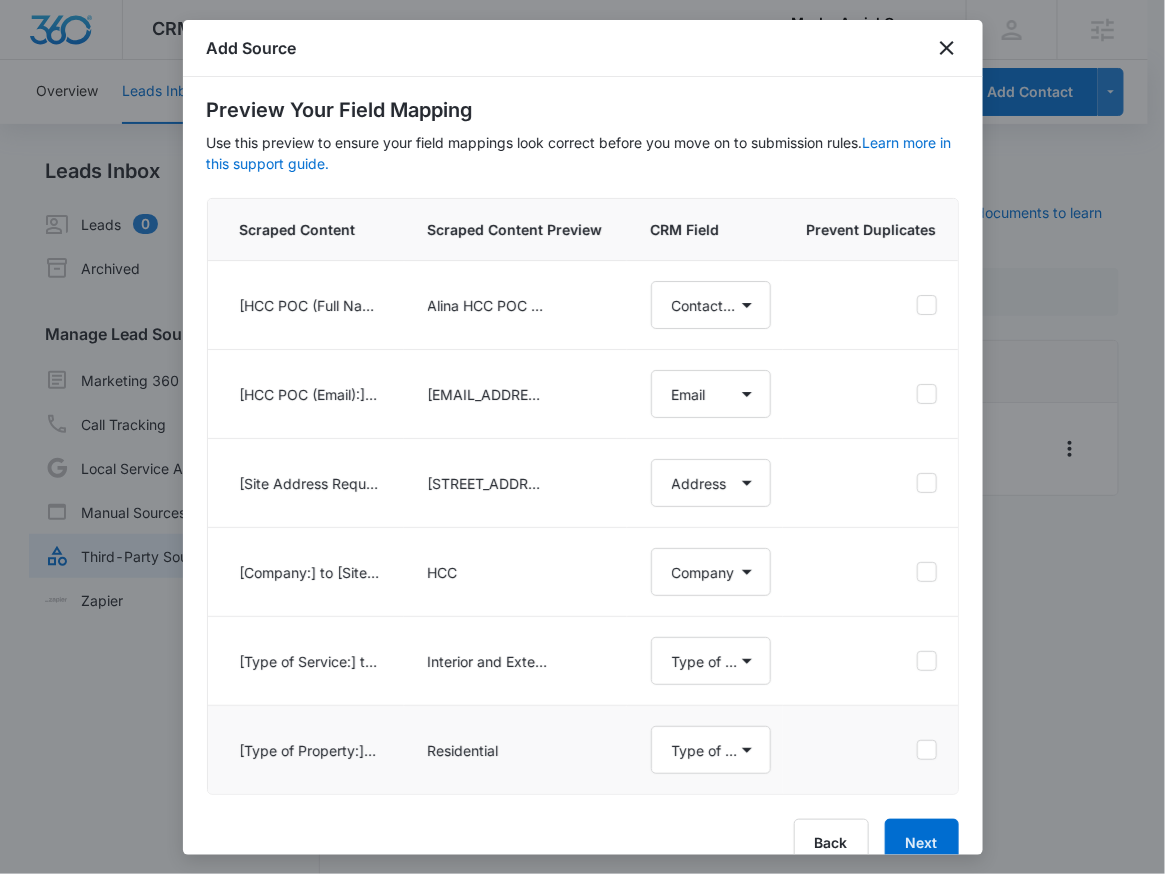 scroll, scrollTop: 95, scrollLeft: 0, axis: vertical 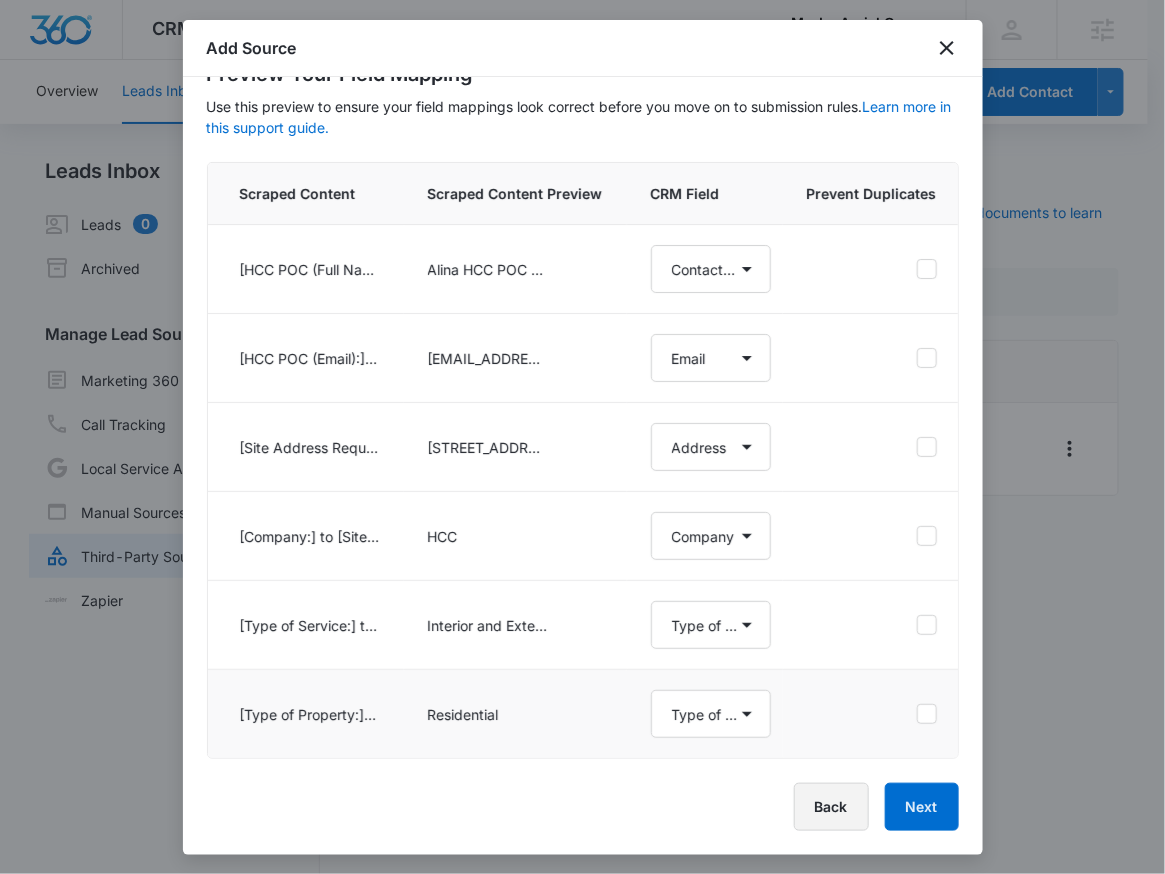click on "Back" at bounding box center (831, 807) 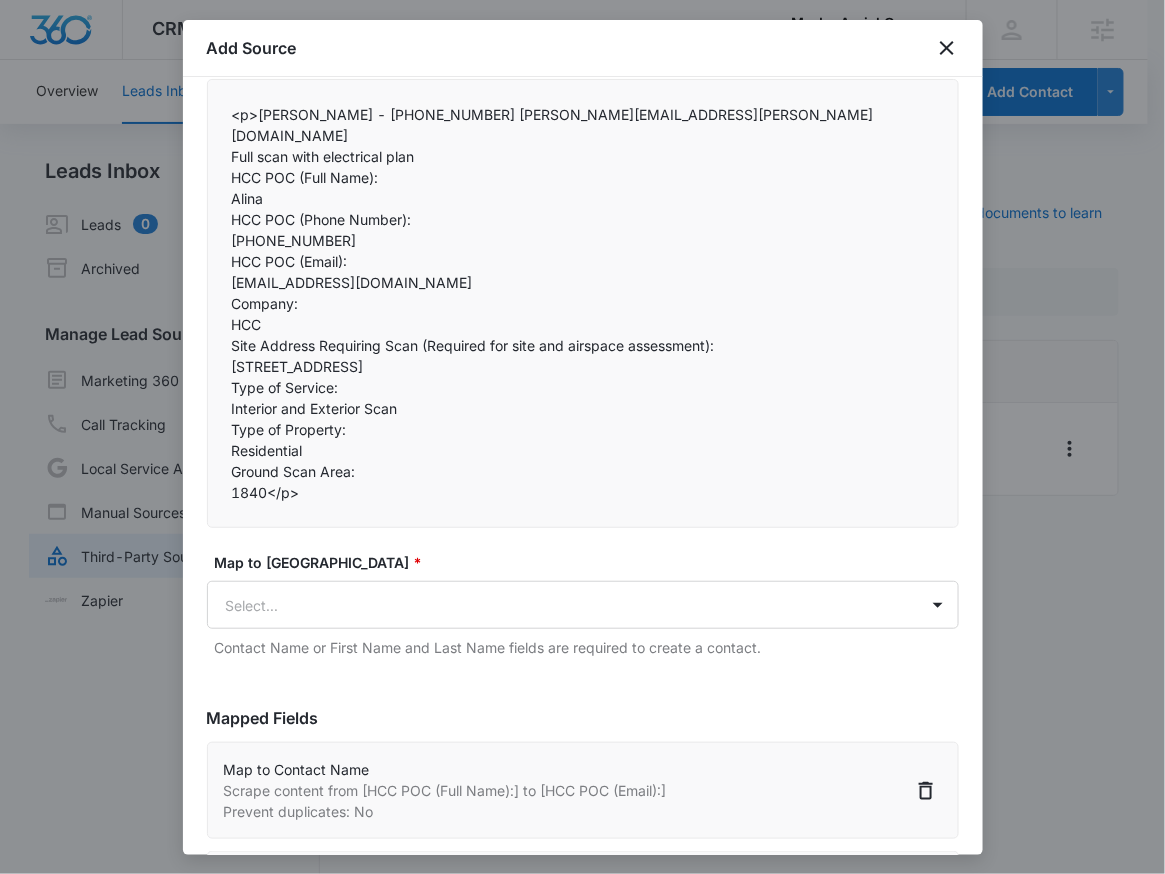 scroll, scrollTop: 330, scrollLeft: 0, axis: vertical 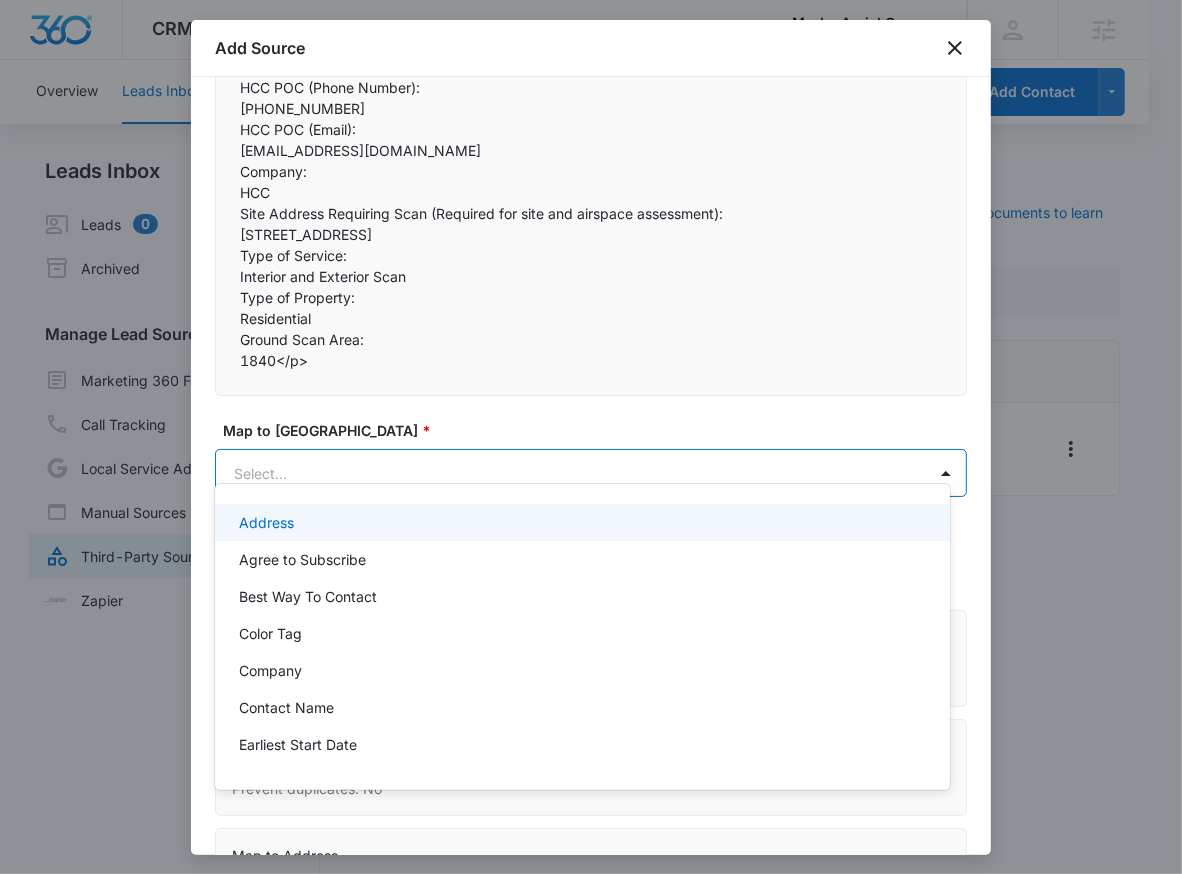 click on "CRM Apps Reputation Websites Forms CRM Email Social Payments POS Content Ads Intelligence Files Brand Settings MorLo Aerial Operations LLC M321945 Your Accounts View All RN Robert Nguyen robert.nguyen@madwire.com My Profile Notifications Support Logout Terms & Conditions   •   Privacy Policy Agencies Overview Leads Inbox Contacts Organizations History Deals Projects Tasks Calendar Lists Reports Settings Add Contact Leads Inbox Leads 0 Archived Manage Lead Sources Marketing 360 Forms Call Tracking Local Service Ads Manual Sources Third-Party Sources Zapier Third-Party Sources Manually sync your third-party platform sources and assign them to contacts. Visit our support documents to learn more. Source Source Name Submissions   ClickUps - Leads --- Showing   1-1   of   1 MorLo Aerial Operations LLC - CRM Manage Third-Party Sources - Marketing 360®
40 Add Source Step 2 of 4 Field Mapping Learn more in this support guide. Imported Content <p>Kevin Blasko - 440-390-8814 kevin.blasko@outlook.com" at bounding box center (591, 437) 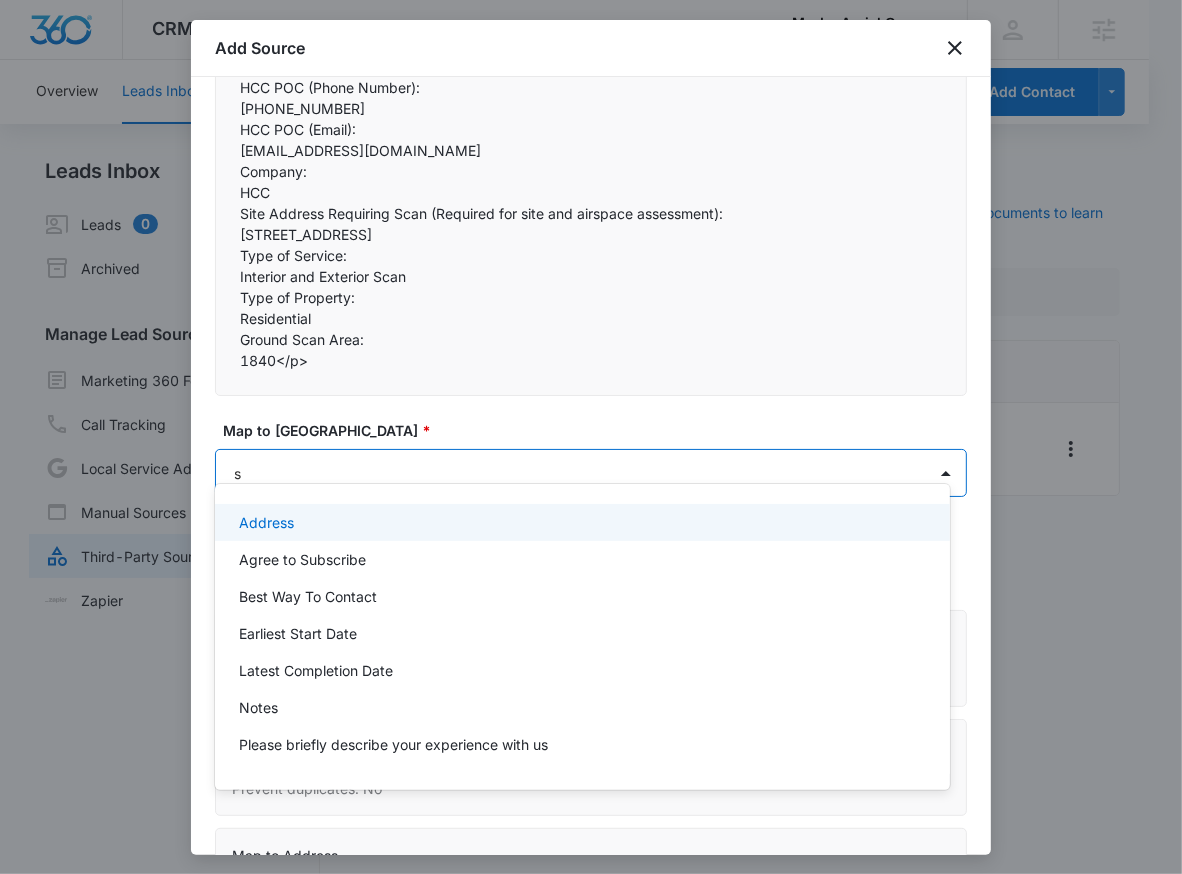 type on "sq" 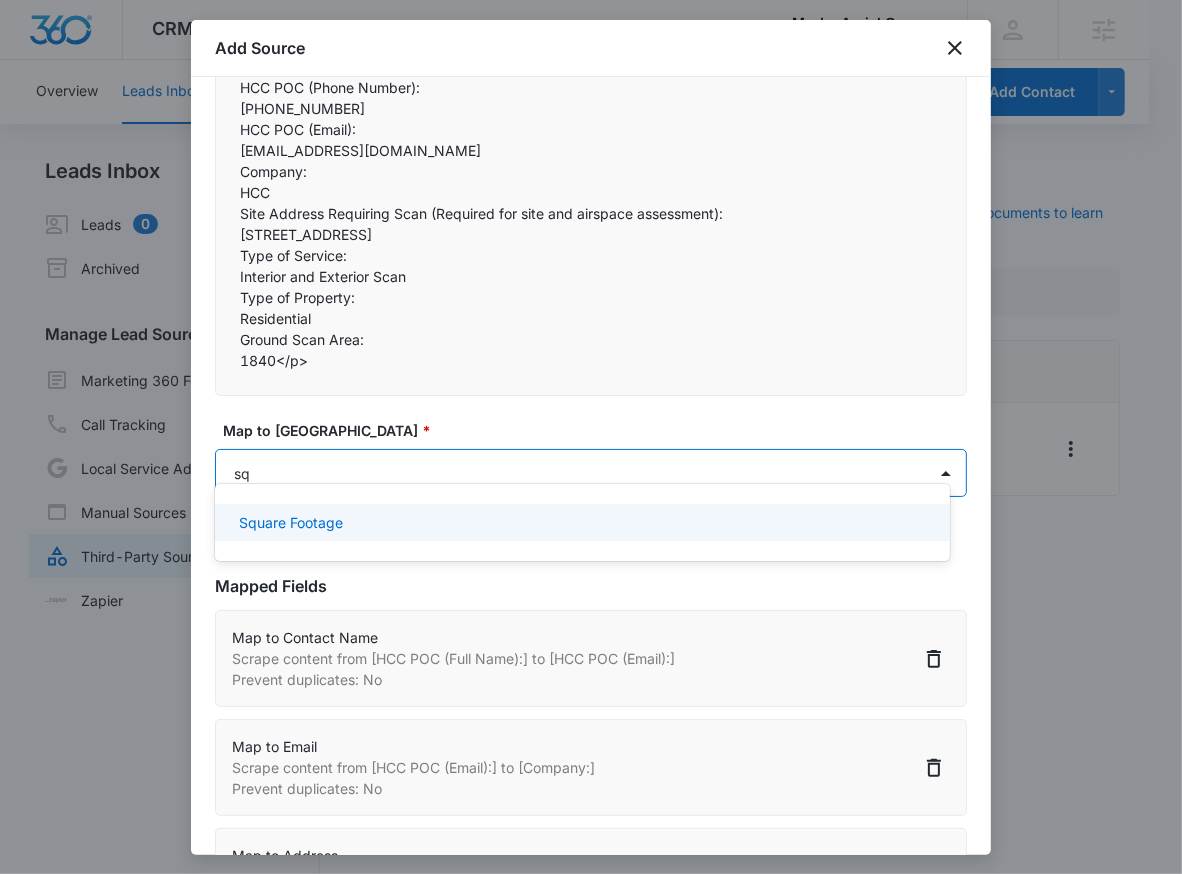 click on "Square Footage" at bounding box center (582, 522) 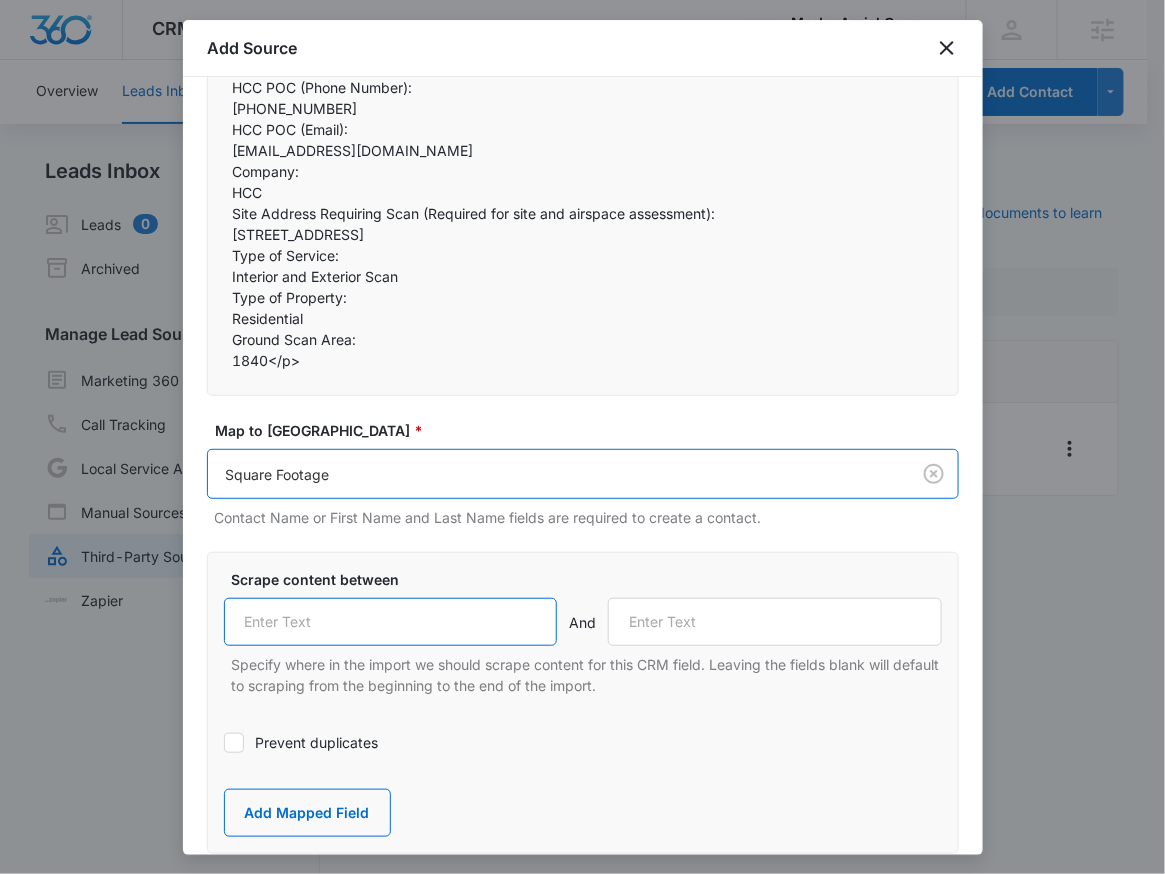 click at bounding box center [391, 622] 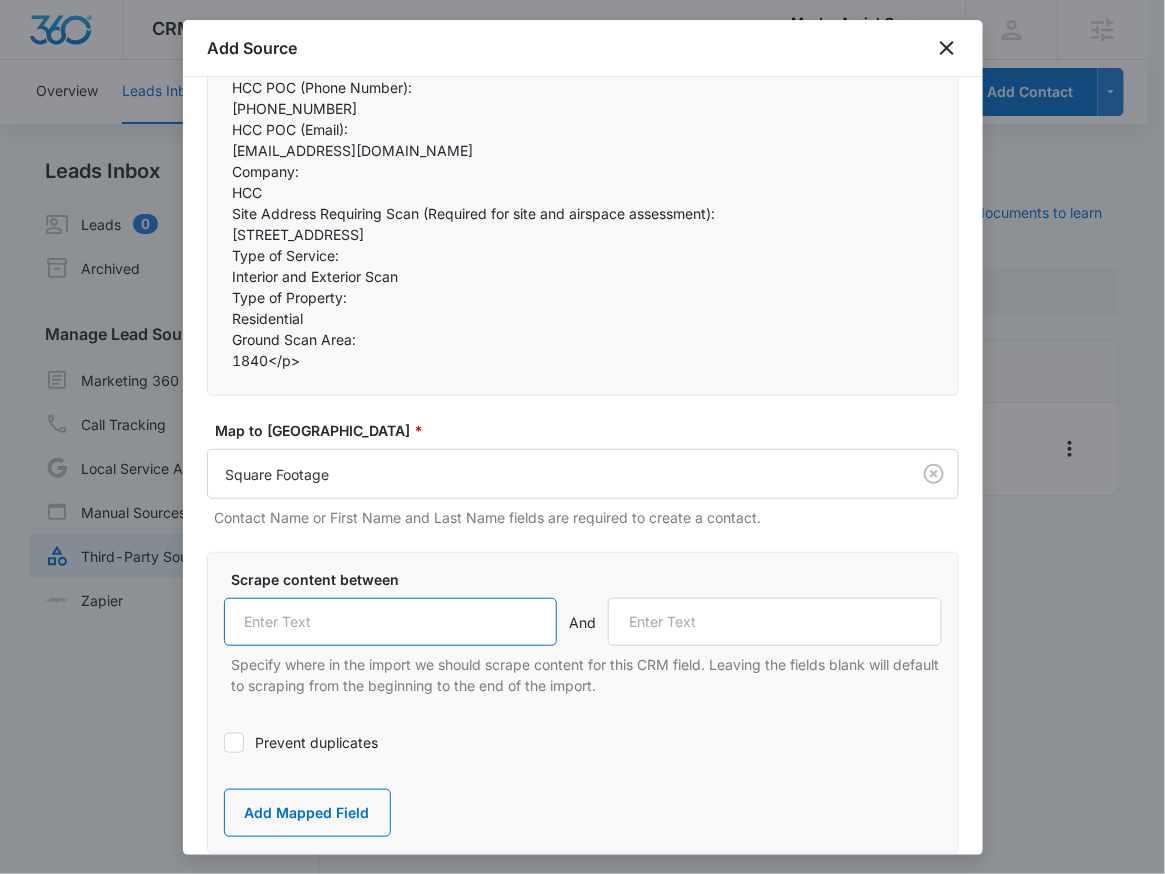 paste on "Ground Scan Area:" 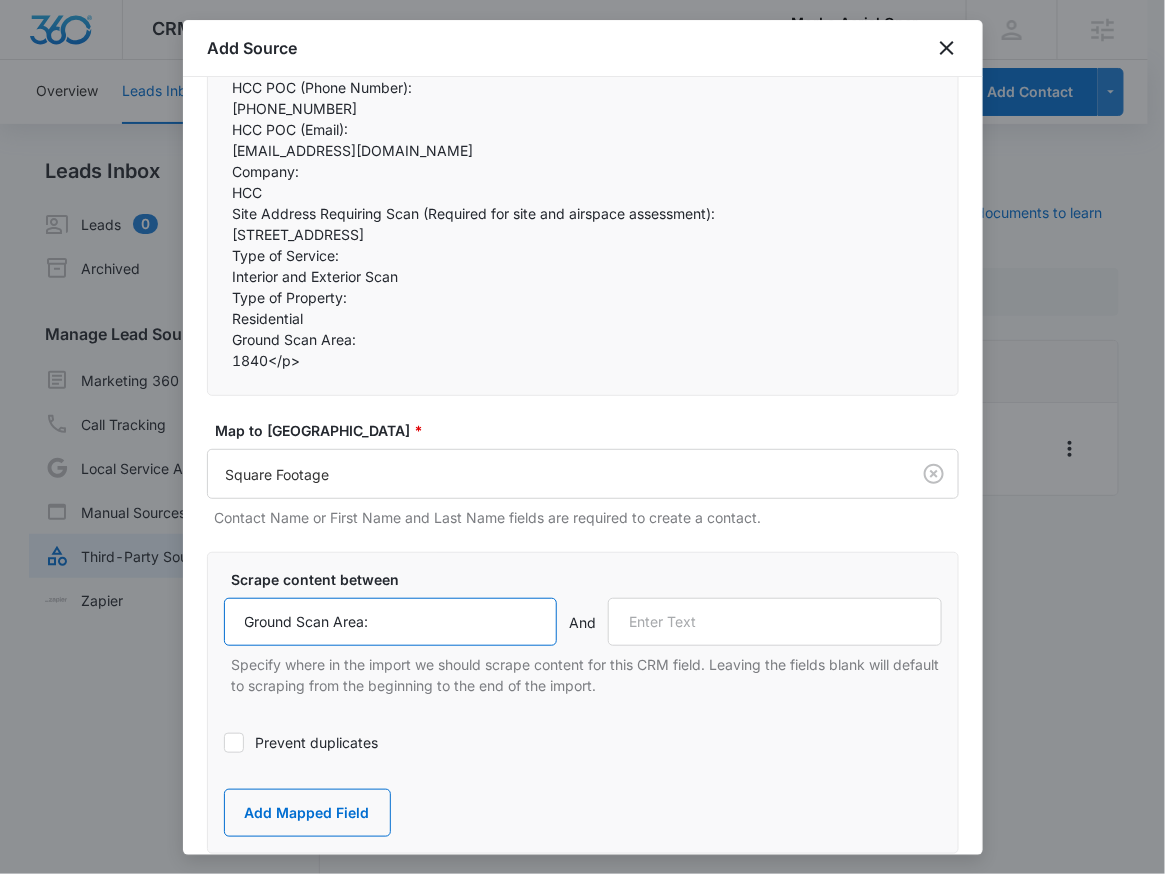 type on "Ground Scan Area:" 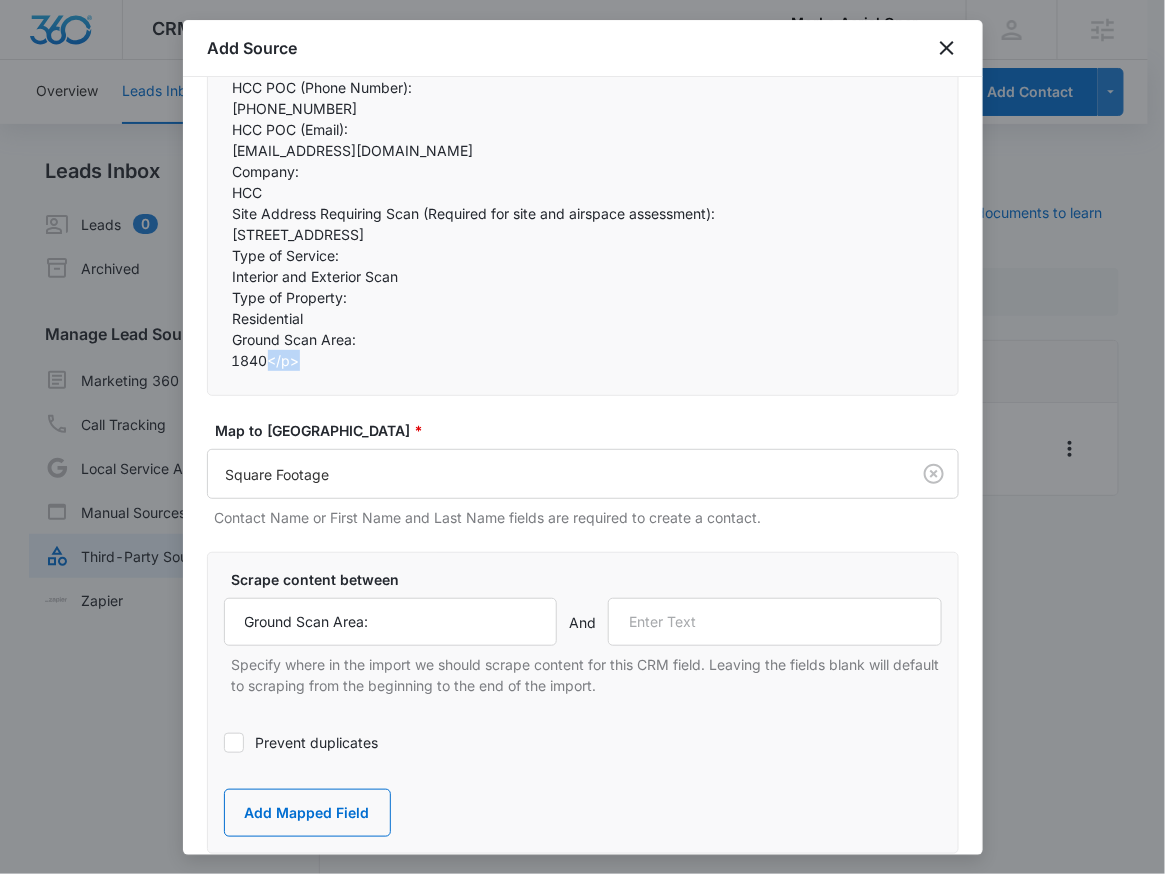drag, startPoint x: 315, startPoint y: 340, endPoint x: 264, endPoint y: 337, distance: 51.088158 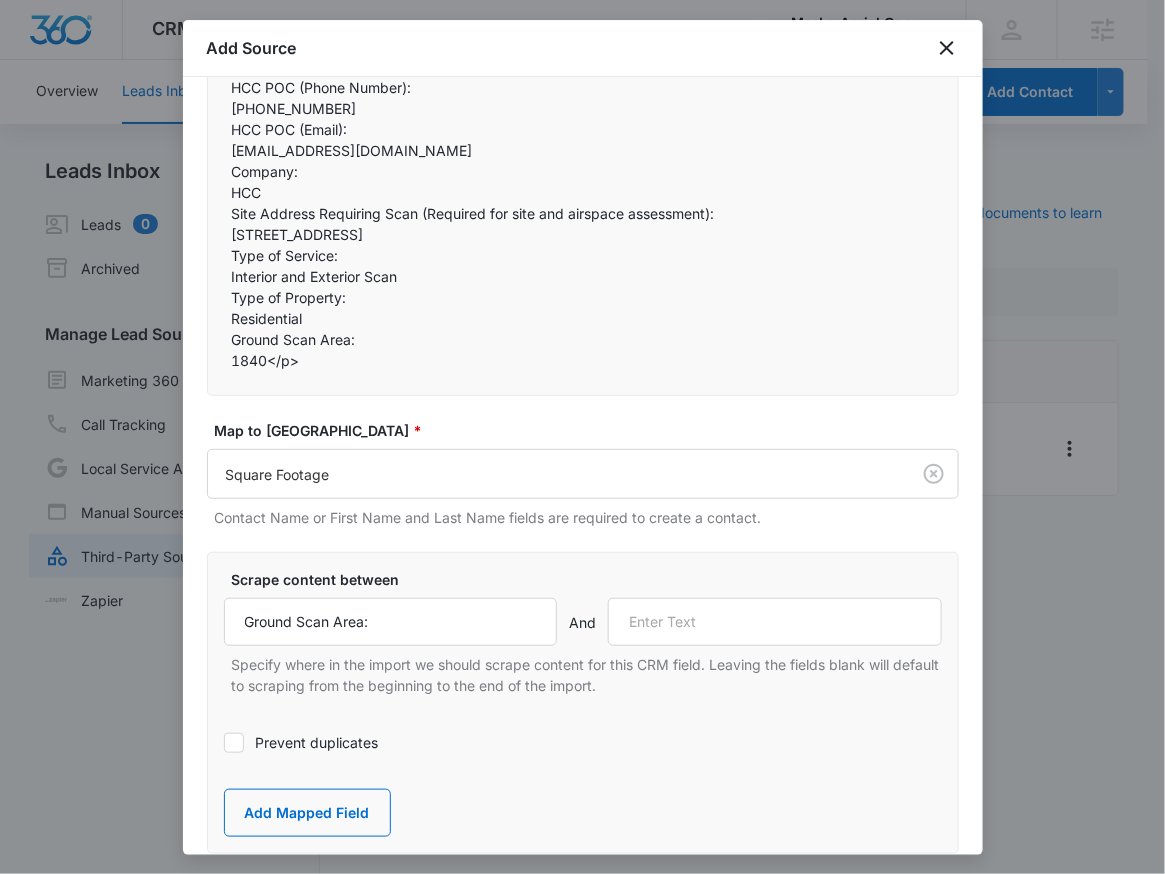 click on "Specify where in the import we should scrape content for this CRM field. Leaving the fields blank will default to scraping from the beginning to the end of the import." at bounding box center [587, 675] 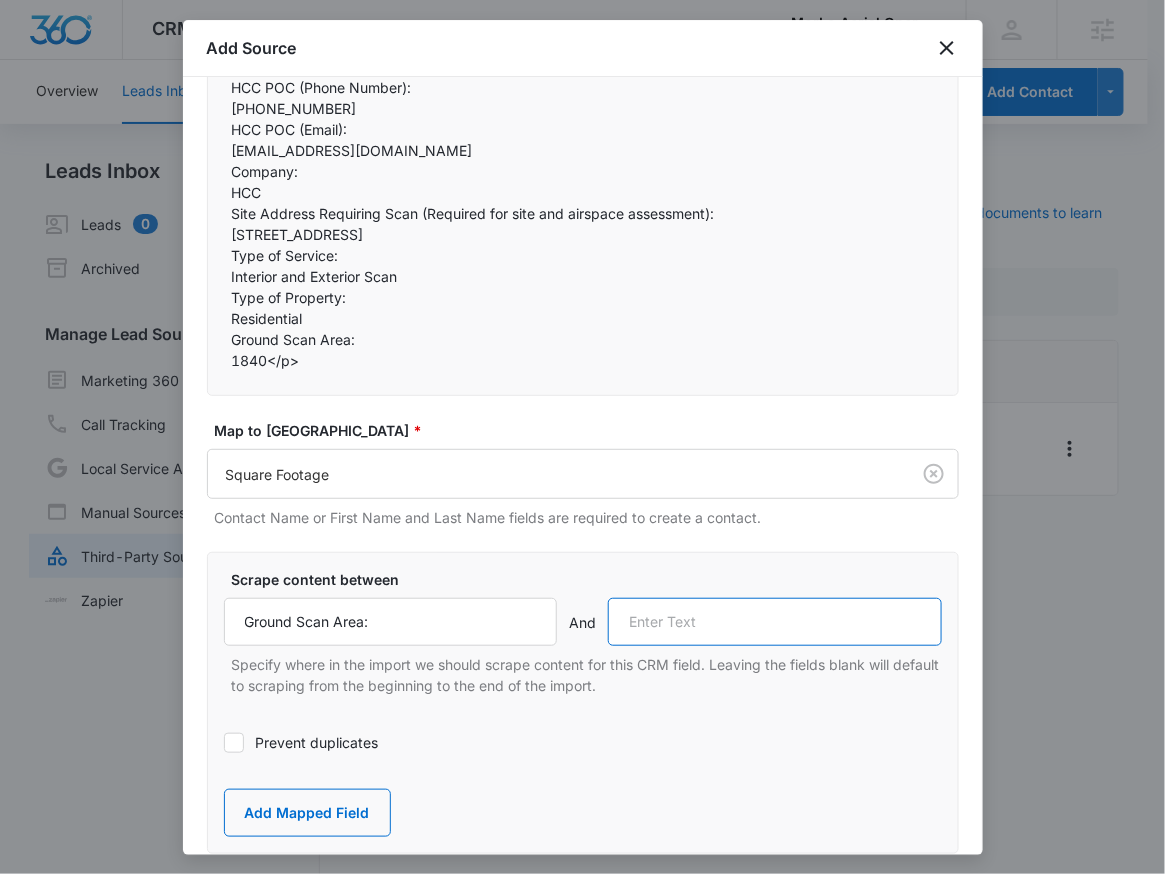 click at bounding box center (775, 622) 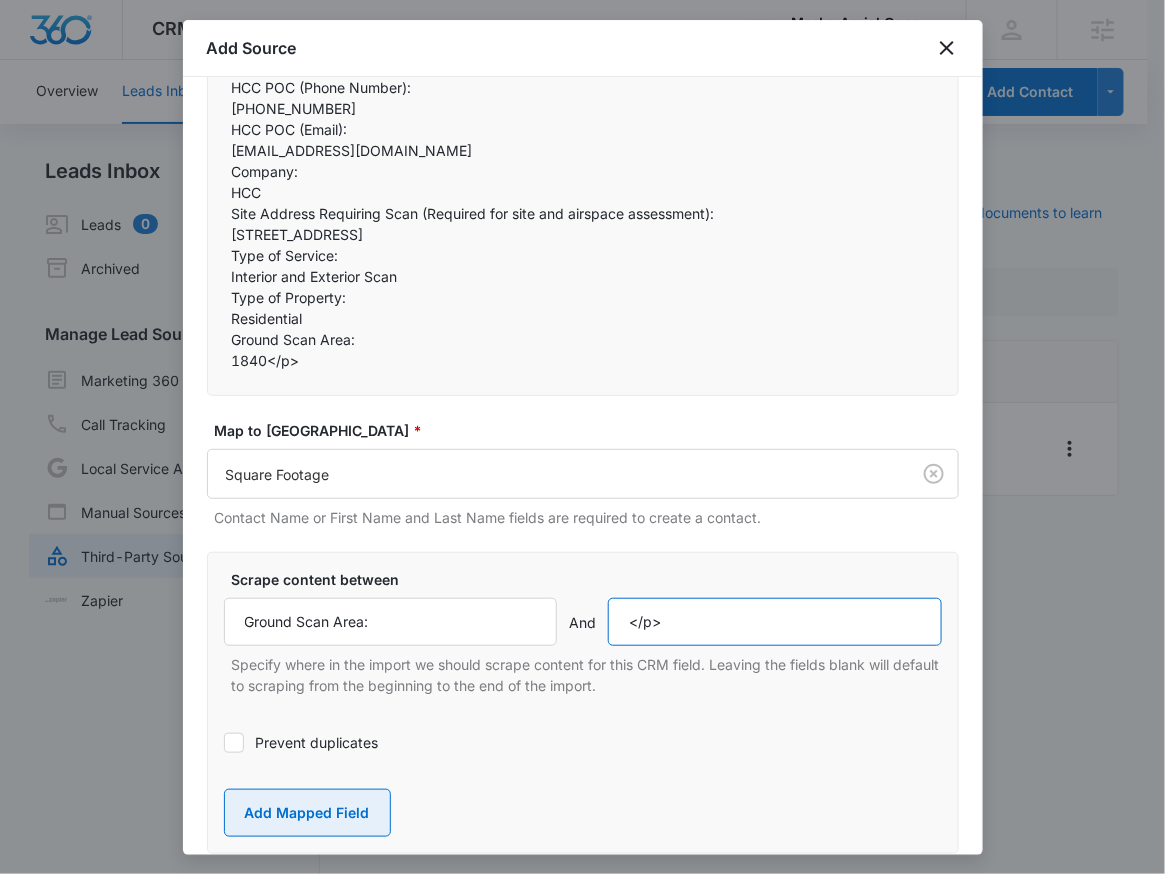 type on "</p>" 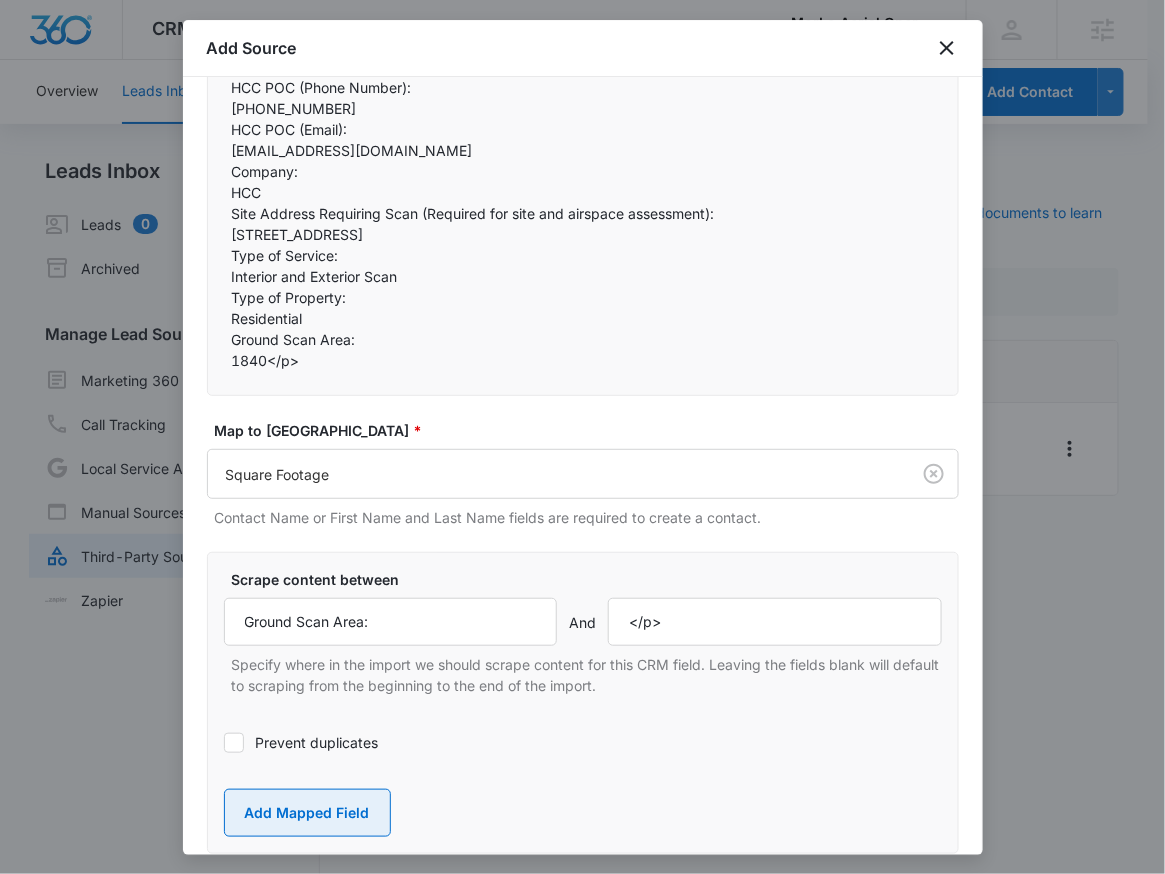 click on "Add Mapped Field" at bounding box center [307, 813] 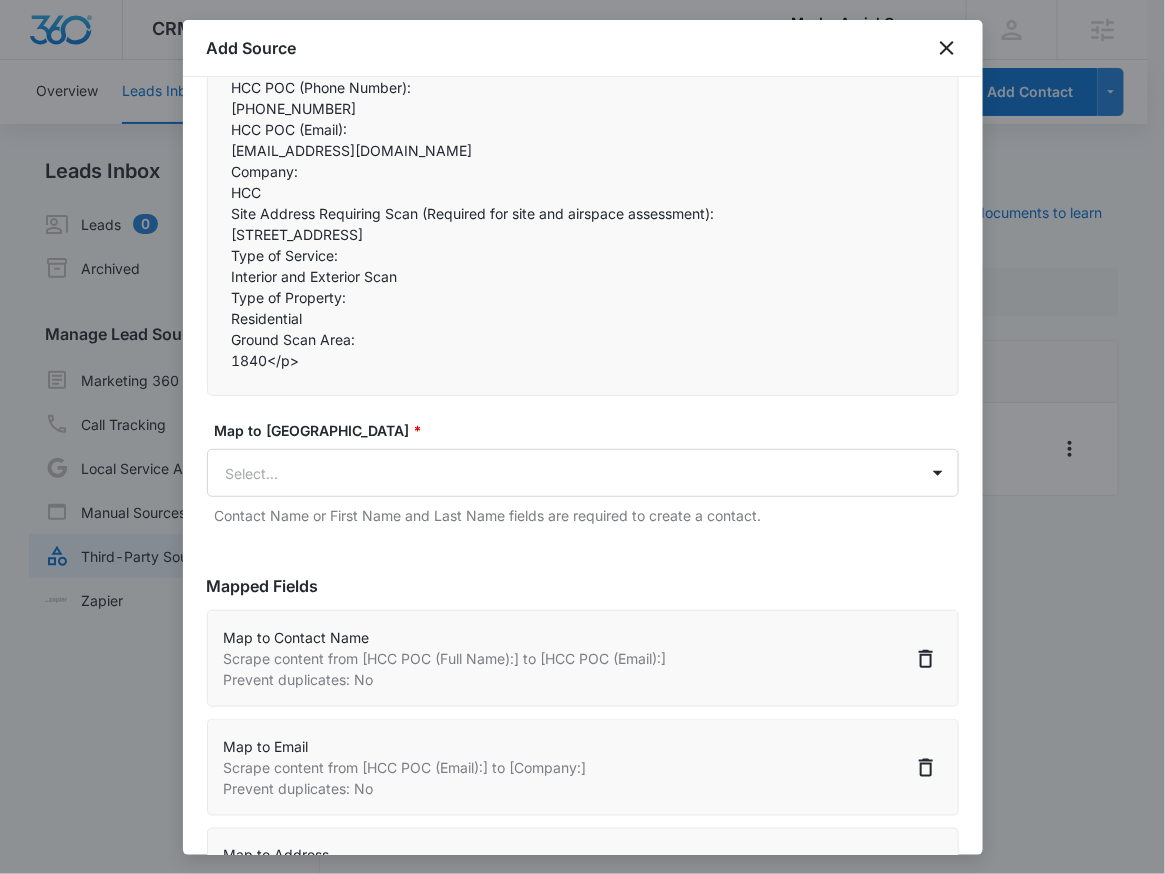 scroll, scrollTop: 953, scrollLeft: 0, axis: vertical 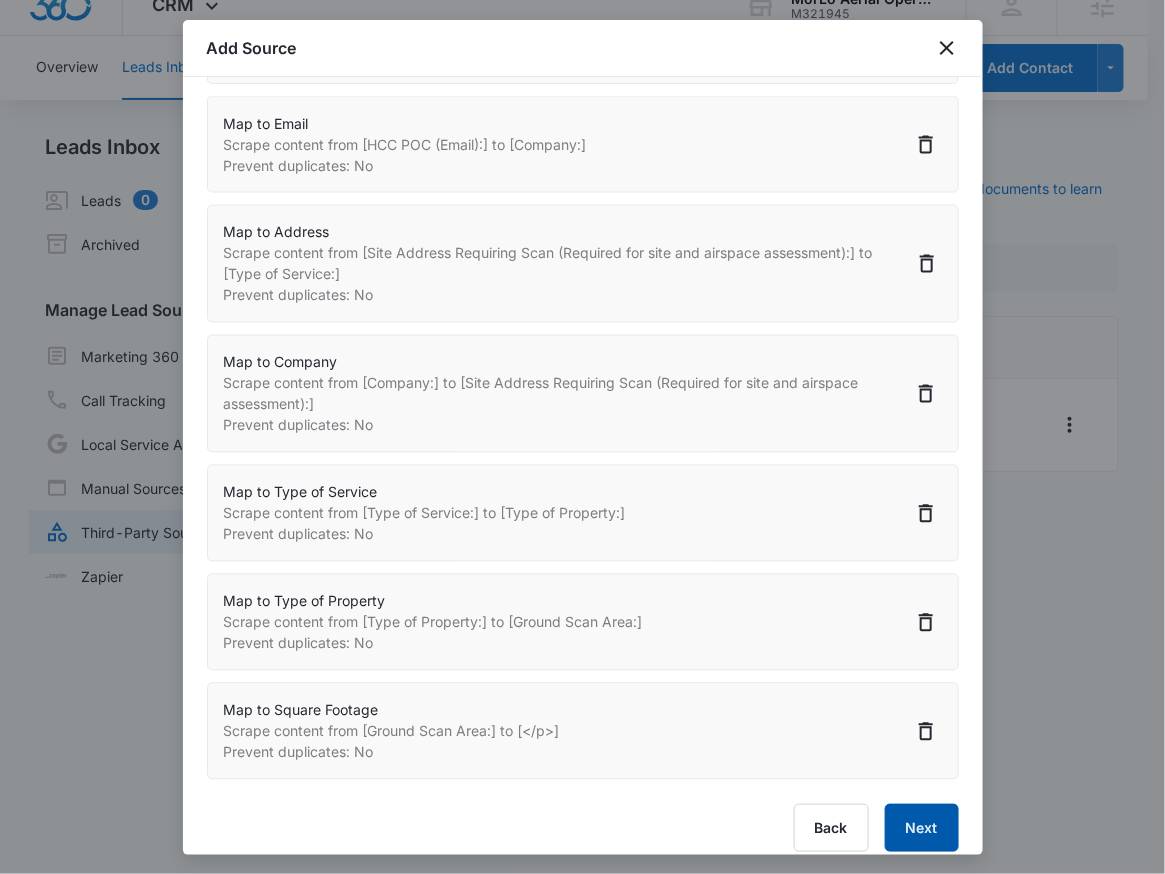 click on "Next" at bounding box center [922, 828] 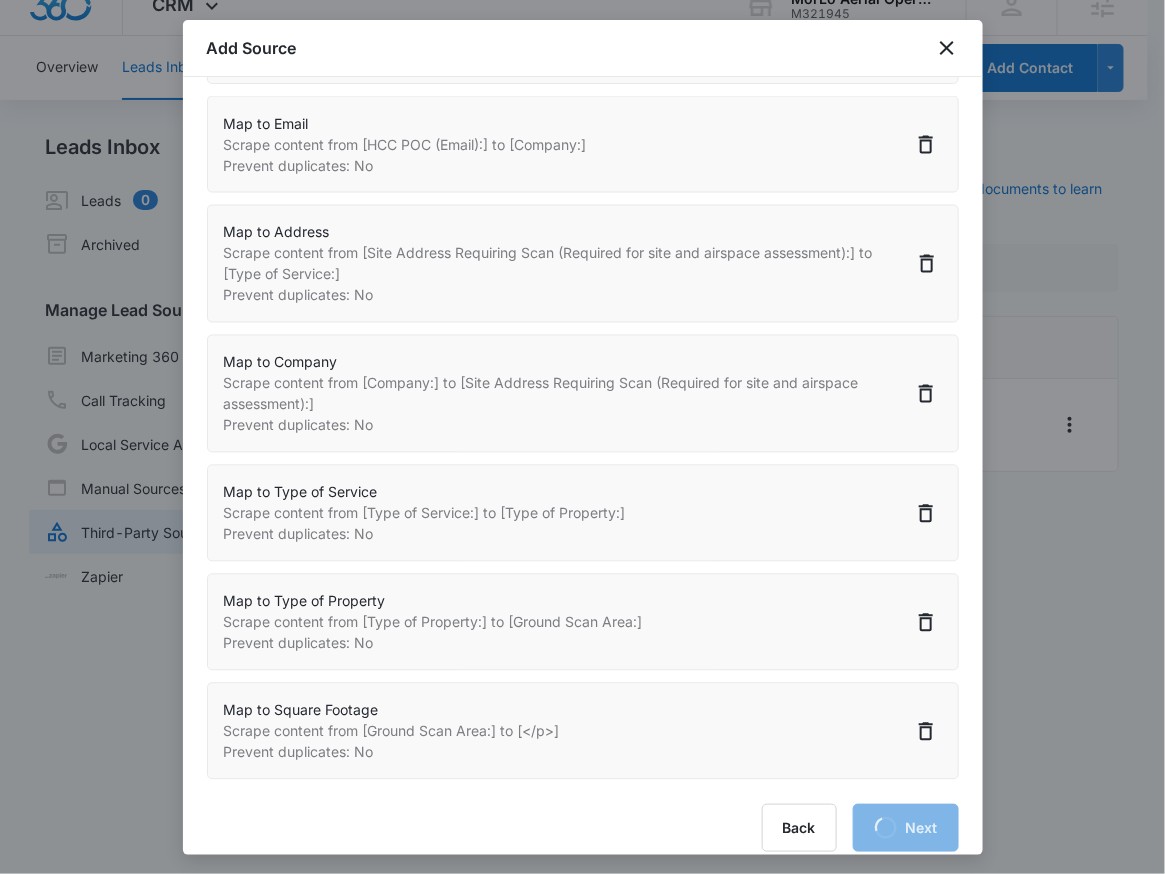 scroll, scrollTop: 0, scrollLeft: 0, axis: both 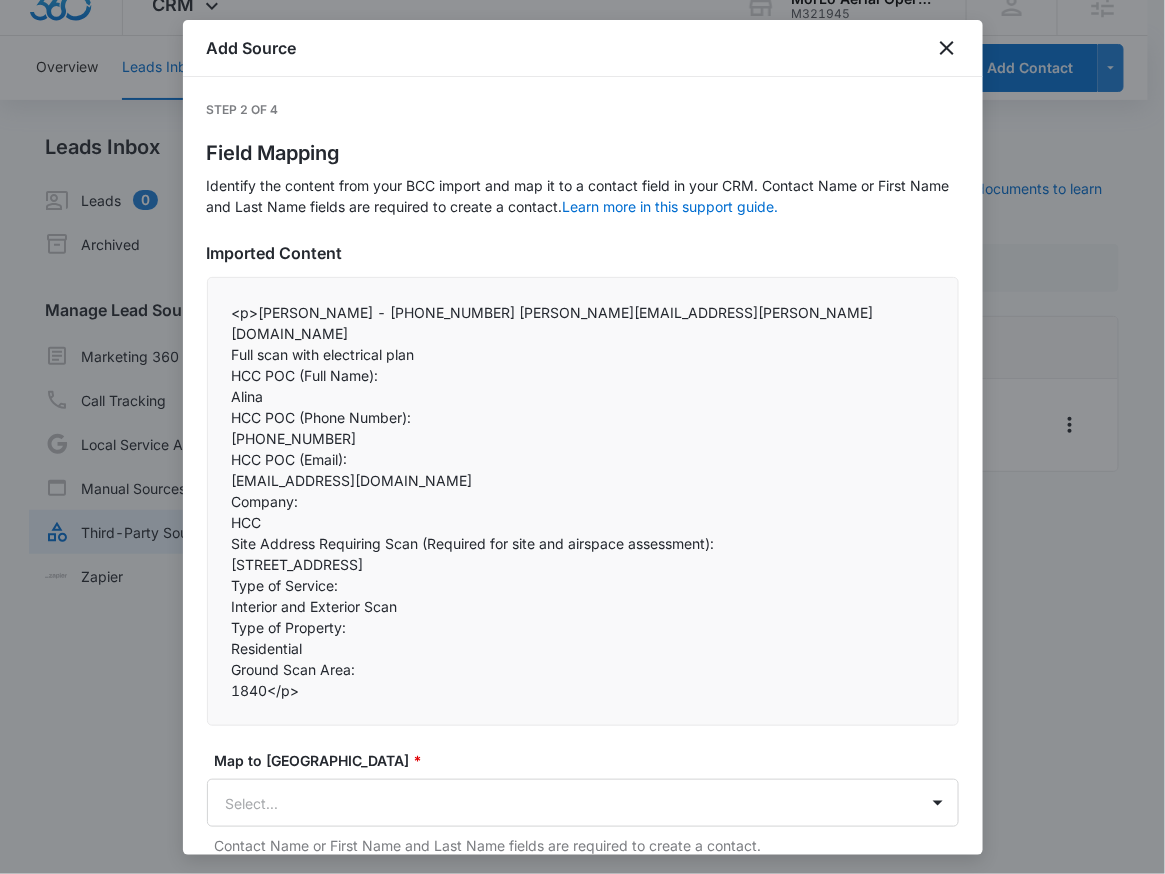 select on "77" 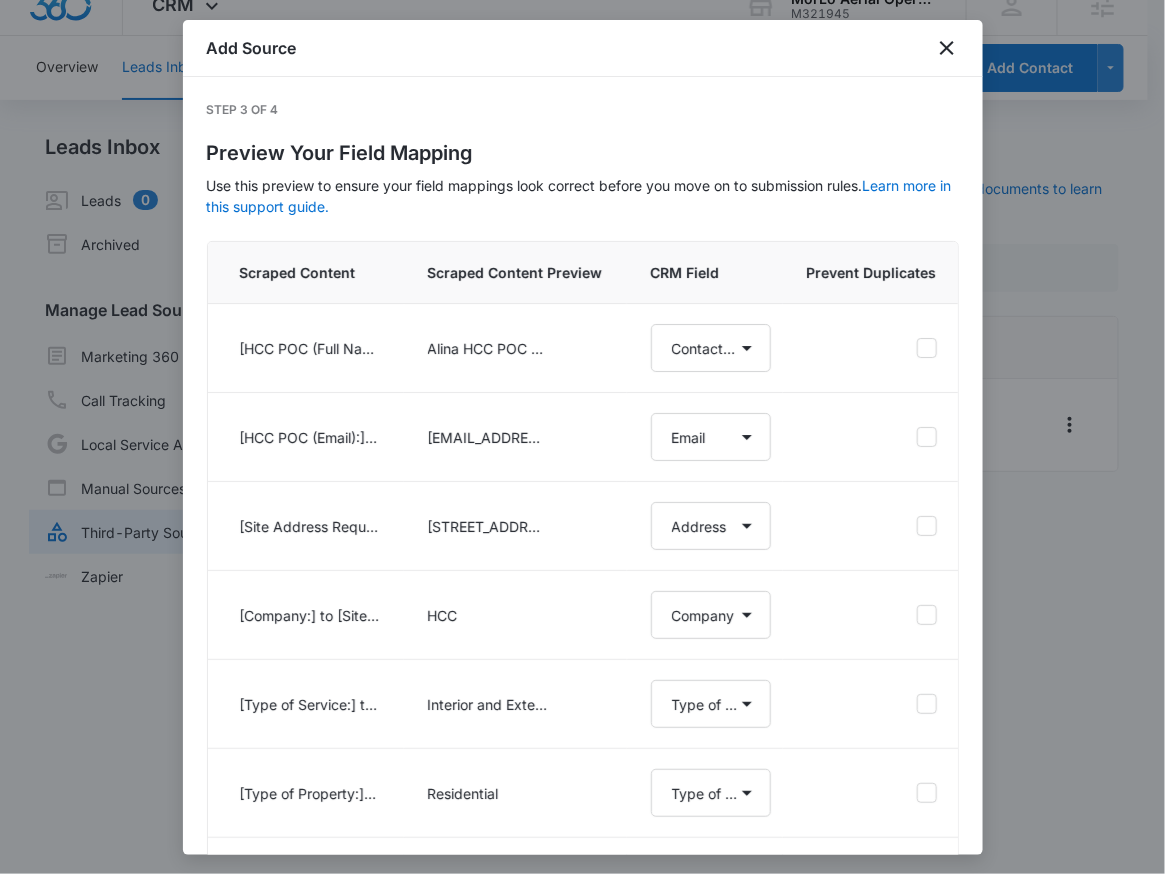 scroll, scrollTop: 4, scrollLeft: 0, axis: vertical 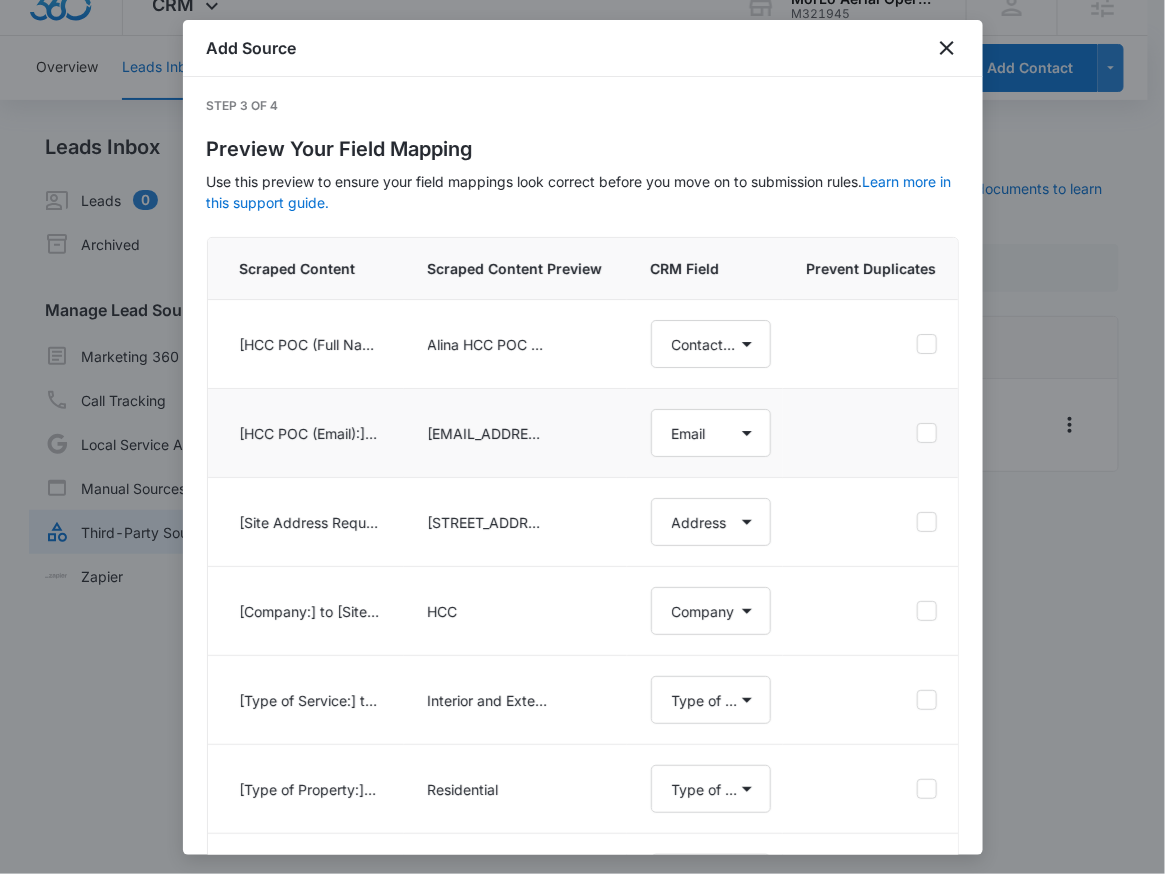 click 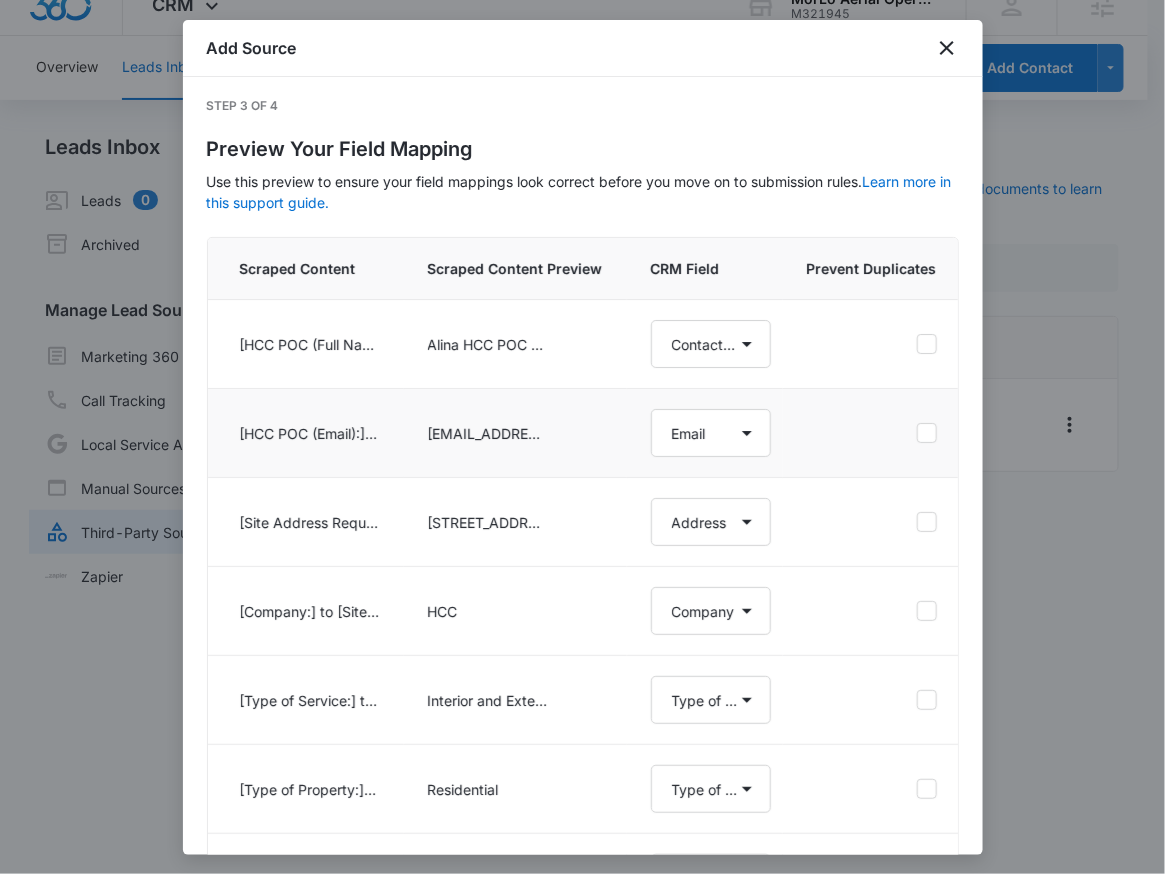 click at bounding box center [916, 433] 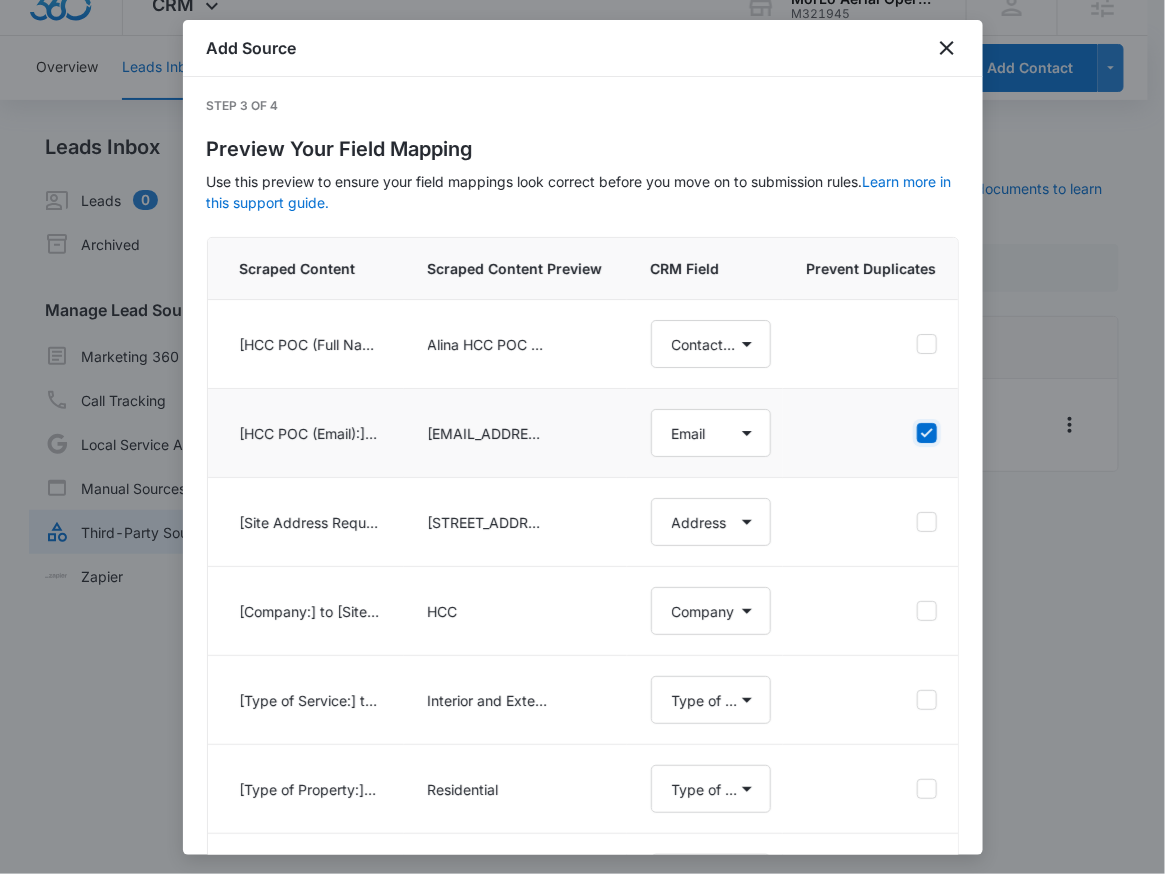 checkbox on "true" 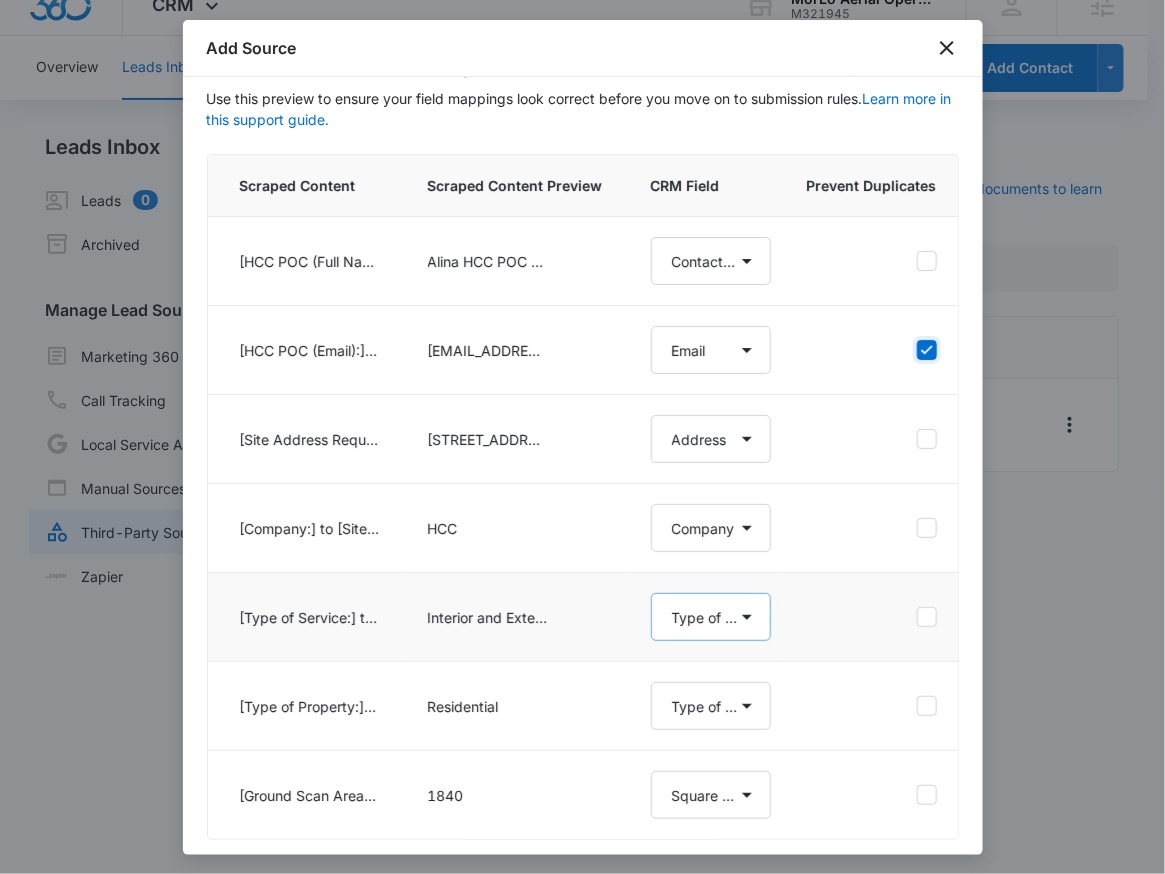 scroll, scrollTop: 184, scrollLeft: 0, axis: vertical 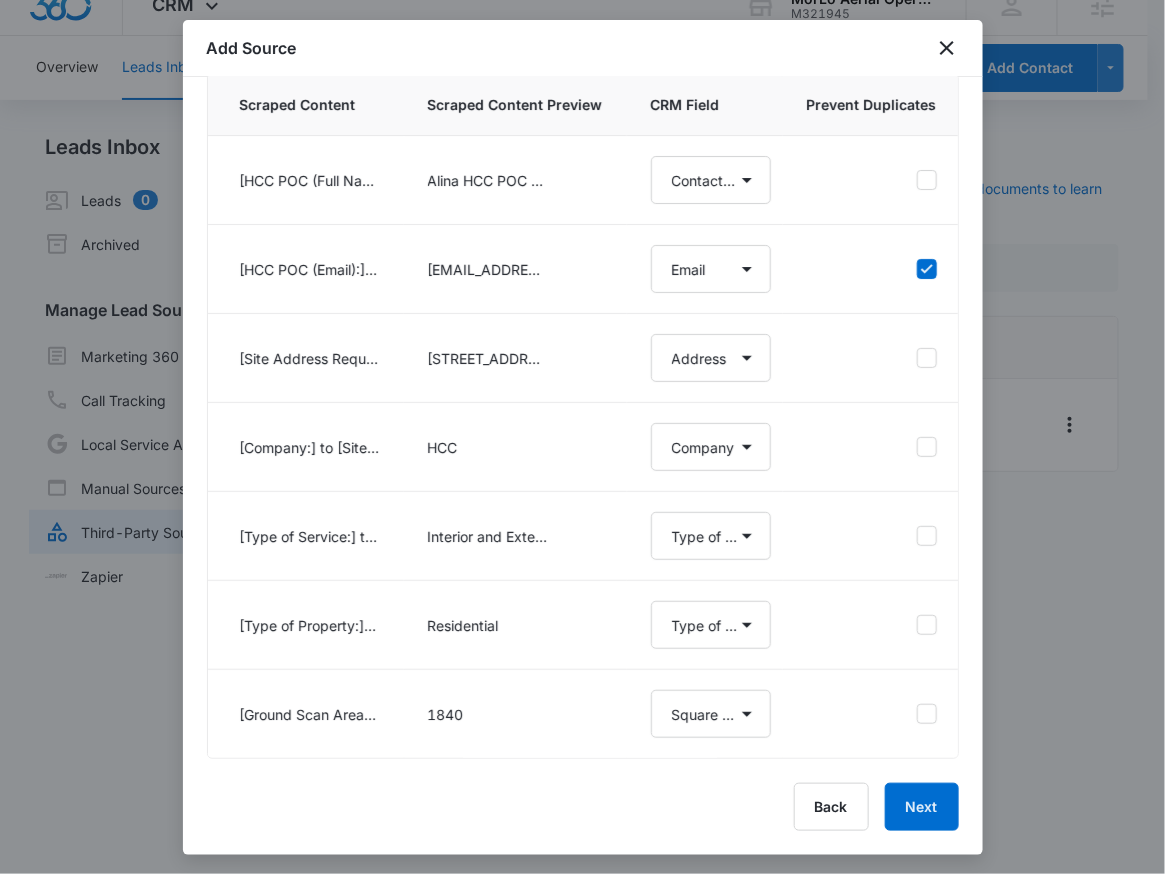click on "Step 3 of 4 Preview Your Field Mapping Use this preview to ensure your field mappings look correct before you move on to submission rules. Learn more in this support guide. Scraped Content Scraped Content Preview CRM Field Prevent Duplicates [HCC POC (Full Name):] to [HCC POC (Email):] Alina HCC POC (Phone Number): +1 425 346 5967 Address Agree to Subscribe Best Way To Contact Color Tag Company Contact Name Earliest Start Date Email How can we help?  Latest Completion Date Notes Other Phone Phone Please briefly describe your experience with us Please rate us from 1-5 Project Details Qualifying Status Review Request Special Notes Square Footage Type of Property Type of Service Which service are you interested in? Street (Address) Street 2 (Address) City (Address) State (Address) Zip (Address) Country (Address) First Name (Contact Name) Last Name (Contact Name) [HCC POC (Email):] to [Company:] permits@homecarecontractors.com Address Agree to Subscribe Best Way To Contact Color Tag Company Contact Name Email HCC" at bounding box center [583, 466] 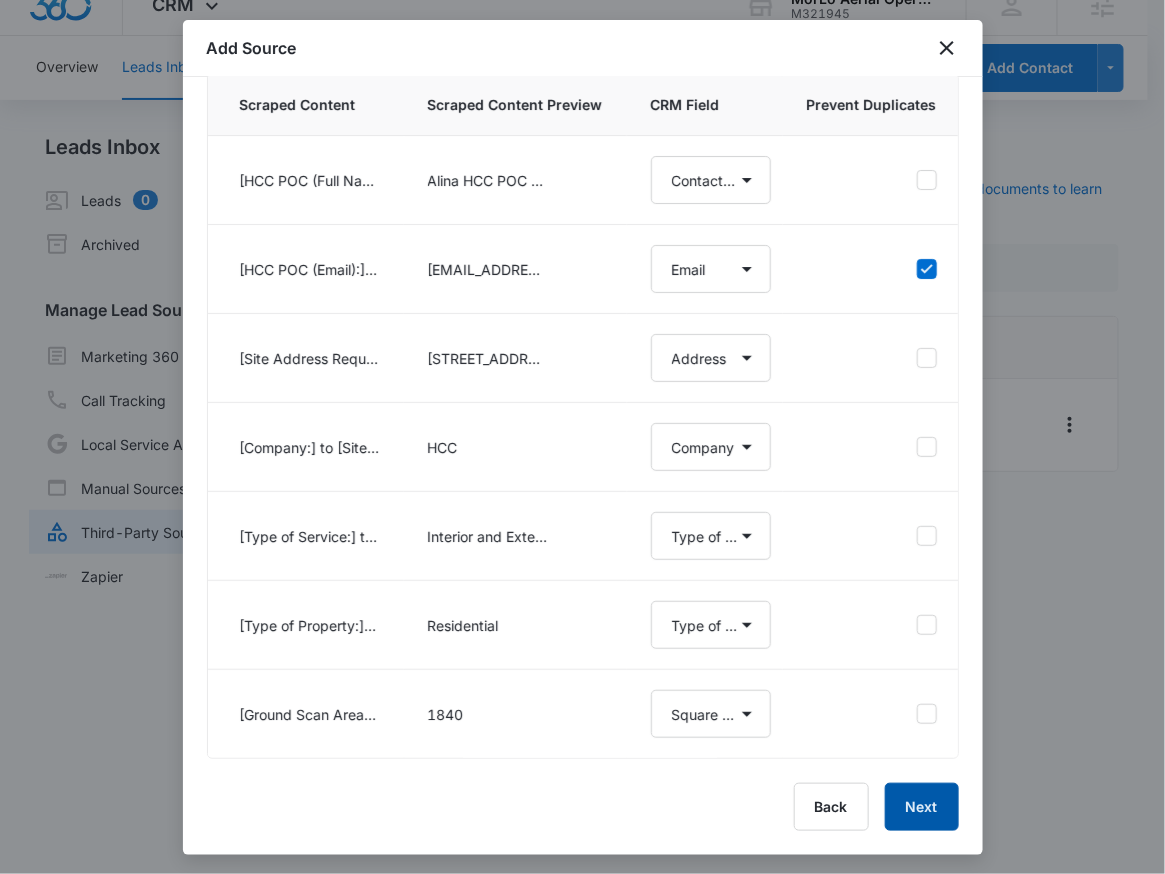 click on "Next" at bounding box center [922, 807] 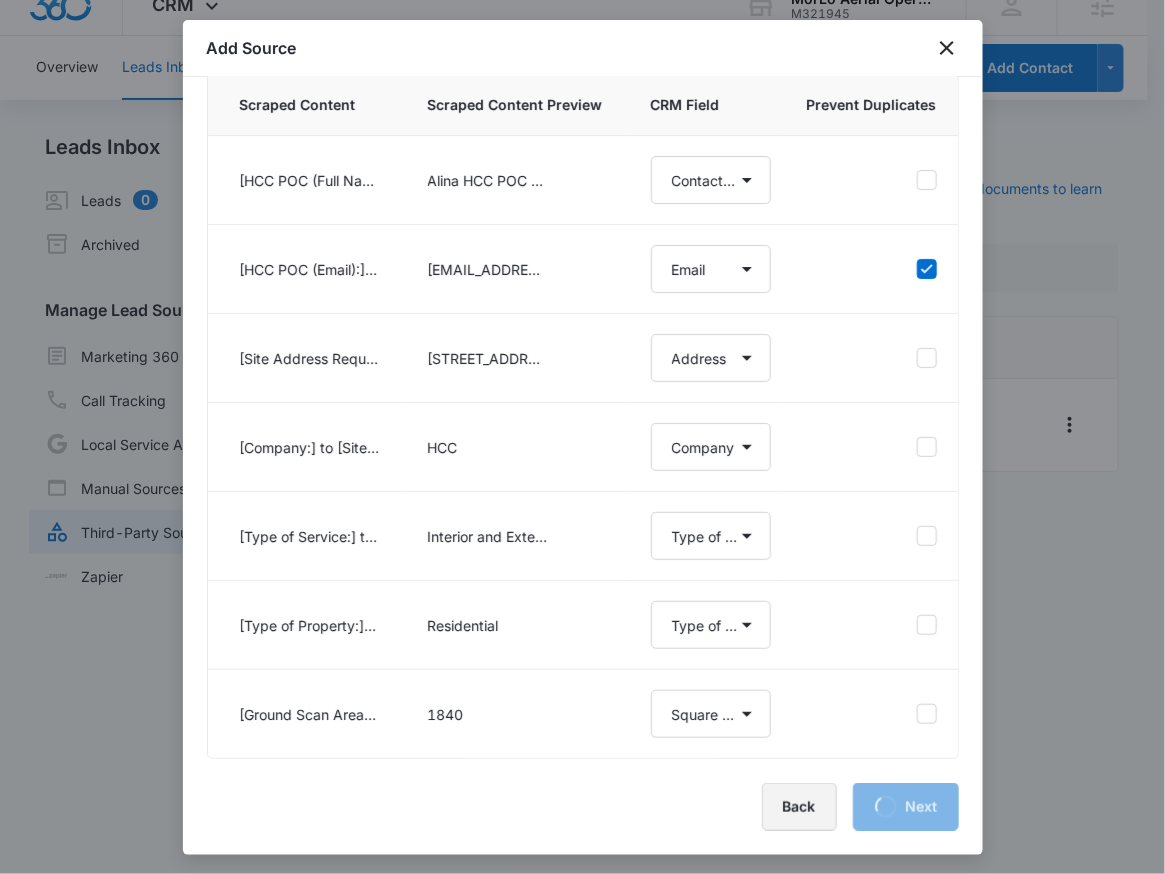 click on "Back" at bounding box center (799, 807) 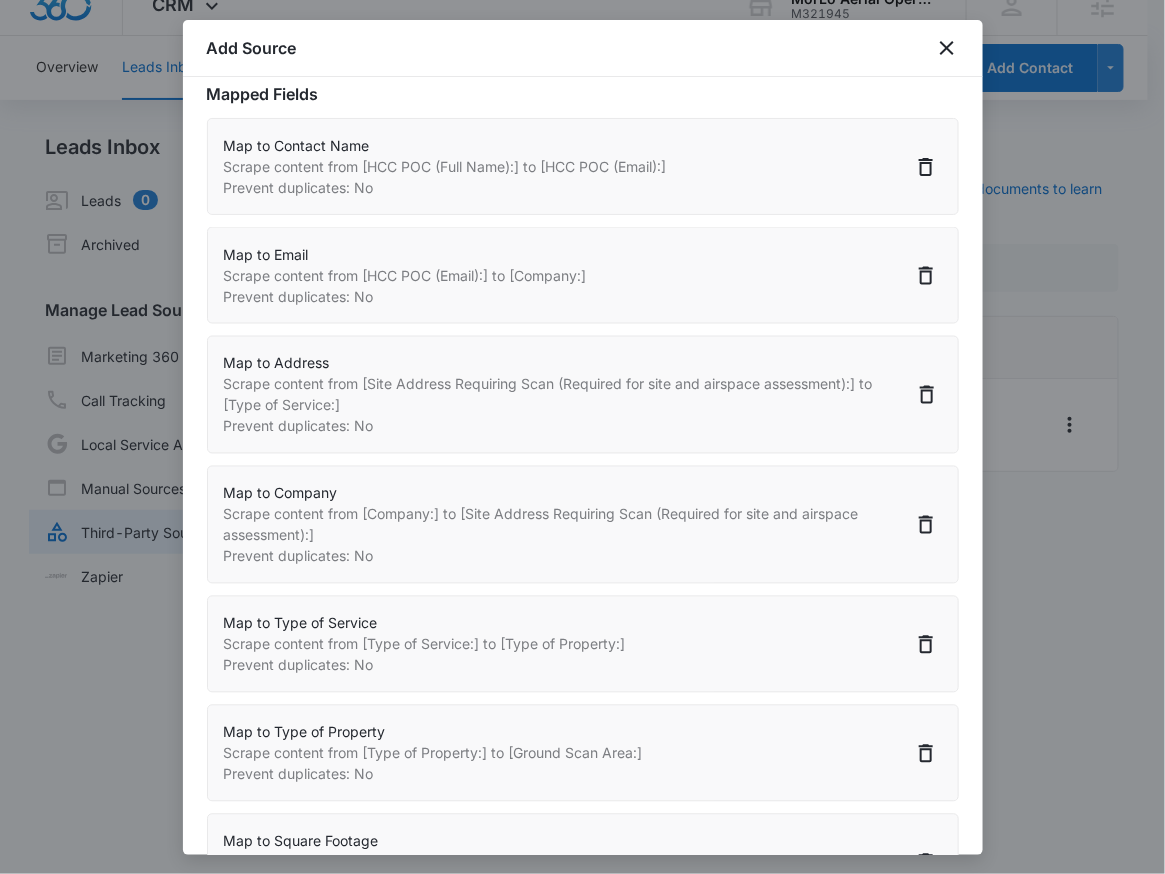 scroll, scrollTop: 0, scrollLeft: 0, axis: both 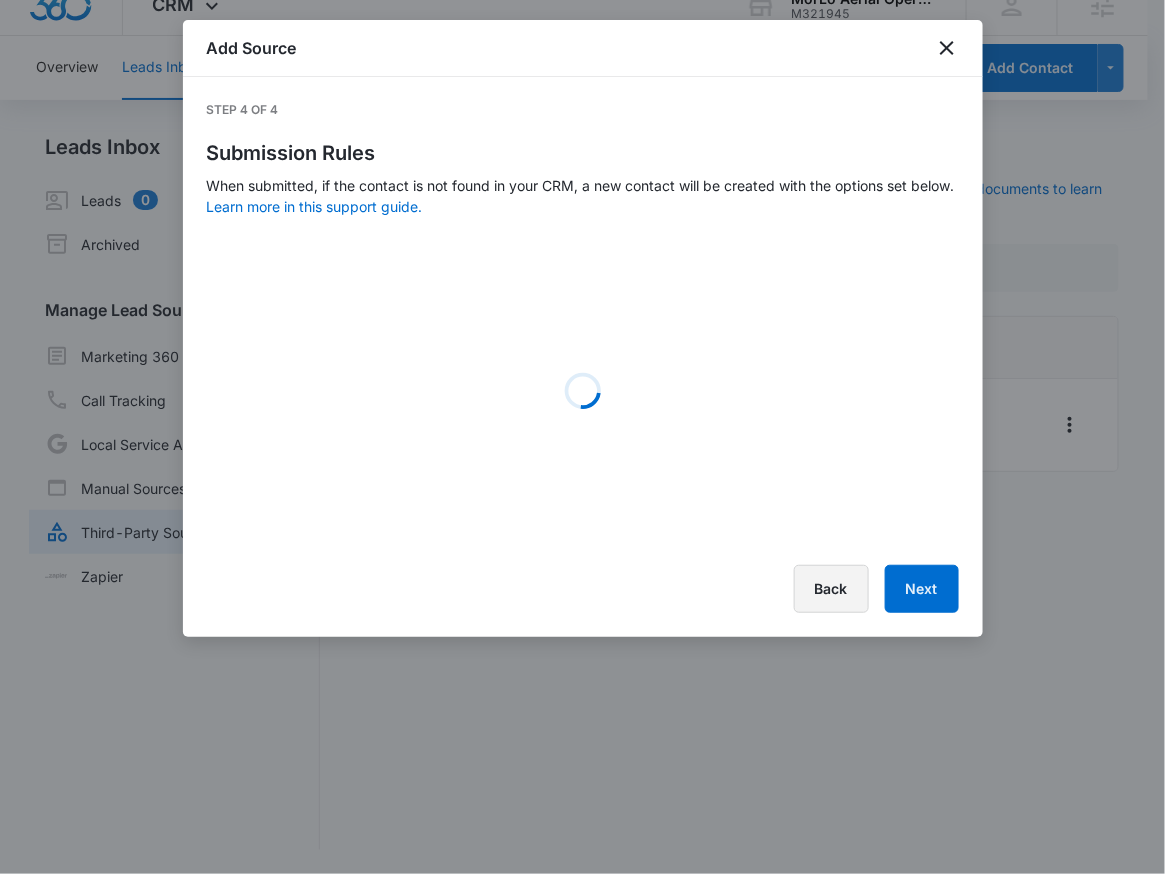 click on "Back" at bounding box center [831, 589] 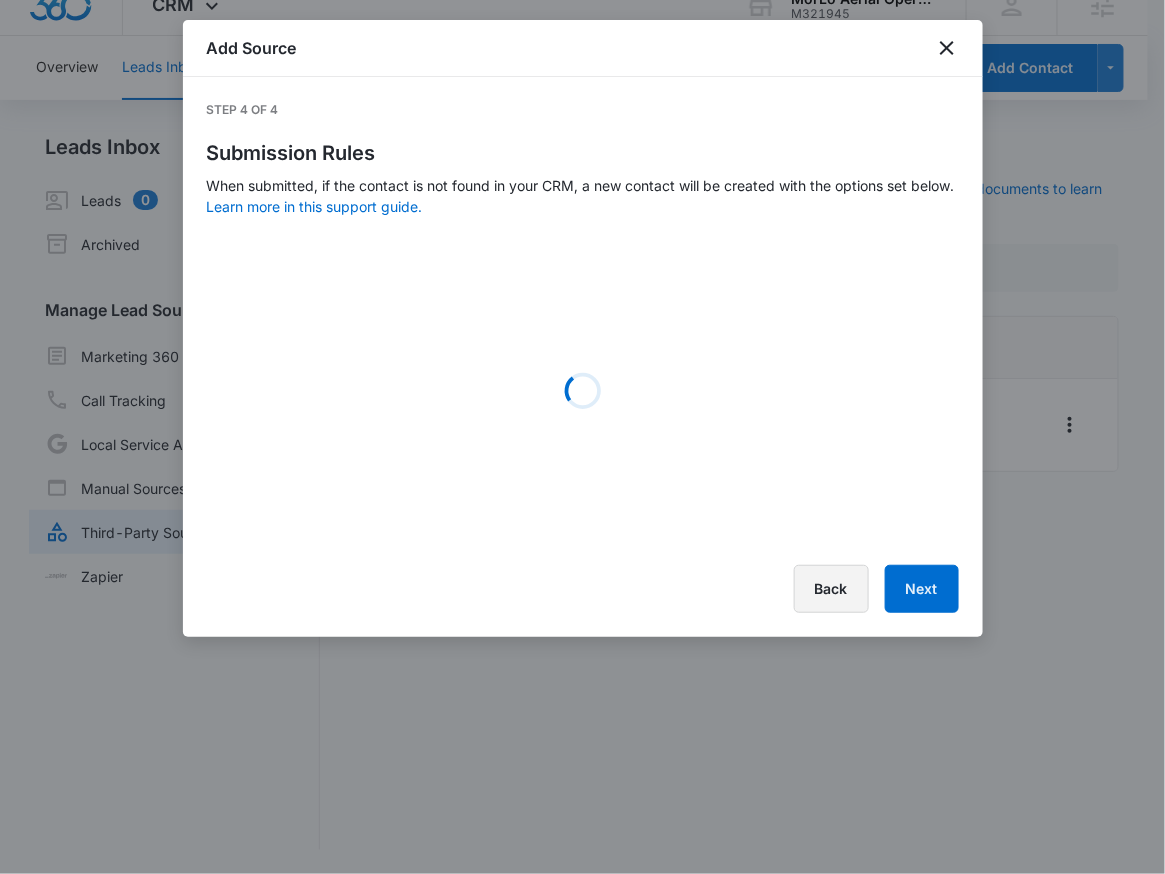 select on "77" 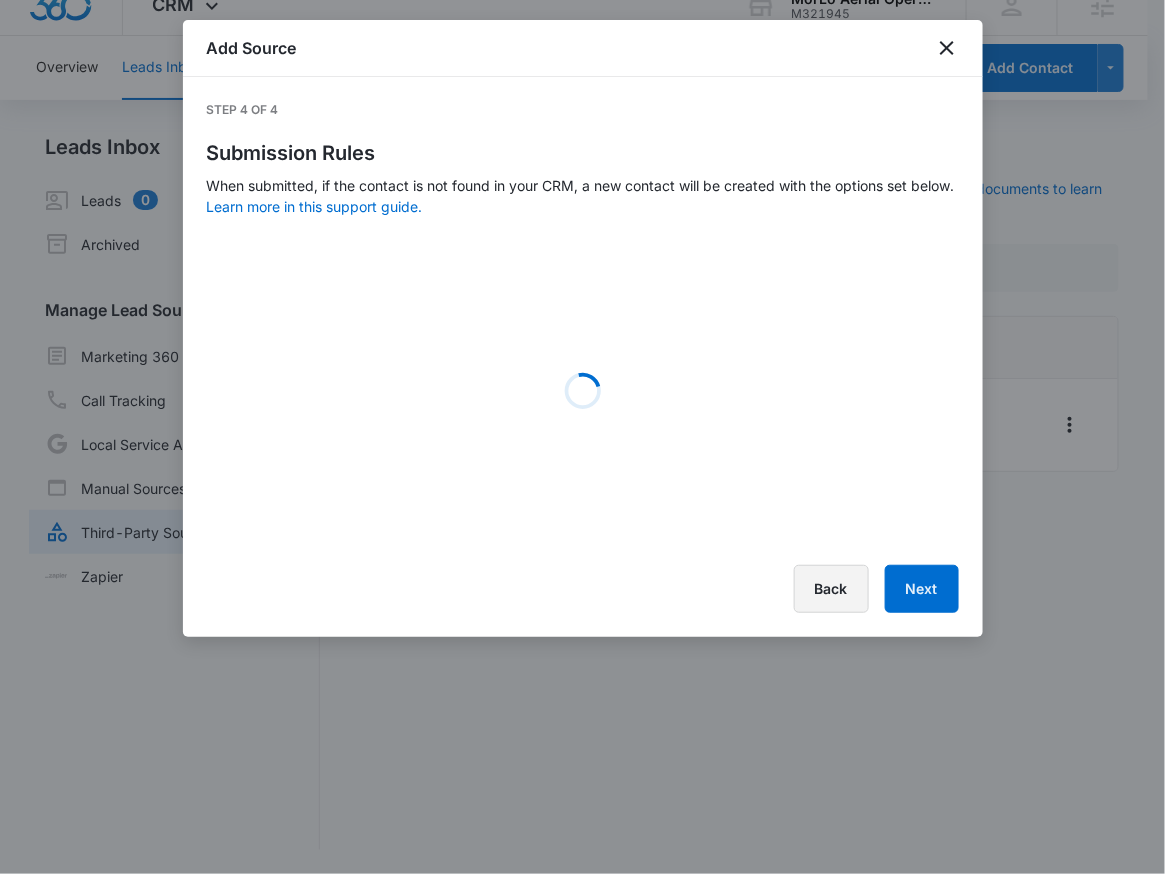 select on "185" 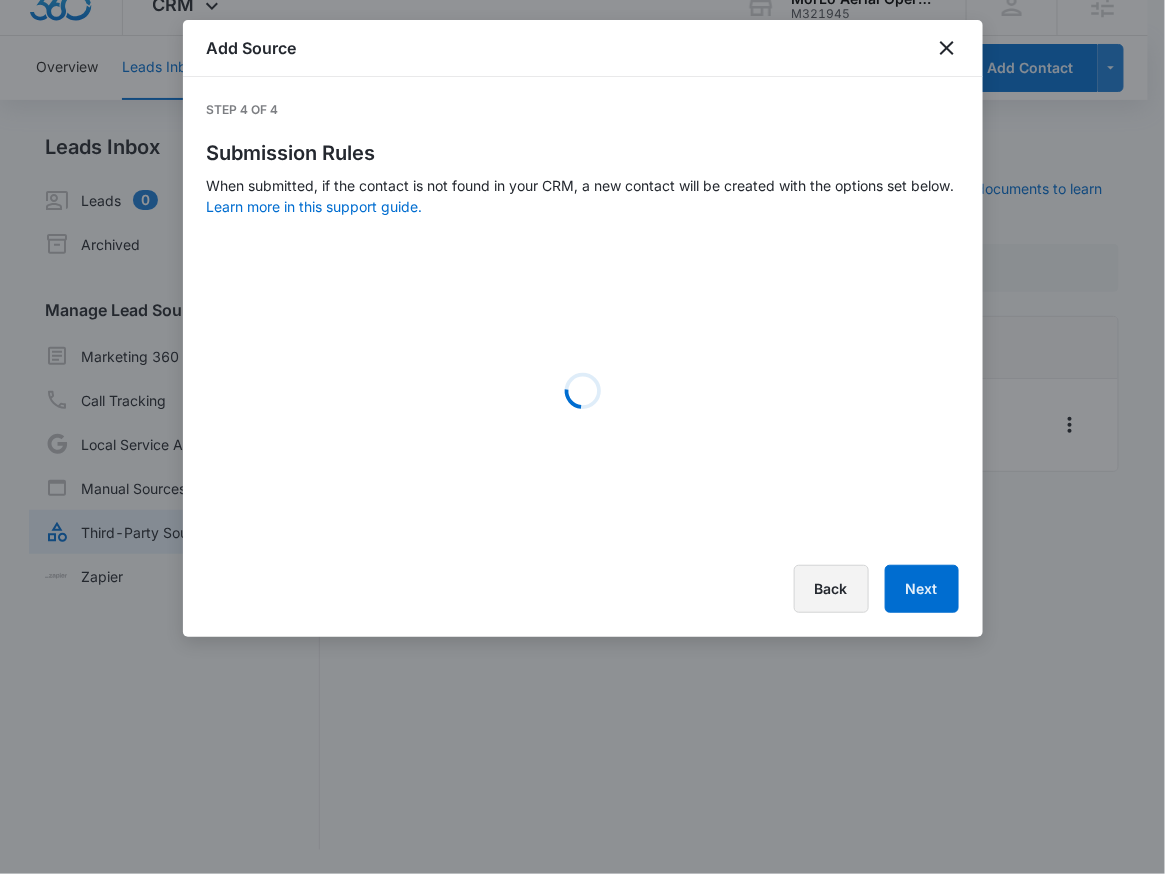 select on "363" 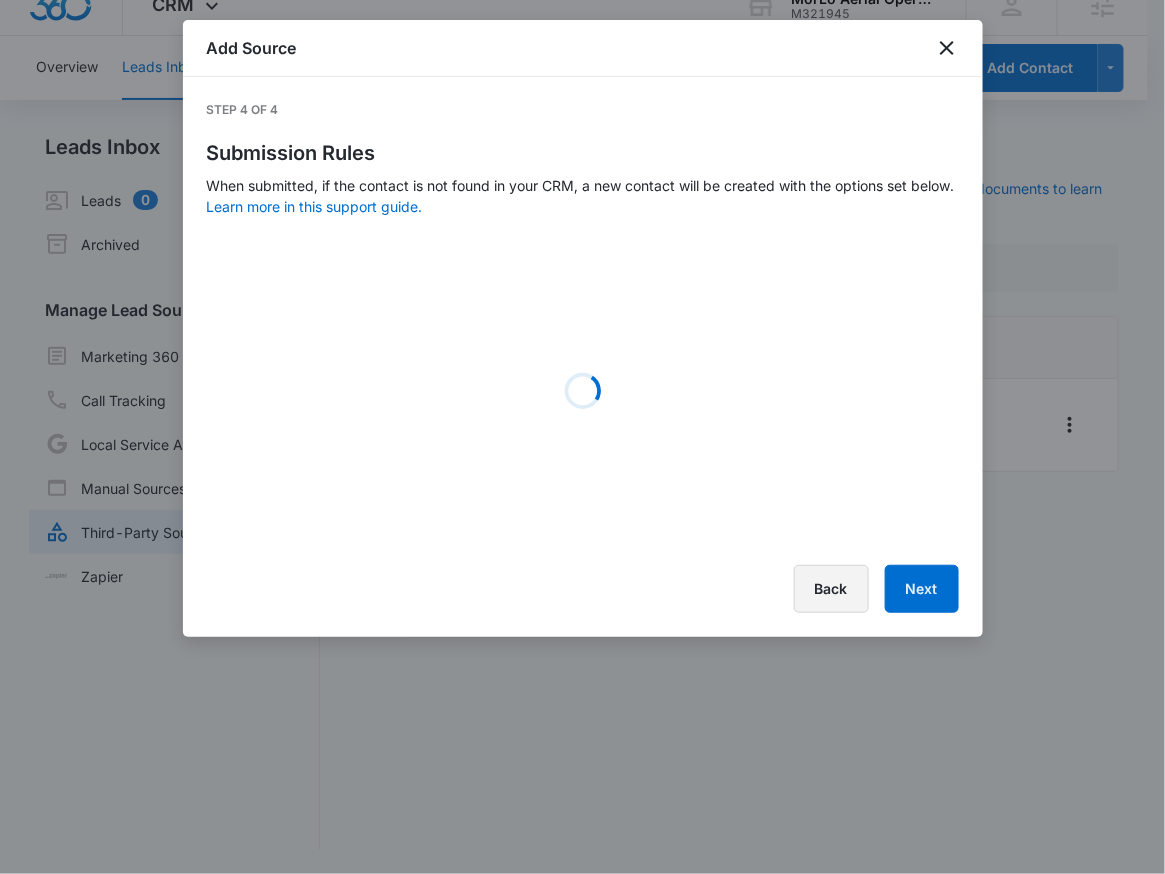 select on "364" 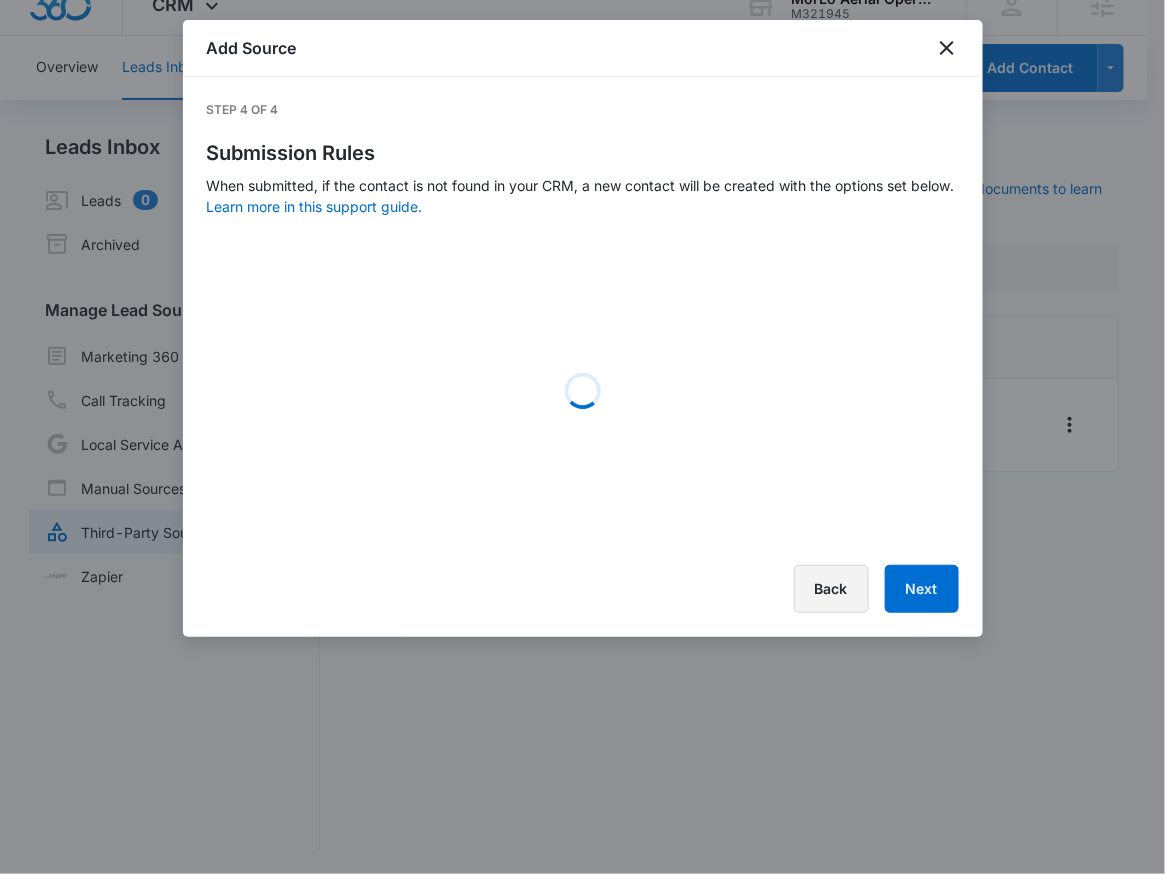 select on "370" 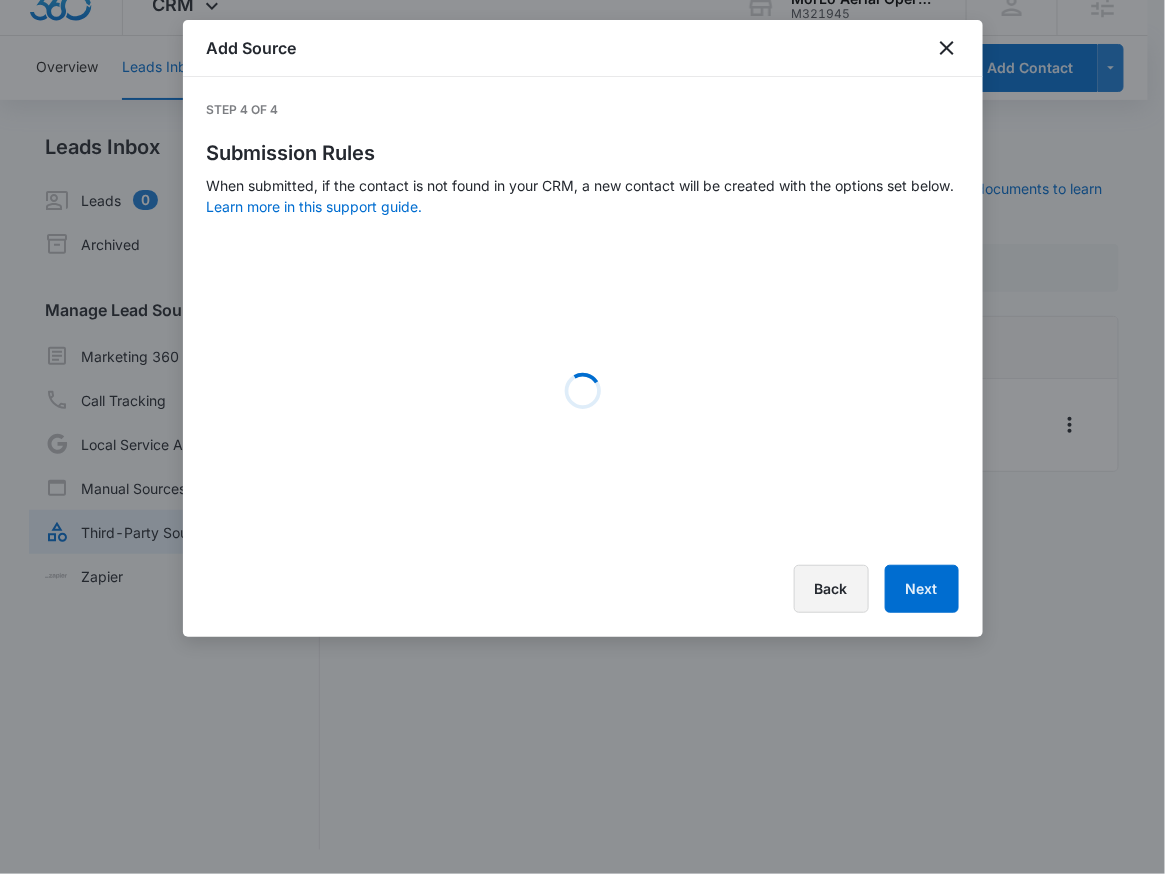select on "382" 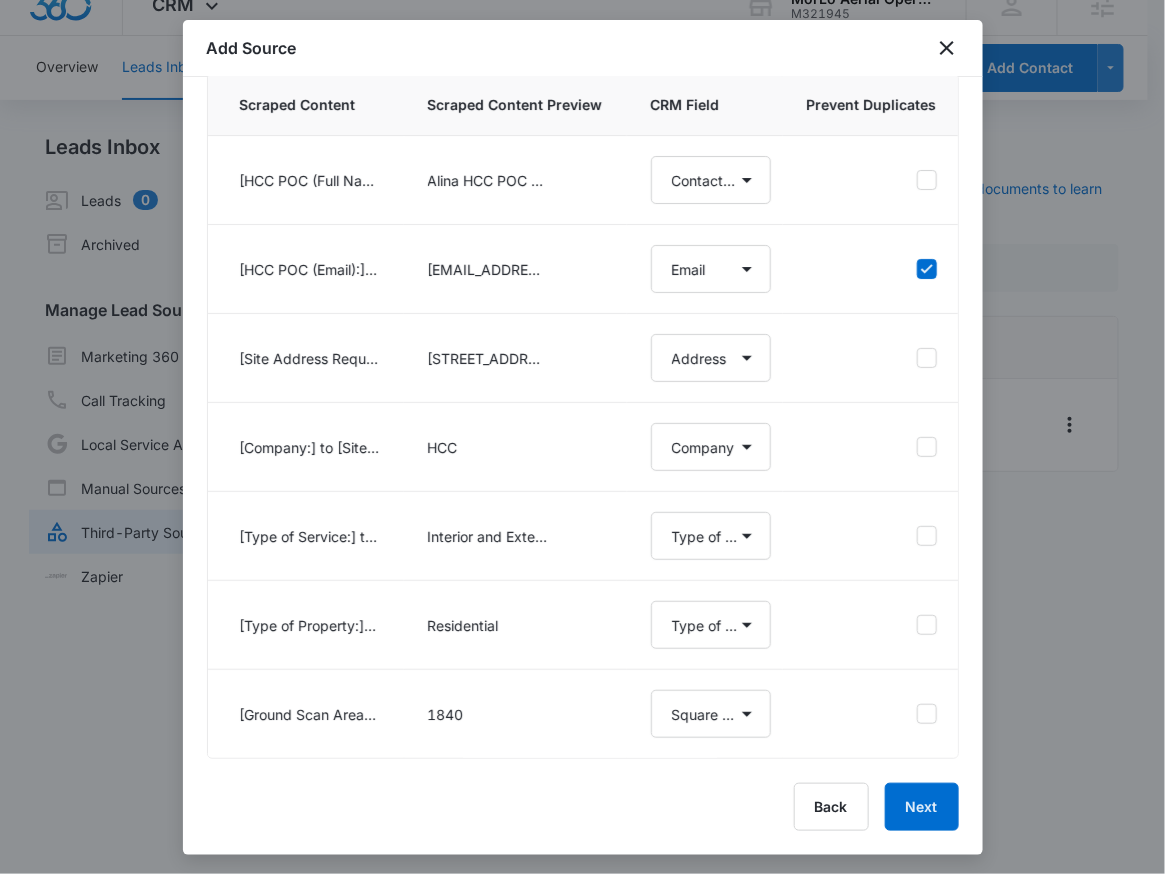 scroll, scrollTop: 184, scrollLeft: 0, axis: vertical 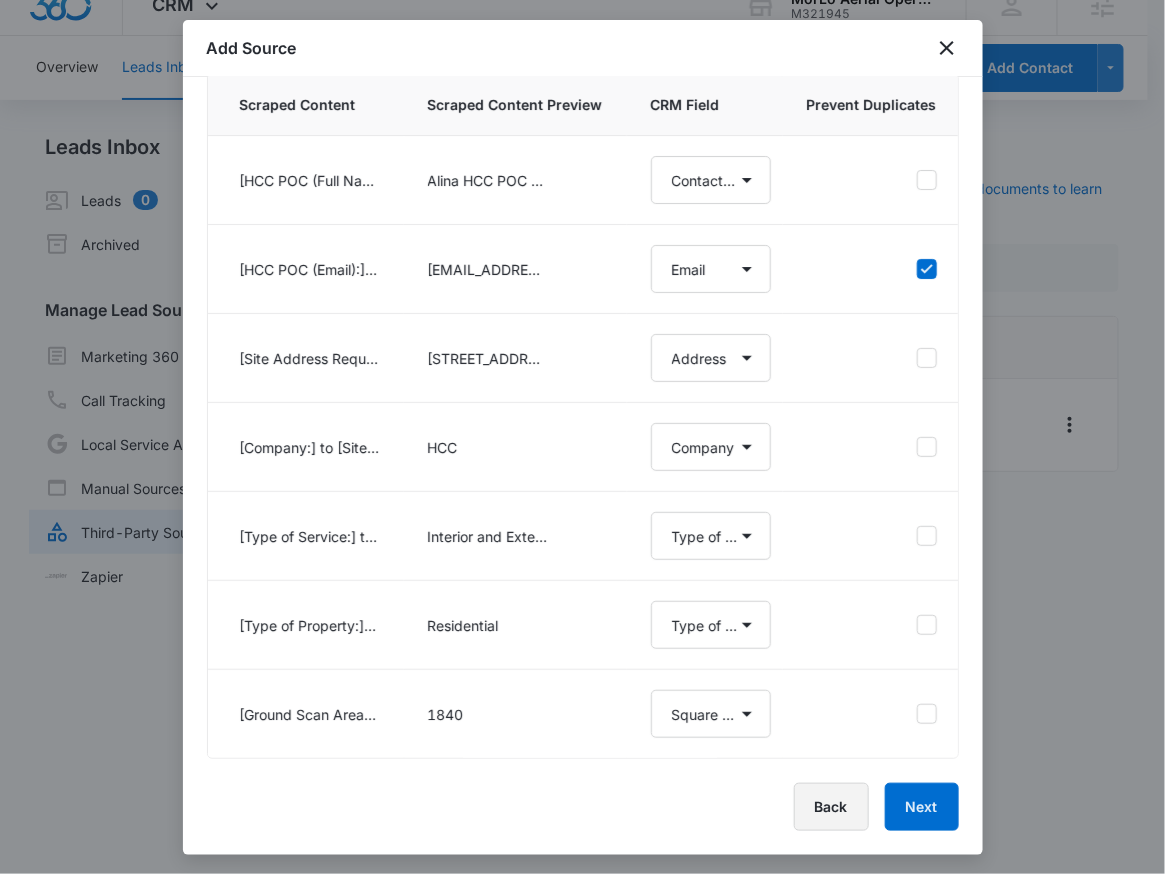 click on "Back" at bounding box center (831, 807) 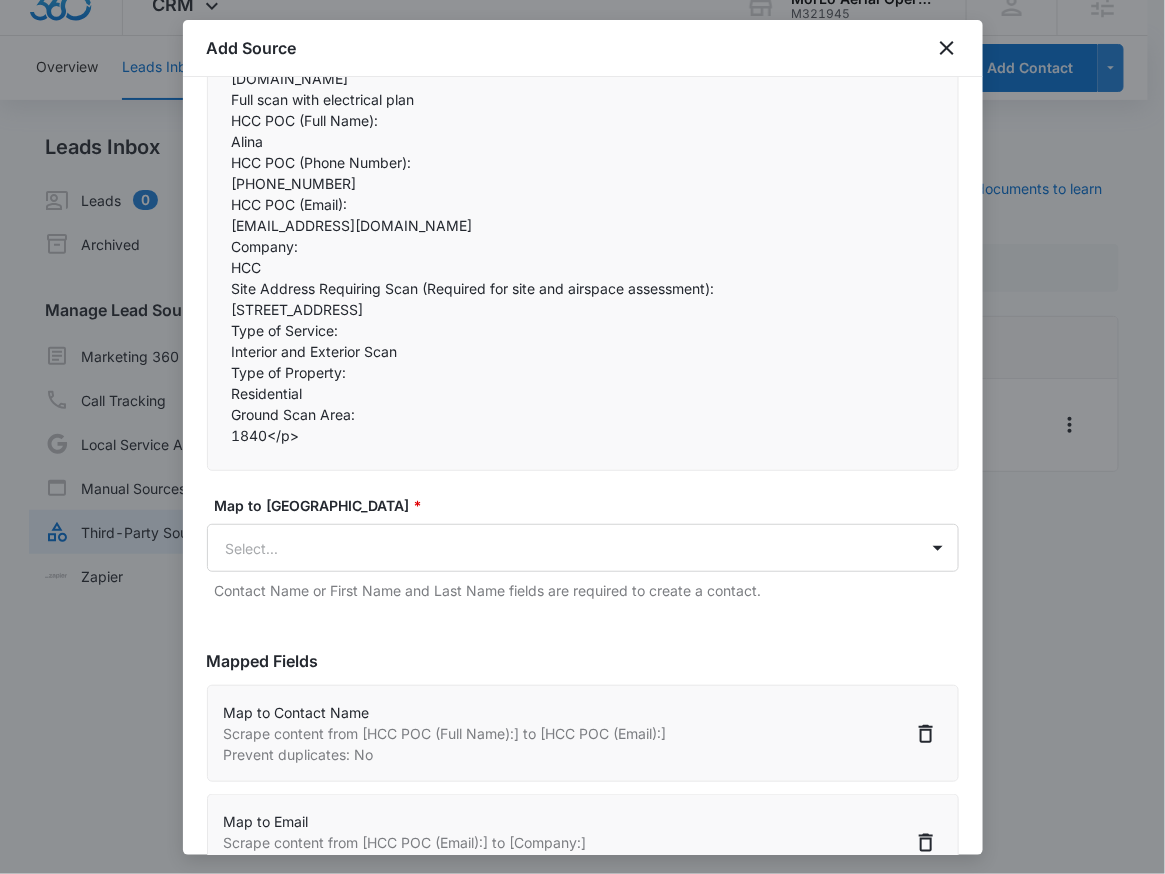 scroll, scrollTop: 425, scrollLeft: 0, axis: vertical 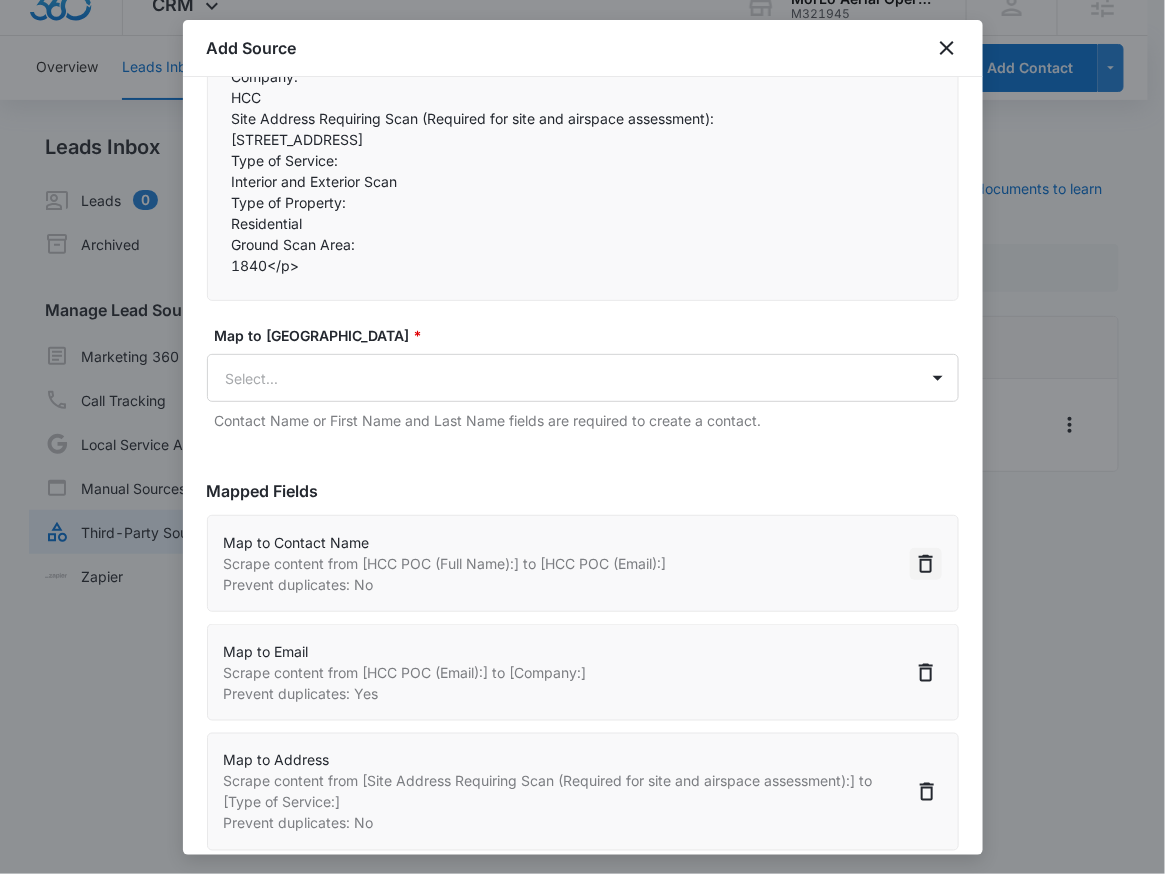 click 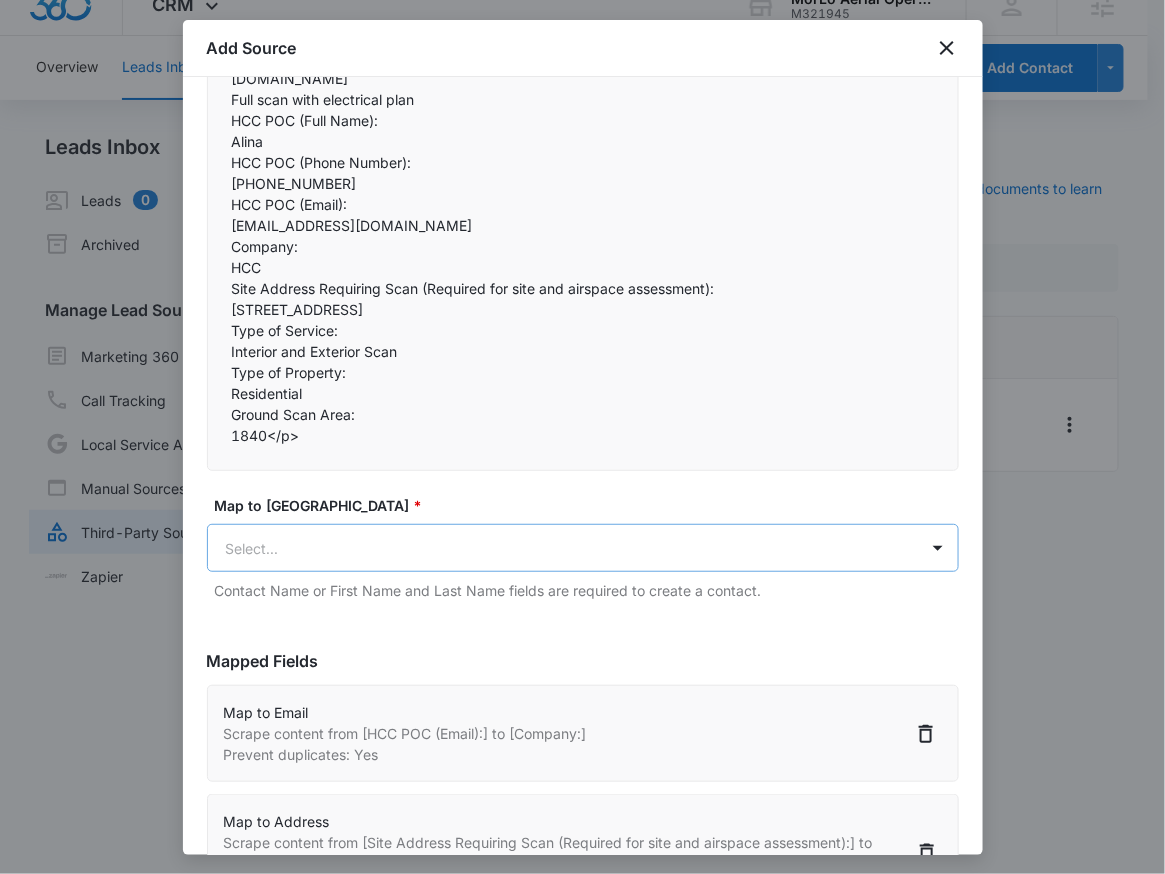 scroll, scrollTop: 228, scrollLeft: 0, axis: vertical 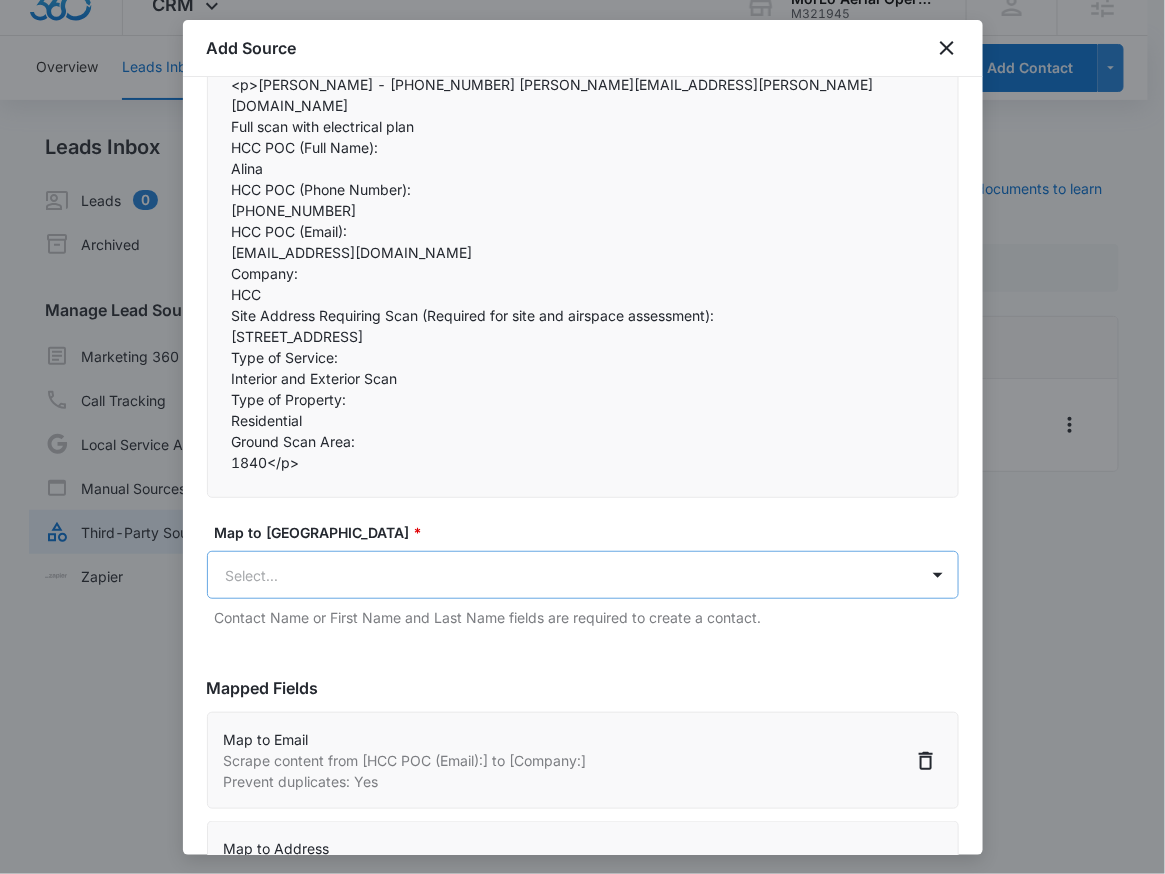 click on "Map to CRM Field * Select... Contact Name or First Name and Last Name fields are required to create a contact." at bounding box center (583, 575) 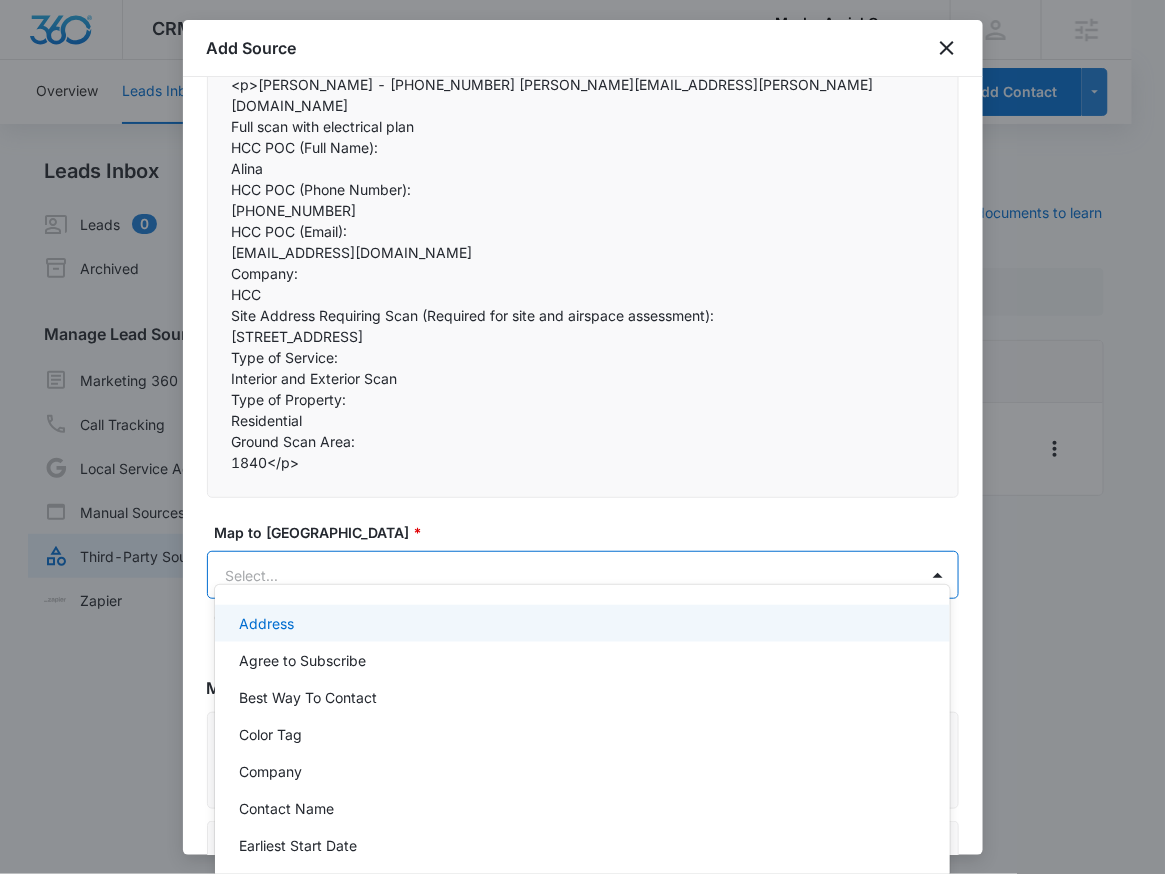 scroll, scrollTop: 0, scrollLeft: 0, axis: both 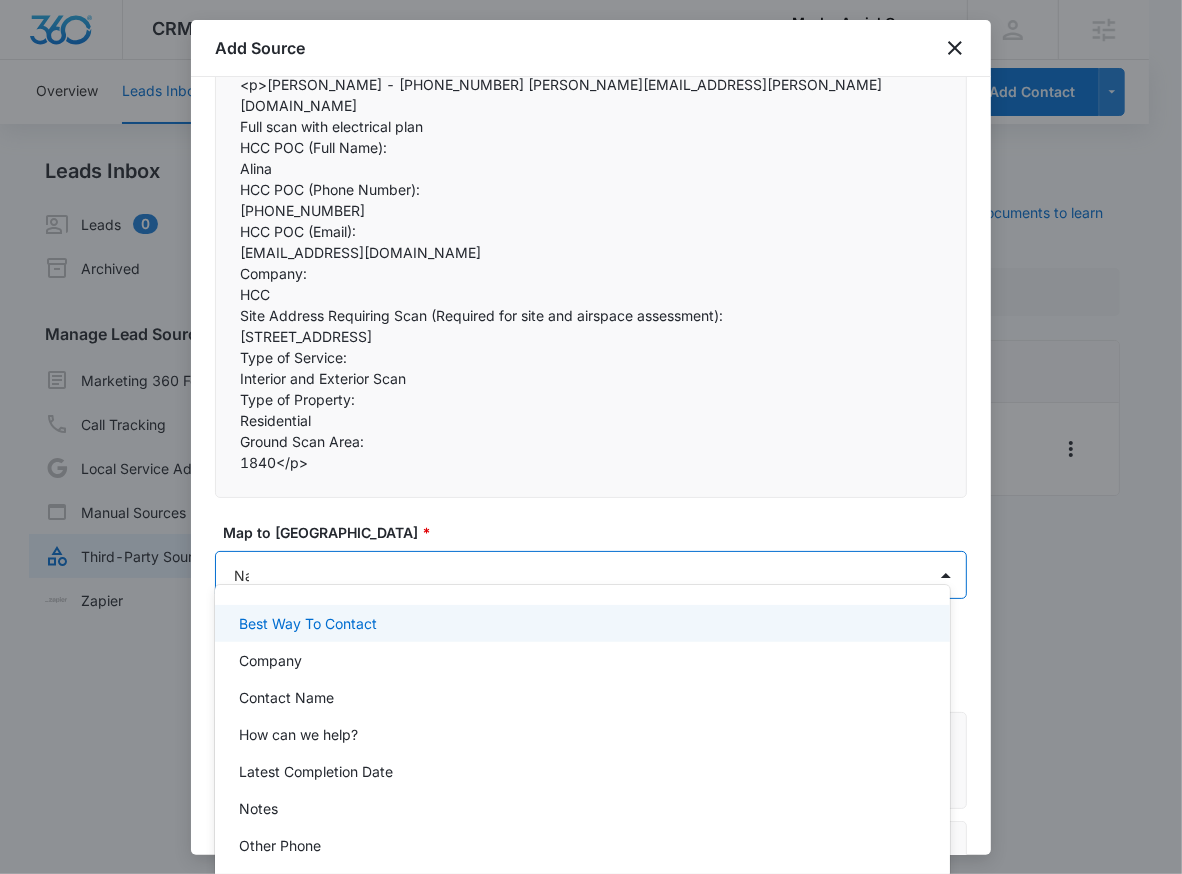 type on "Name" 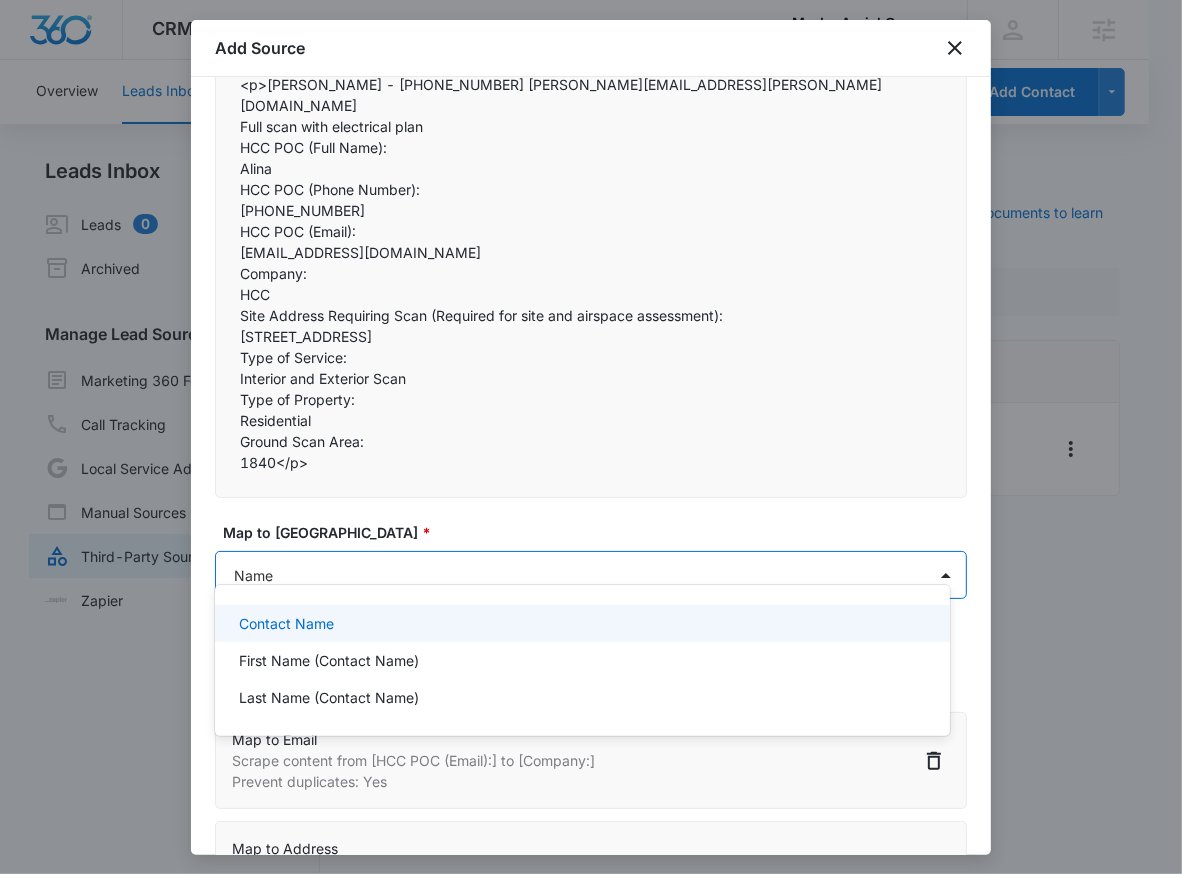 click on "Contact Name" at bounding box center (582, 623) 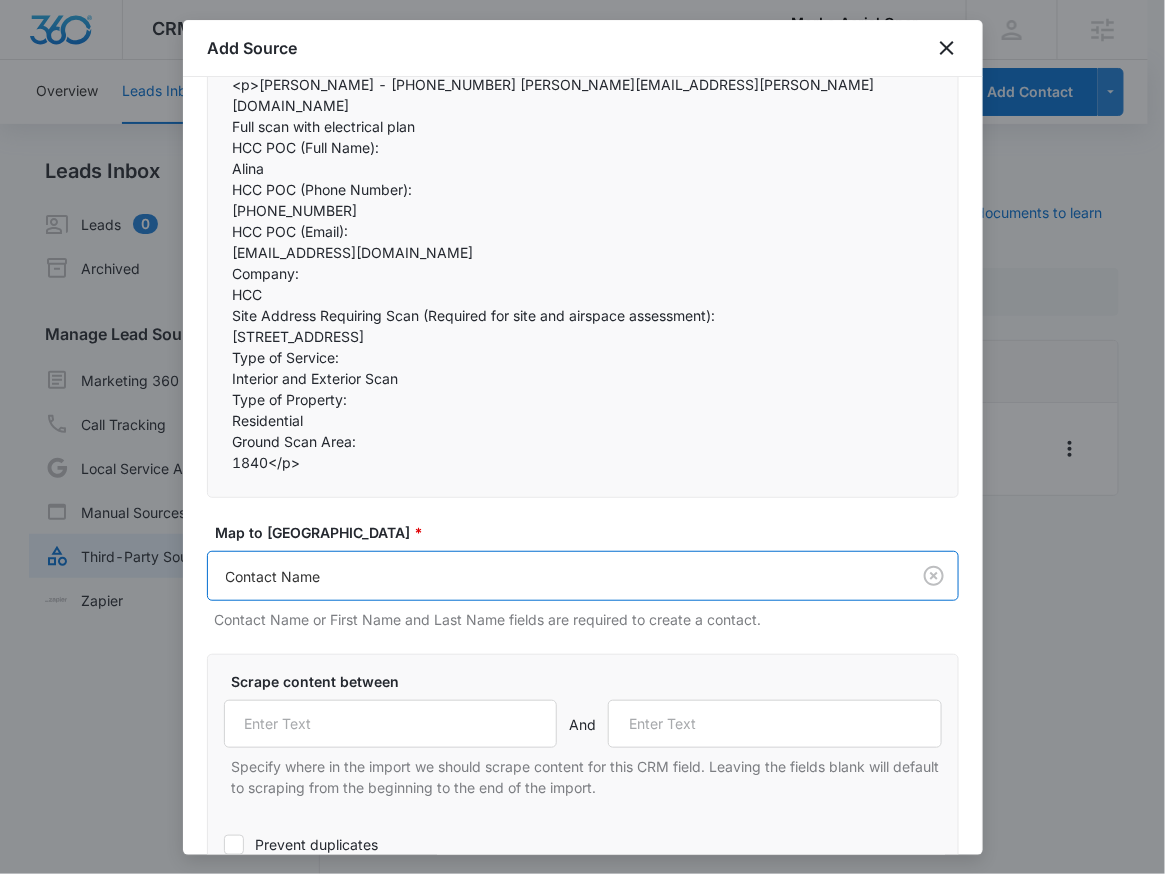 scroll, scrollTop: 40, scrollLeft: 0, axis: vertical 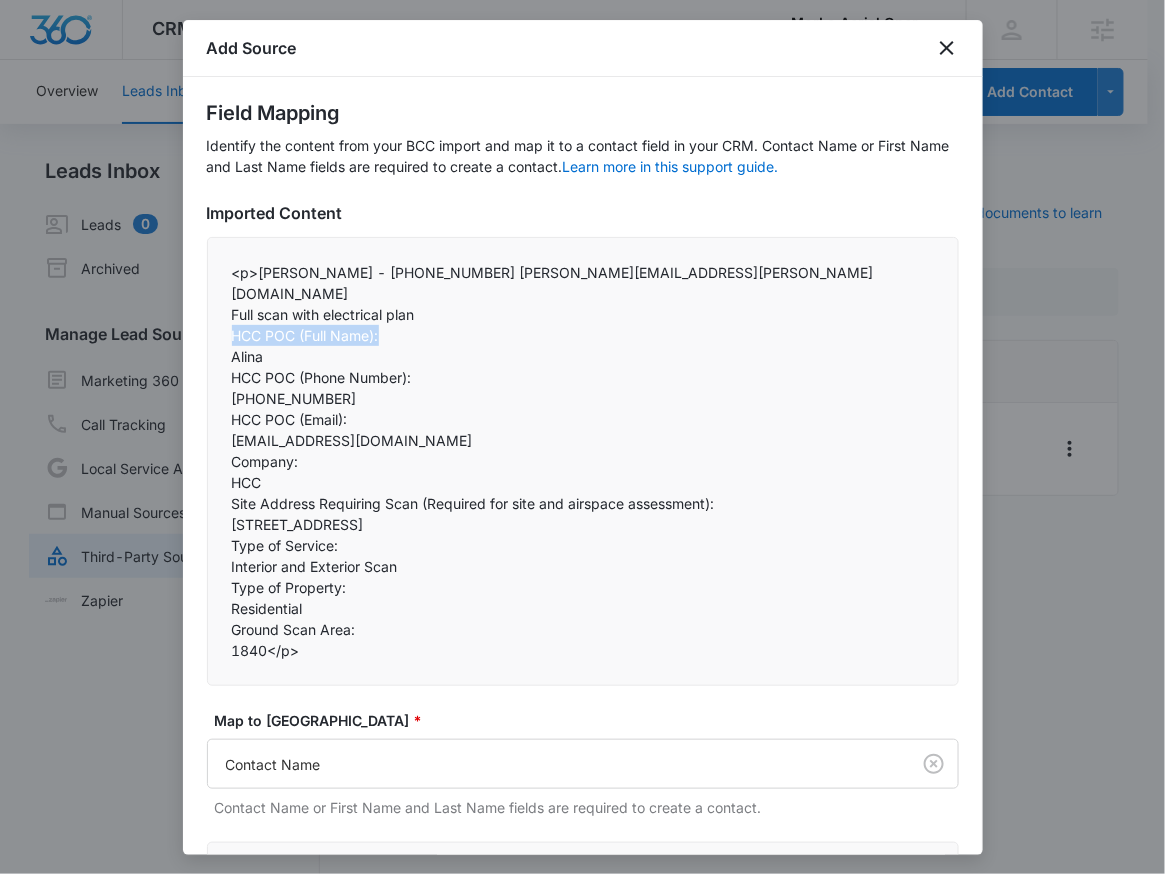 drag, startPoint x: 391, startPoint y: 311, endPoint x: 224, endPoint y: 313, distance: 167.01198 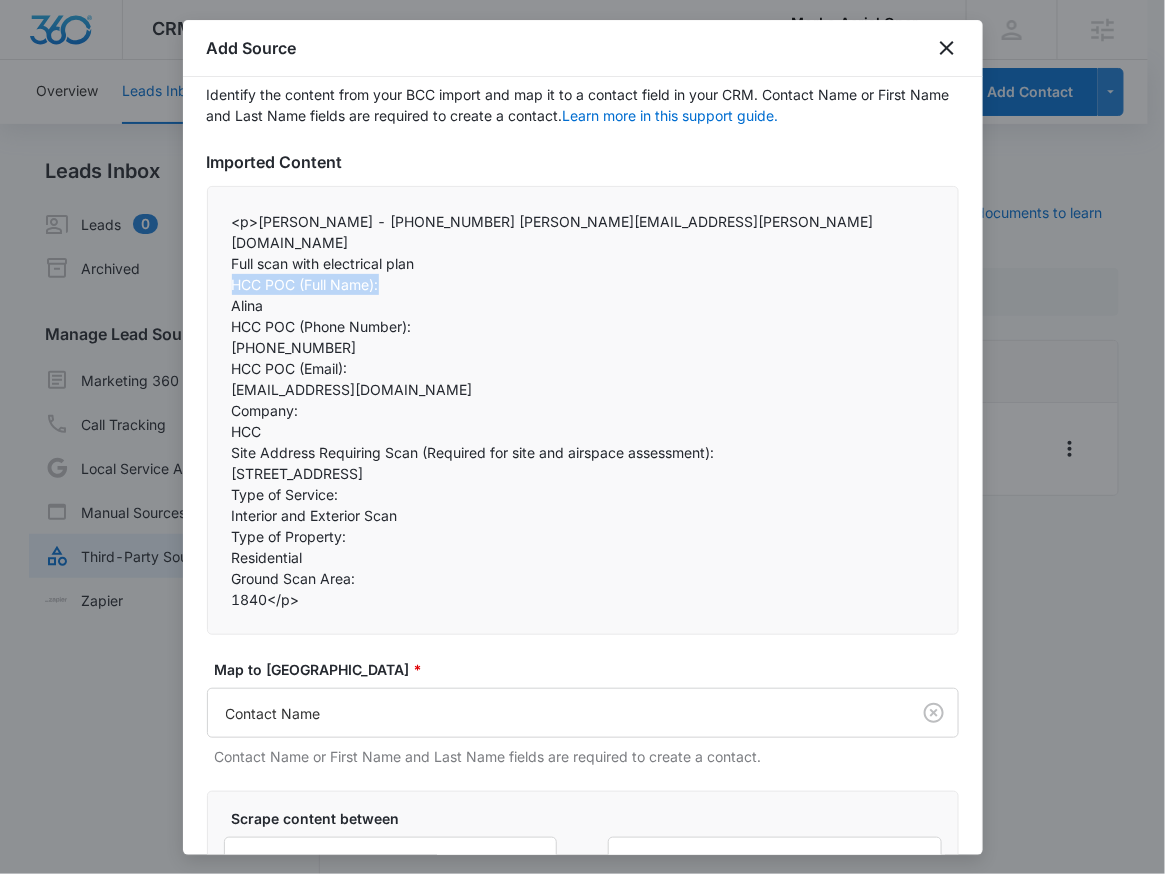 scroll, scrollTop: 121, scrollLeft: 0, axis: vertical 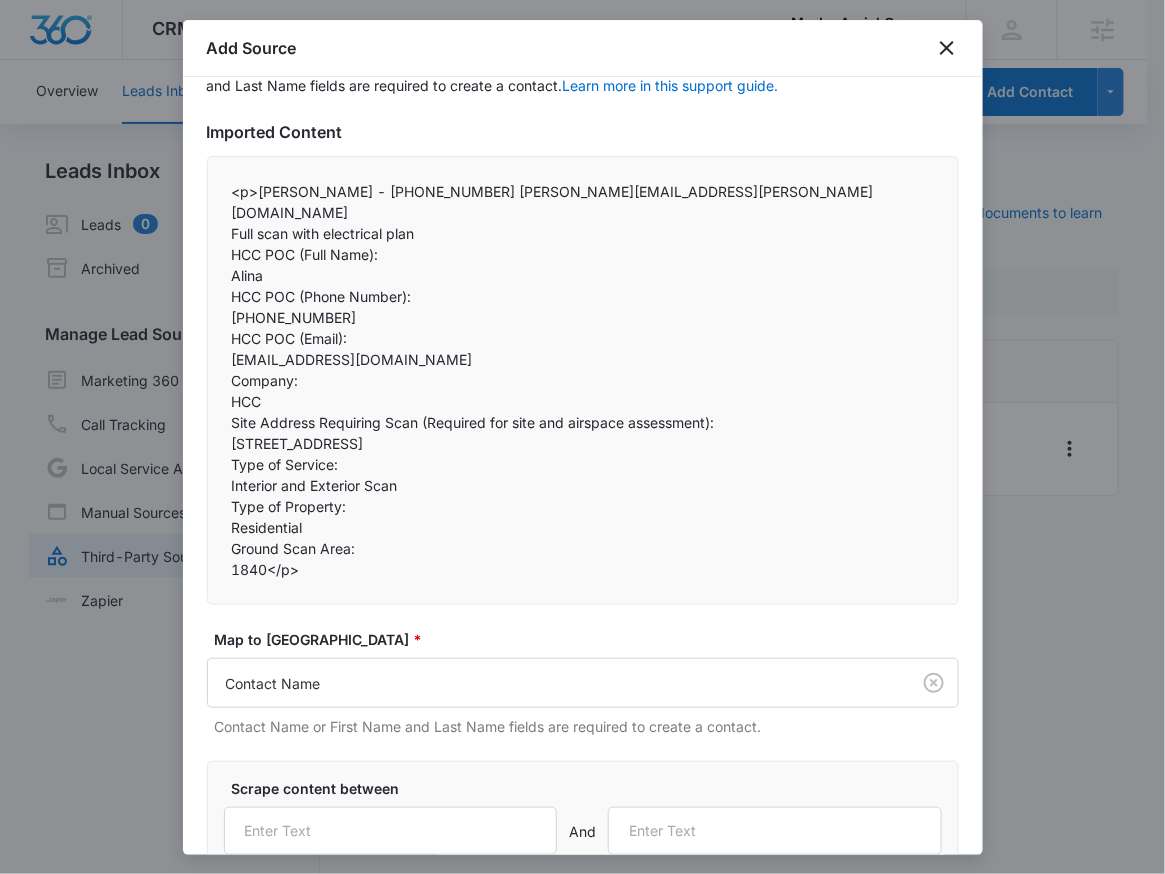 click on "Scrape content between And Specify where in the import we should scrape content for this CRM field. Leaving the fields blank will default to scraping from the beginning to the end of the import." at bounding box center [583, 841] 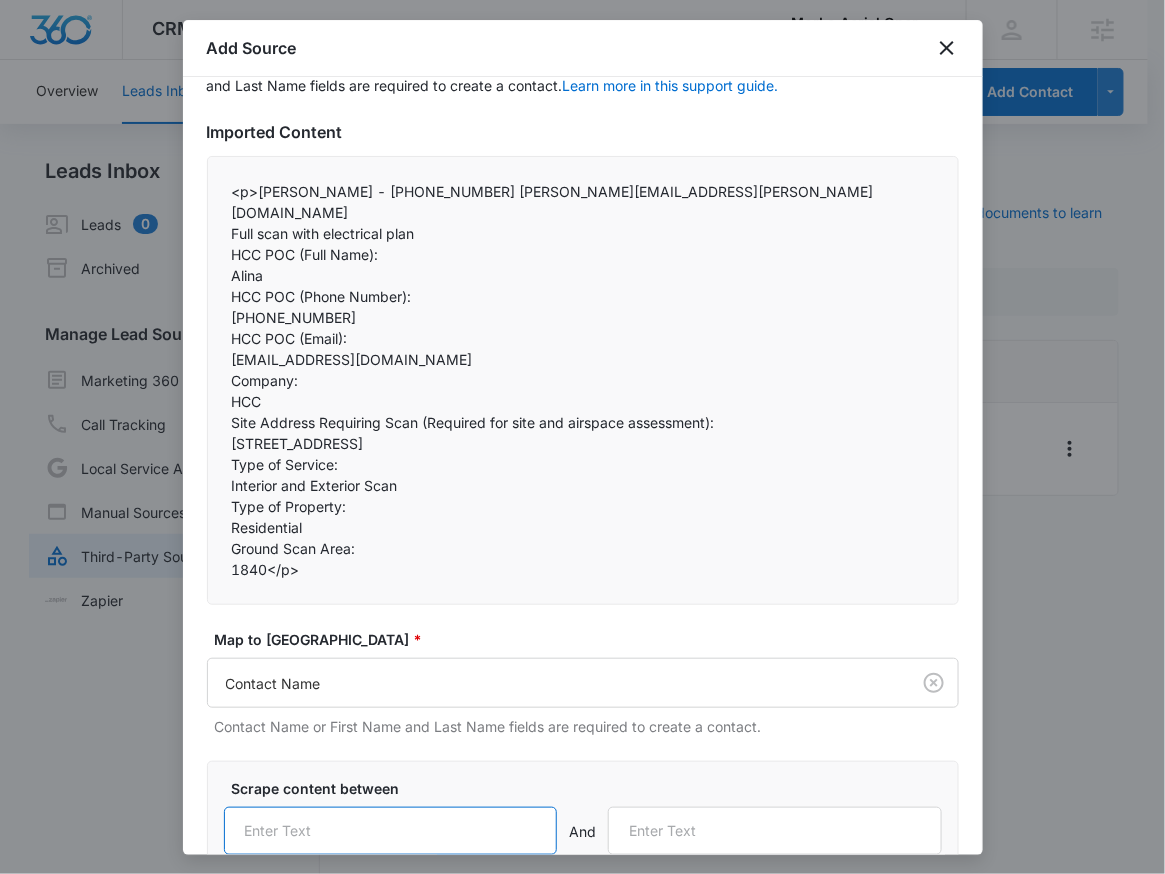 click at bounding box center [391, 831] 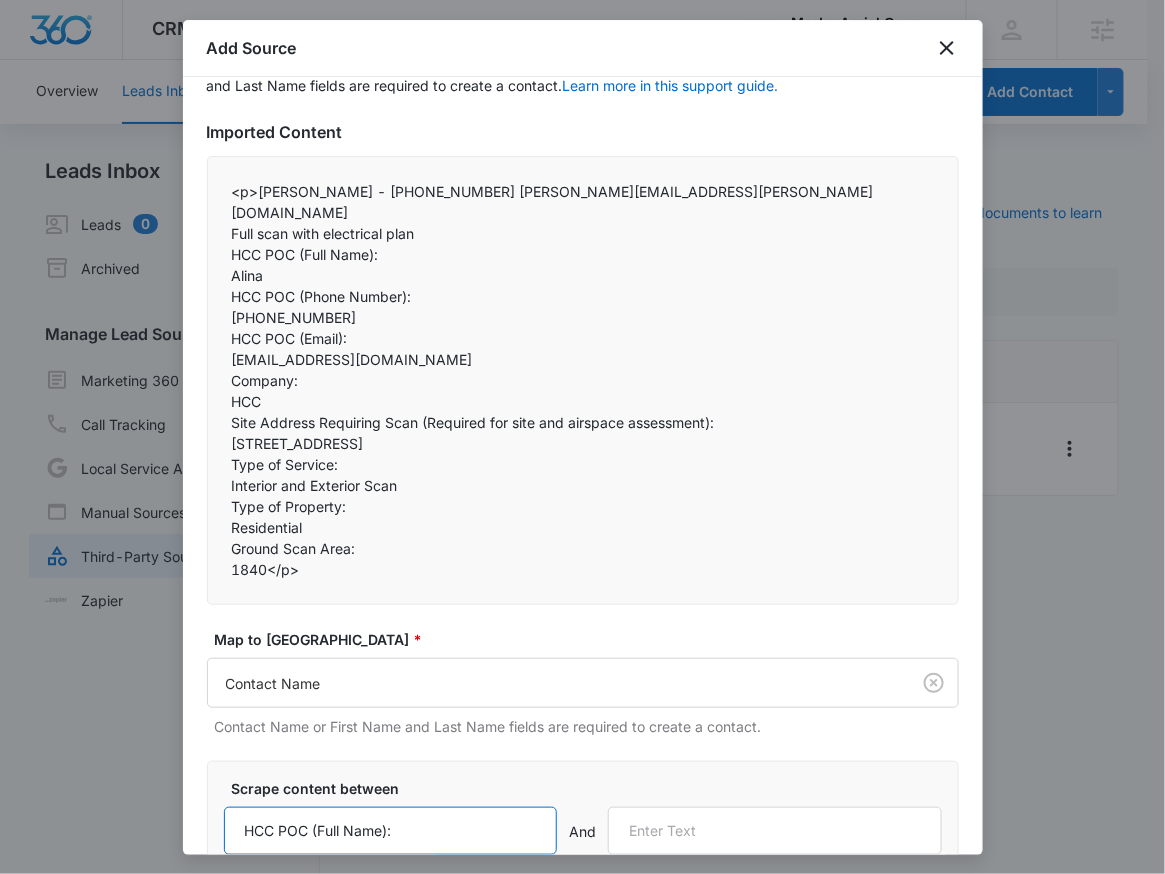 type on "HCC POC (Full Name):" 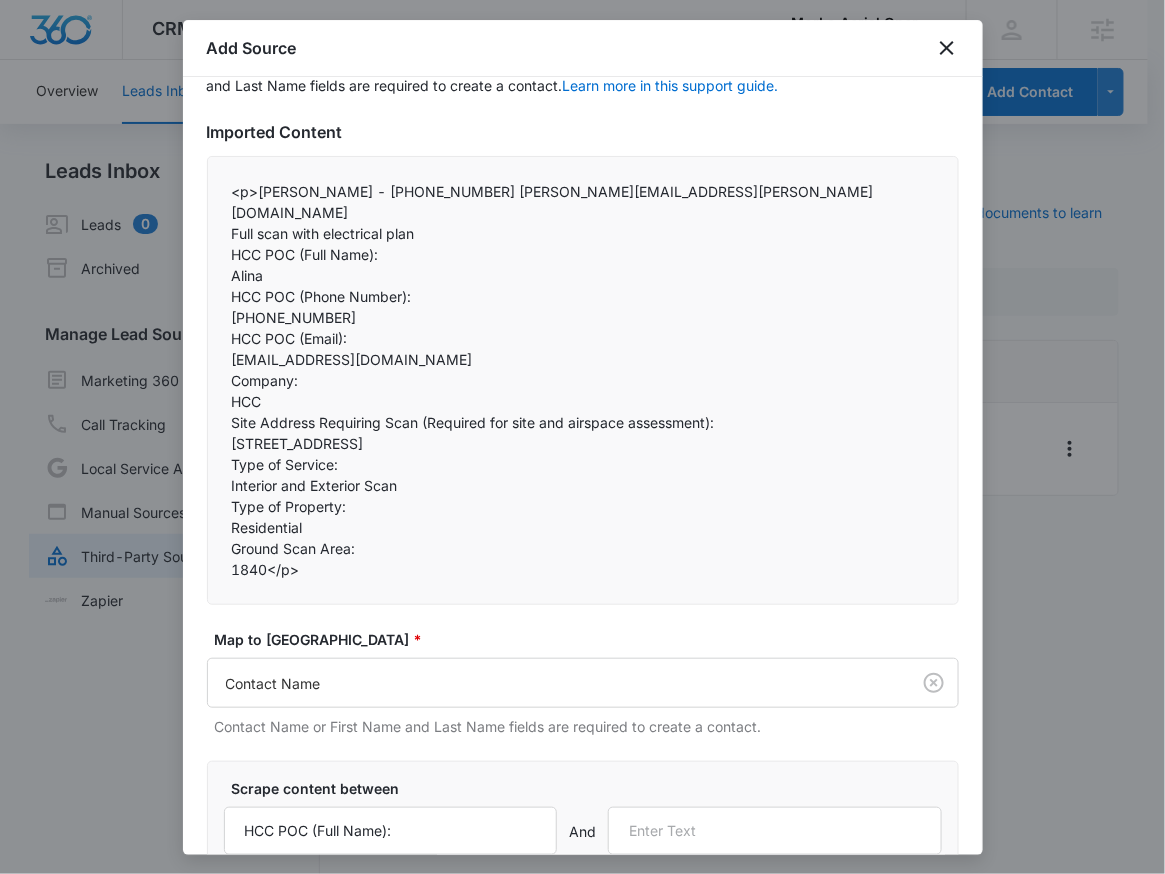 click on "+1 425 346 5967" at bounding box center [583, 317] 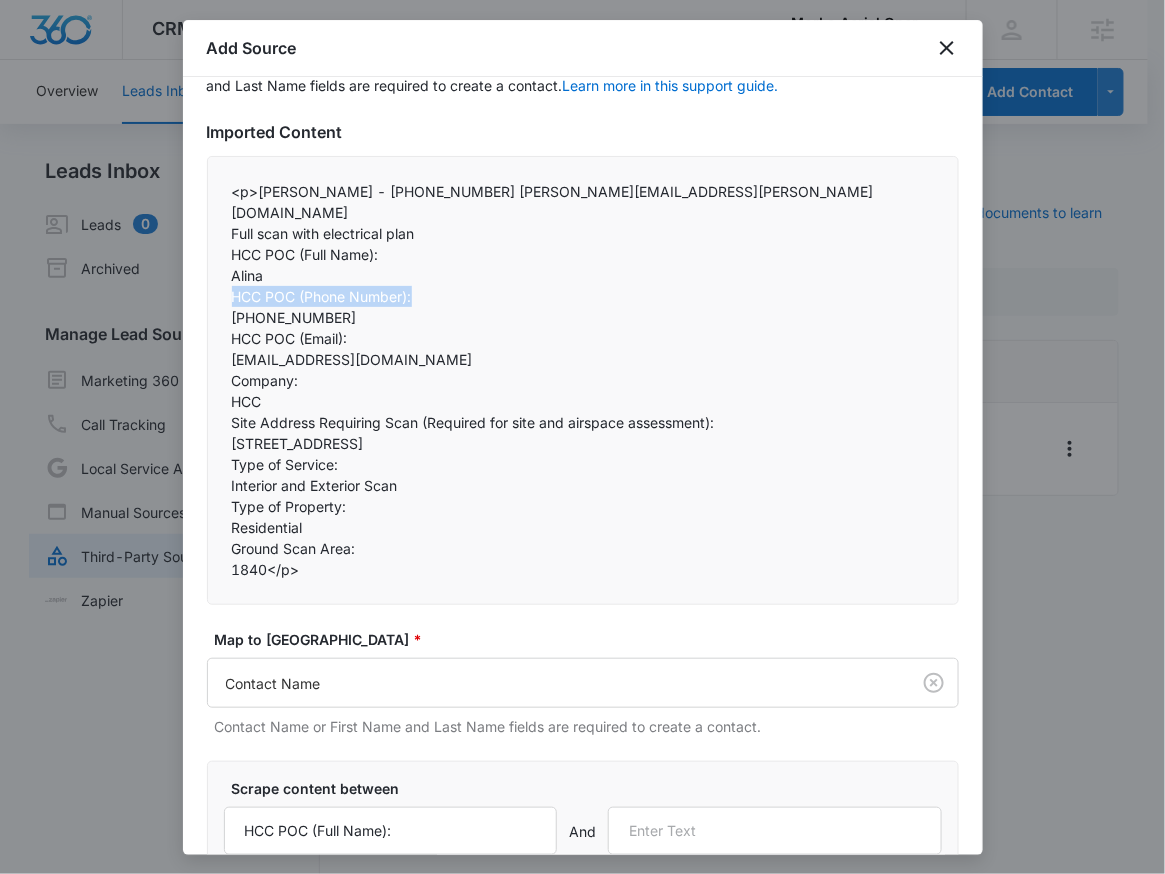 drag, startPoint x: 373, startPoint y: 264, endPoint x: 186, endPoint y: 266, distance: 187.0107 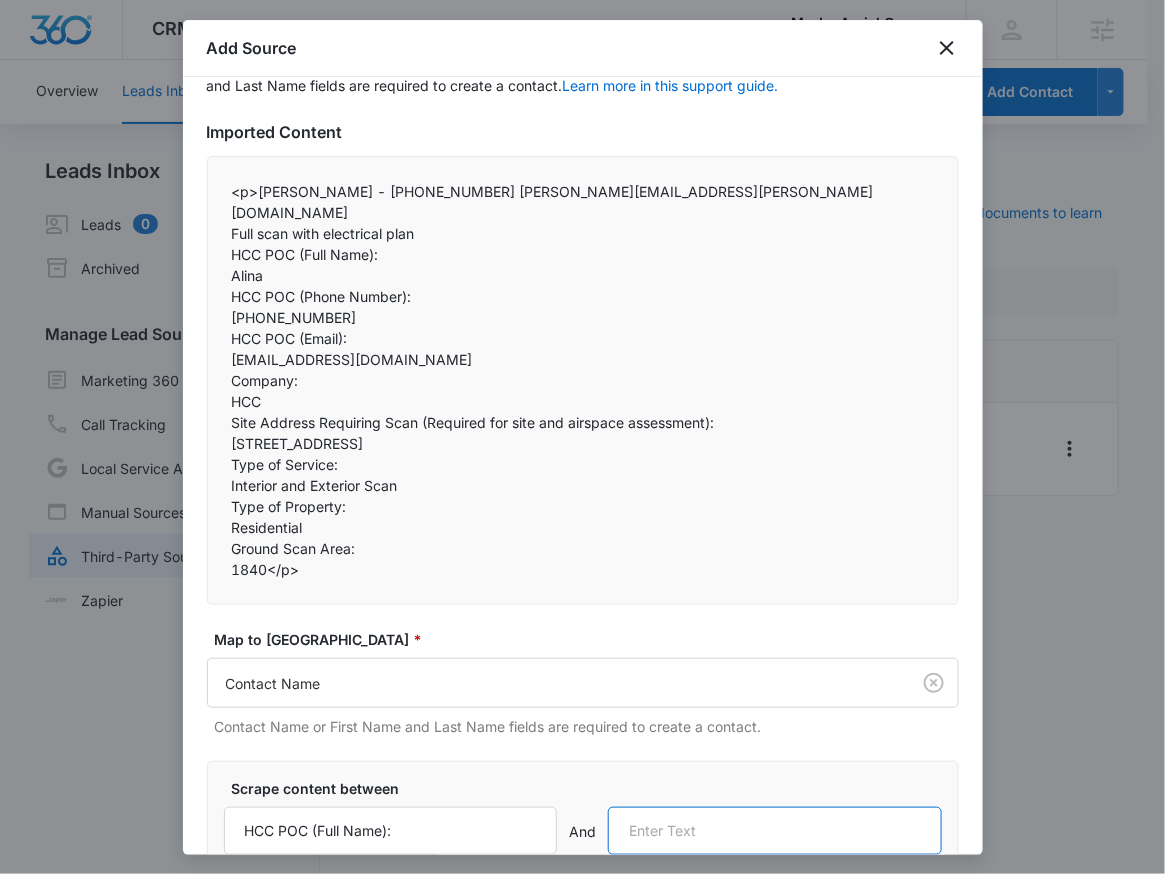 click at bounding box center (775, 831) 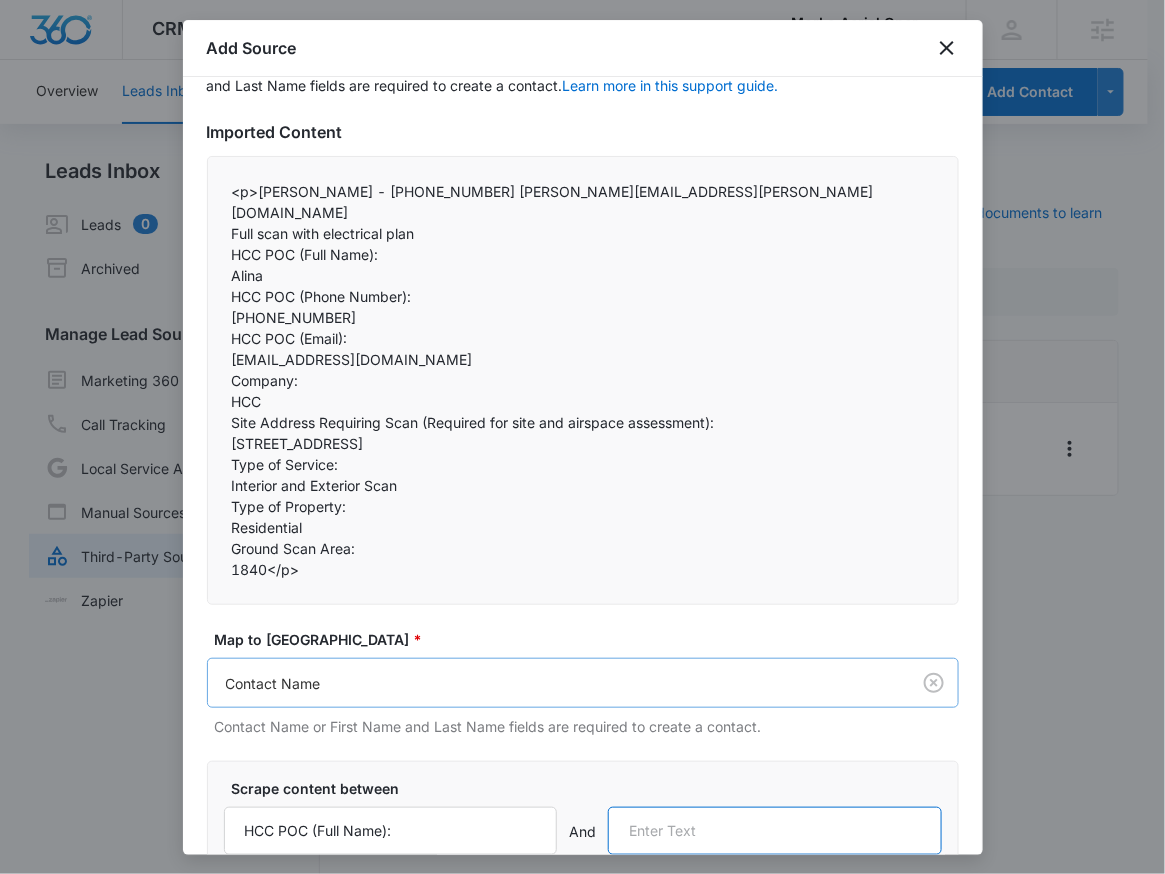 paste on "HCC POC (Phone Number):" 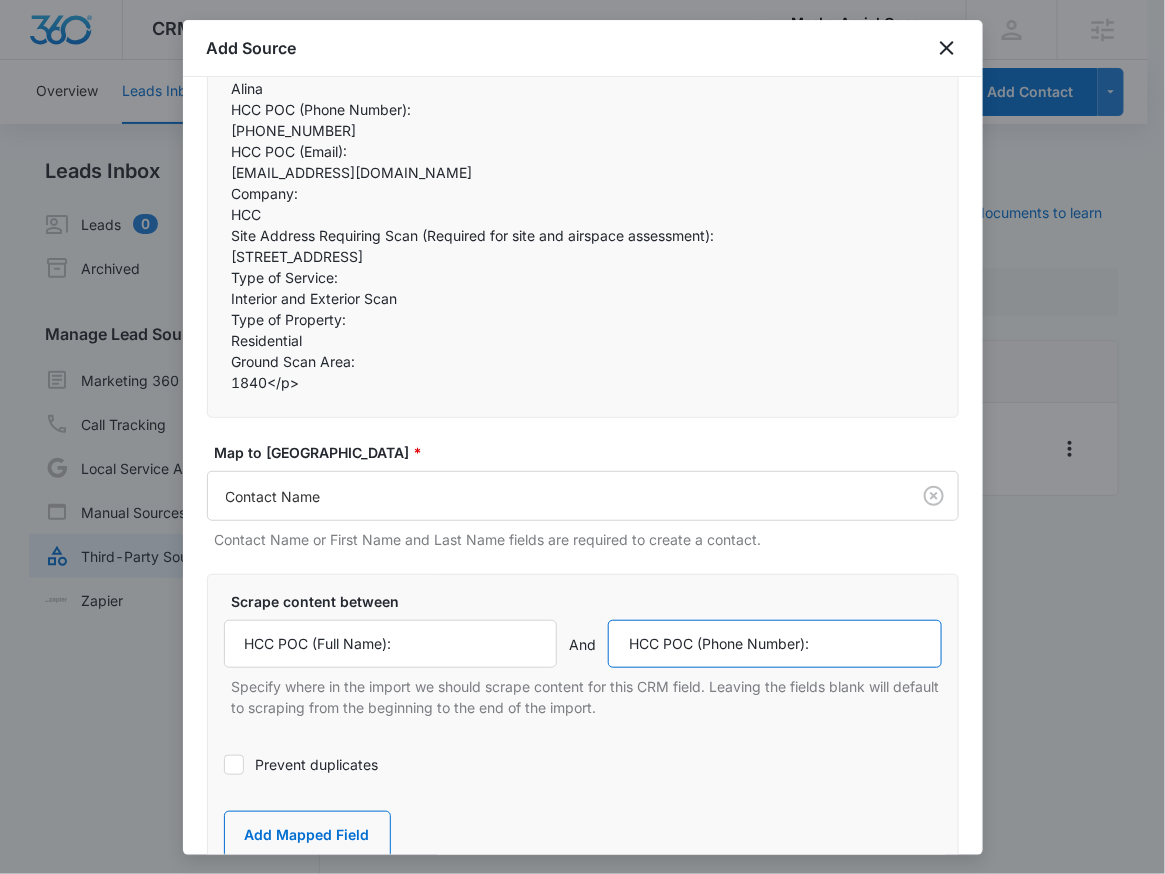 scroll, scrollTop: 335, scrollLeft: 0, axis: vertical 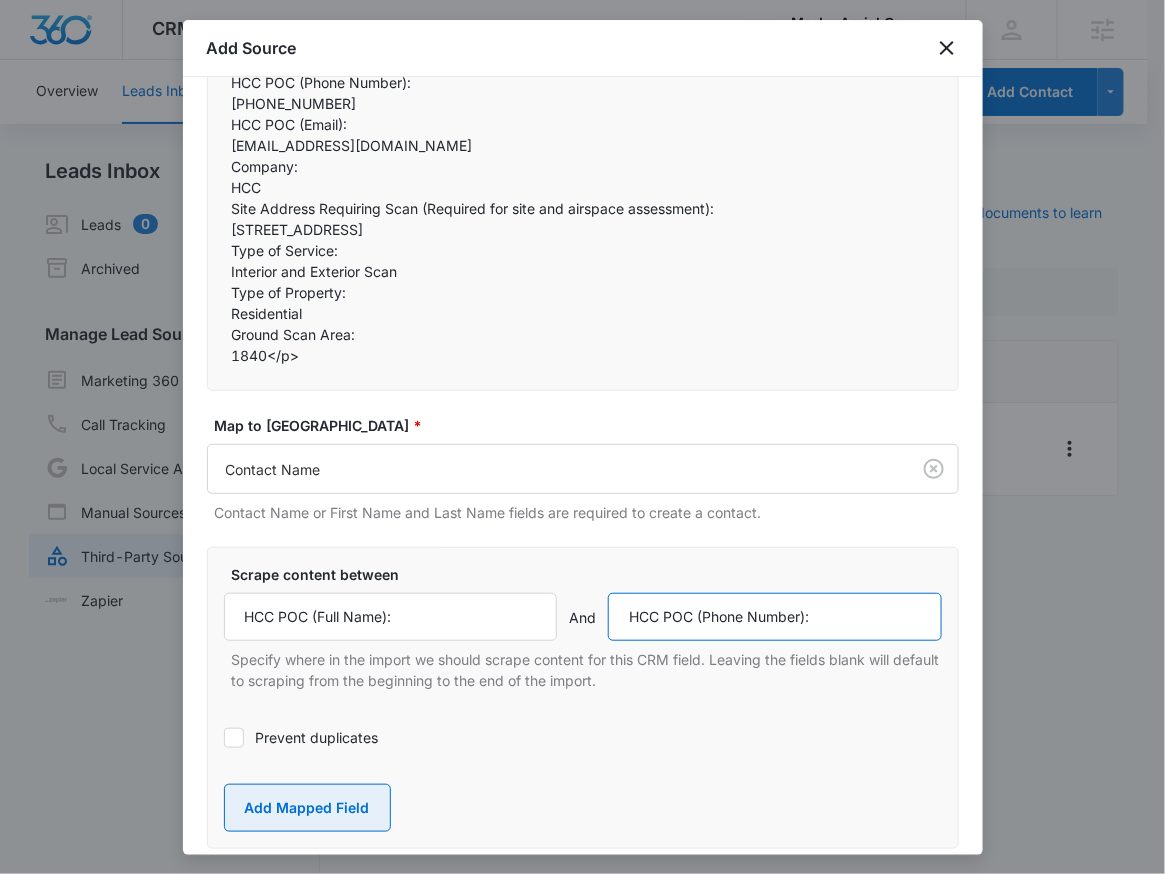 type on "HCC POC (Phone Number):" 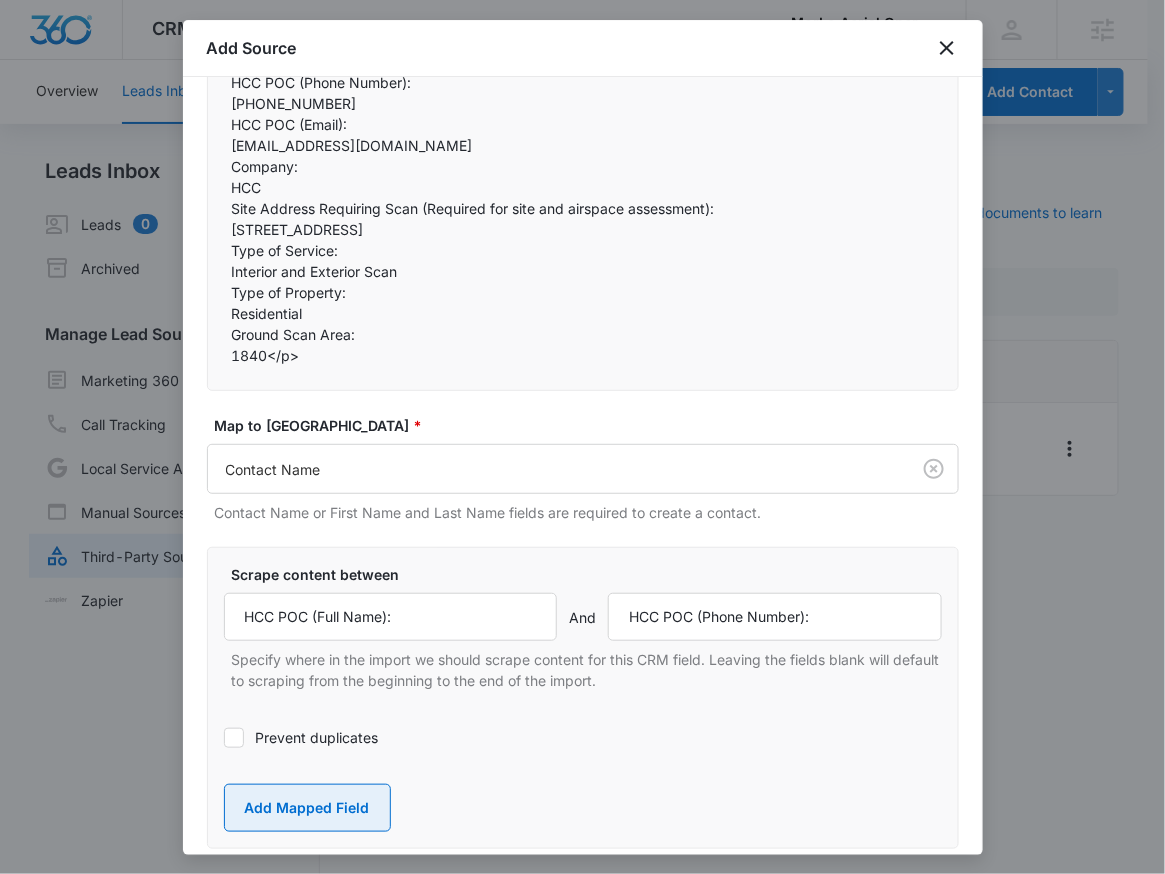 click on "Add Mapped Field" at bounding box center [307, 808] 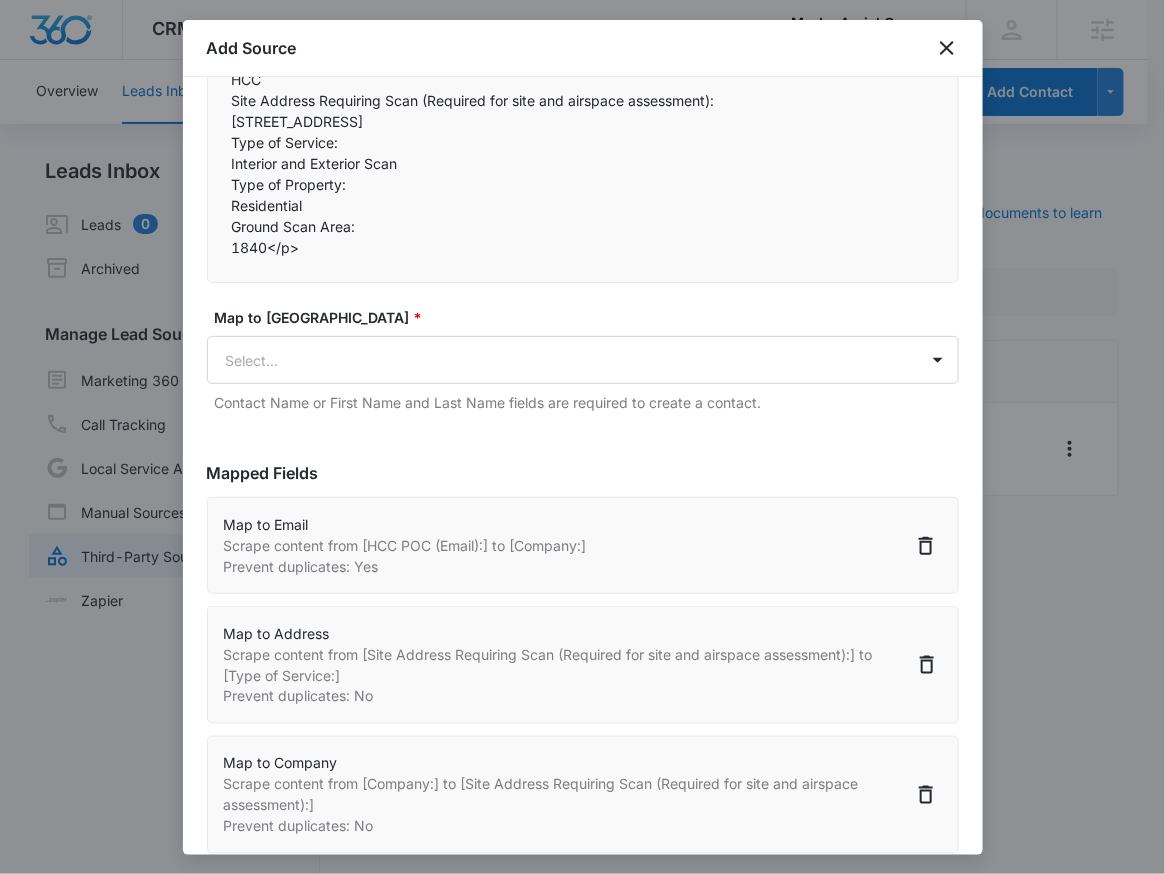scroll, scrollTop: 345, scrollLeft: 0, axis: vertical 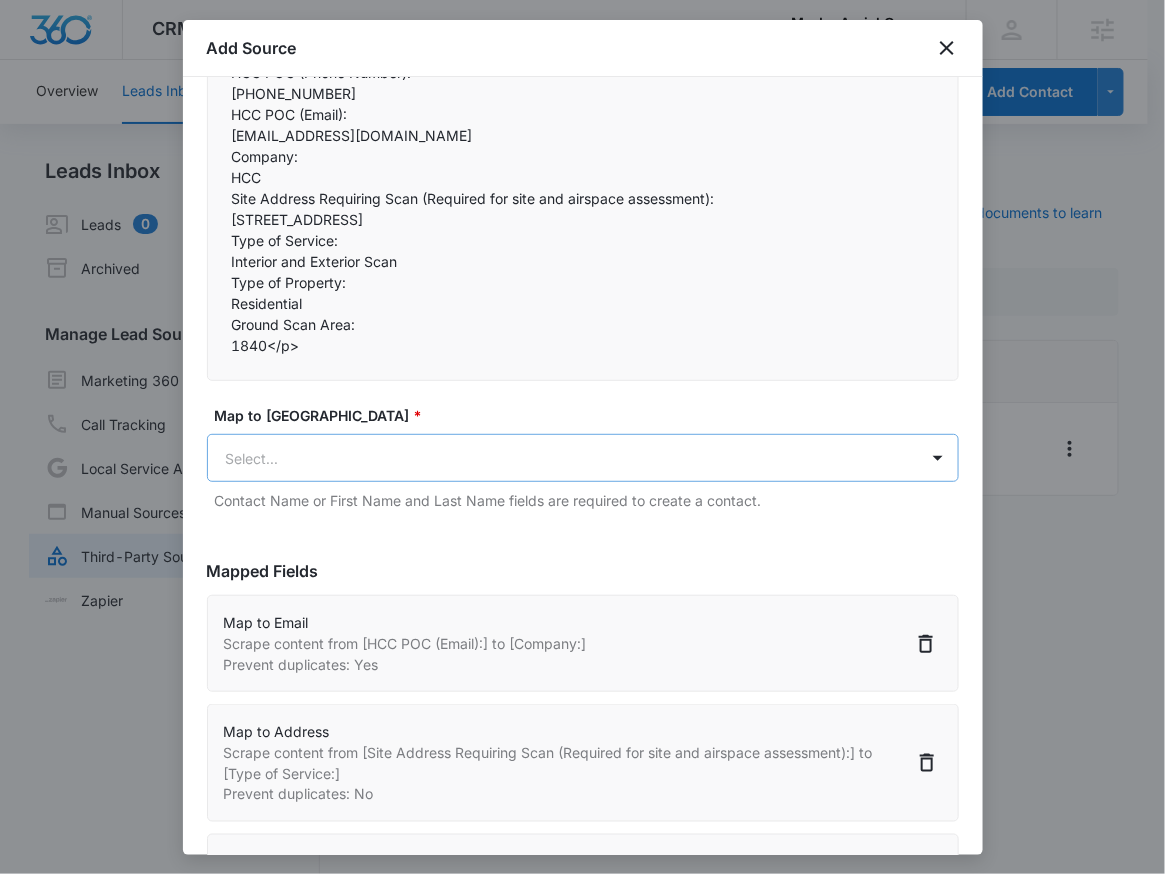 click on "CRM Apps Reputation Websites Forms CRM Email Social Payments POS Content Ads Intelligence Files Brand Settings MorLo Aerial Operations LLC M321945 Your Accounts View All RN Robert Nguyen robert.nguyen@madwire.com My Profile Notifications Support Logout Terms & Conditions   •   Privacy Policy Agencies Overview Leads Inbox Contacts Organizations History Deals Projects Tasks Calendar Lists Reports Settings Add Contact Leads Inbox Leads 0 Archived Manage Lead Sources Marketing 360 Forms Call Tracking Local Service Ads Manual Sources Third-Party Sources Zapier Third-Party Sources Manually sync your third-party platform sources and assign them to contacts. Visit our support documents to learn more. Source Source Name Submissions   ClickUps - Leads --- Showing   1-1   of   1 MorLo Aerial Operations LLC - CRM Manage Third-Party Sources - Marketing 360®
40 Add Source Step 2 of 4 Field Mapping Learn more in this support guide. Imported Content <p>Kevin Blasko - 440-390-8814 kevin.blasko@outlook.com" at bounding box center (582, 449) 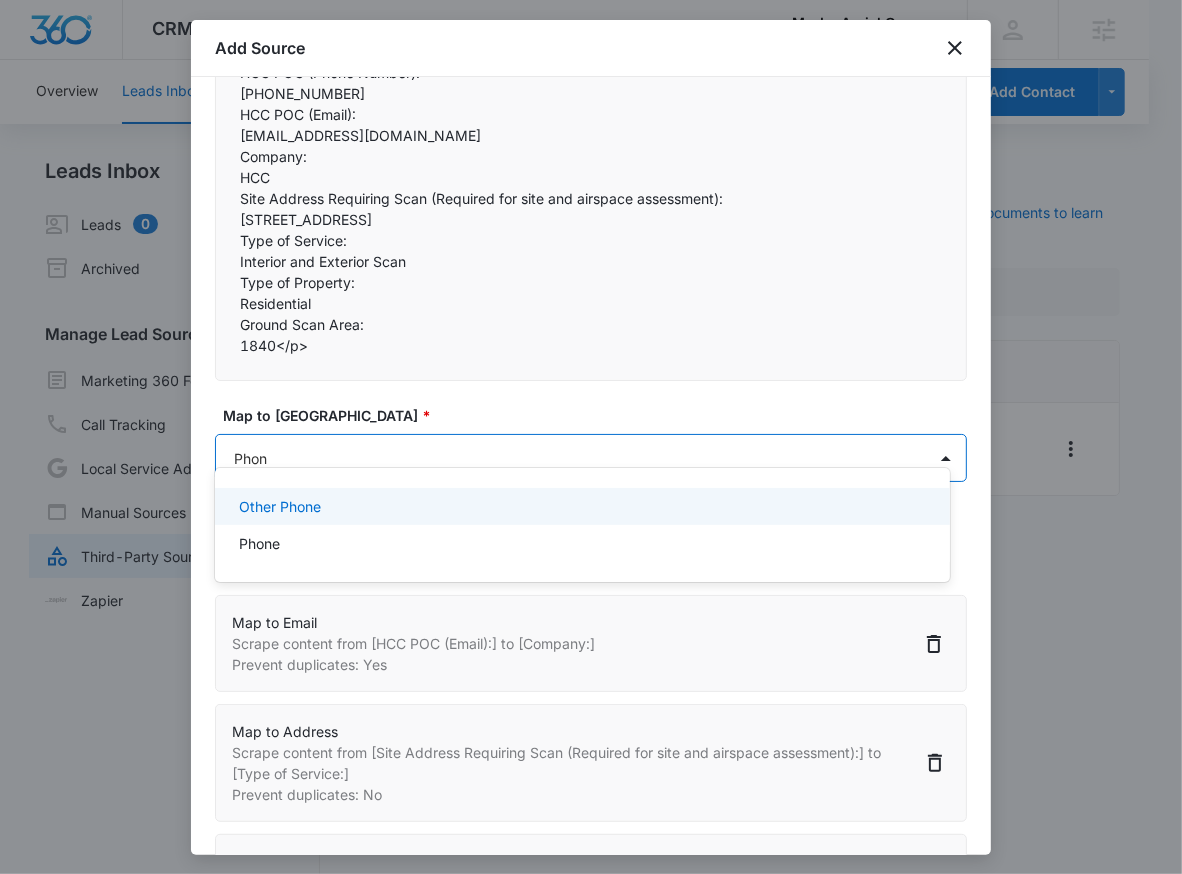 type on "Phone" 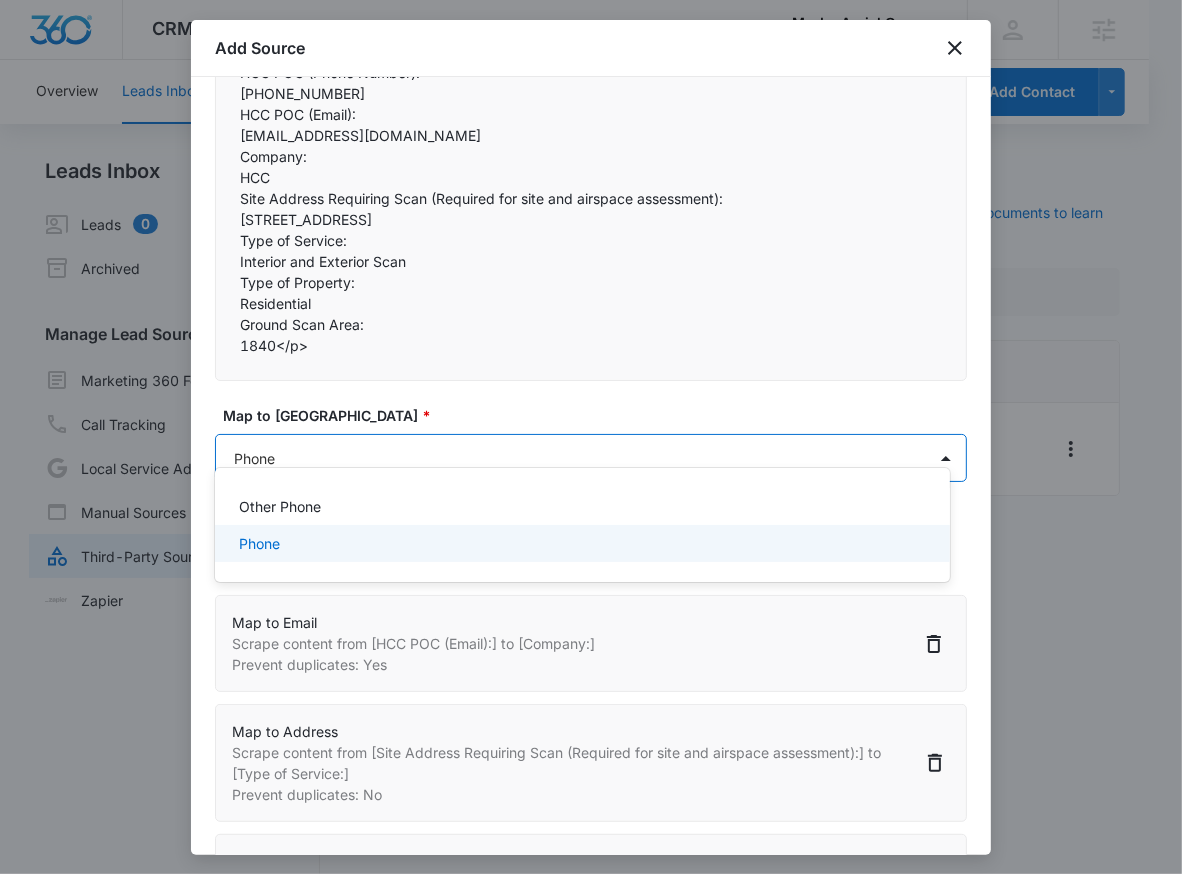 click on "Phone" at bounding box center [580, 543] 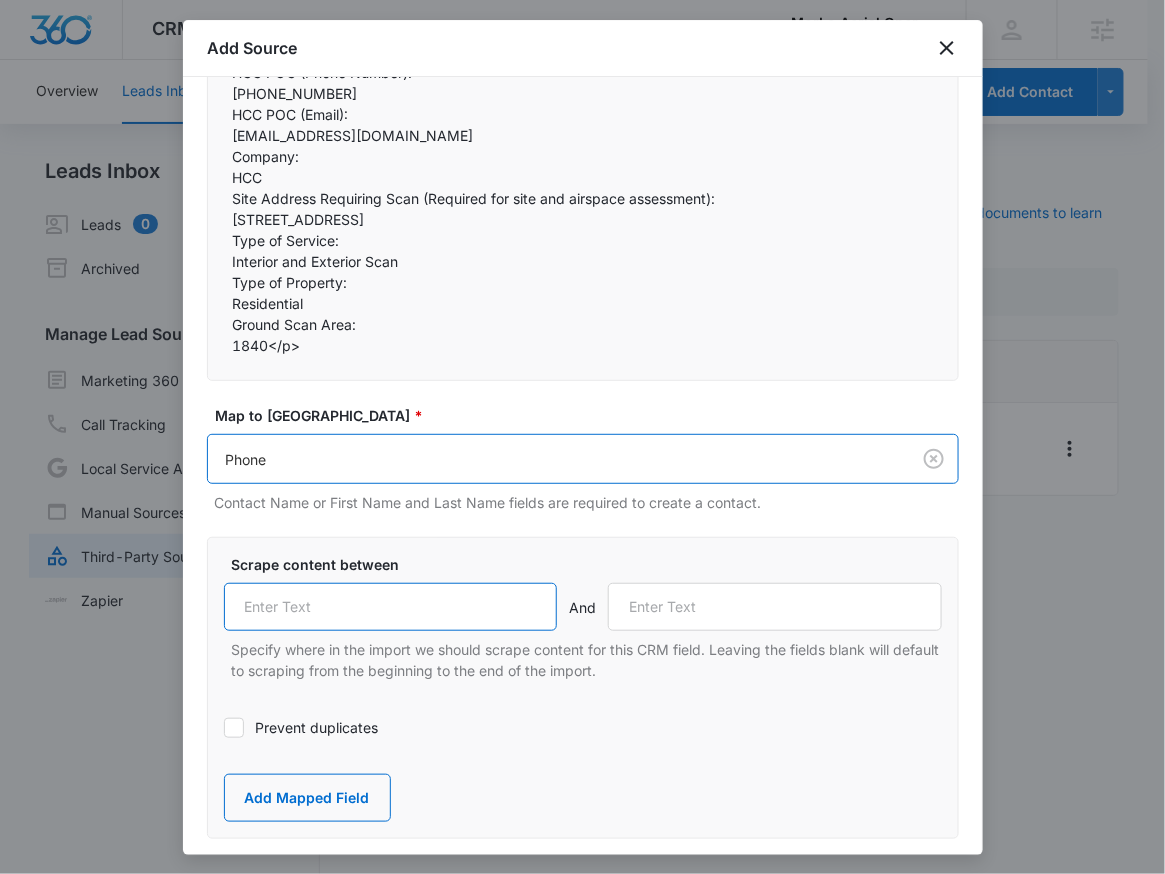 click at bounding box center [391, 607] 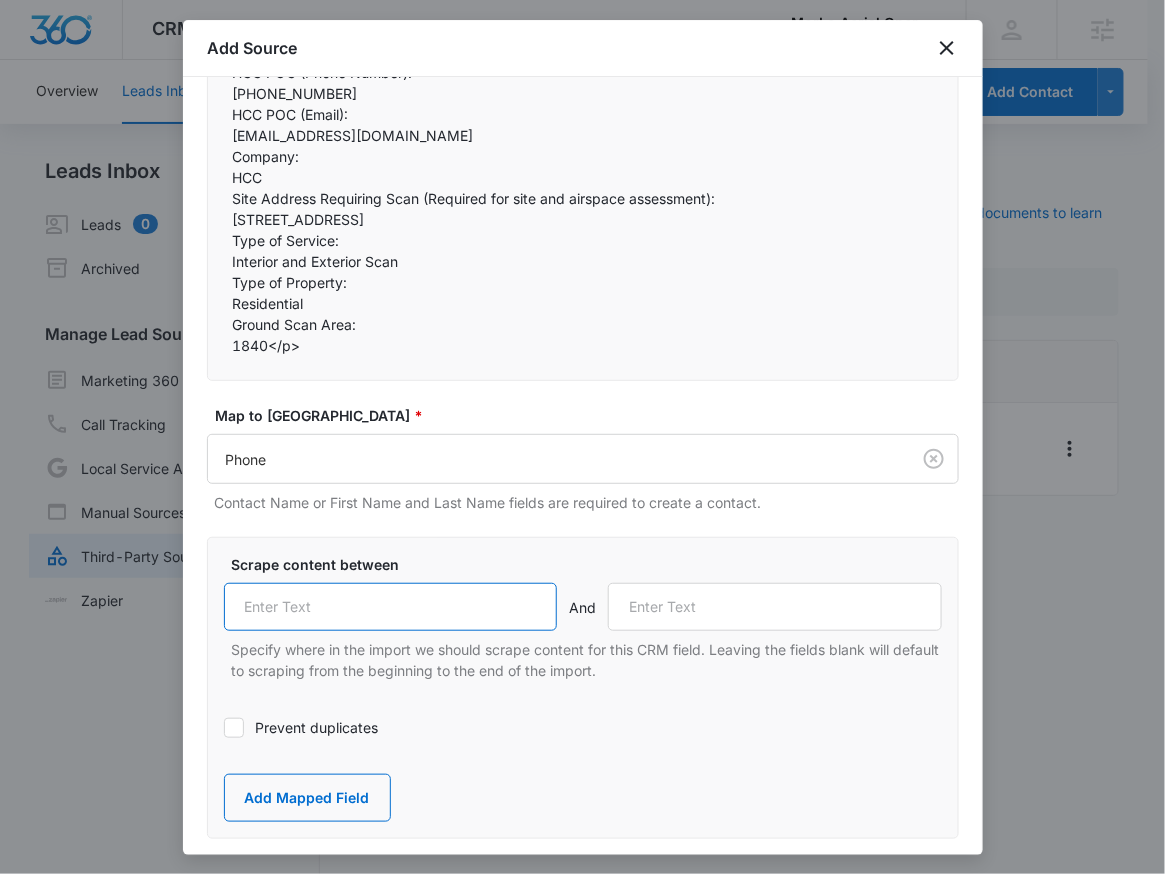 paste on "HCC POC (Phone Number):" 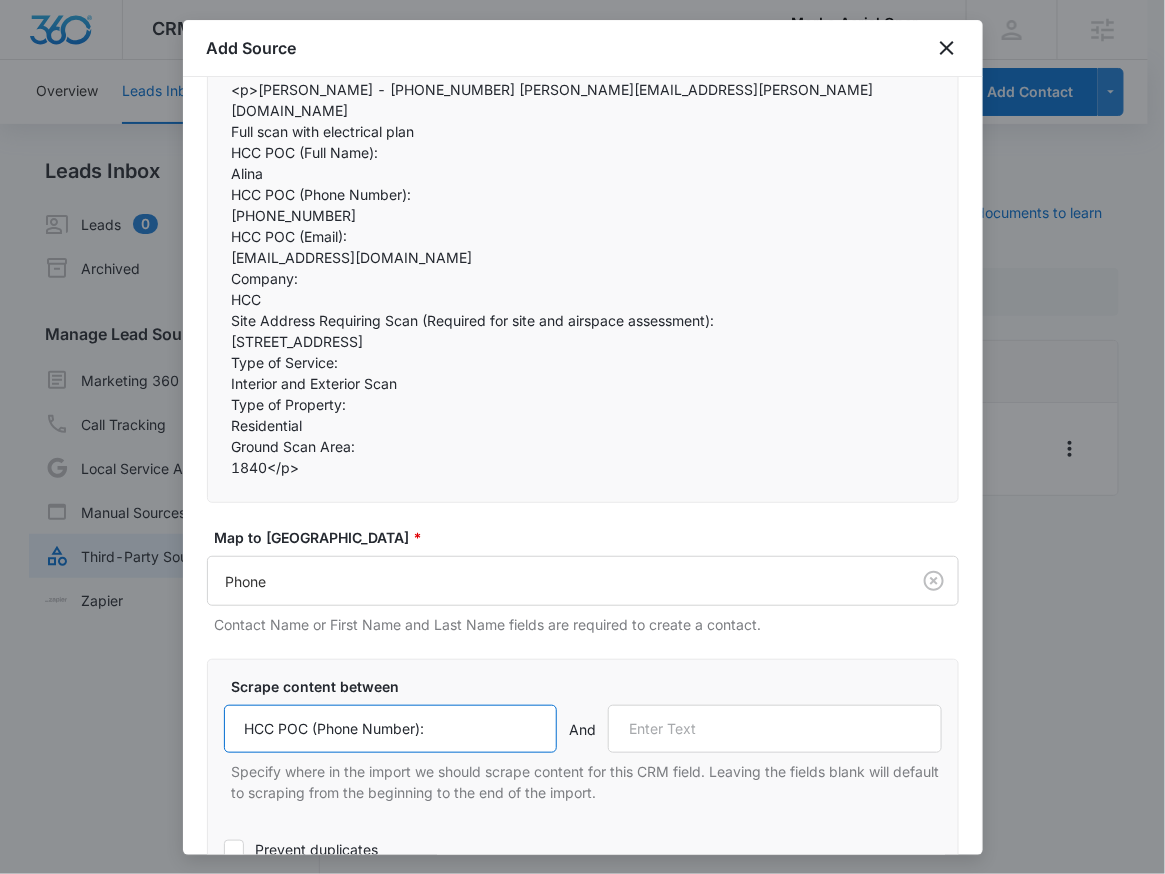 scroll, scrollTop: 202, scrollLeft: 0, axis: vertical 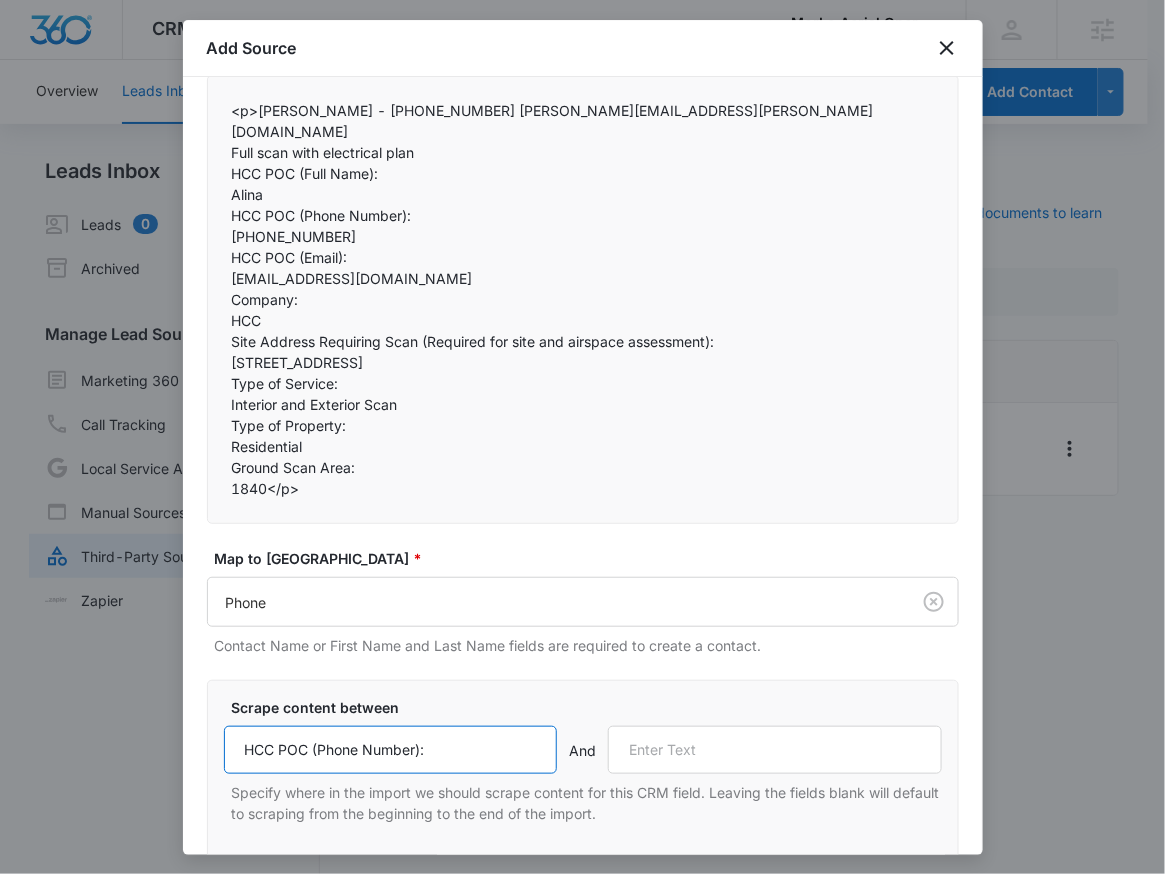 type on "HCC POC (Phone Number):" 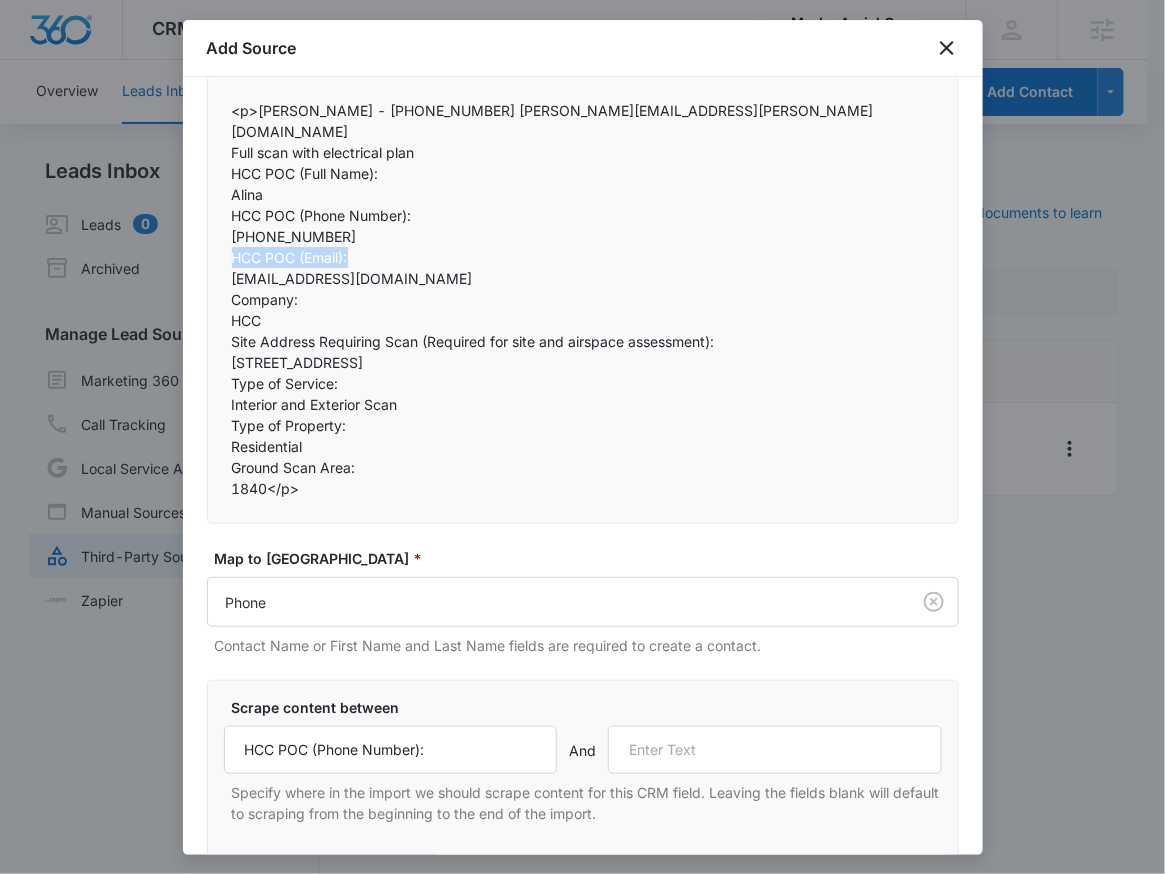 drag, startPoint x: 351, startPoint y: 237, endPoint x: 233, endPoint y: 226, distance: 118.511604 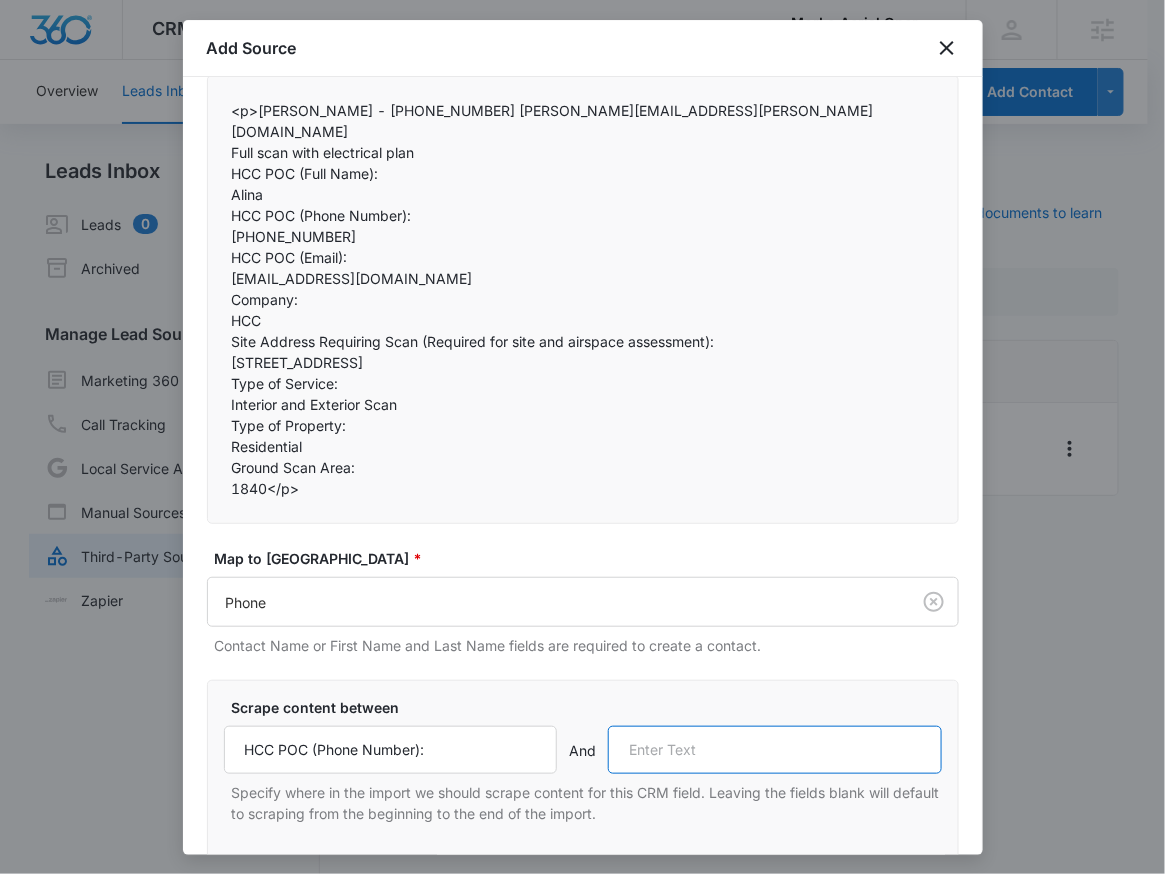 click at bounding box center [775, 750] 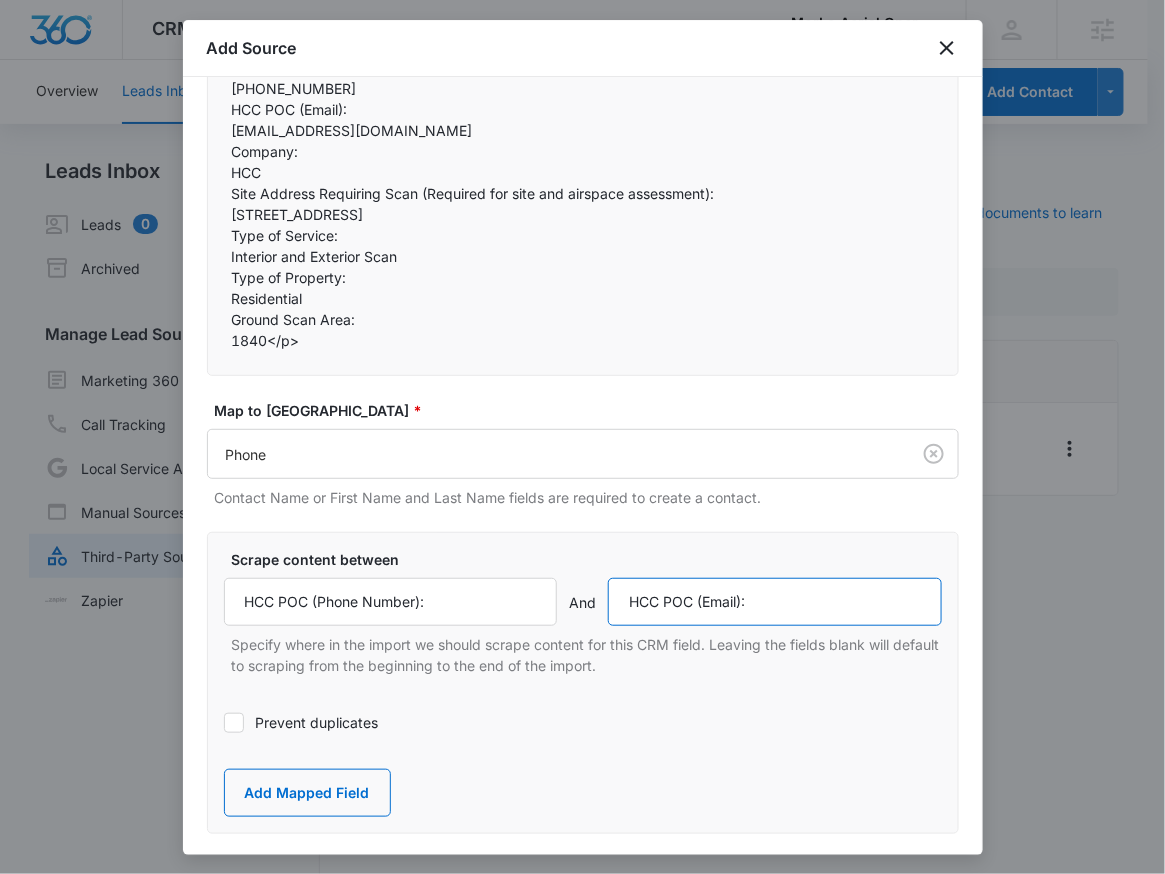 scroll, scrollTop: 387, scrollLeft: 0, axis: vertical 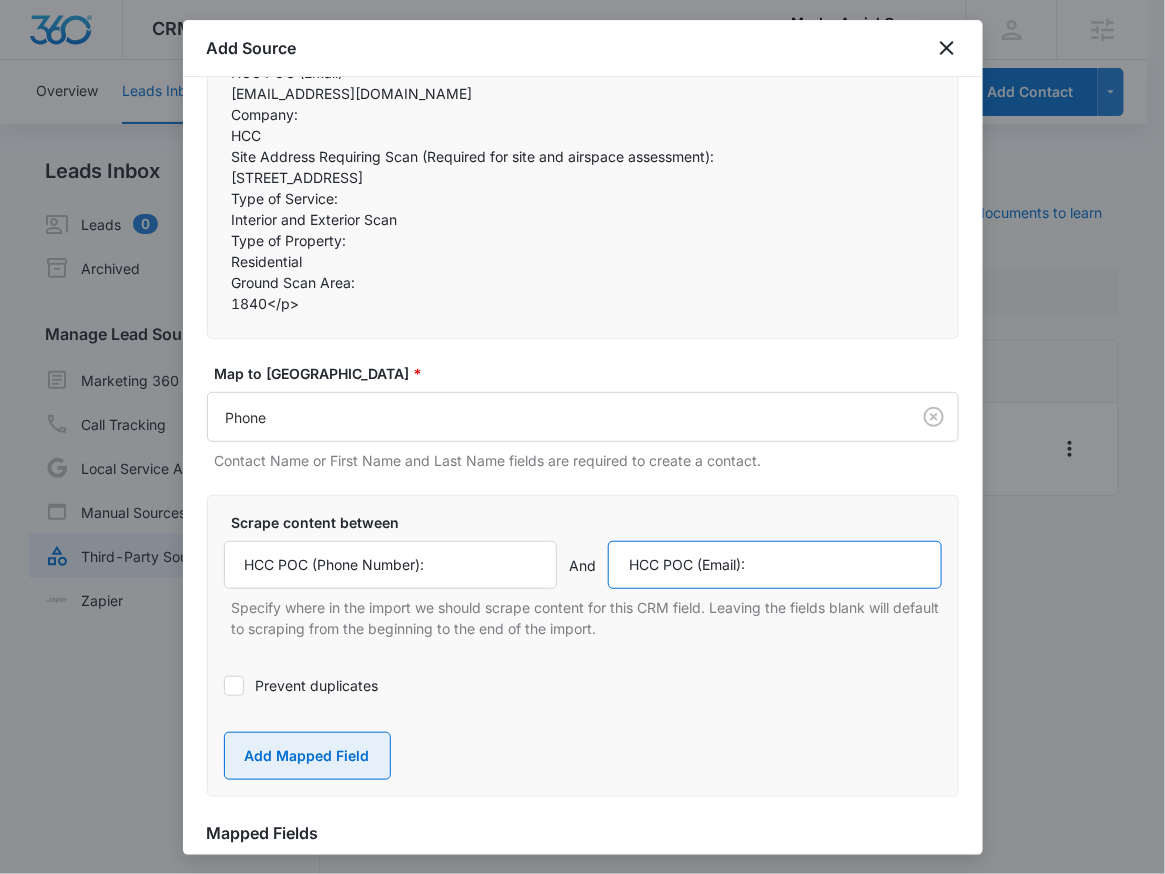 type on "HCC POC (Email):" 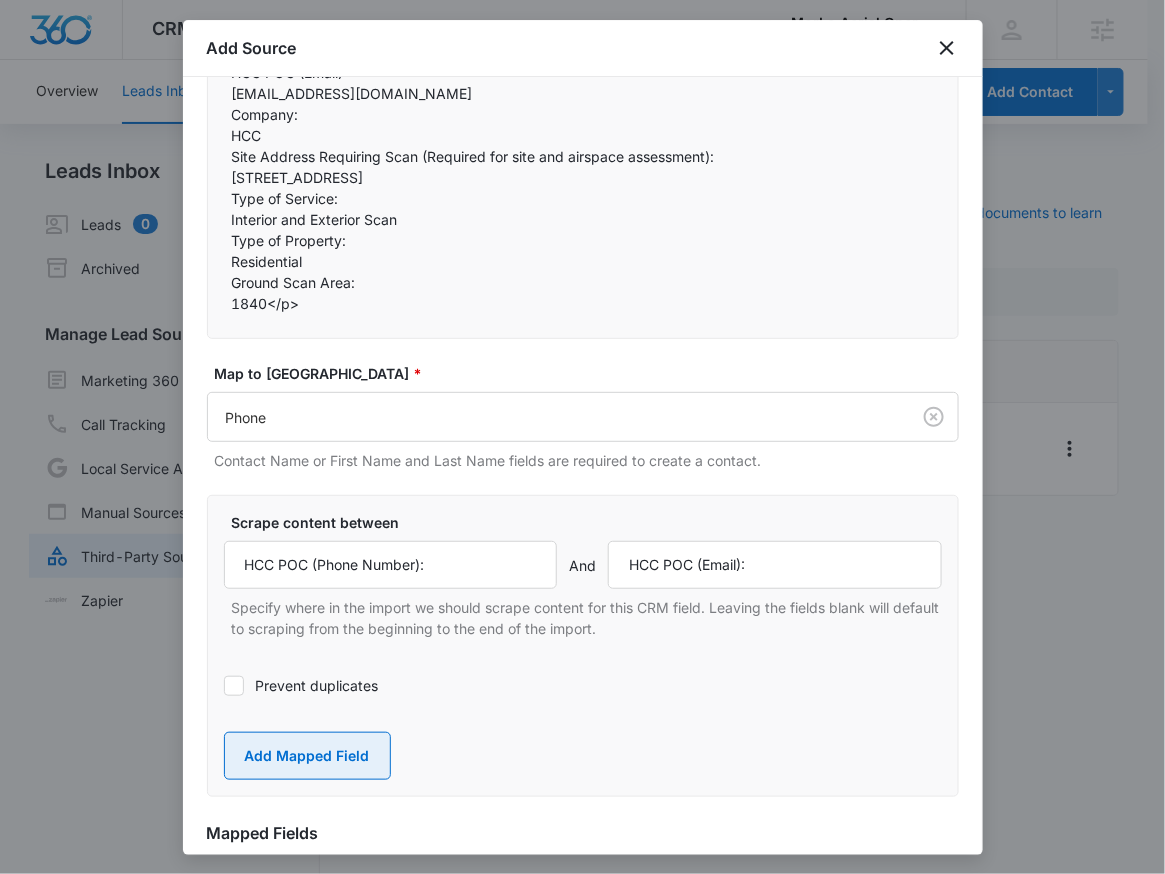 click on "Add Mapped Field" at bounding box center [307, 756] 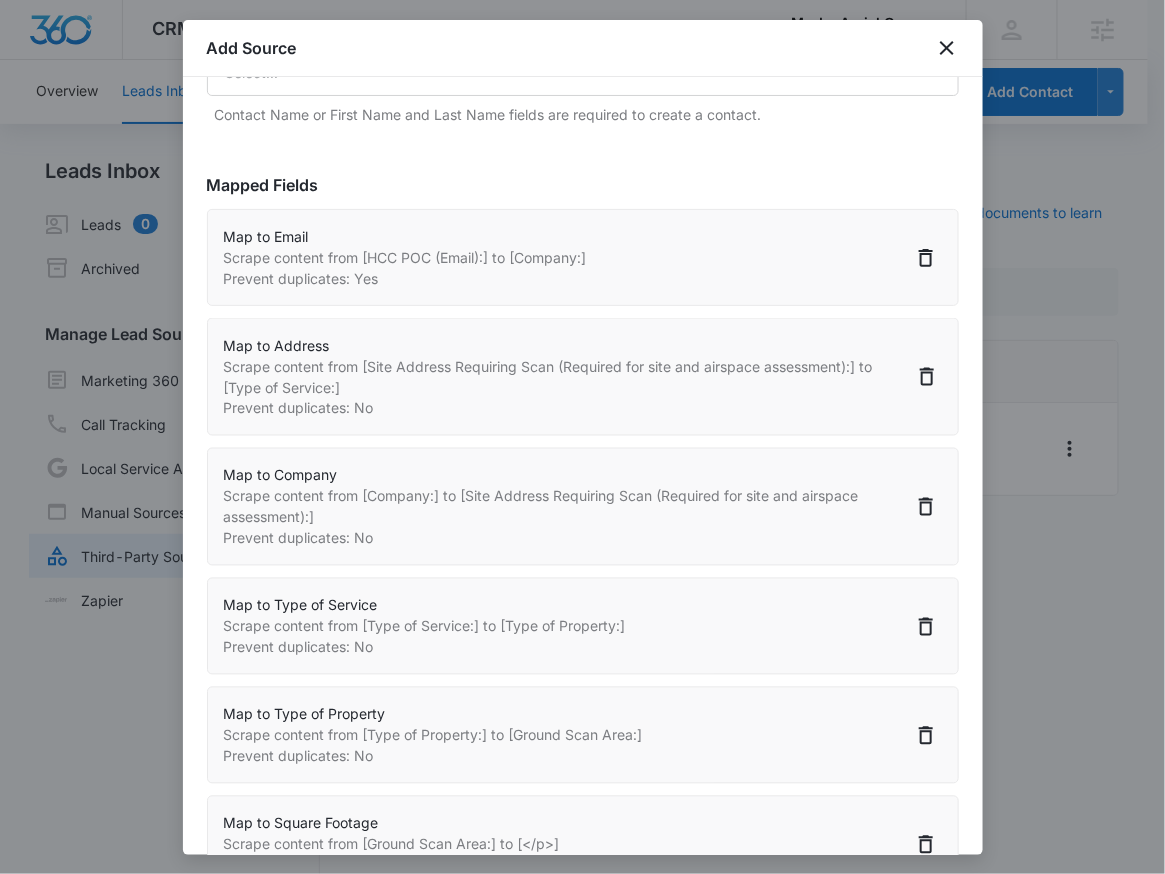 scroll, scrollTop: 1062, scrollLeft: 0, axis: vertical 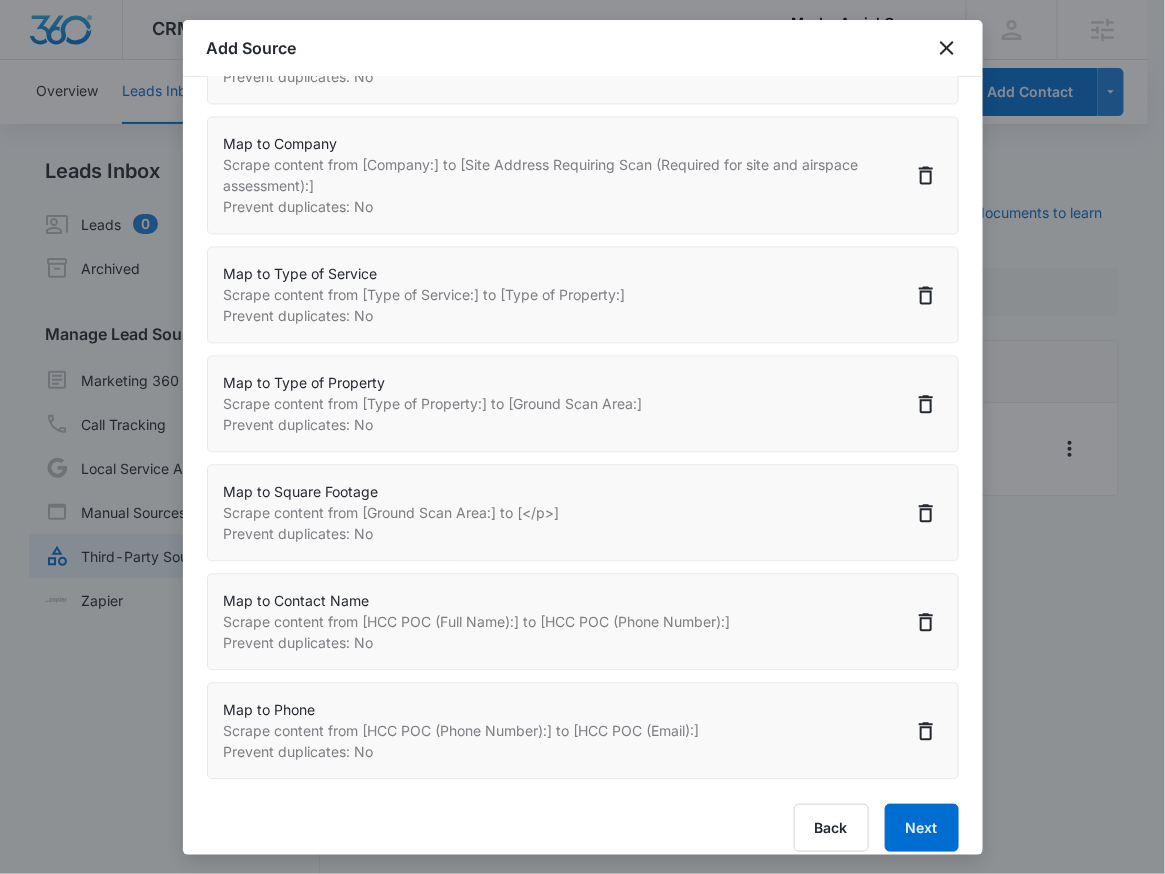 click on "Imported Content <p>Kevin Blasko - 440-390-8814 kevin.blasko@outlook.com Full scan with electrical plan  HCC POC (Full Name): Alina  HCC POC (Phone Number): +1 425 346 5967  HCC POC (Email): permits@homecarecontractors.com  Company: HCC  Site Address Requiring Scan (Required for site and airspace assessment): 5514 160th Ave NE, Redmond, WA 98052, USA  Type of Service: Interior and Exterior Scan  Type of Property: Residential  Ground Scan Area: 1840</p> Map to CRM Field * Select... Contact Name or First Name and Last Name fields are required to create a contact. Scrape content between And Specify where in the import we should scrape content for this CRM field. Leaving the fields blank will default to scraping from the beginning to the end of the import. Prevent duplicates Add Mapped Field Mapped Fields Map to Email Scrape content from [HCC POC (Email):] to [Company:] Prevent duplicates: Yes Map to Address Prevent duplicates: No Map to Company Prevent duplicates: No Map to Contact Name" at bounding box center [583, 15] 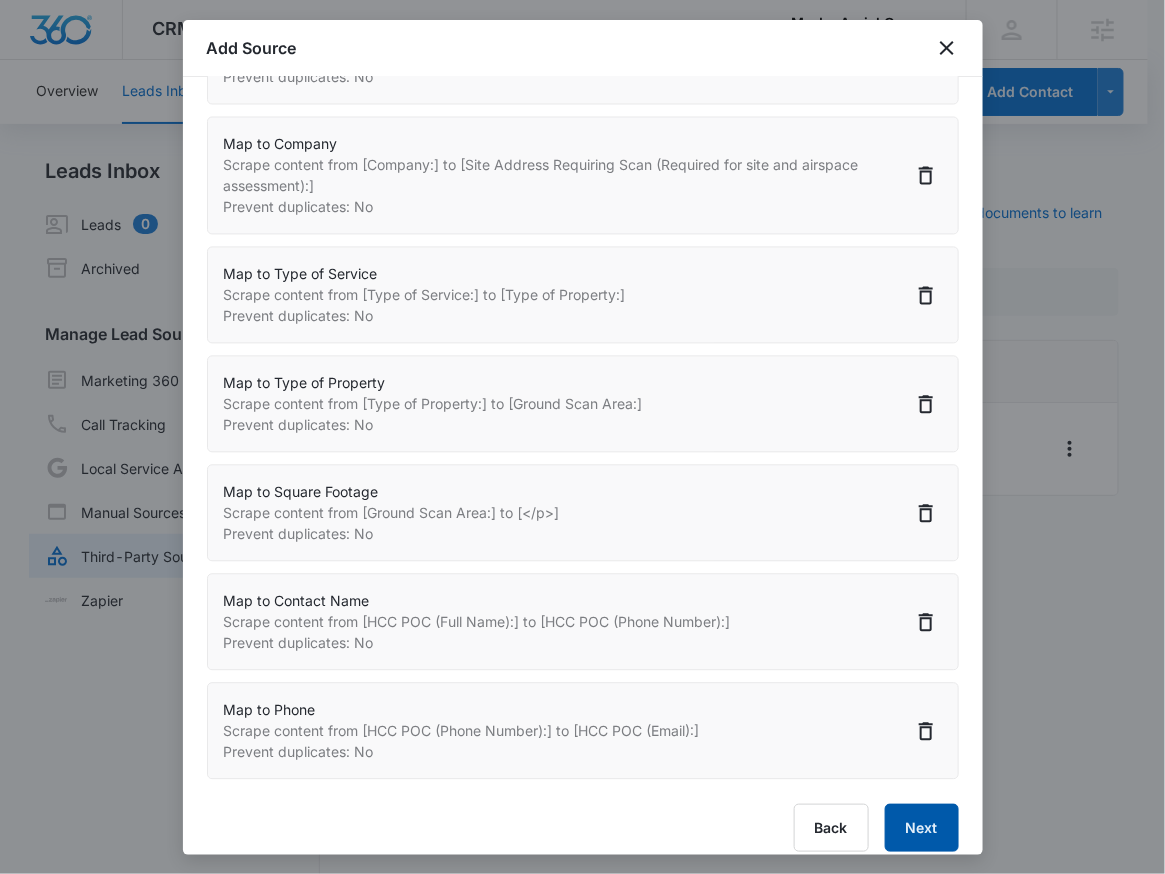 click on "Next" at bounding box center (922, 828) 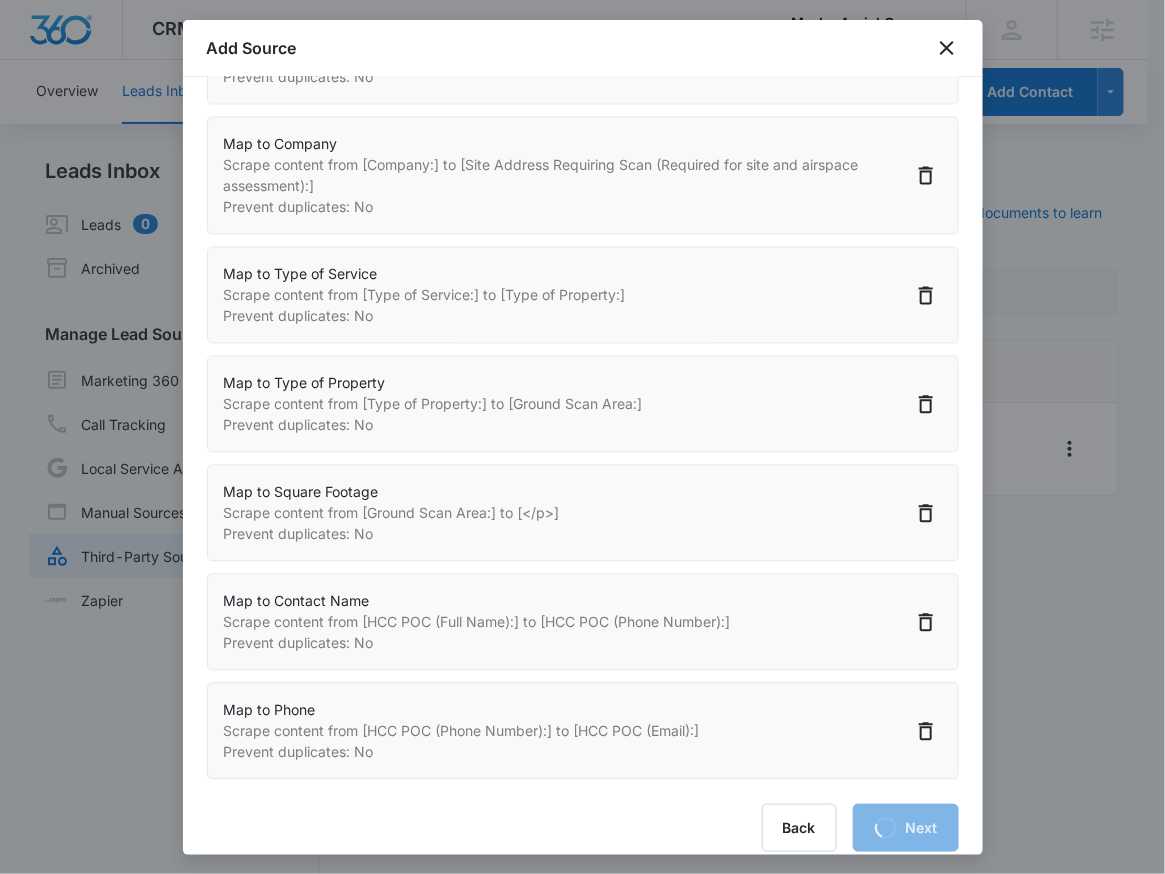 select on "185" 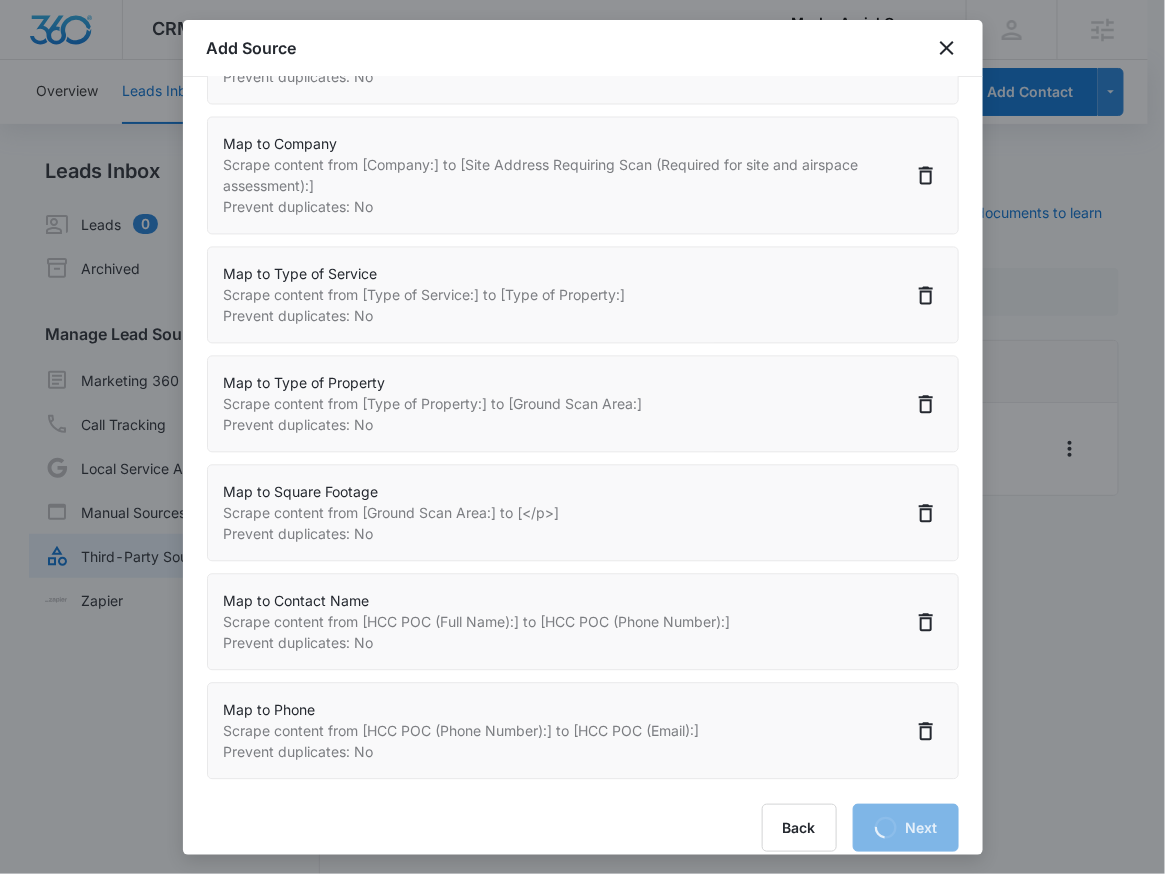 select on "363" 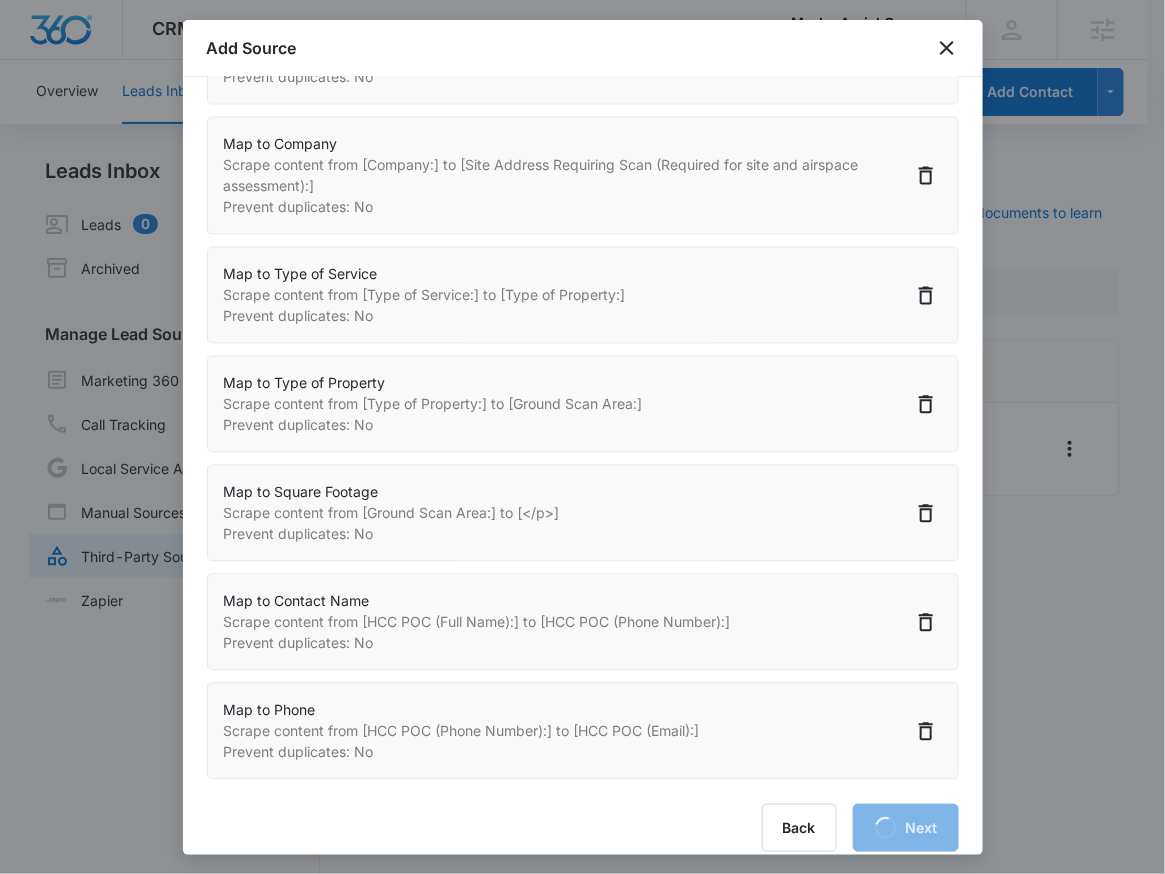 select on "364" 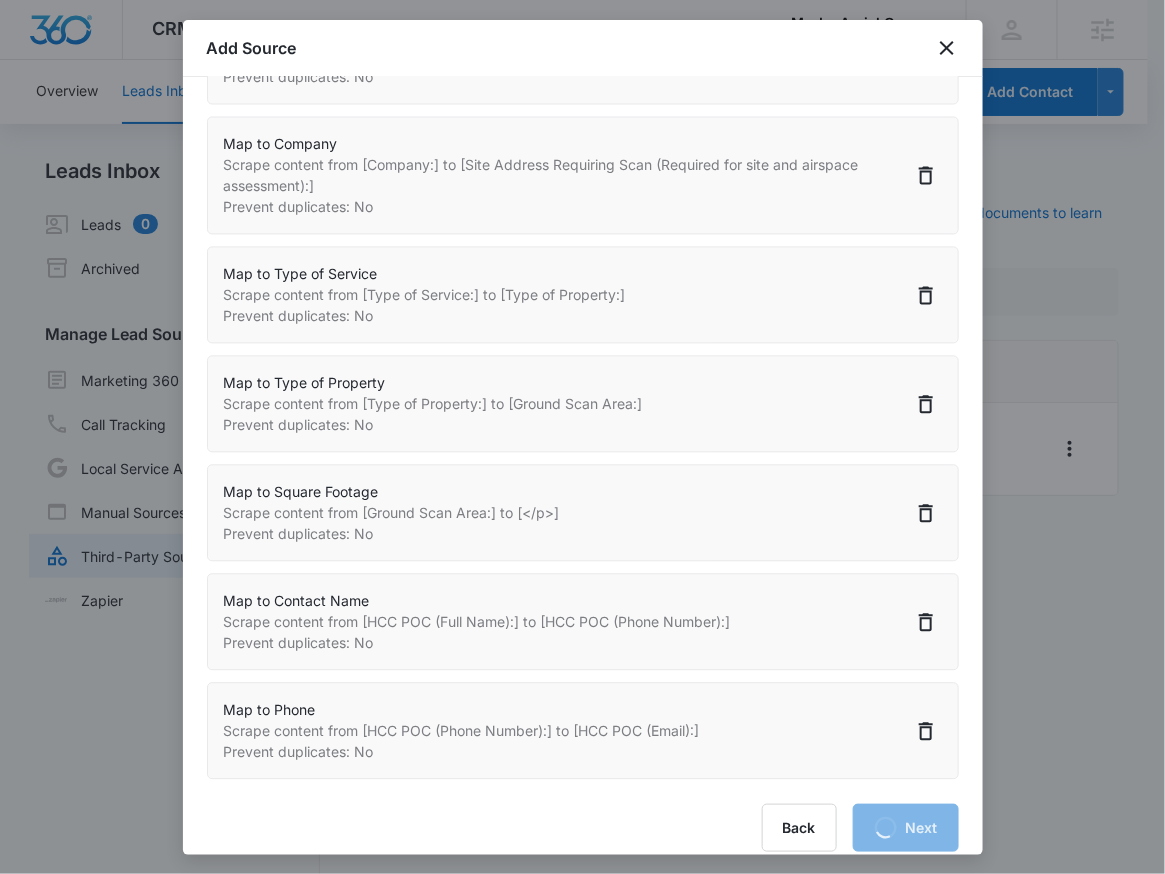 select on "370" 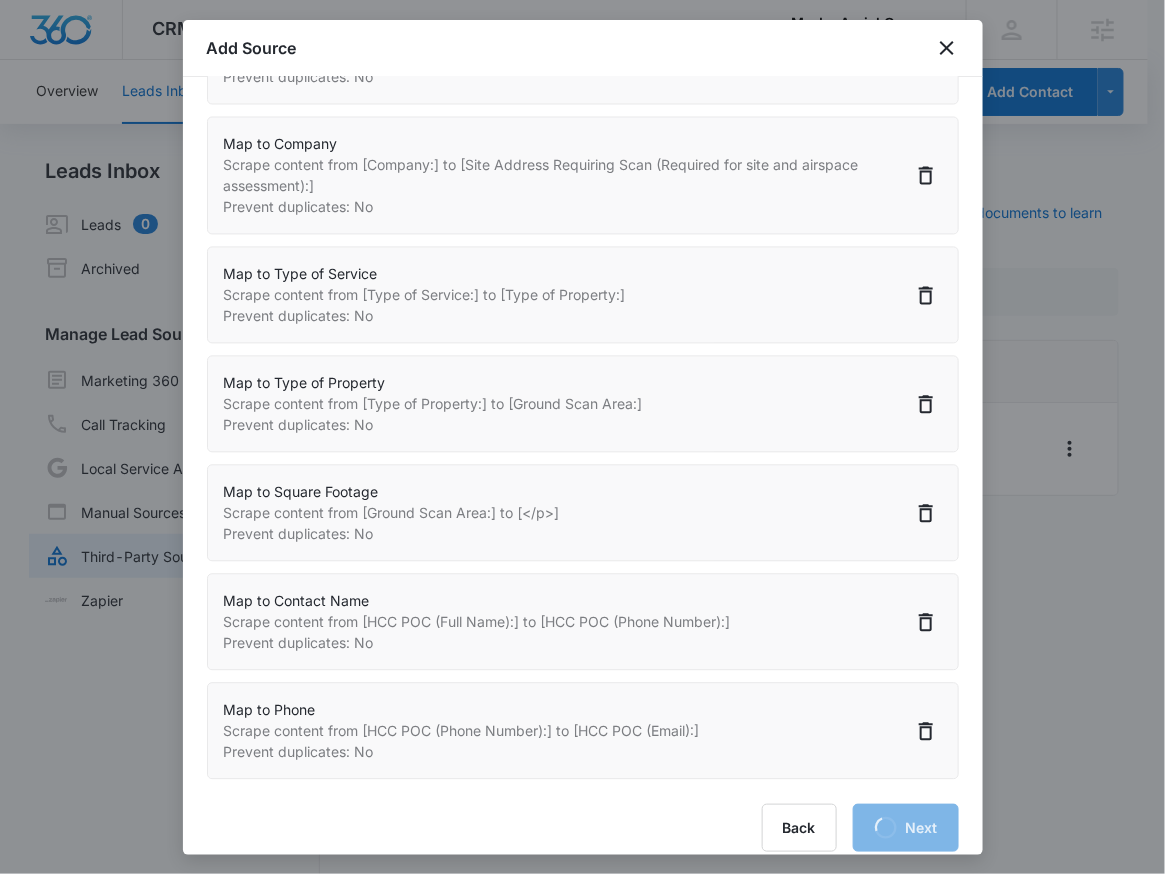 select on "382" 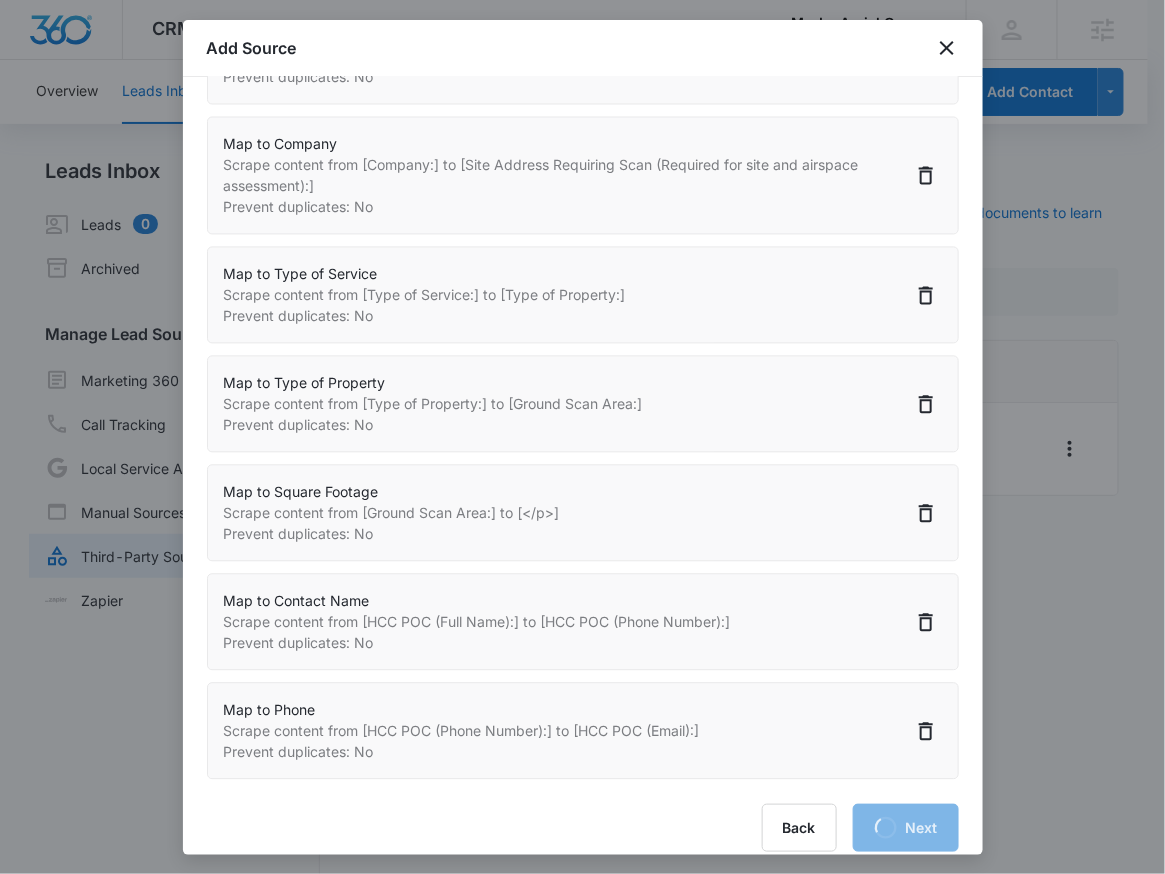 select on "77" 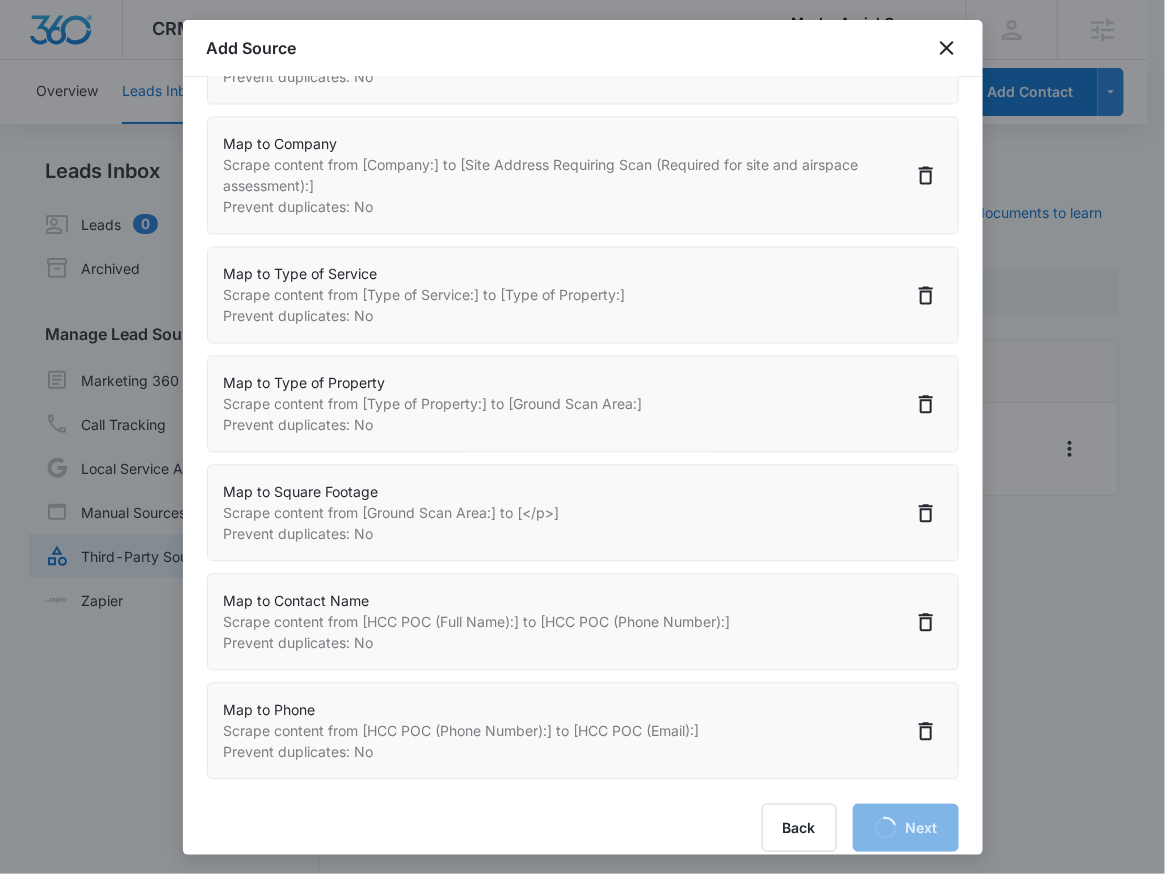 select on "184" 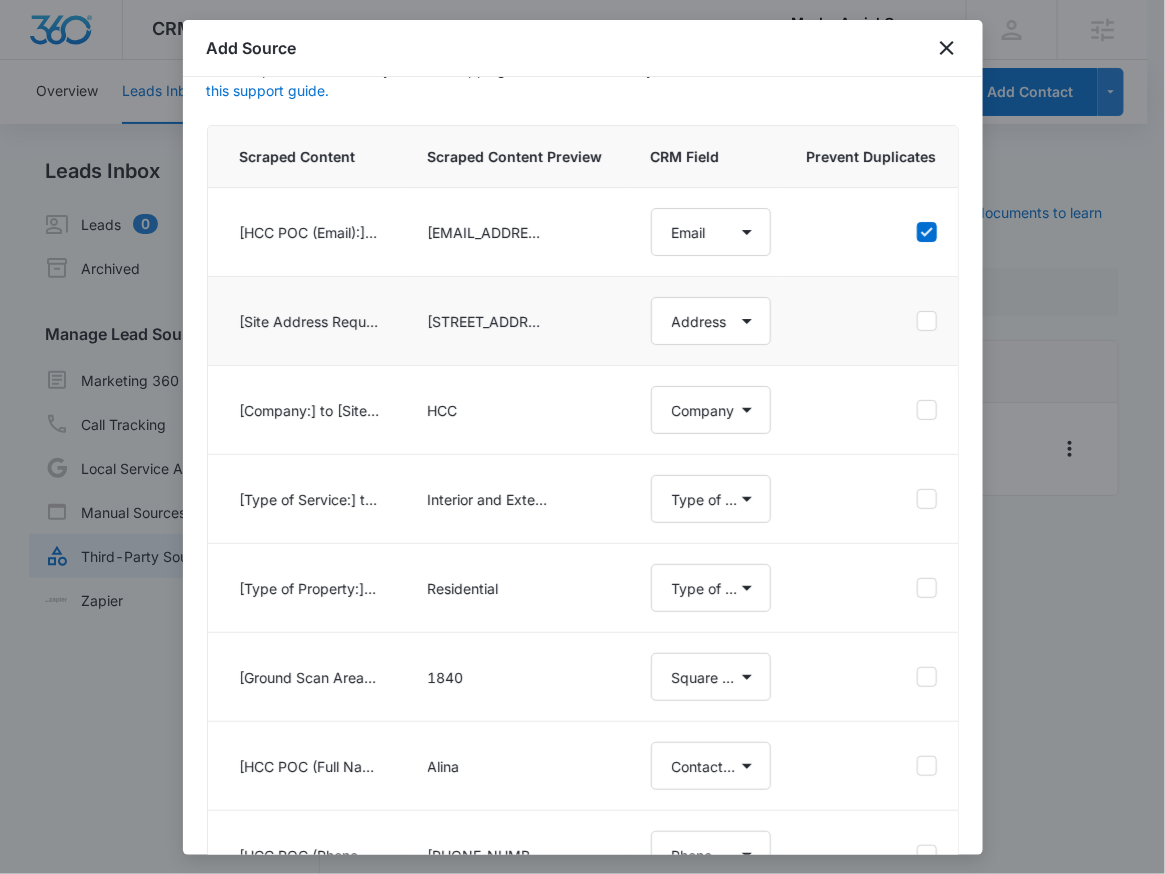 scroll, scrollTop: 273, scrollLeft: 0, axis: vertical 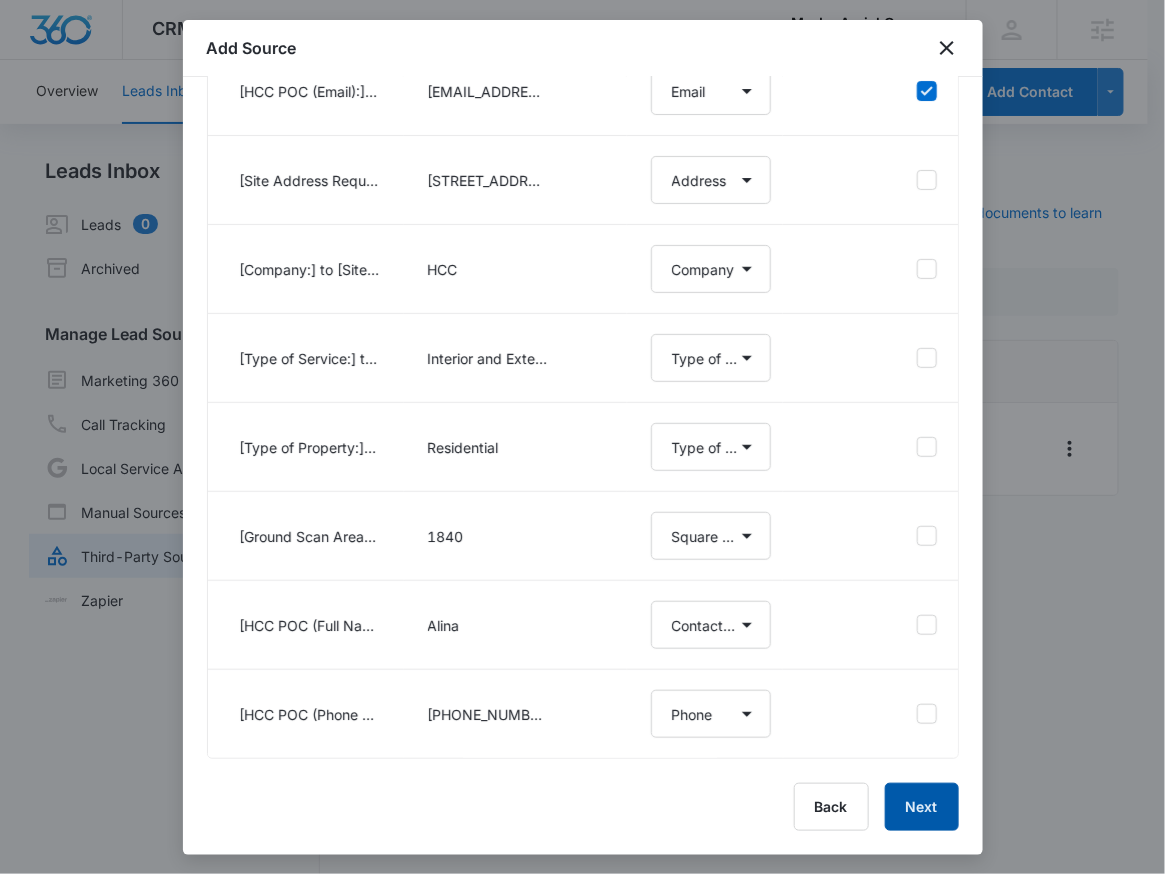 click on "Next" at bounding box center (922, 807) 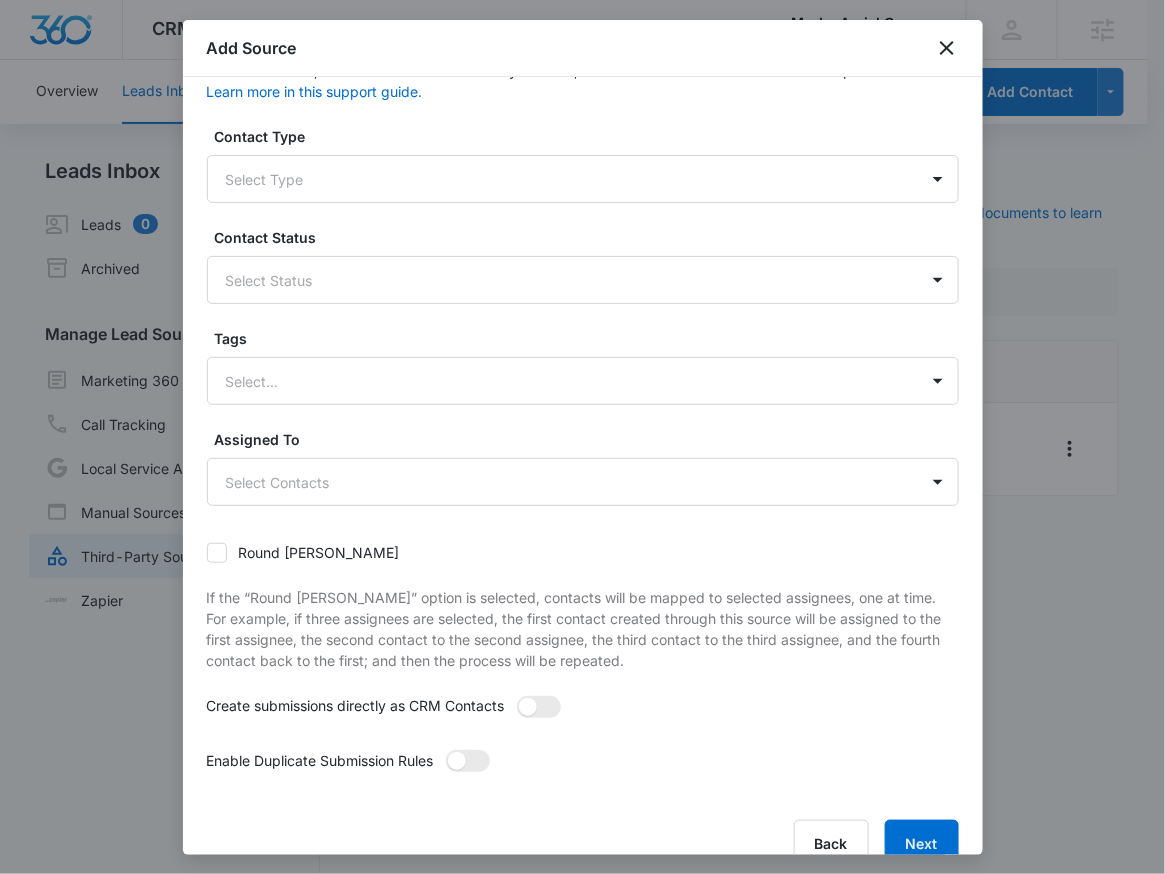 scroll, scrollTop: 0, scrollLeft: 0, axis: both 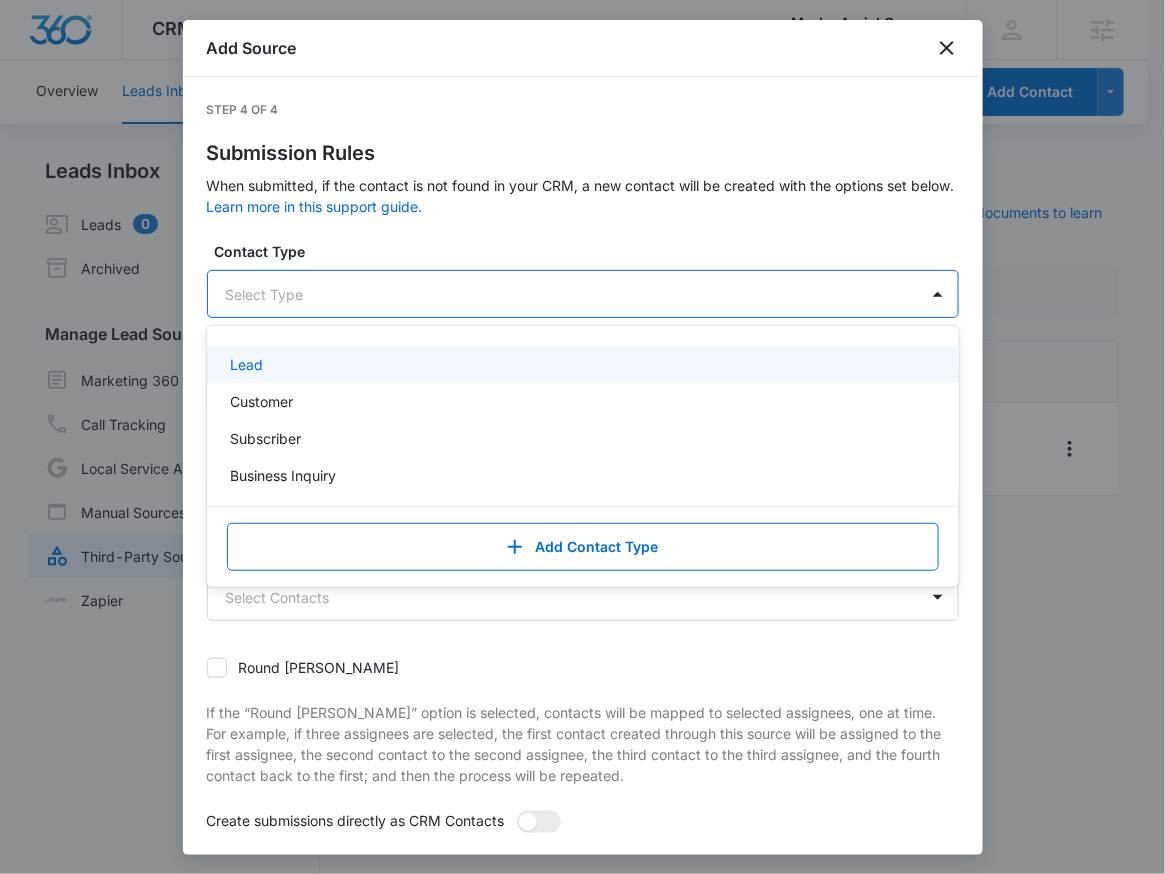 click at bounding box center (559, 294) 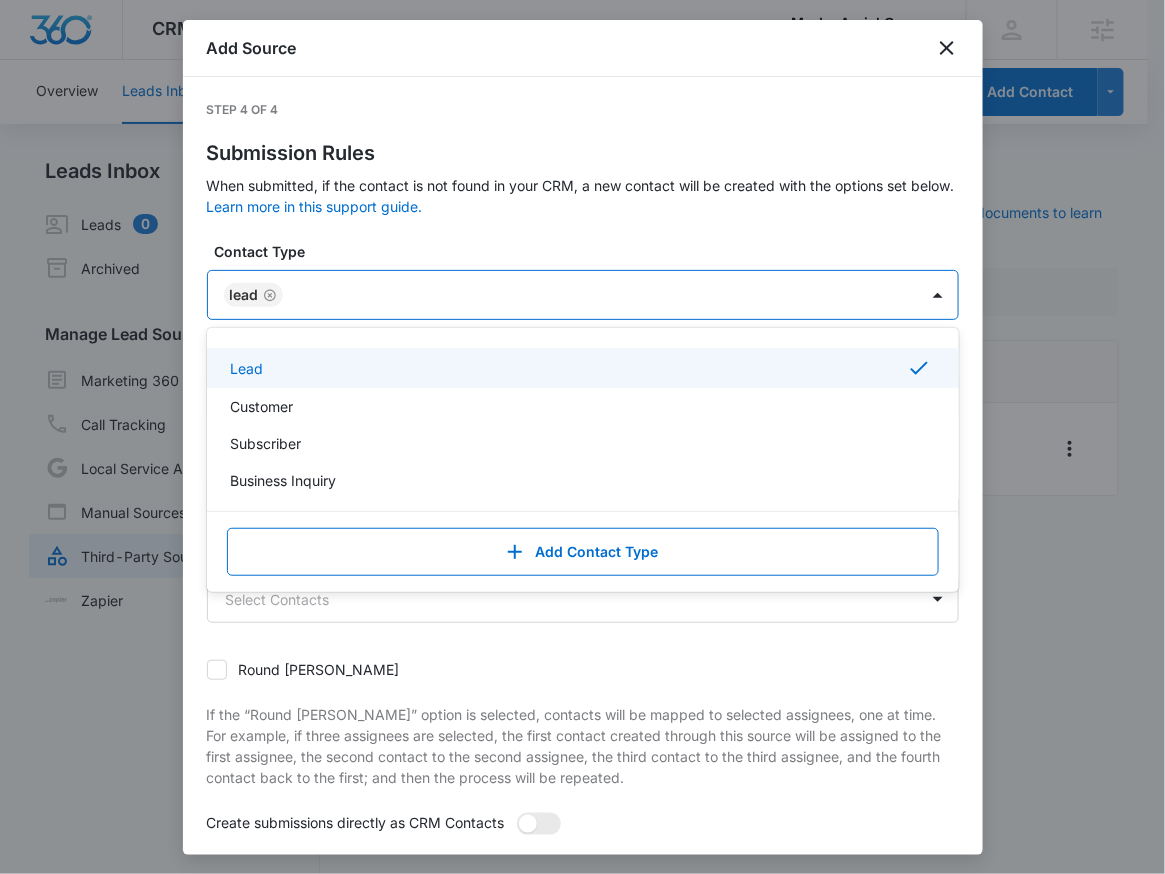 click at bounding box center [590, 295] 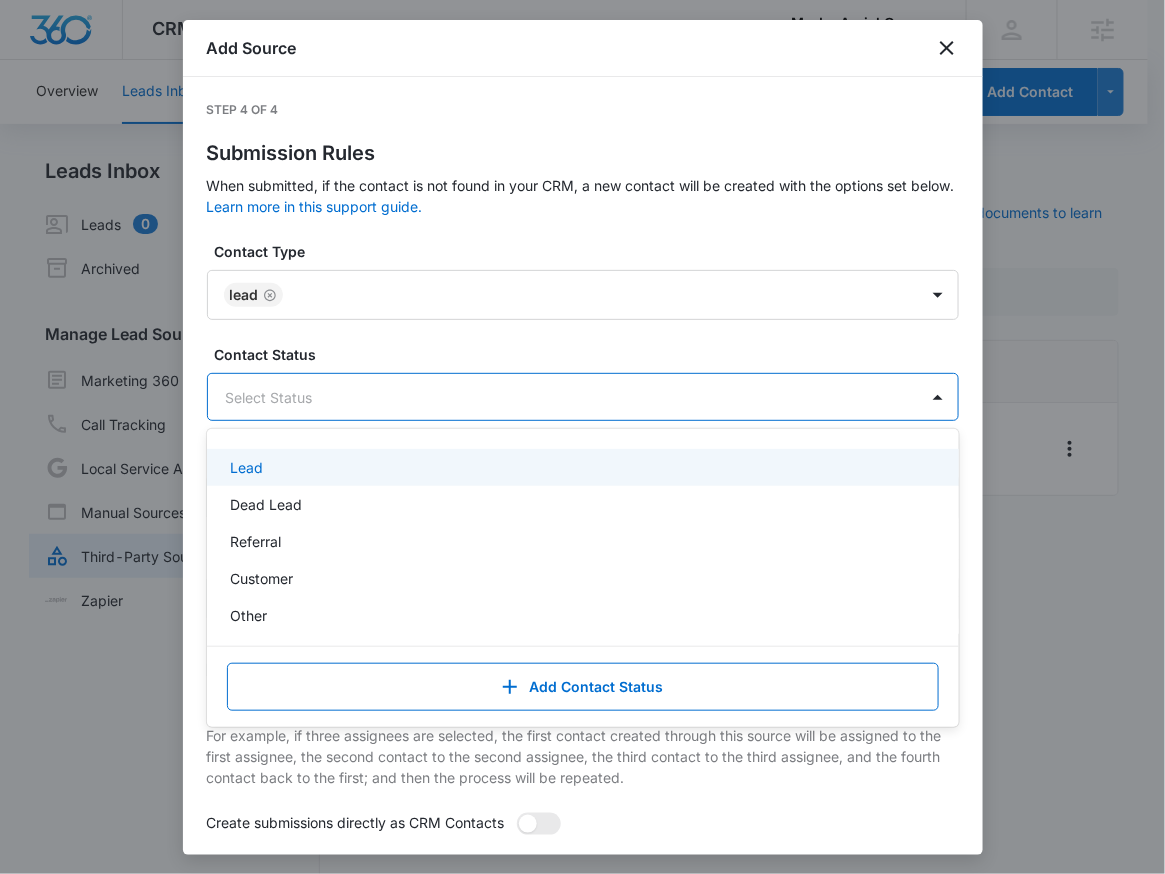 click on "Select Status" at bounding box center (563, 397) 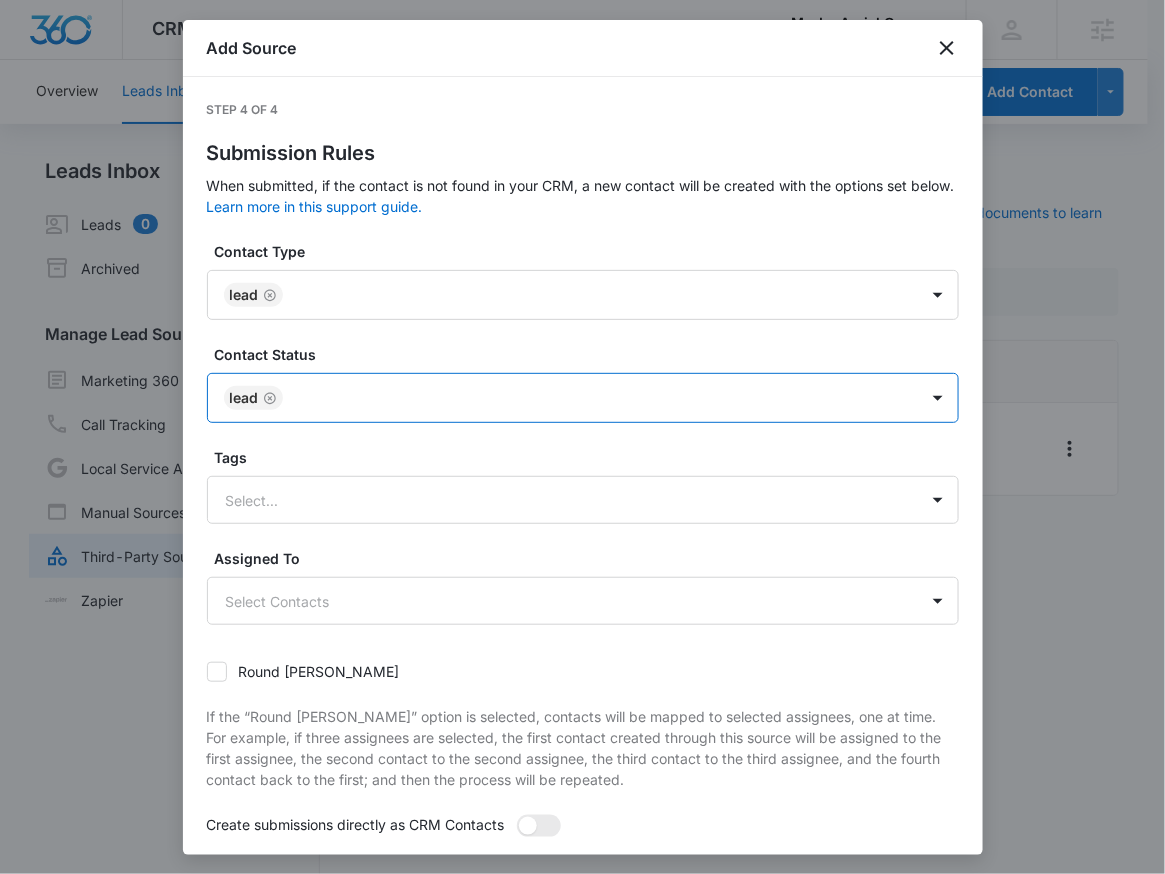 click at bounding box center [590, 398] 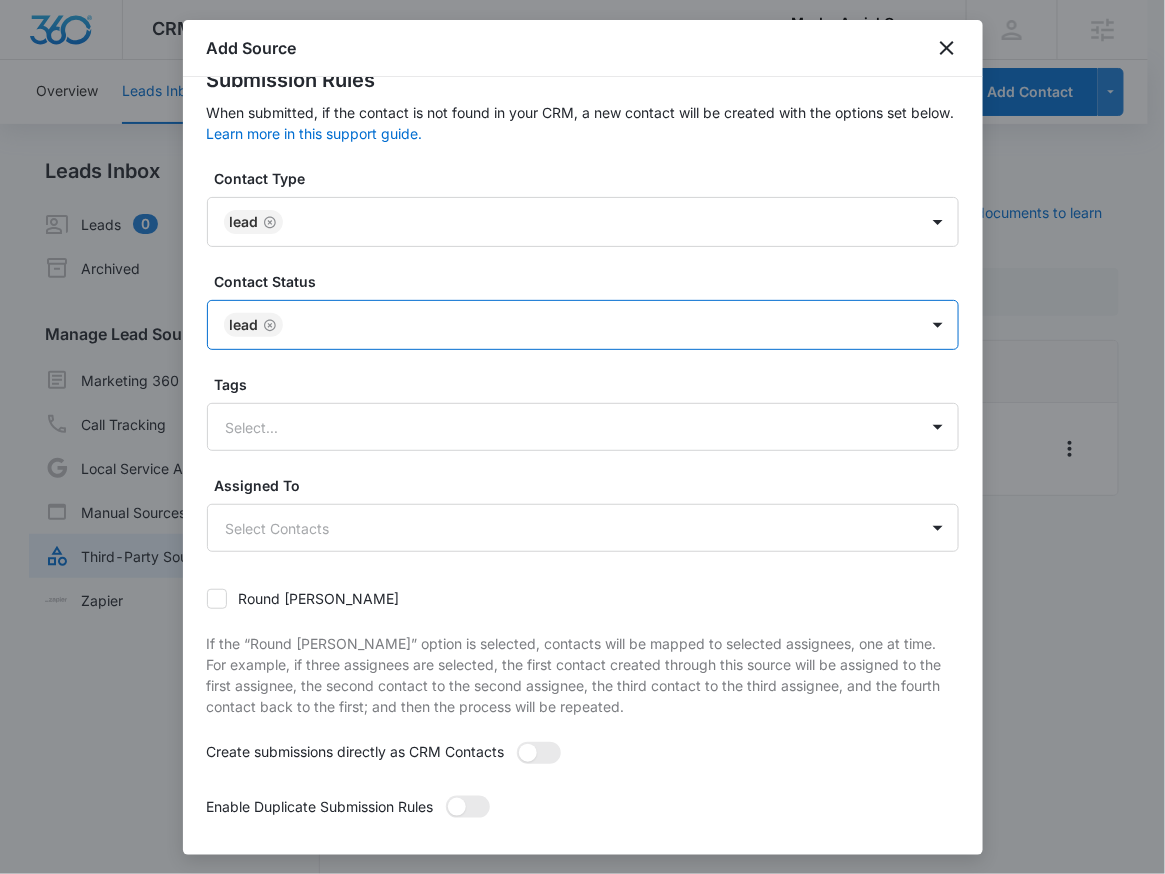 scroll, scrollTop: 155, scrollLeft: 0, axis: vertical 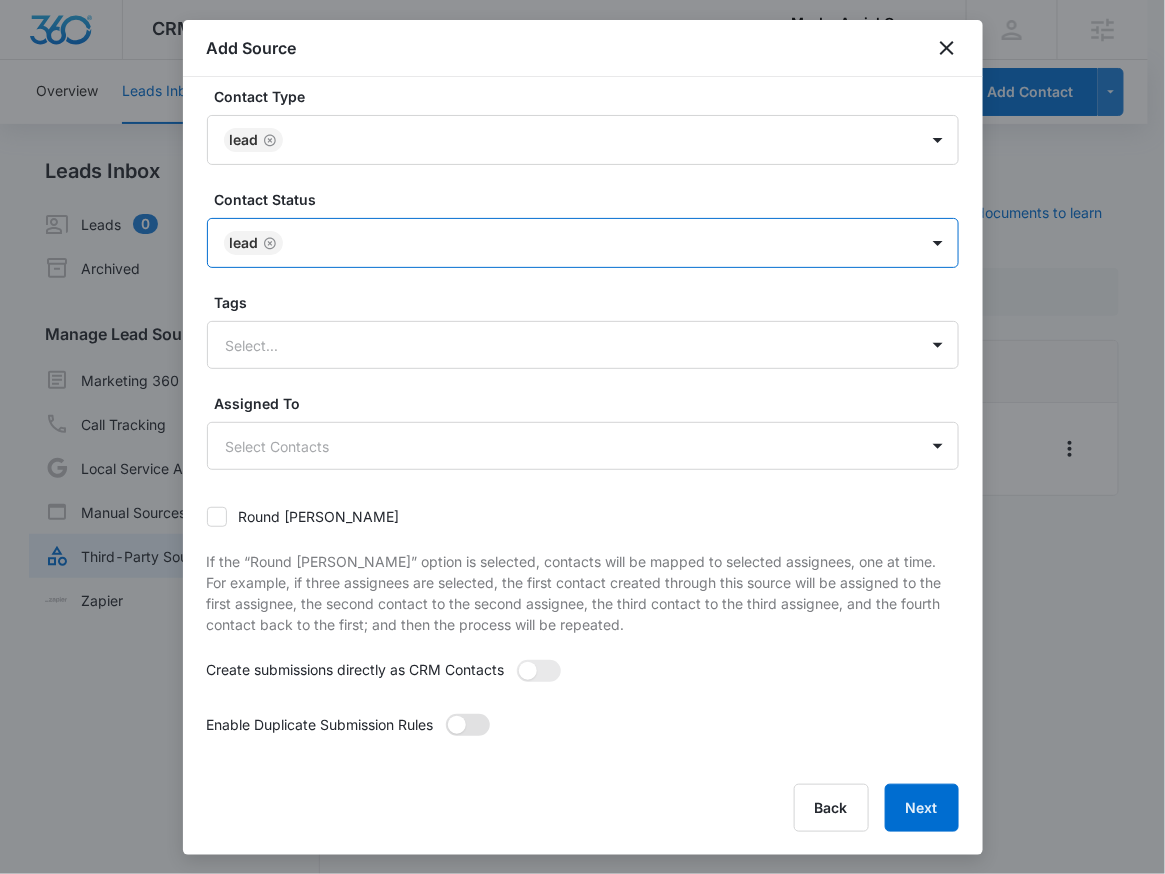 click at bounding box center [468, 725] 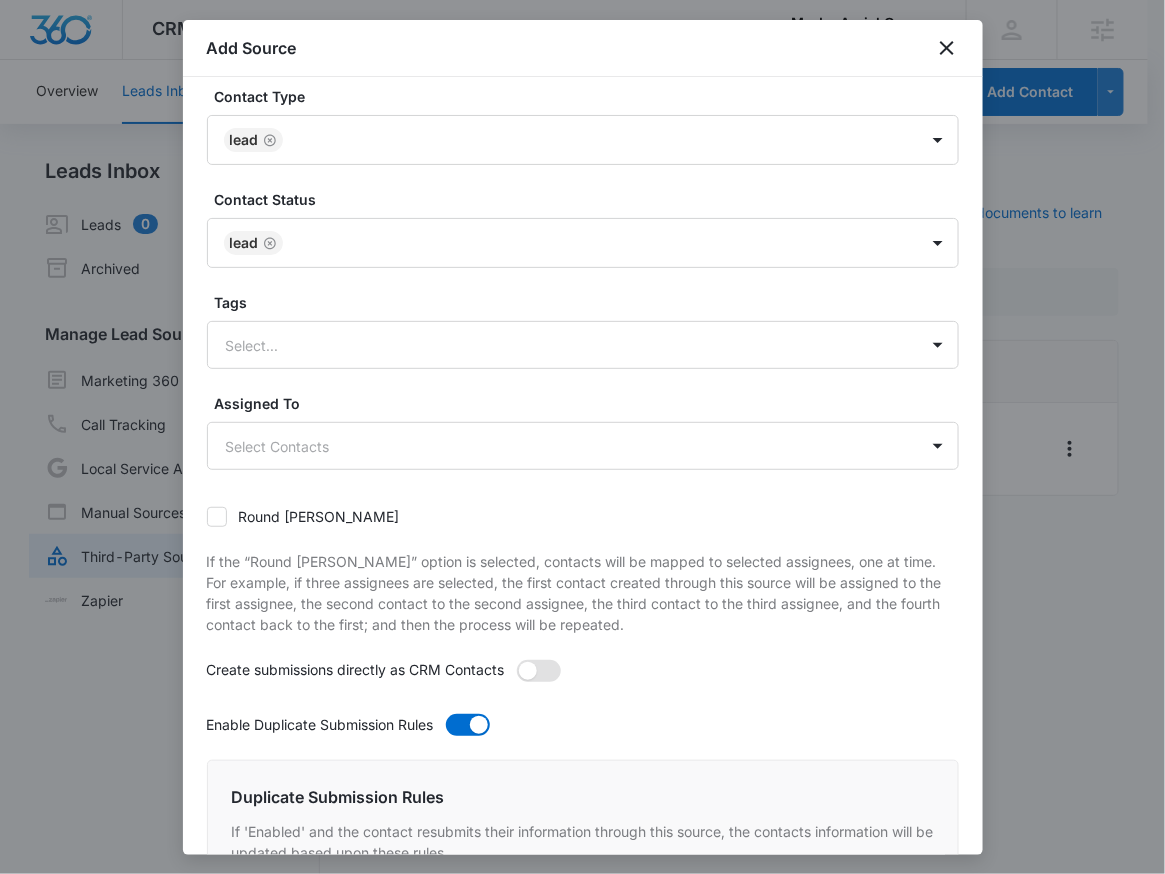 click at bounding box center [539, 671] 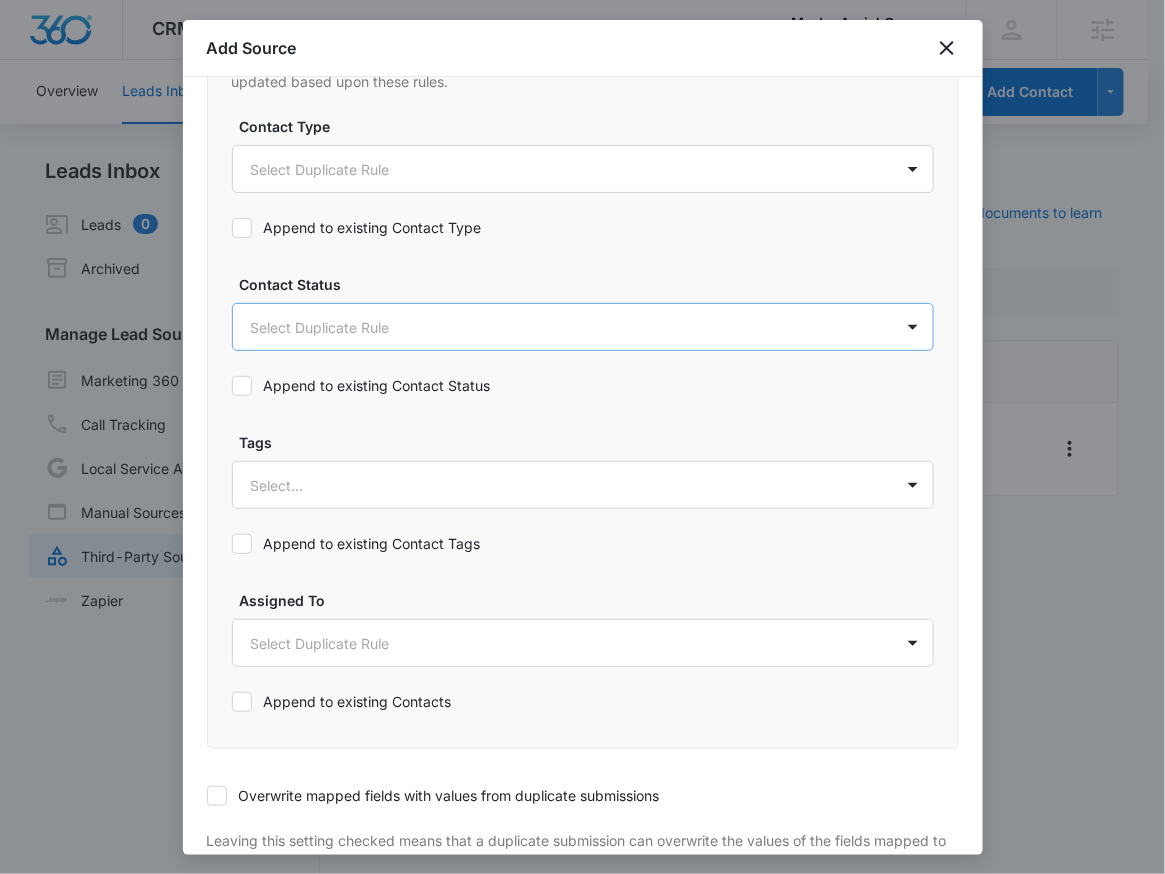 scroll, scrollTop: 806, scrollLeft: 0, axis: vertical 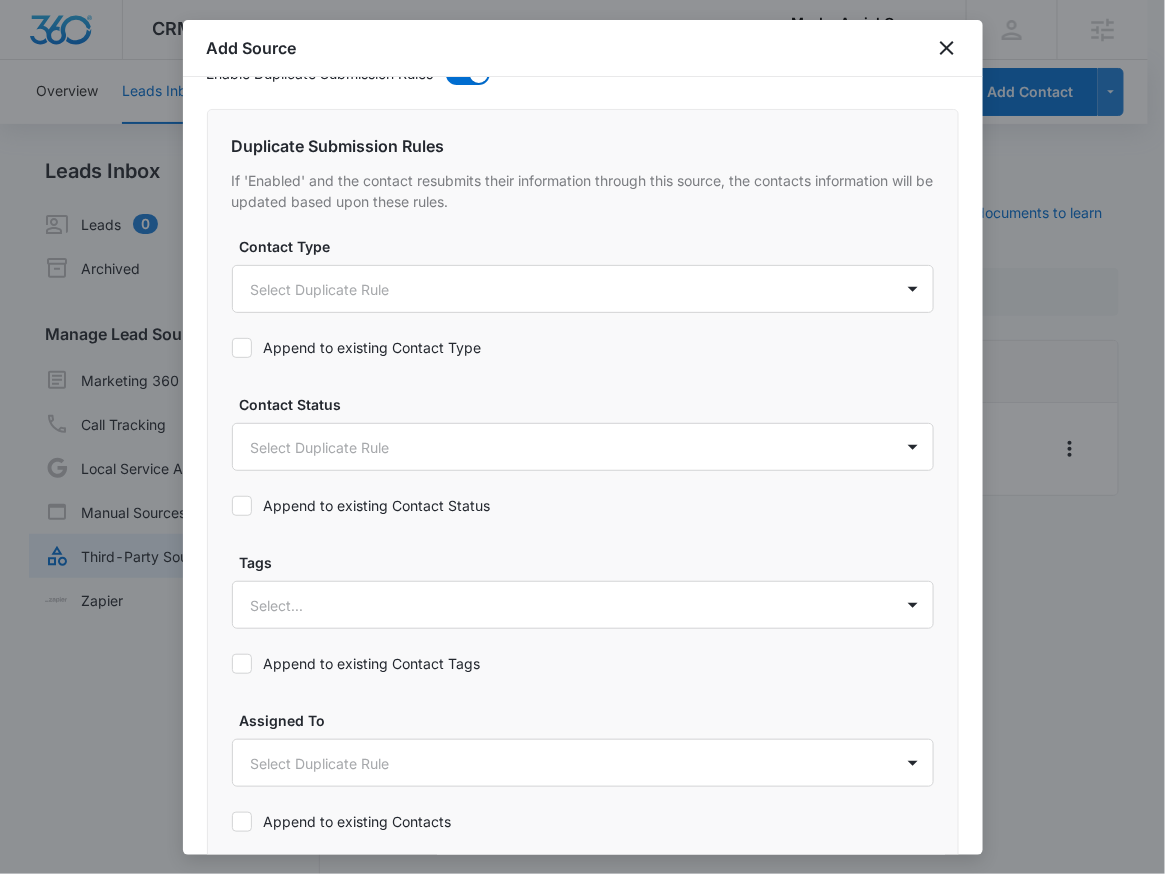 click on "Append to existing Contact Status" at bounding box center [361, 505] 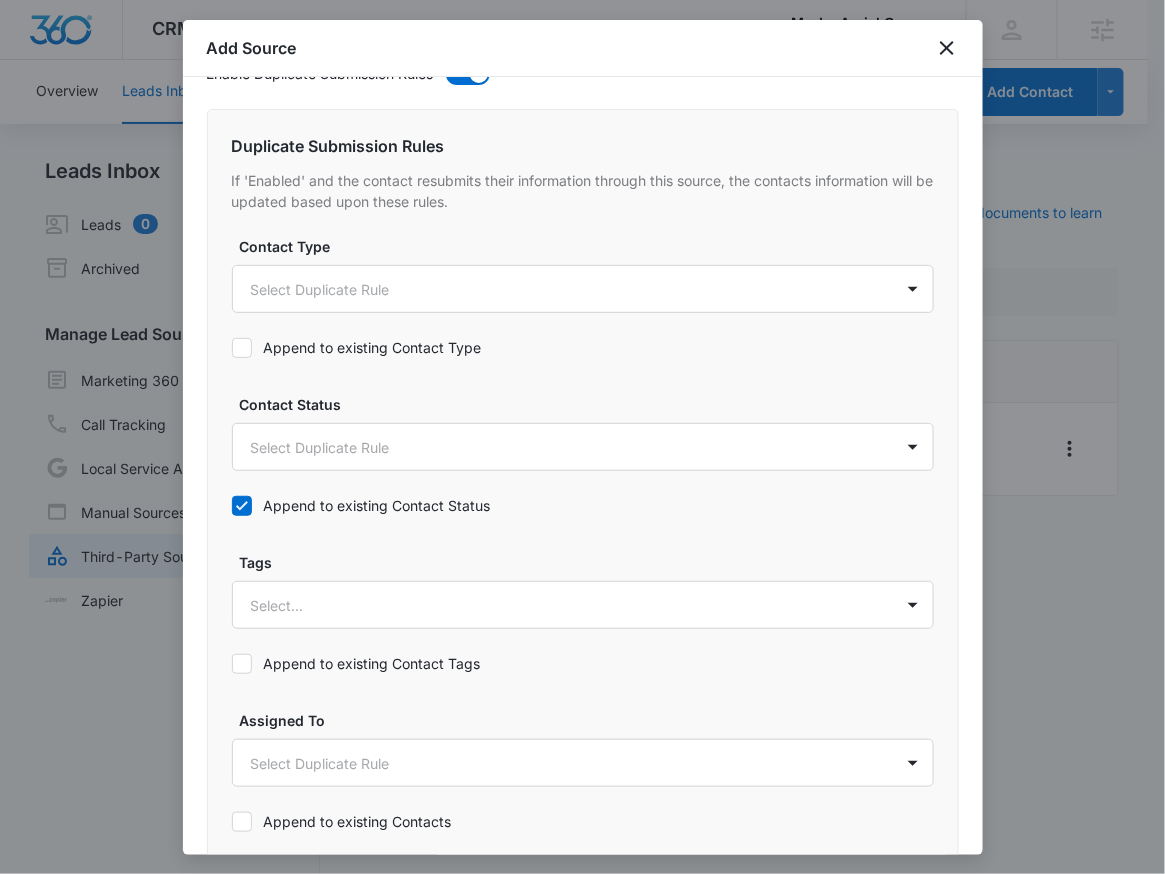 click on "Append to existing Contact Type" at bounding box center [357, 347] 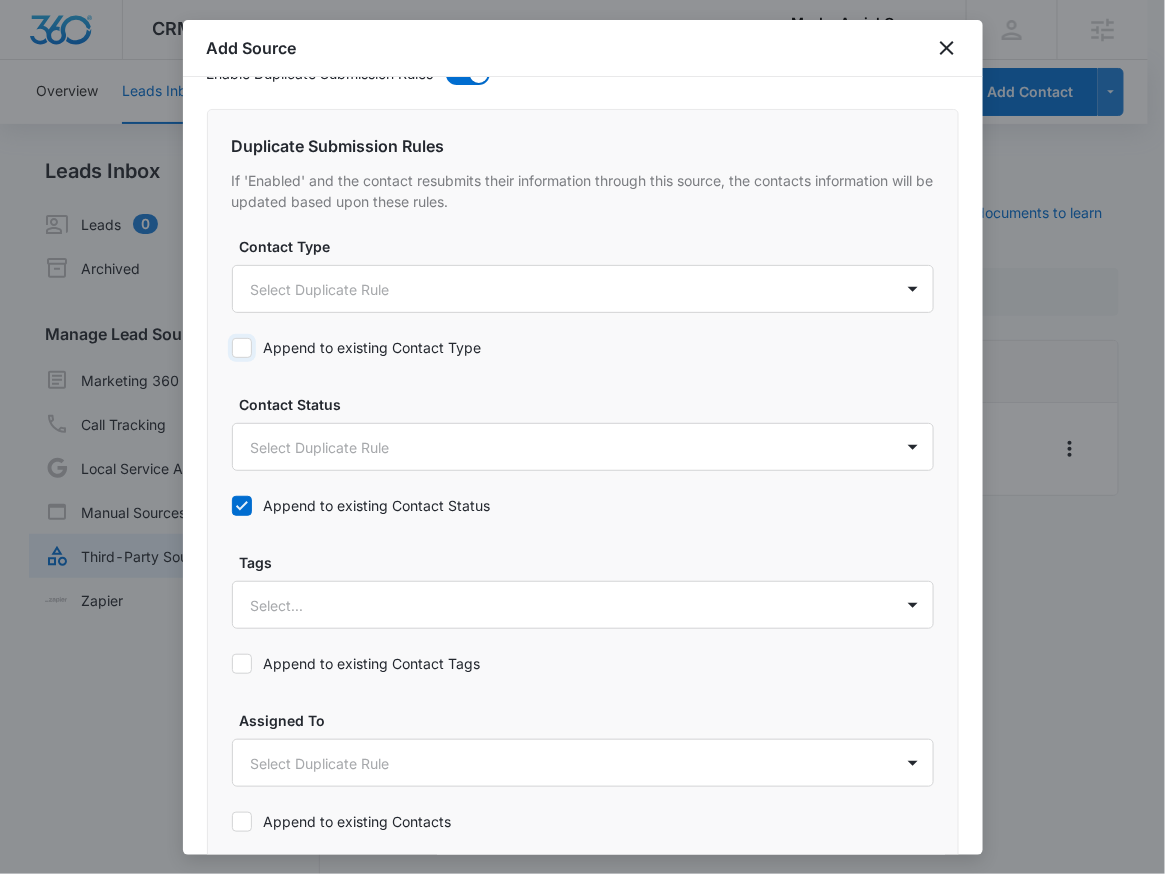 click on "Append to existing Contact Type" at bounding box center [232, 348] 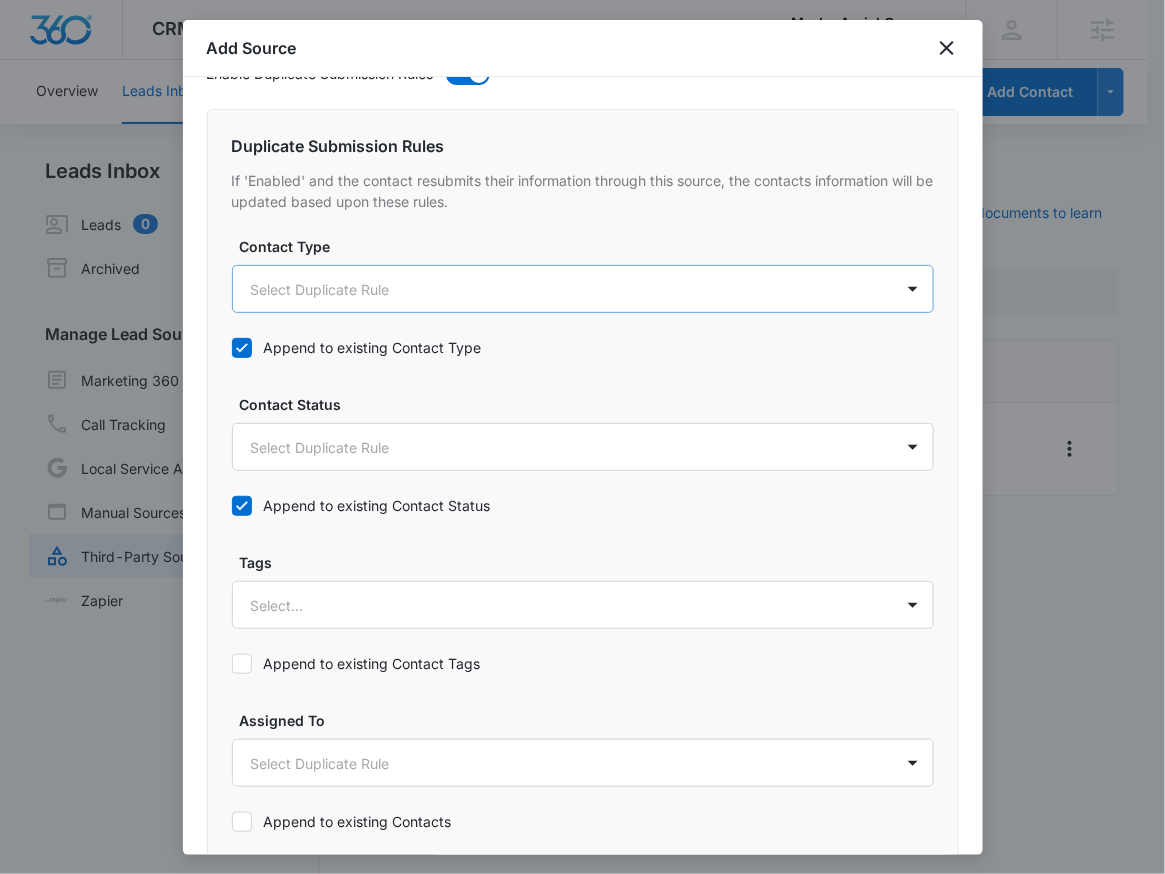 click on "CRM Apps Reputation Websites Forms CRM Email Social Payments POS Content Ads Intelligence Files Brand Settings MorLo Aerial Operations LLC M321945 Your Accounts View All RN Robert Nguyen robert.nguyen@madwire.com My Profile Notifications Support Logout Terms & Conditions   •   Privacy Policy Agencies Overview Leads Inbox Contacts Organizations History Deals Projects Tasks Calendar Lists Reports Settings Add Contact Leads Inbox Leads 0 Archived Manage Lead Sources Marketing 360 Forms Call Tracking Local Service Ads Manual Sources Third-Party Sources Zapier Third-Party Sources Manually sync your third-party platform sources and assign them to contacts. Visit our support documents to learn more. Source Source Name Submissions   ClickUps - Leads --- Showing   1-1   of   1 MorLo Aerial Operations LLC - CRM Manage Third-Party Sources - Marketing 360®
40 Add Source Step 4 of 4 Submission Rules   Learn more in this support guide. Contact Type Lead Contact Status Lead Tags Select... Assigned To Tags" at bounding box center [582, 449] 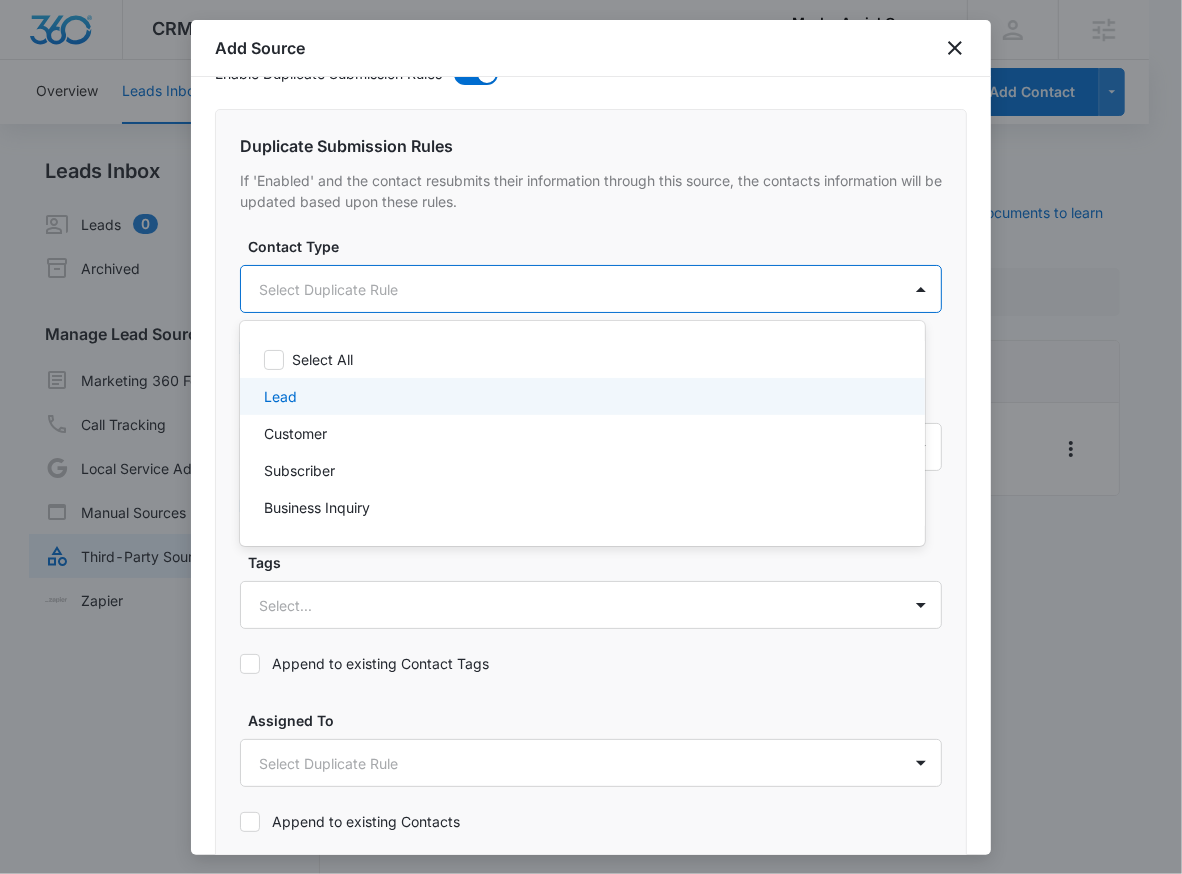 click on "Lead" at bounding box center (580, 396) 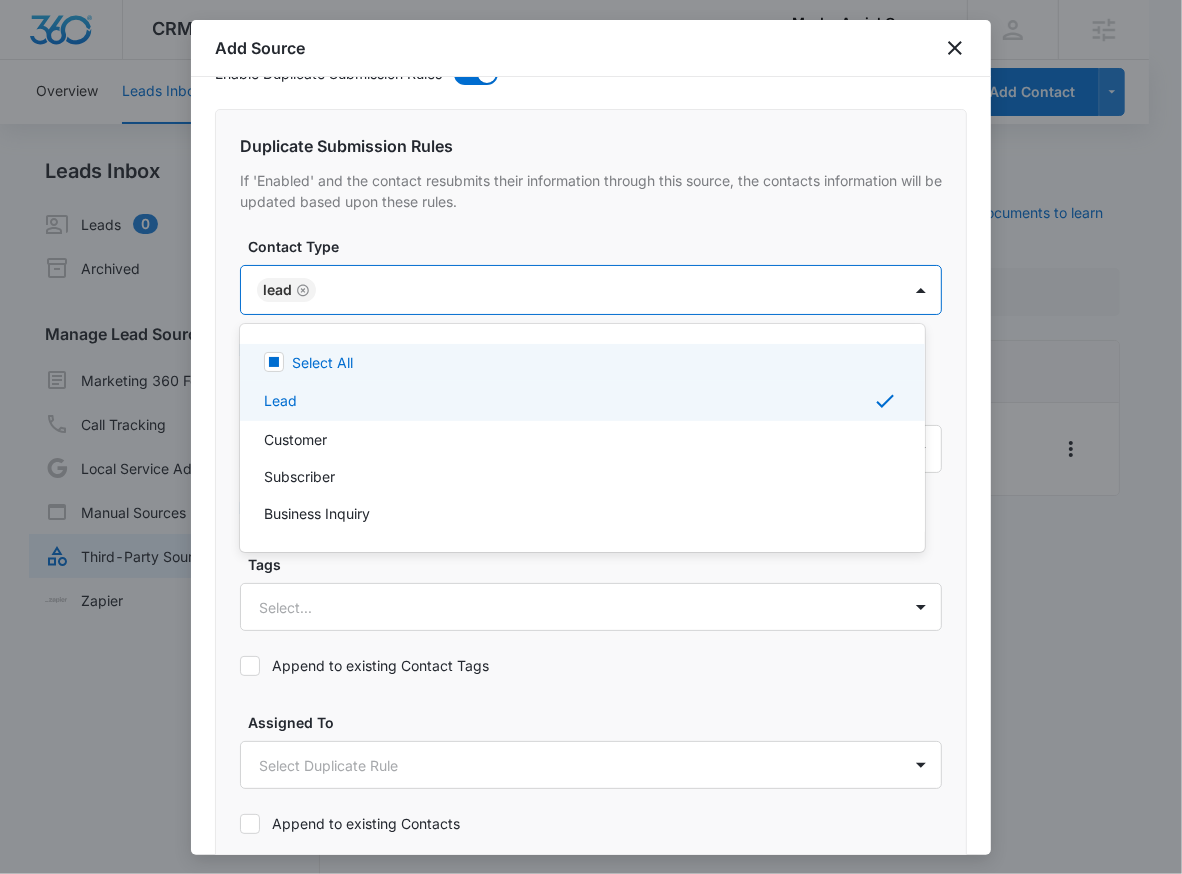 click at bounding box center (591, 437) 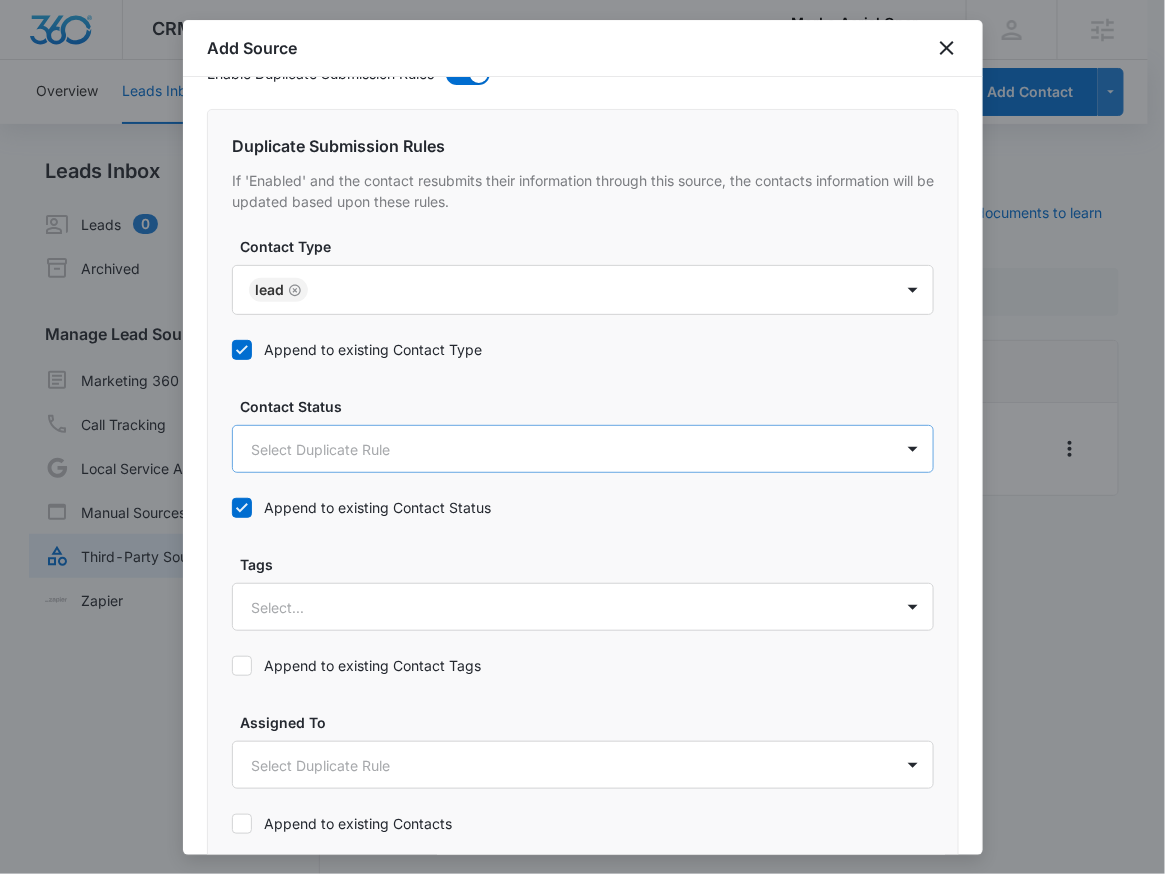 click on "CRM Apps Reputation Websites Forms CRM Email Social Payments POS Content Ads Intelligence Files Brand Settings MorLo Aerial Operations LLC M321945 Your Accounts View All RN Robert Nguyen robert.nguyen@madwire.com My Profile Notifications Support Logout Terms & Conditions   •   Privacy Policy Agencies Overview Leads Inbox Contacts Organizations History Deals Projects Tasks Calendar Lists Reports Settings Add Contact Leads Inbox Leads 0 Archived Manage Lead Sources Marketing 360 Forms Call Tracking Local Service Ads Manual Sources Third-Party Sources Zapier Third-Party Sources Manually sync your third-party platform sources and assign them to contacts. Visit our support documents to learn more. Source Source Name Submissions   ClickUps - Leads --- Showing   1-1   of   1 MorLo Aerial Operations LLC - CRM Manage Third-Party Sources - Marketing 360®
40 Add Source Step 4 of 4 Submission Rules   Learn more in this support guide. Contact Type Lead Contact Status Lead Tags Select... Assigned To Lead" at bounding box center (582, 449) 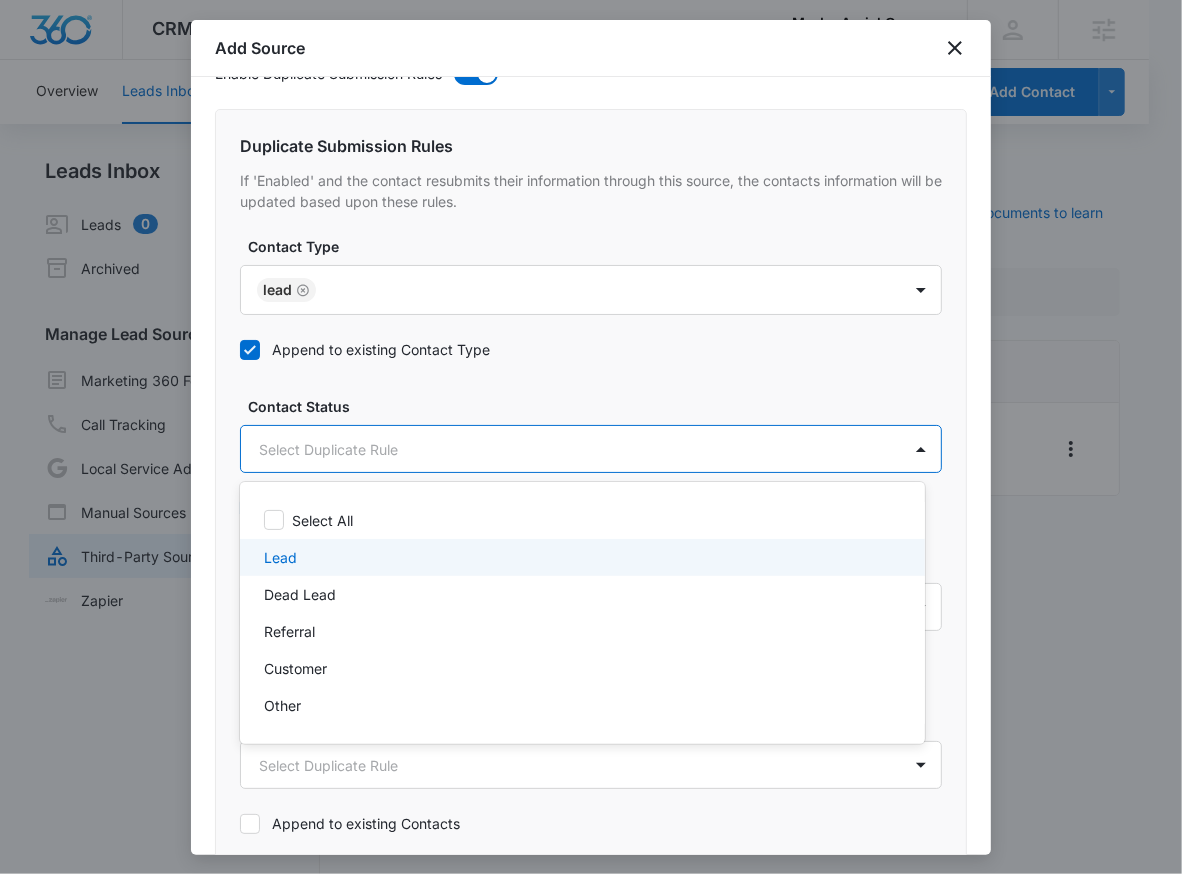 click on "Lead" at bounding box center (580, 557) 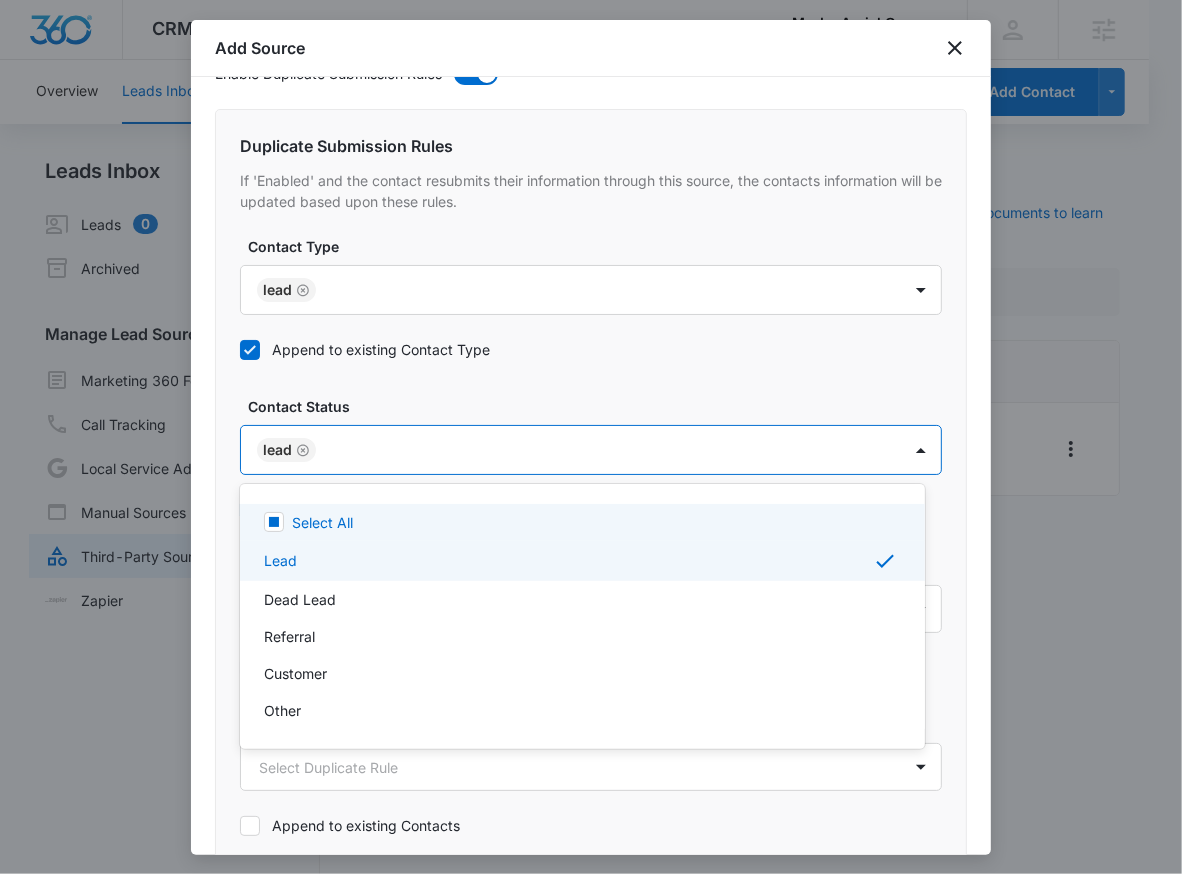 click at bounding box center [591, 437] 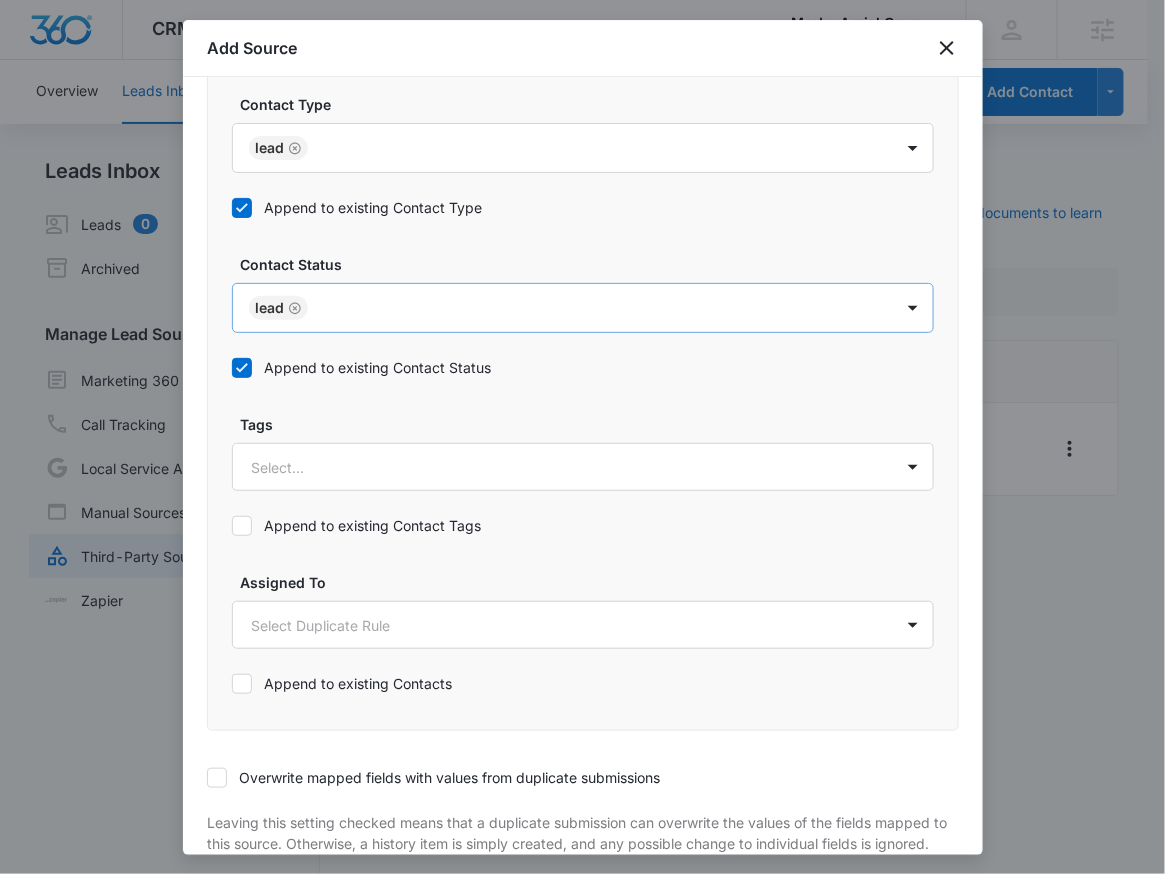 scroll, scrollTop: 1077, scrollLeft: 0, axis: vertical 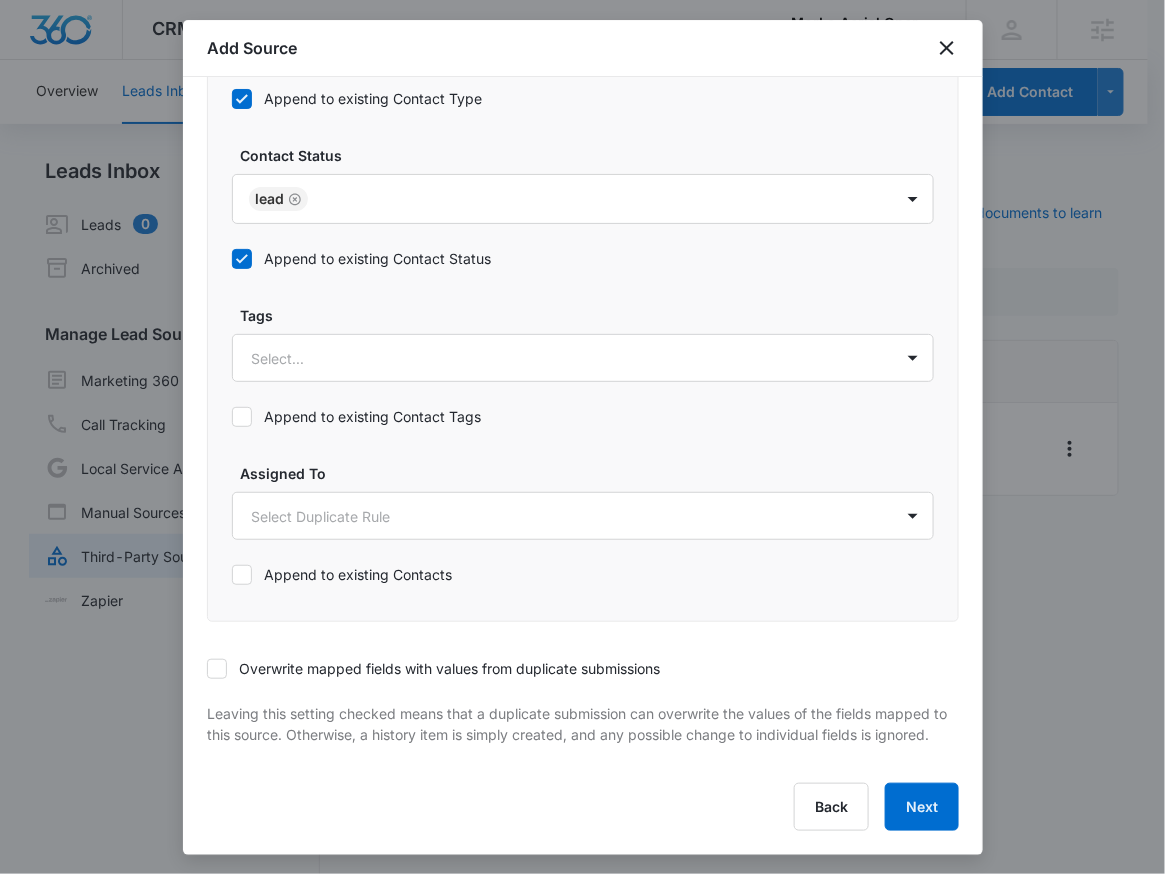 click on "Overwrite mapped fields with values from duplicate submissions" at bounding box center (433, 668) 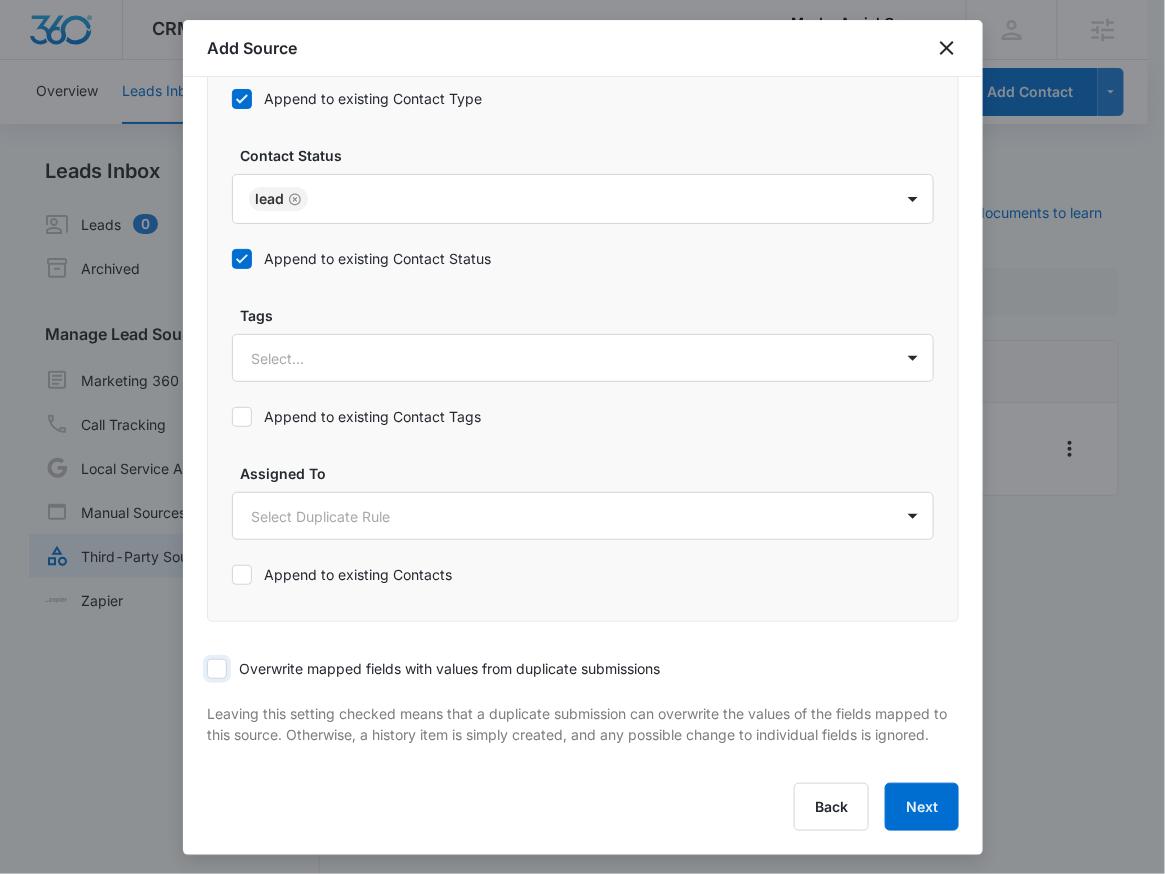 click on "Overwrite mapped fields with values from duplicate submissions" at bounding box center (207, 669) 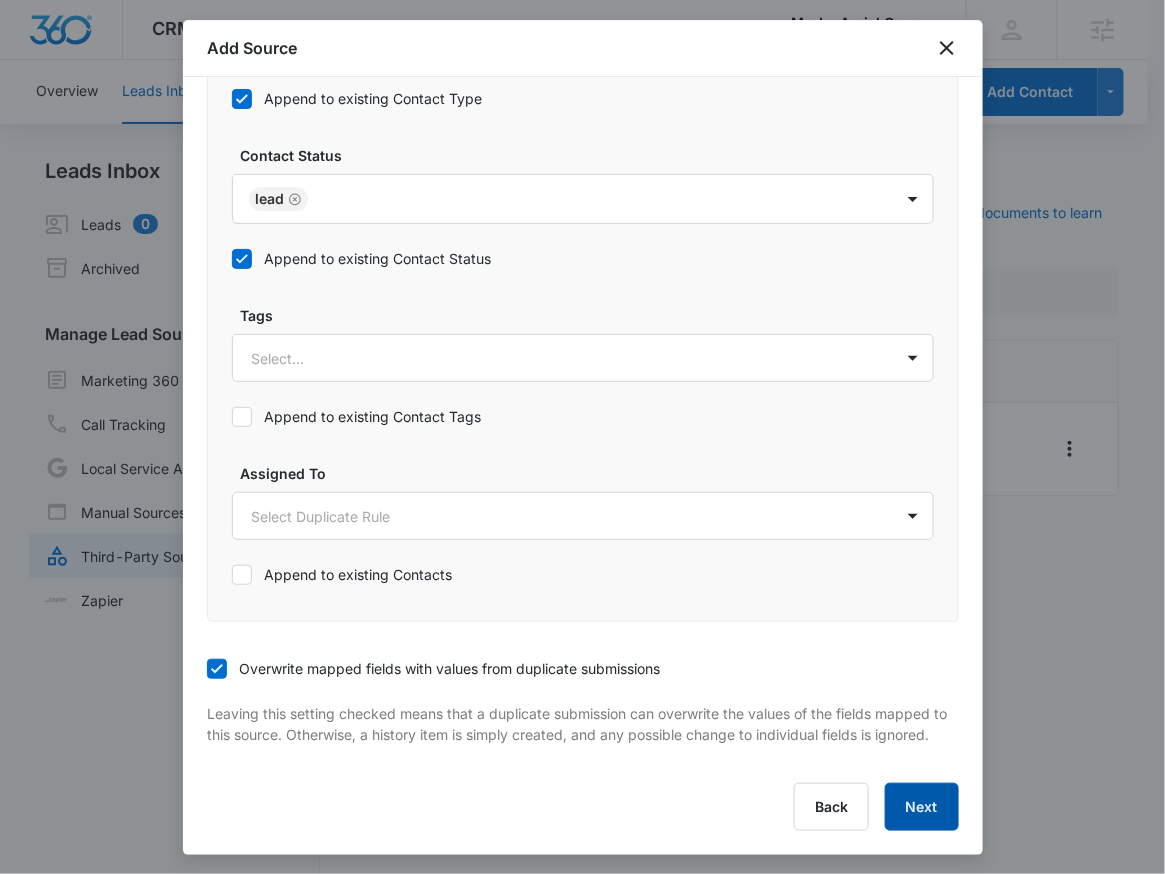 click on "Next" at bounding box center [922, 807] 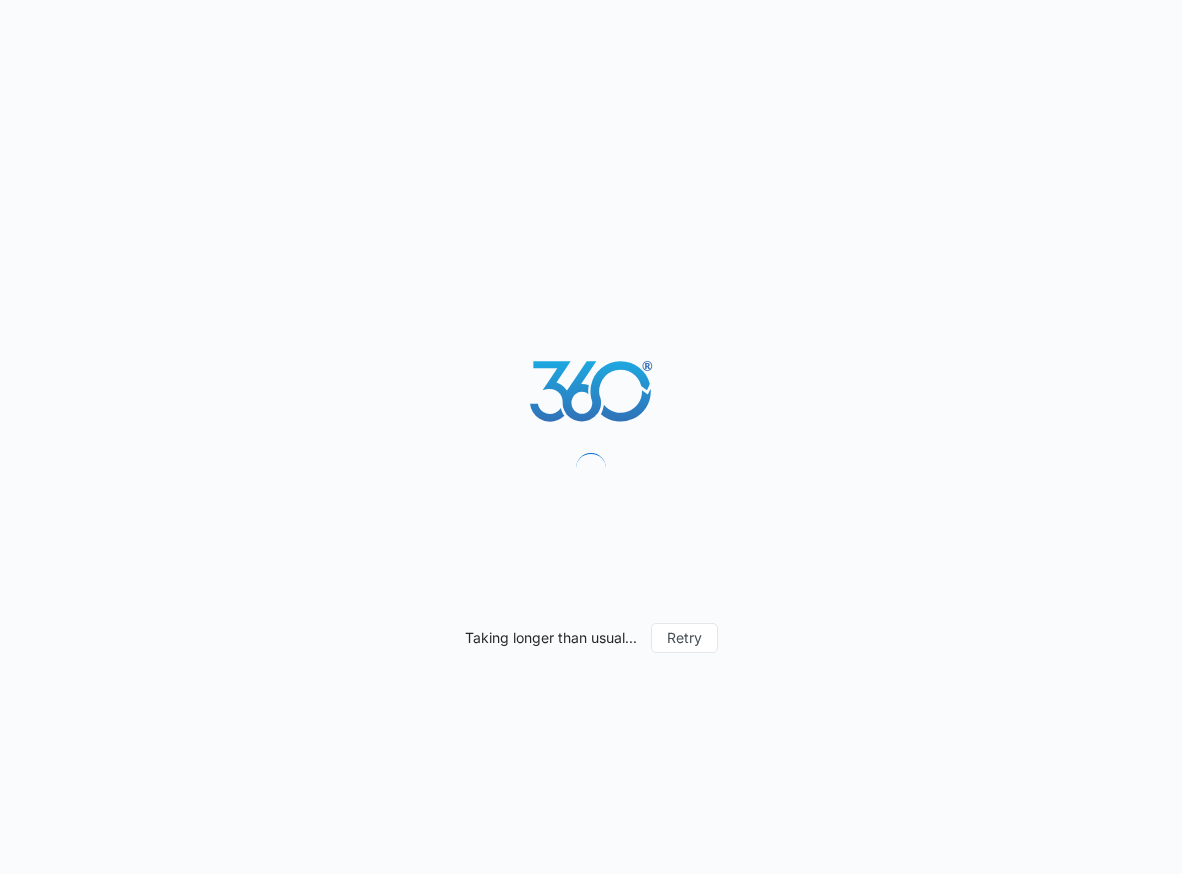 scroll, scrollTop: 0, scrollLeft: 0, axis: both 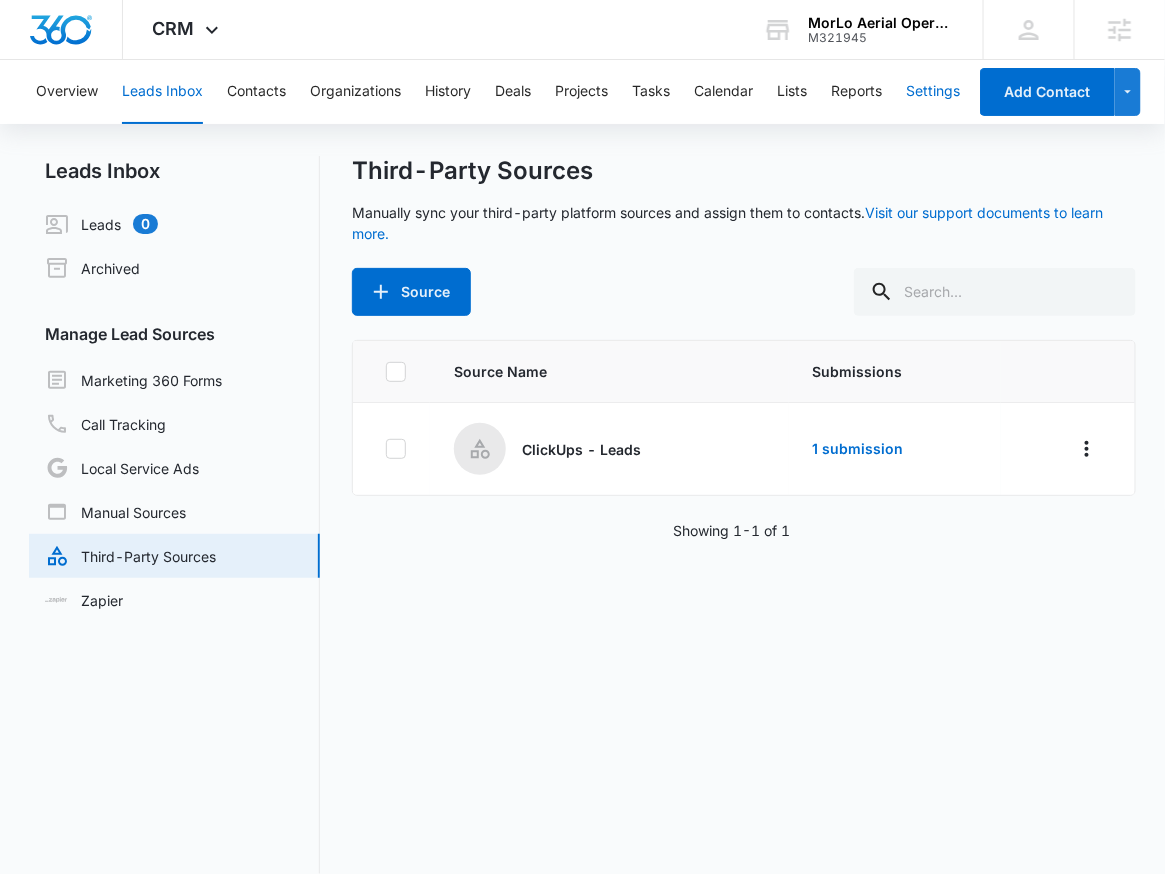 click on "Settings" at bounding box center (933, 92) 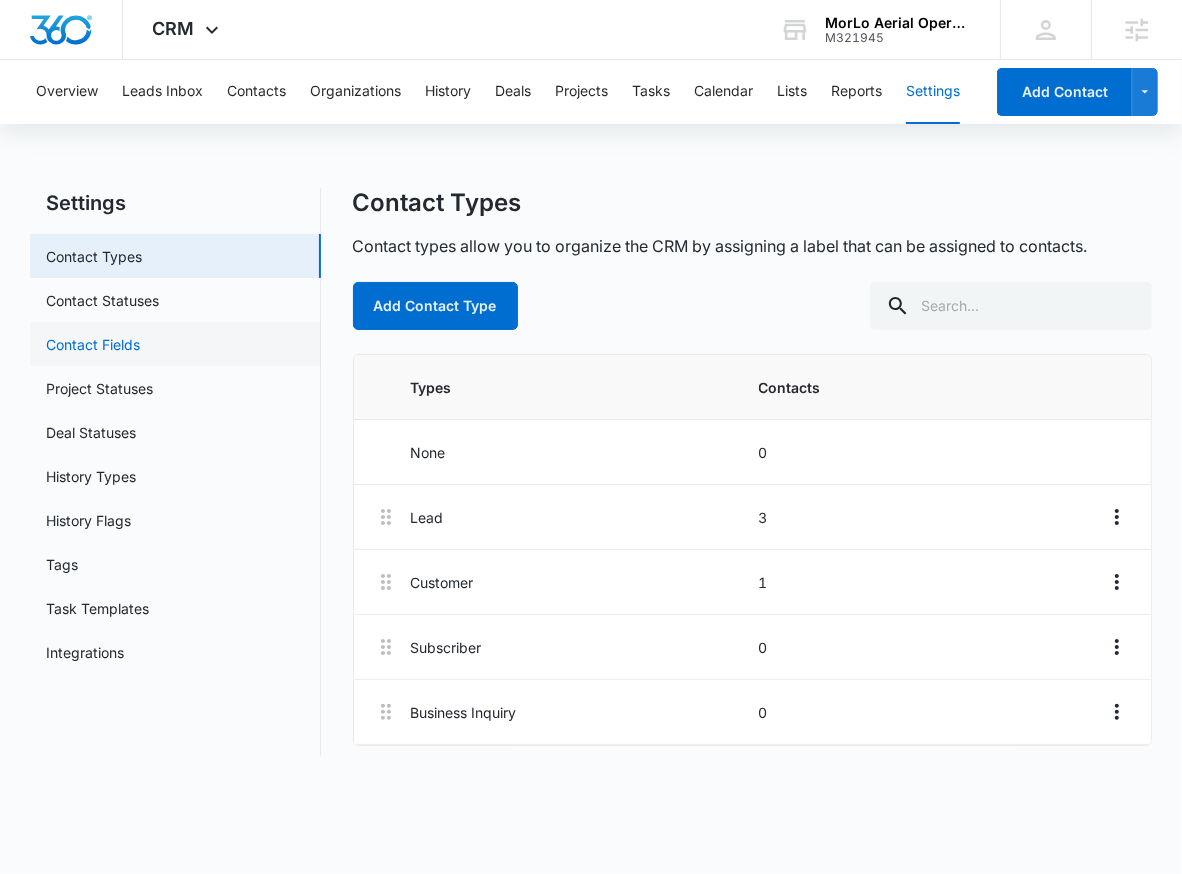 click on "Contact Fields" at bounding box center [93, 344] 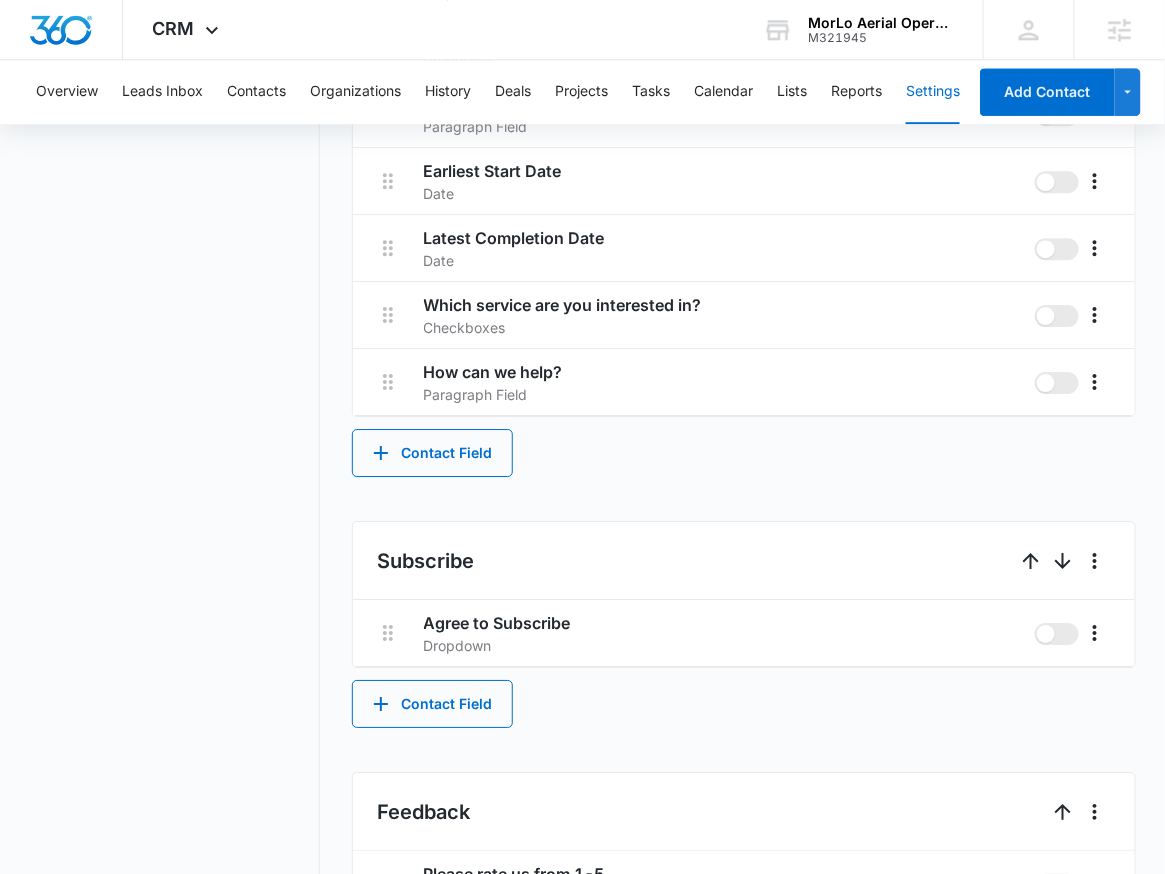 scroll, scrollTop: 1517, scrollLeft: 0, axis: vertical 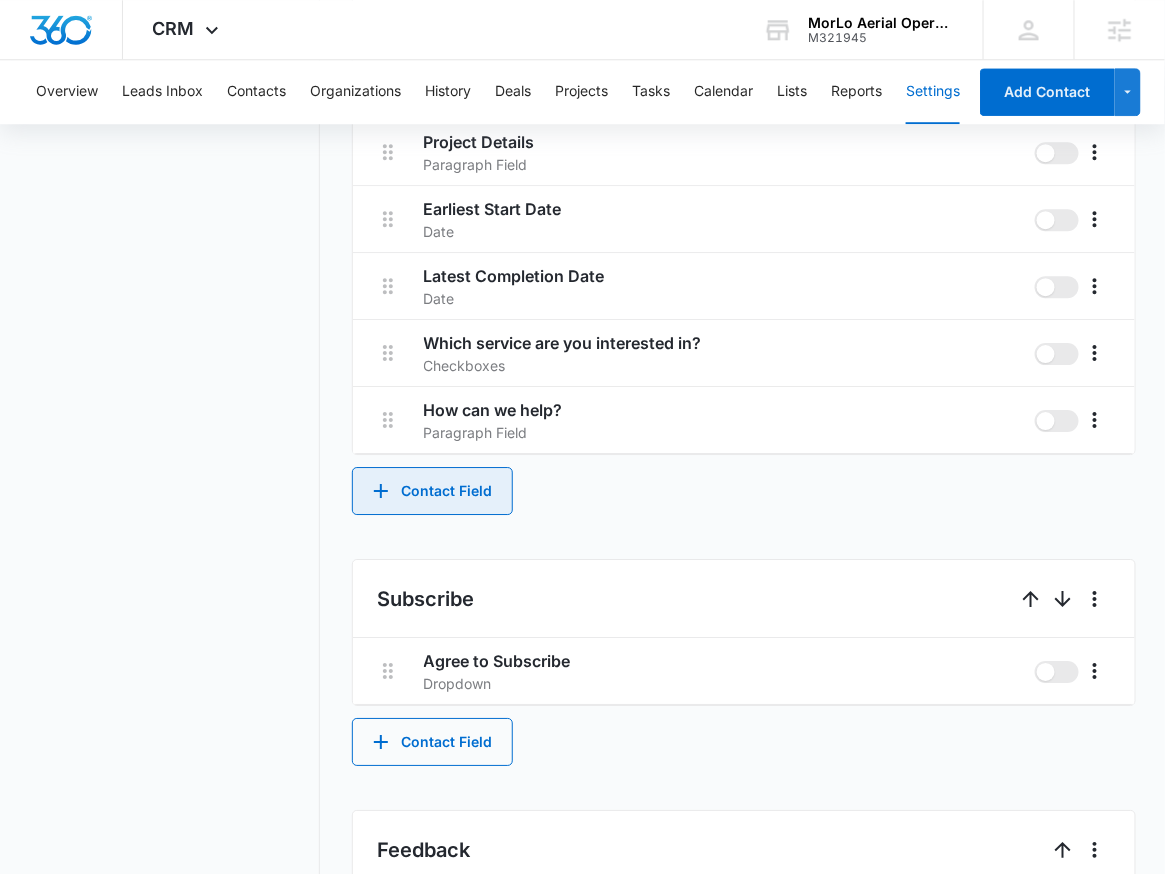 click on "Contact Field" at bounding box center [432, 491] 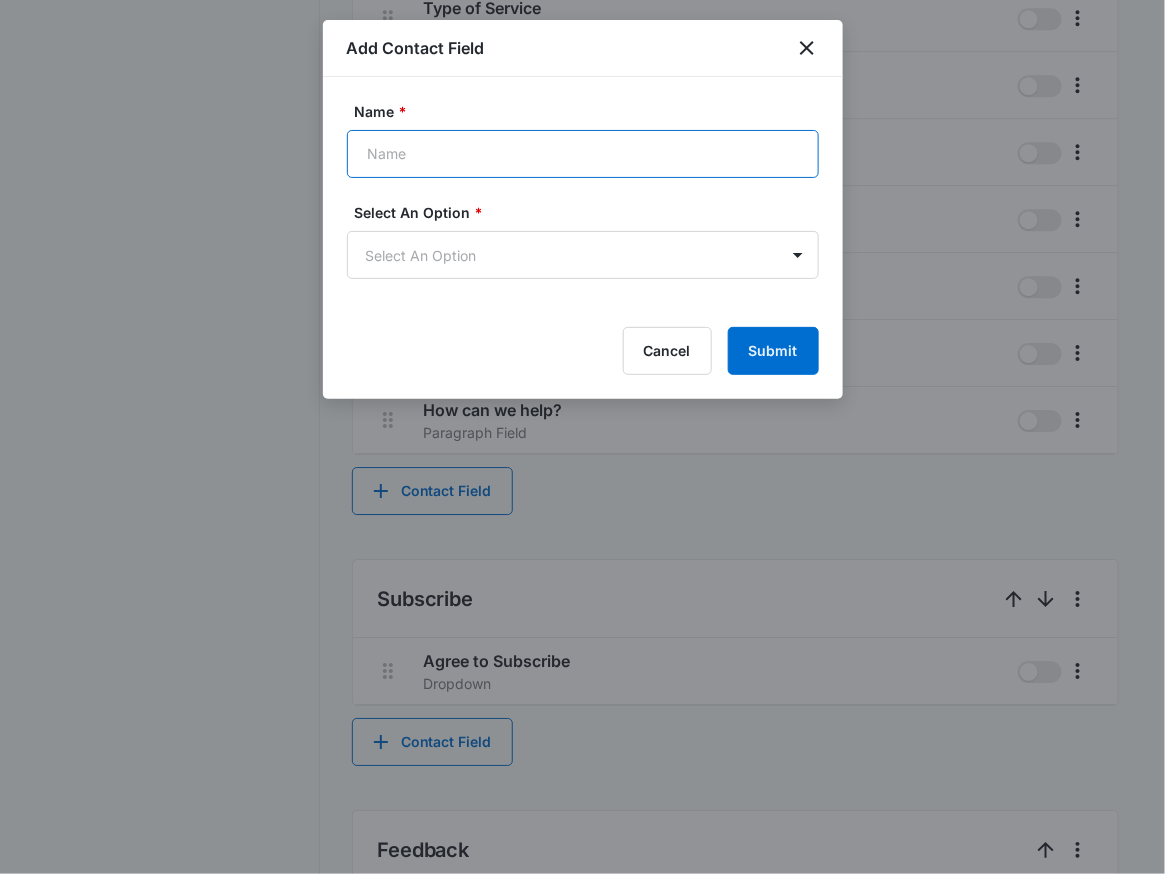 click on "Name *" at bounding box center (583, 154) 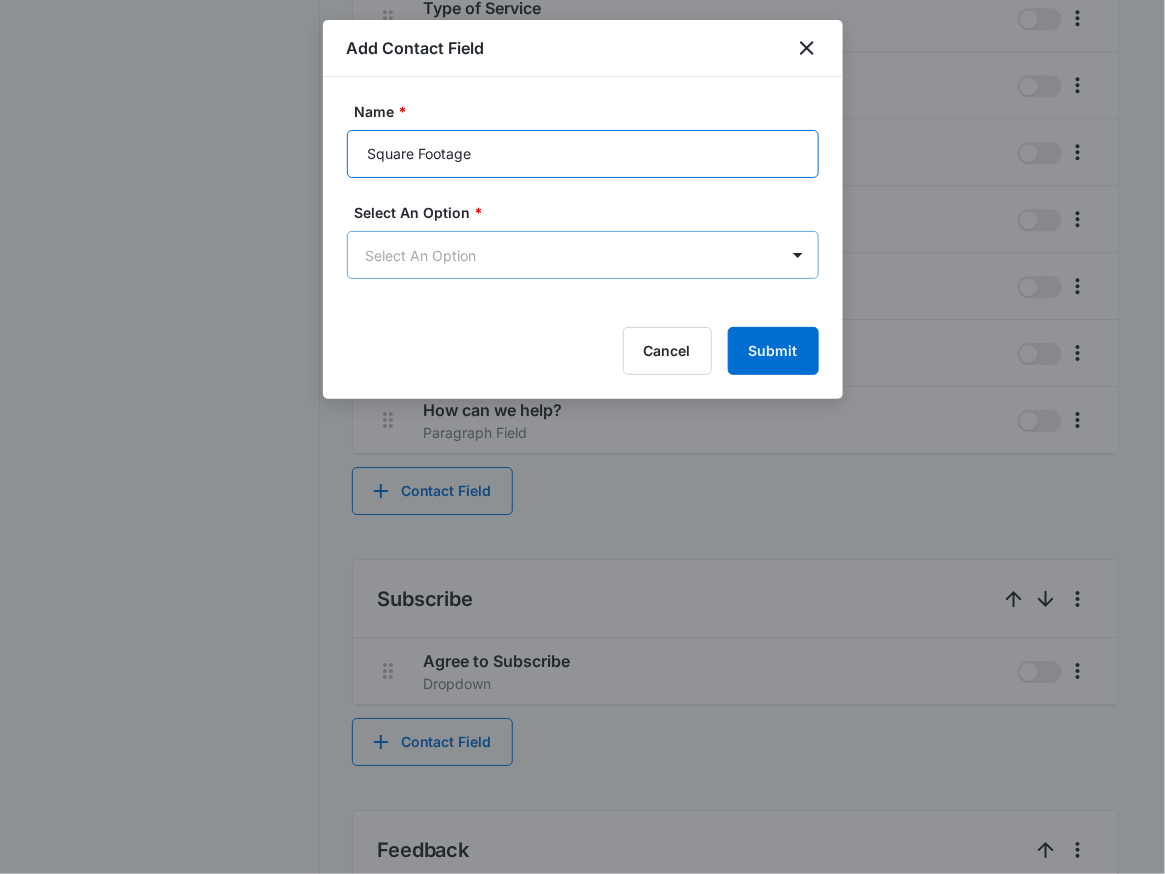 type on "Square Footage" 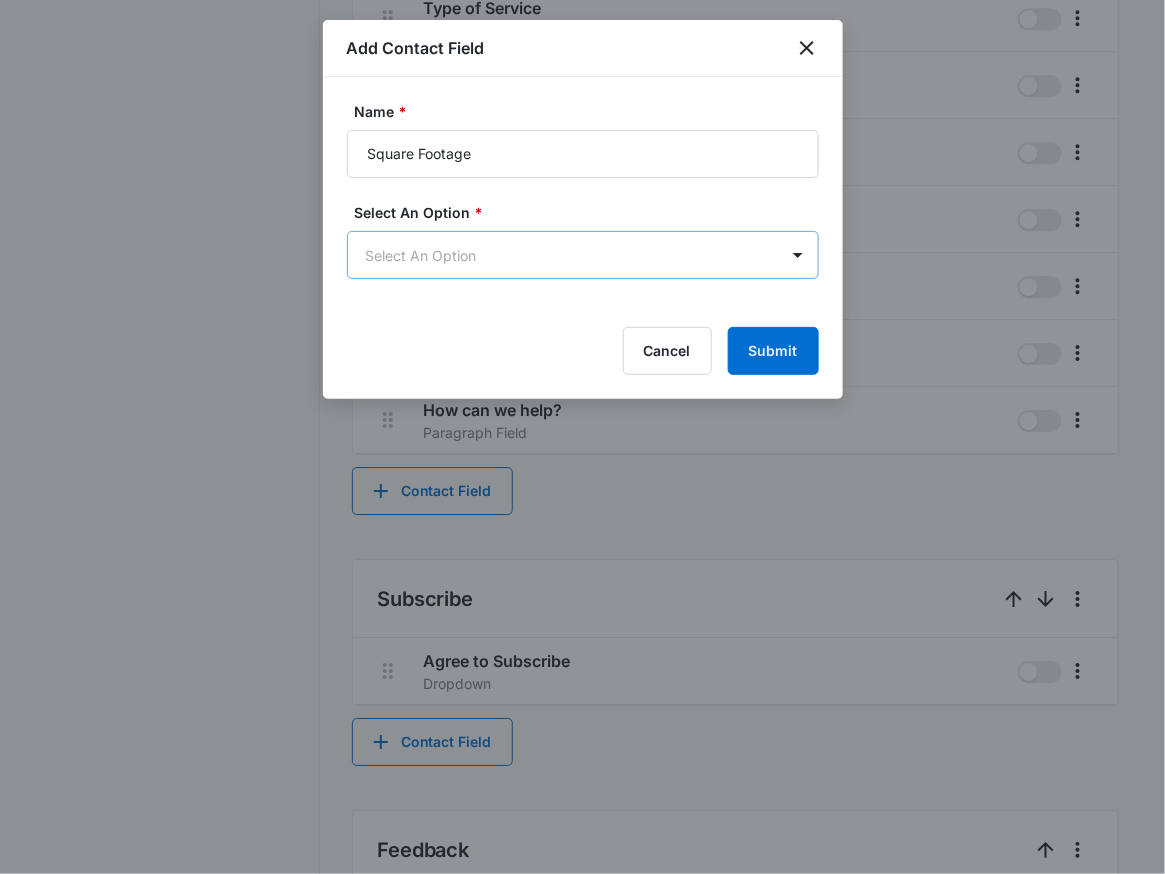 click on "CRM Apps Reputation Websites Forms CRM Email Social Payments POS Content Ads Intelligence Files Brand Settings MorLo Aerial Operations LLC M321945 Your Accounts View All RN Robert Nguyen robert.nguyen@madwire.com My Profile Notifications Support Logout Terms & Conditions   •   Privacy Policy Agencies Overview Leads Inbox Contacts Organizations History Deals Projects Tasks Calendar Lists Reports Settings Add Contact Settings Contact Types Contact Statuses Contact Fields Project Statuses Deal Statuses History Types History Flags Tags Task Templates Integrations Contact Fields Create and manage custom contact fields to keep track of all of your contact information and organize your CRM by any field. Contact Section Contact Info These are "Primary Fields",  their configurations are limited because of their importance. Contact Name Contact Name primary Phone Phone Number primary Email Email Address primary Address Address (Street, Street 2, City, ST, Zip, Country) primary Special Notes Paragraph Field Dropdown" at bounding box center (582, -171) 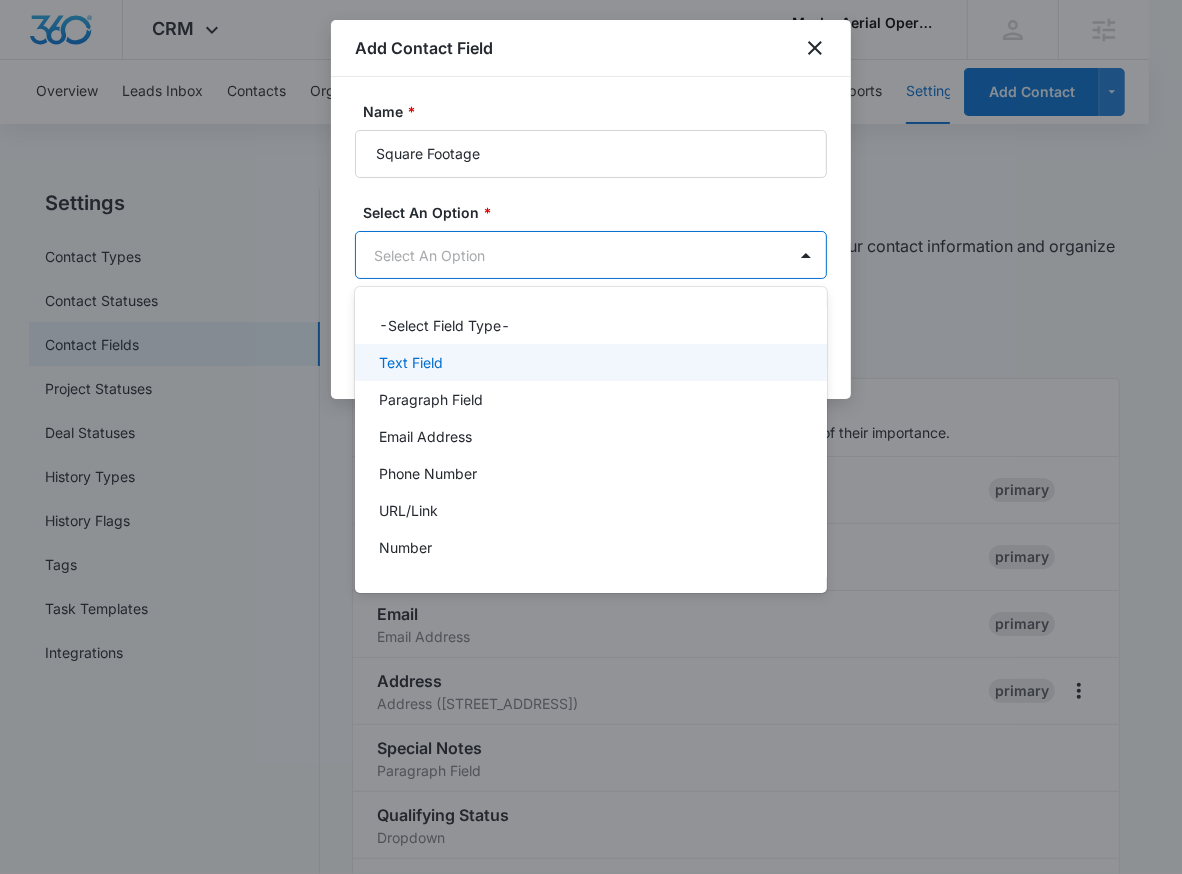 click on "Text Field" at bounding box center [589, 362] 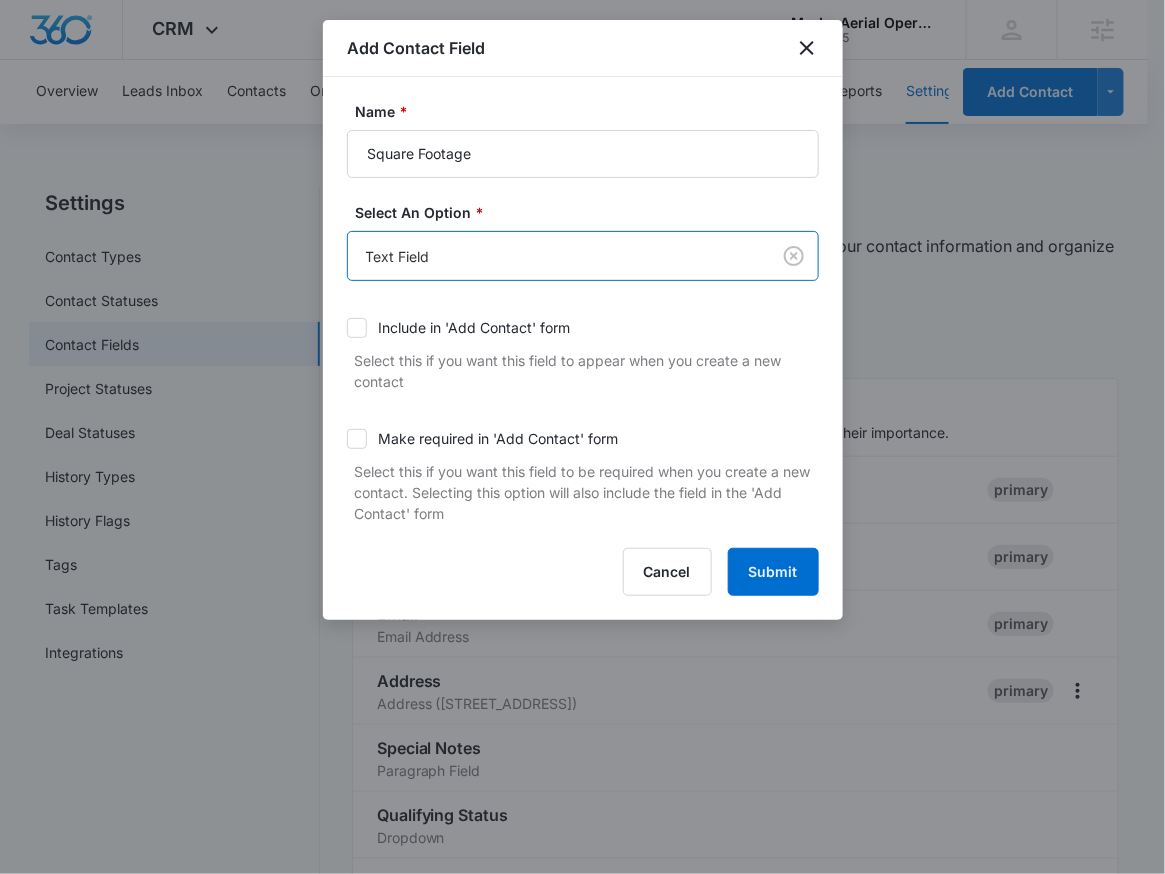 click on "Select this if you want this field to be required when you create a new contact. Selecting this option will also include the field in the 'Add Contact' form" at bounding box center [587, 492] 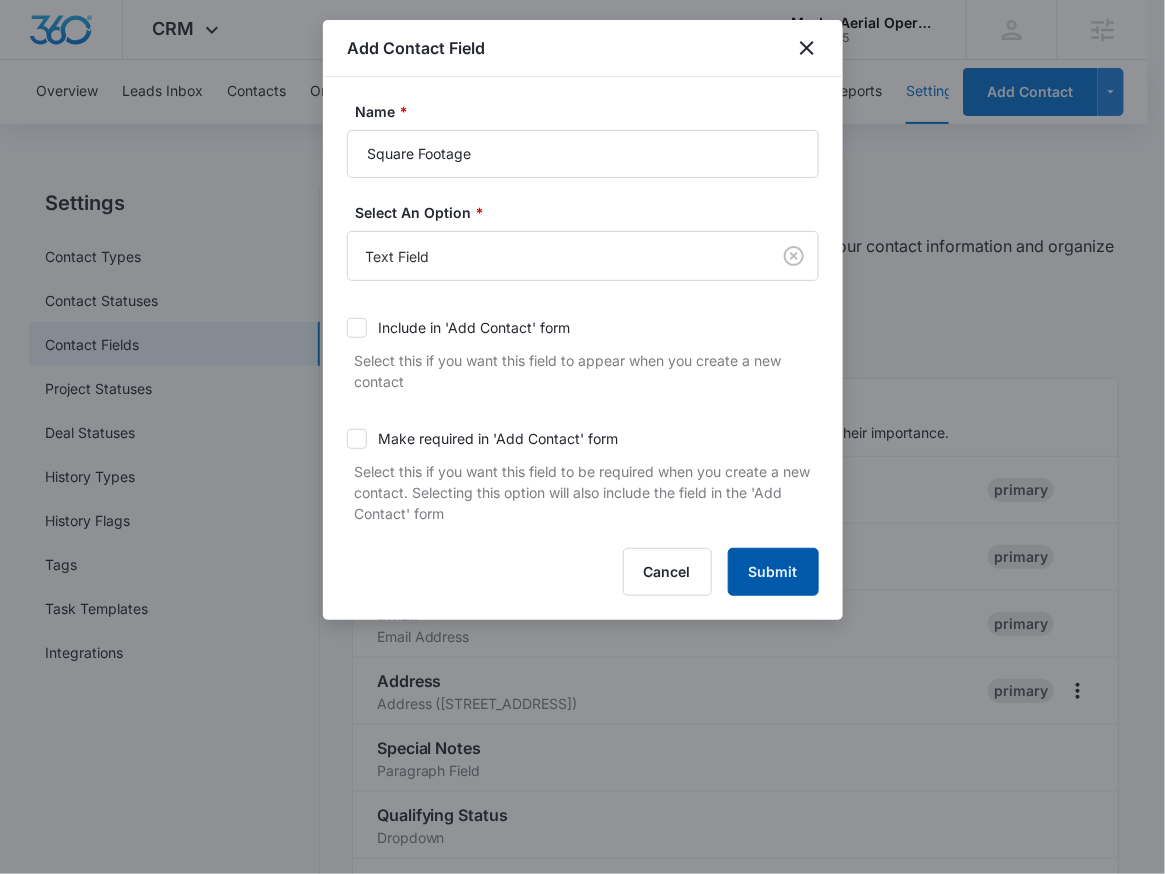 click on "Submit" at bounding box center (773, 572) 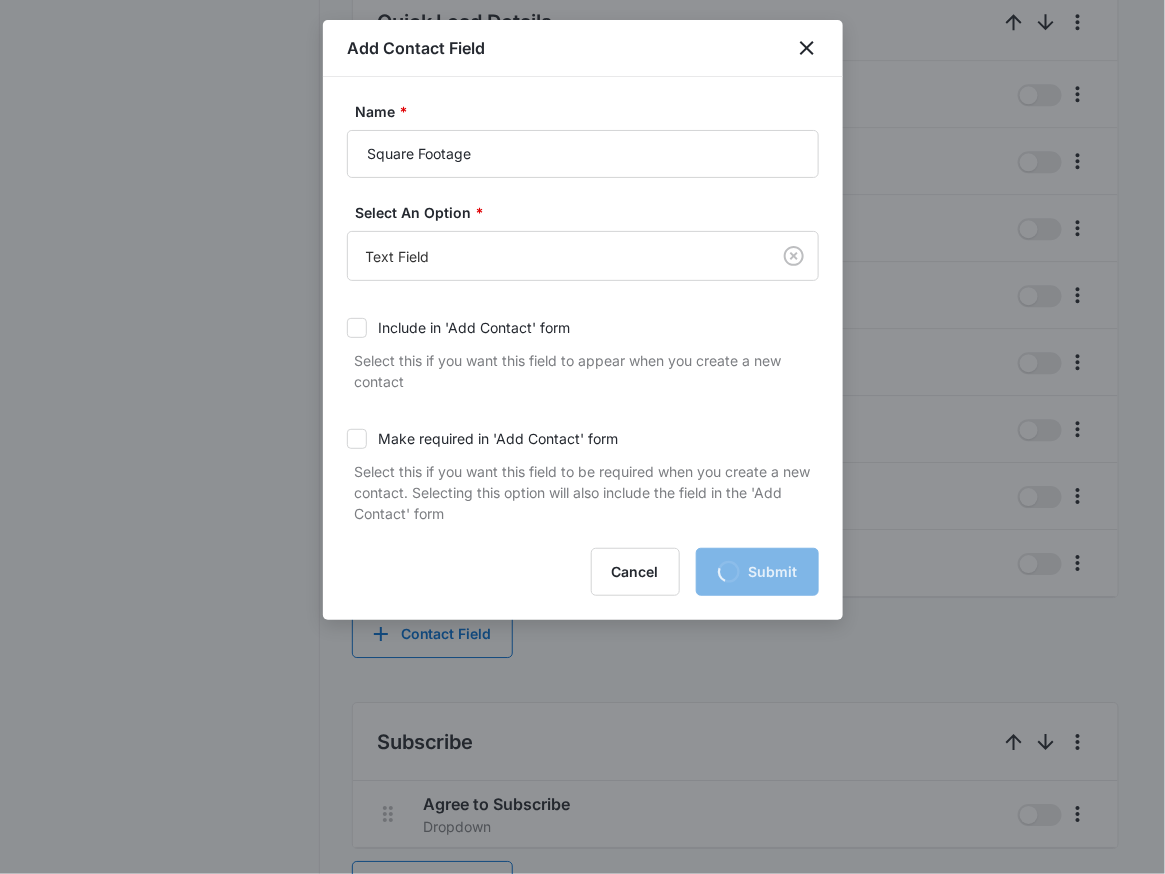 scroll, scrollTop: 1521, scrollLeft: 0, axis: vertical 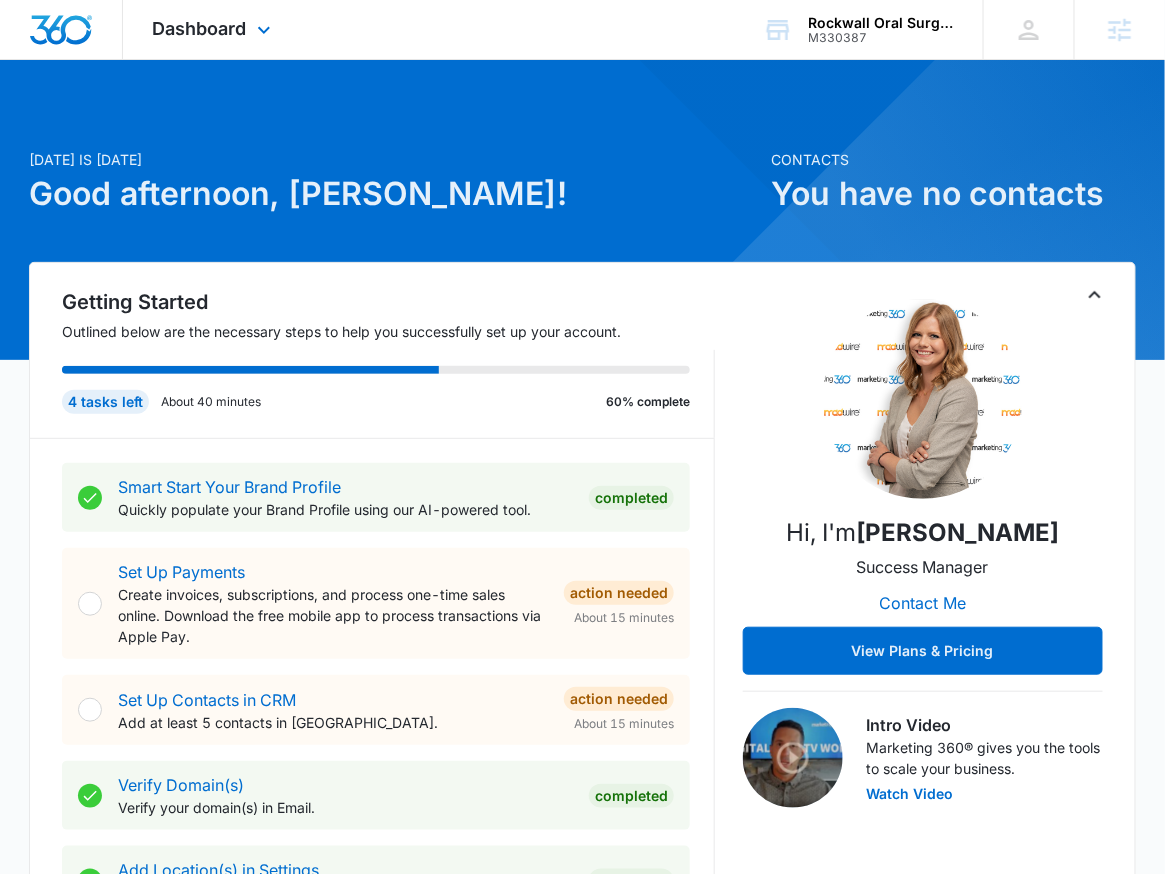 click on "Dashboard Apps Reputation Forms CRM Email Social Payments POS Content Ads Intelligence Files Brand Settings" at bounding box center [214, 29] 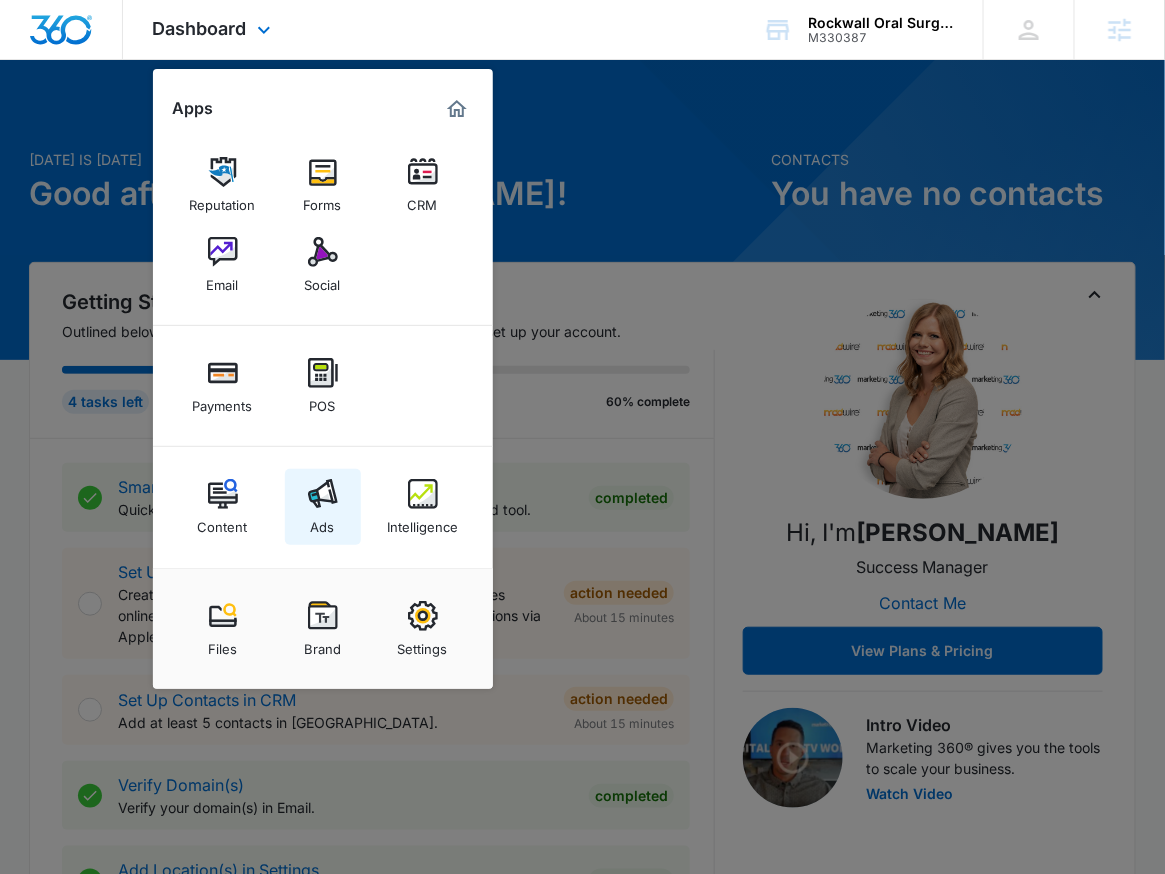 click on "Ads" at bounding box center [323, 507] 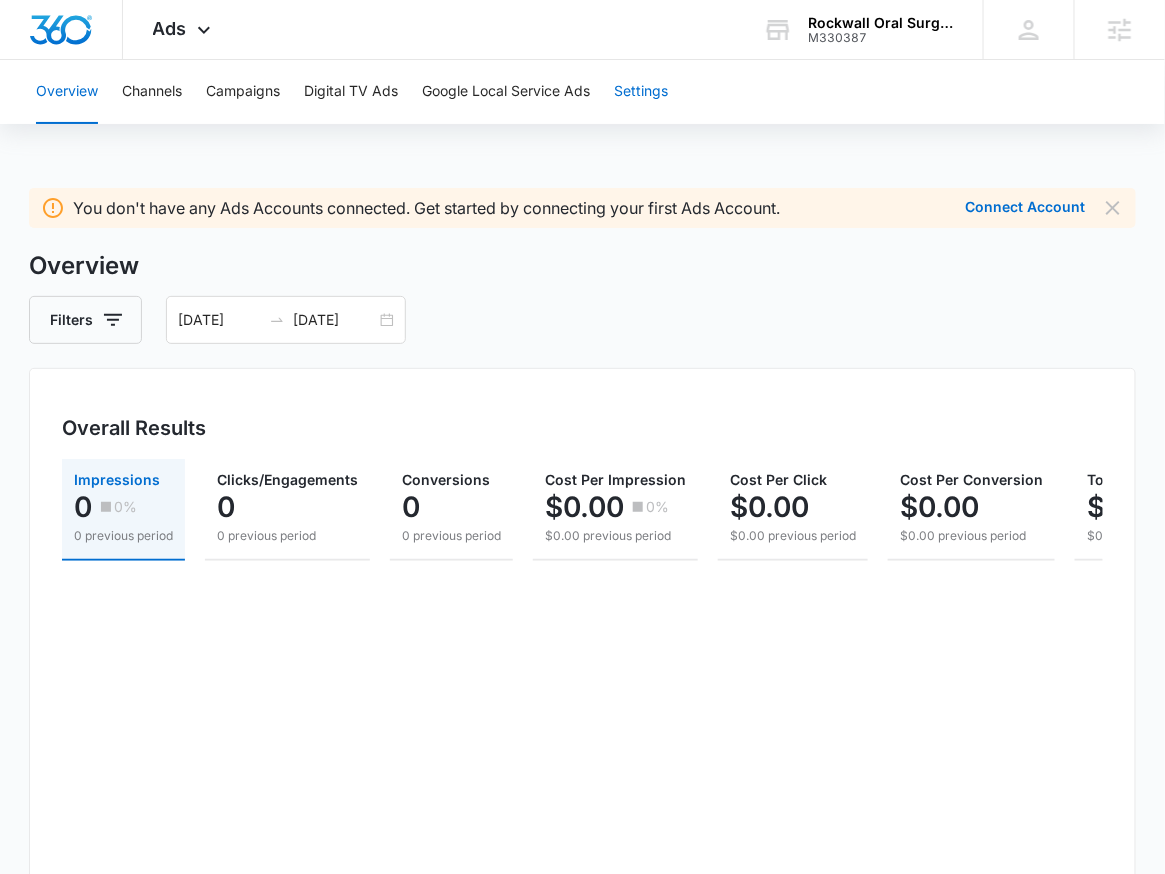 click on "Settings" at bounding box center (641, 92) 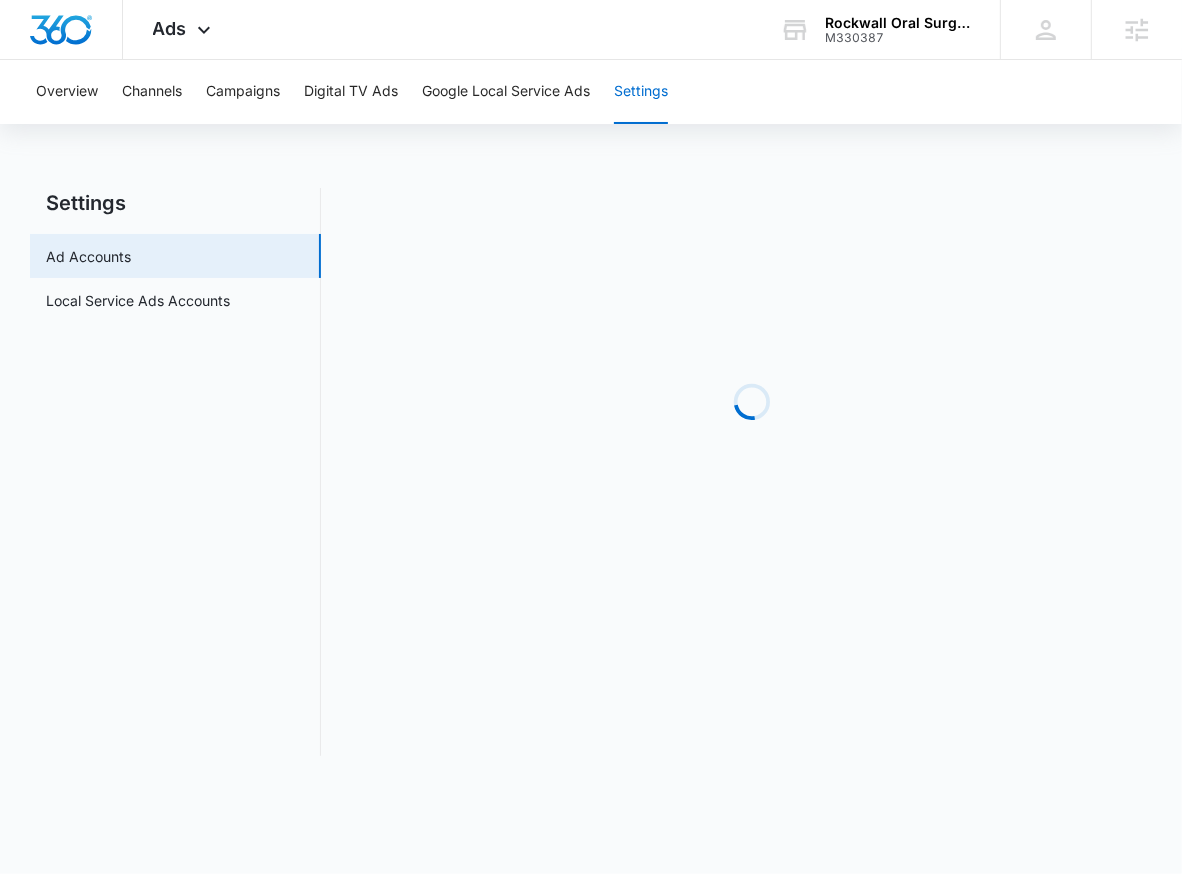 click on "Settings Ad Accounts Local Service Ads Accounts" at bounding box center (175, 472) 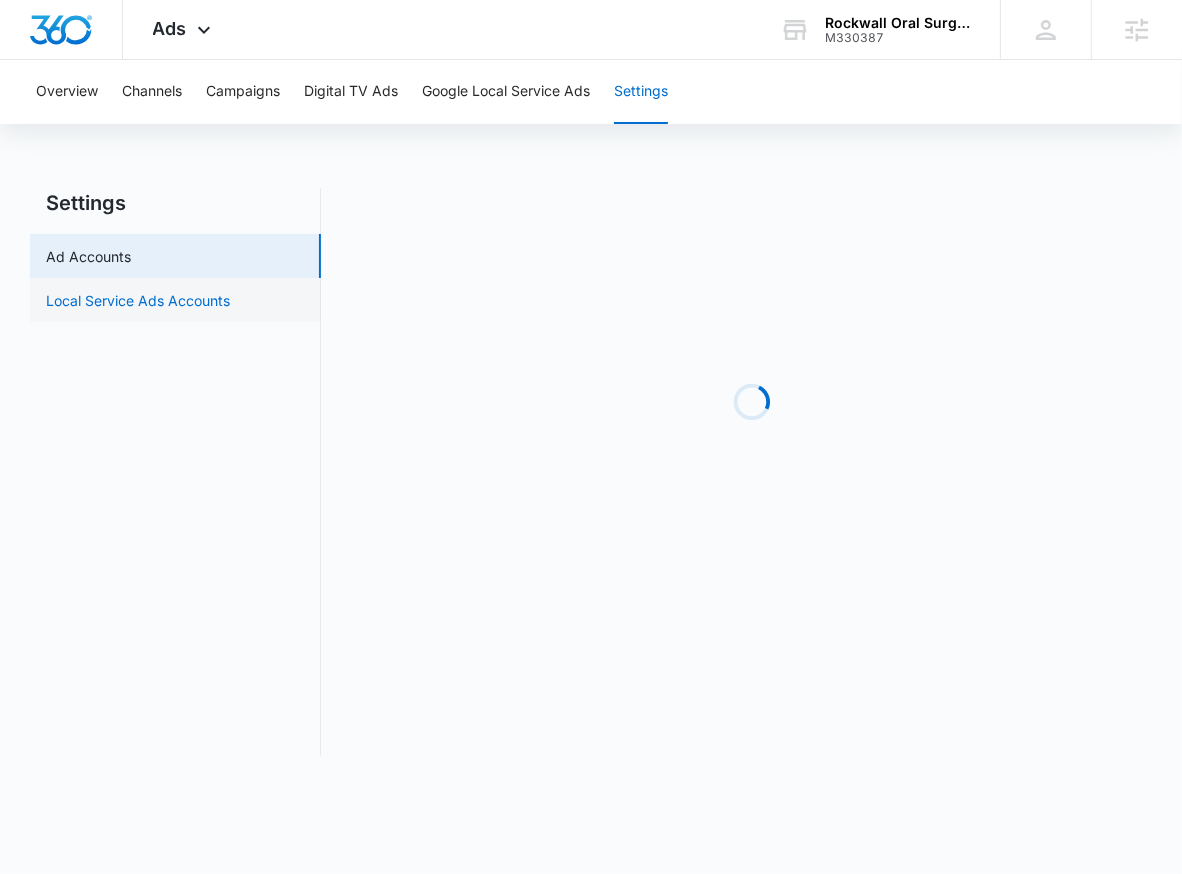 click on "Local Service Ads Accounts" at bounding box center [138, 300] 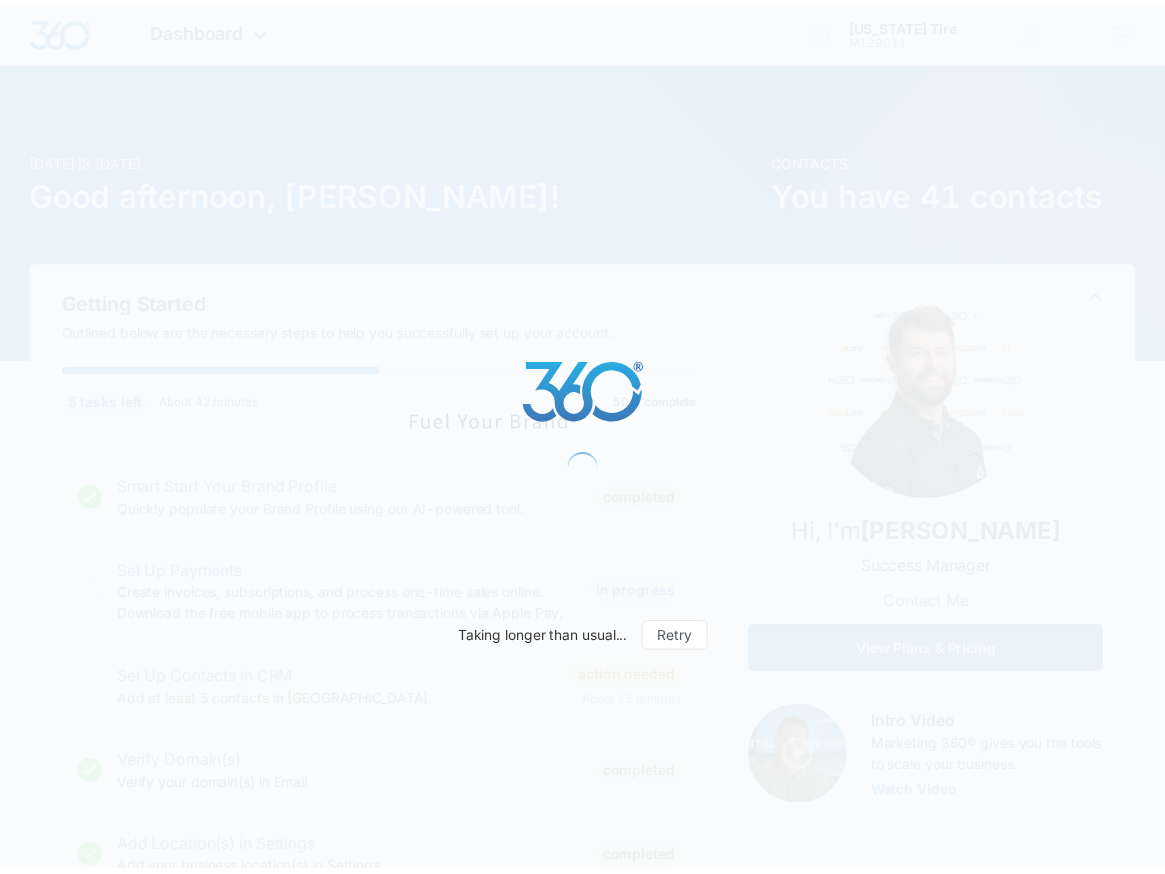 scroll, scrollTop: 0, scrollLeft: 0, axis: both 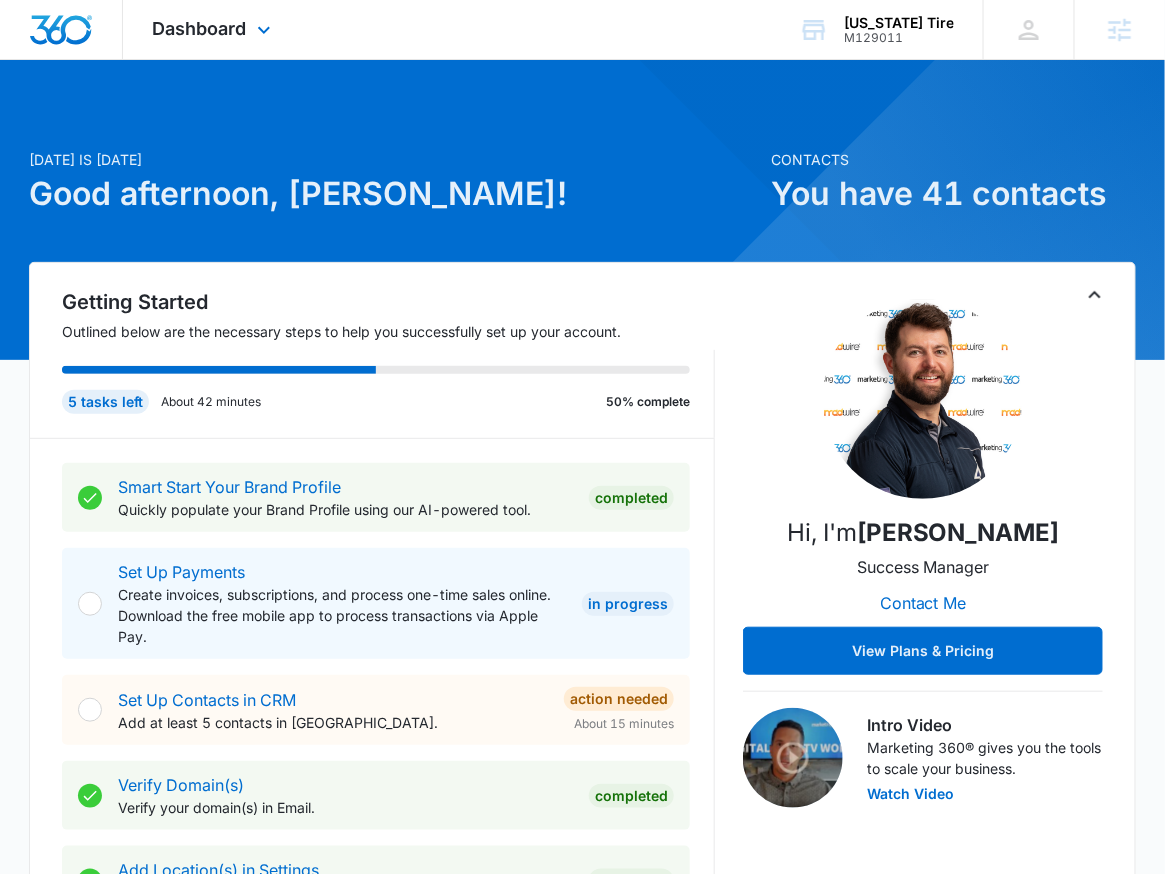 click on "Dashboard Apps Reputation CRM Email Social POS Content Ads Intelligence Files Brand Settings" at bounding box center (214, 29) 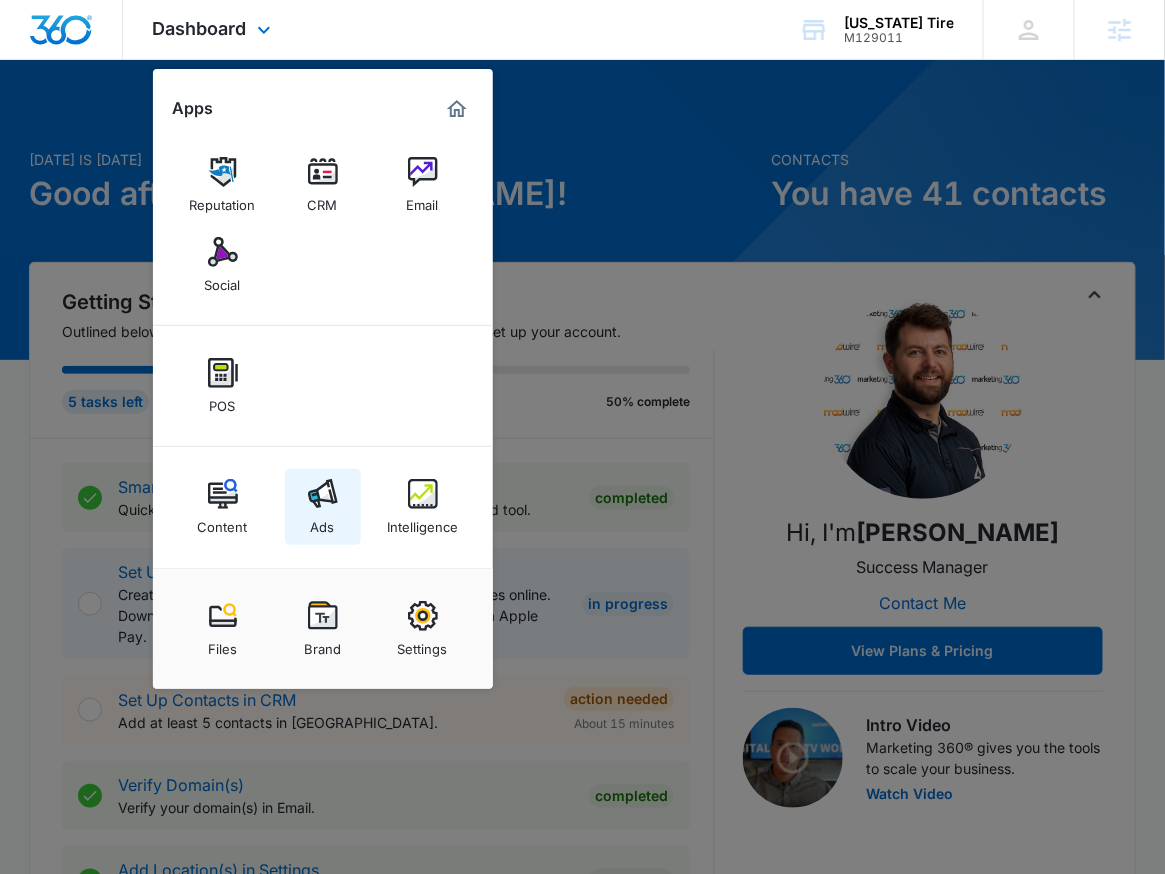 click on "Ads" at bounding box center [323, 522] 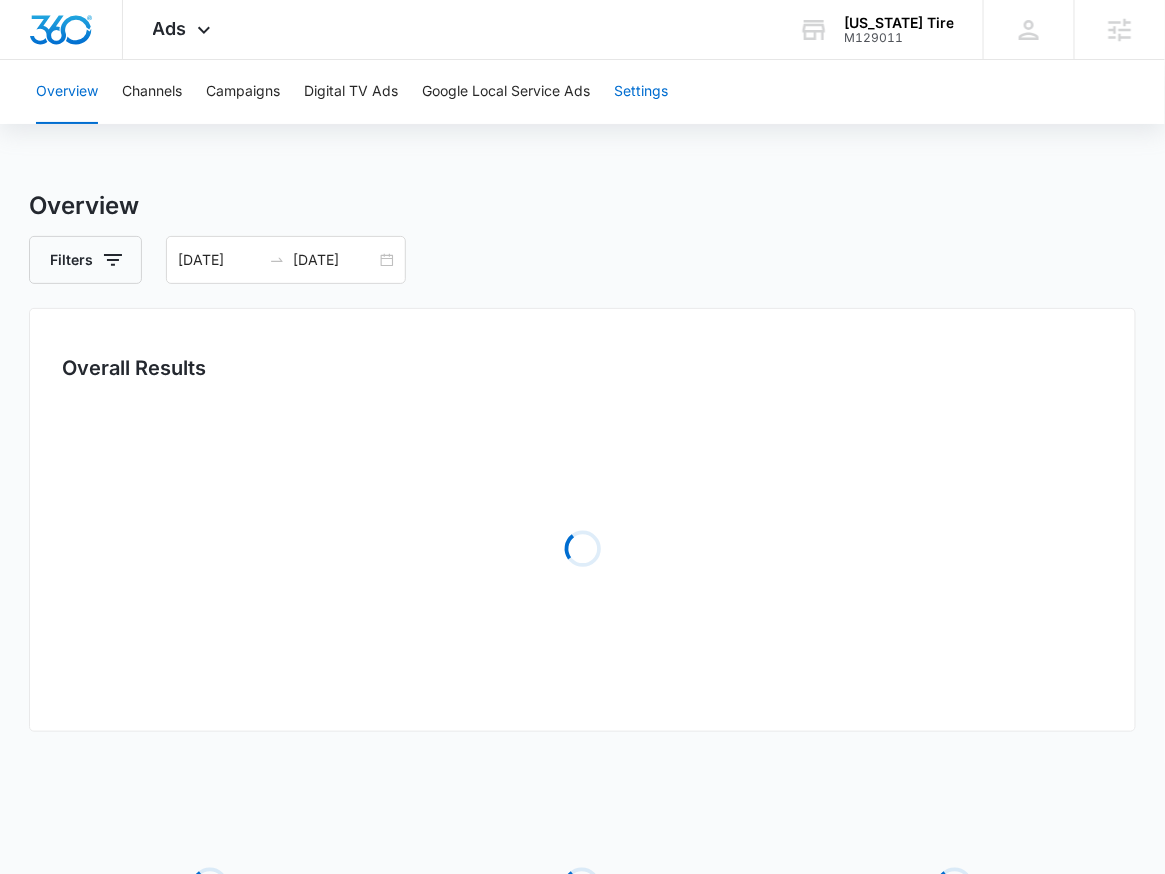 click on "Settings" at bounding box center [641, 92] 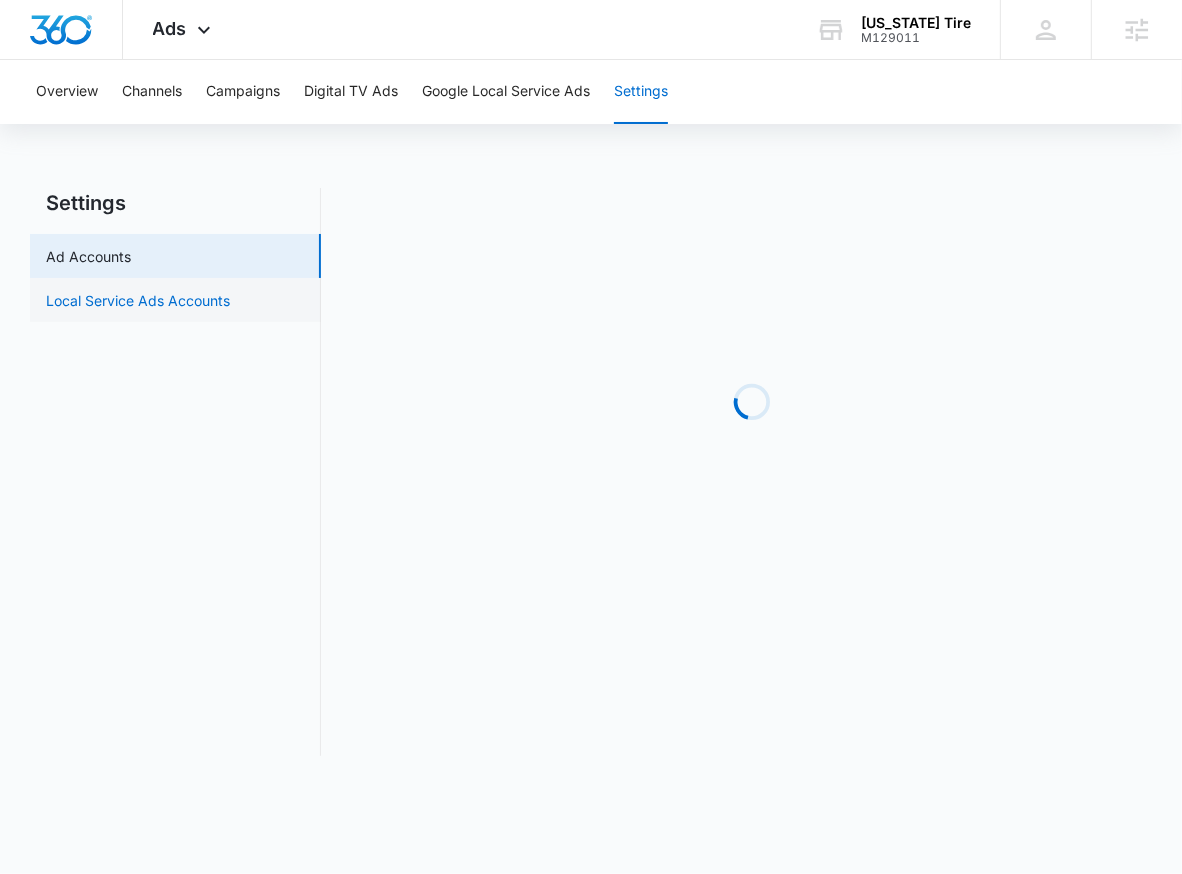 click on "Local Service Ads Accounts" at bounding box center [138, 300] 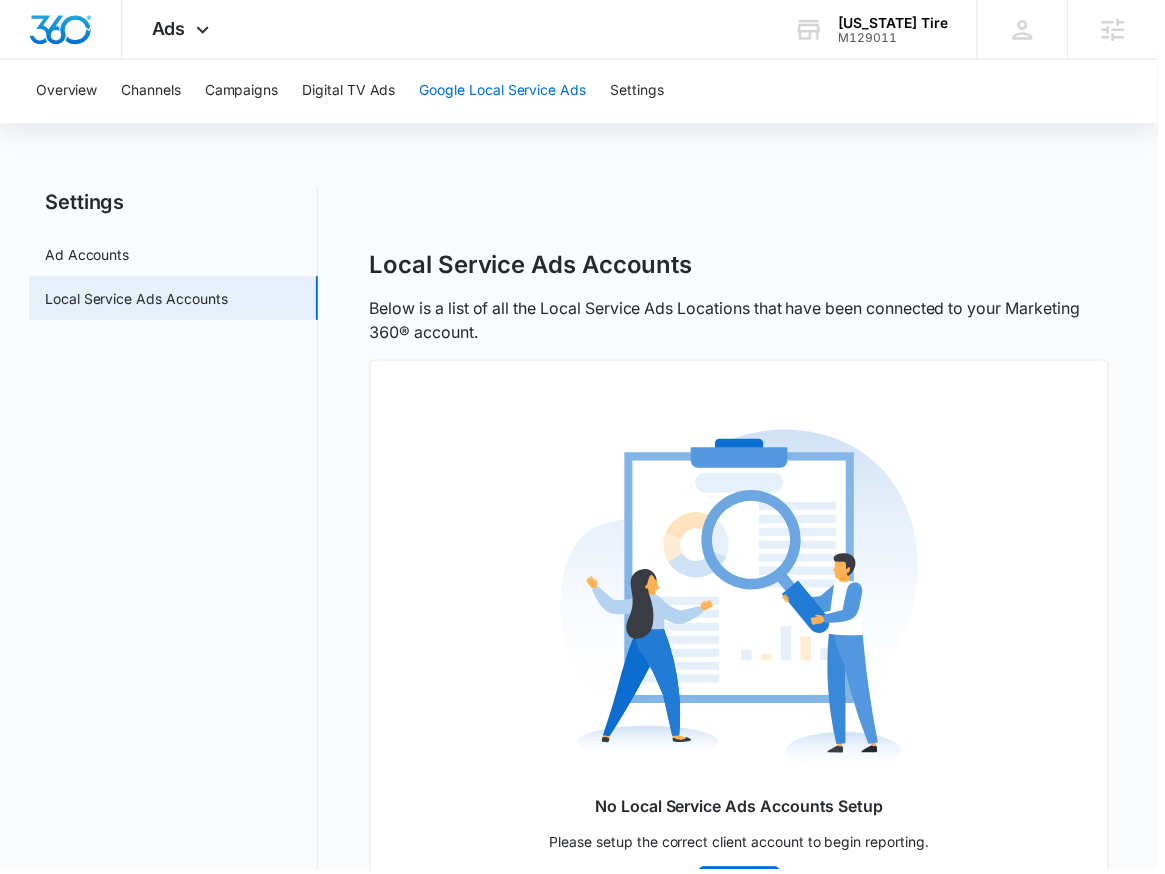 click on "Google Local Service Ads" at bounding box center (506, 92) 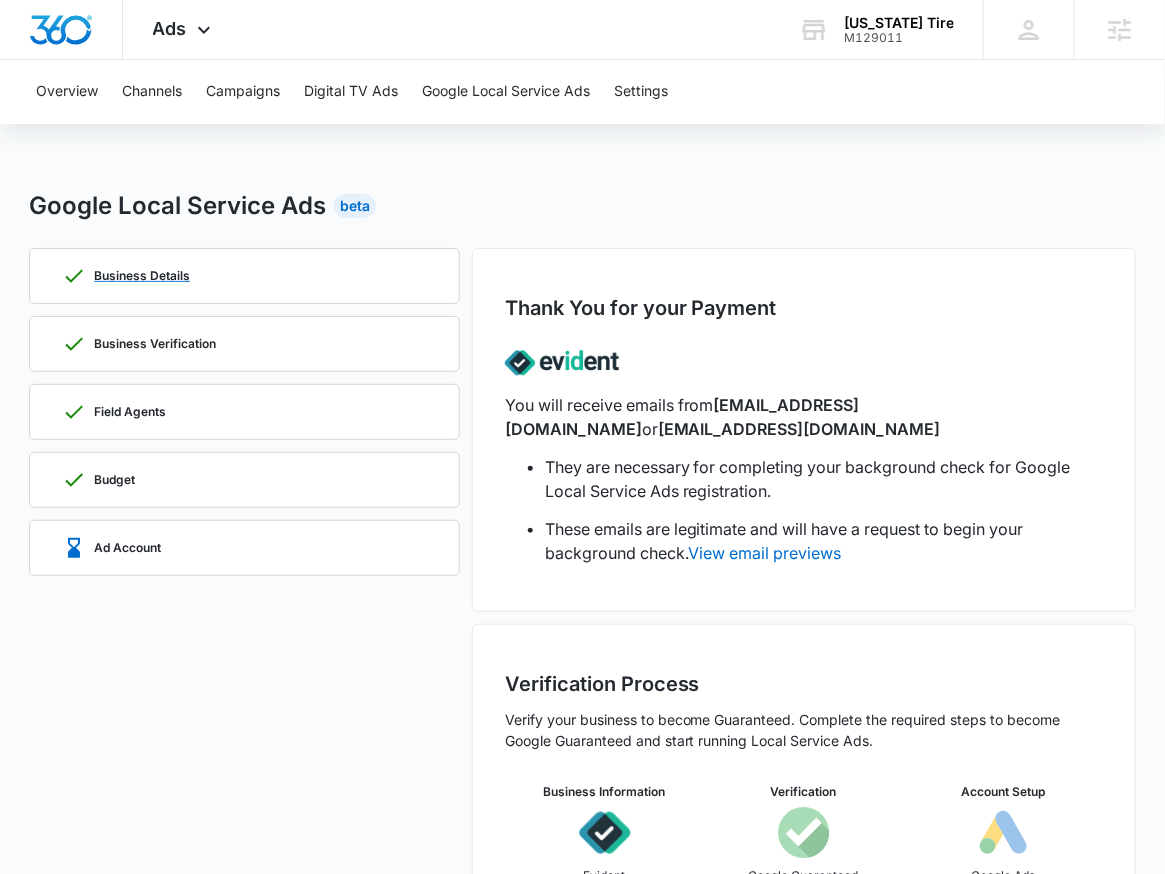 click on "Business Details" at bounding box center [244, 276] 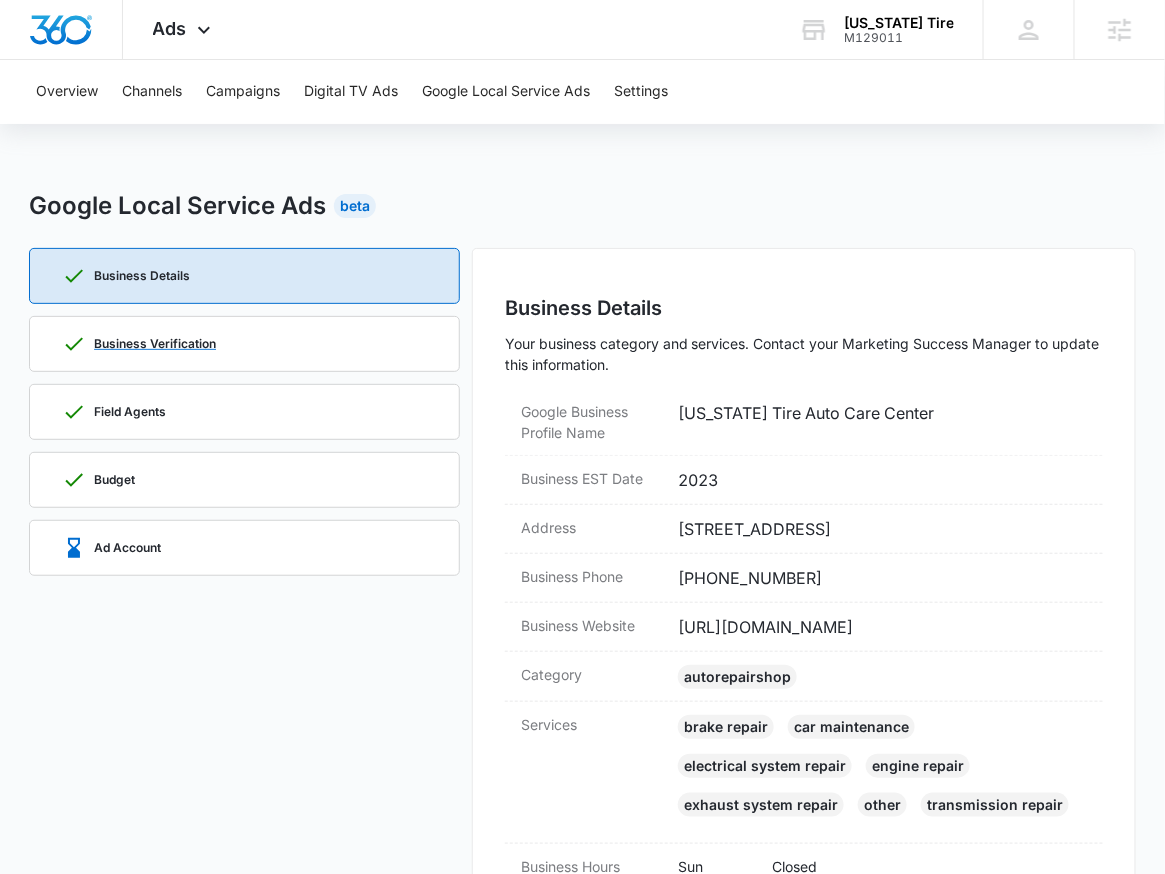 click on "Business Verification" at bounding box center (244, 344) 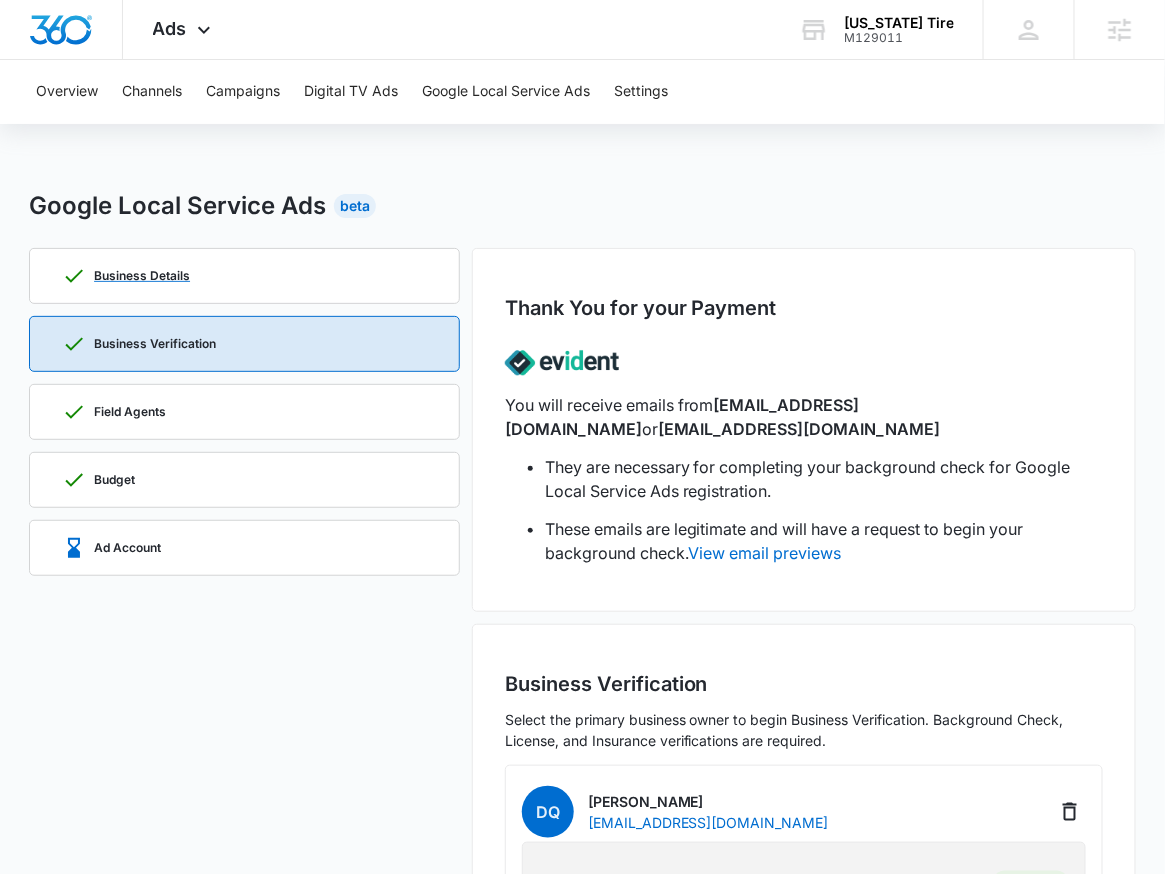 click on "Business Details" at bounding box center (244, 276) 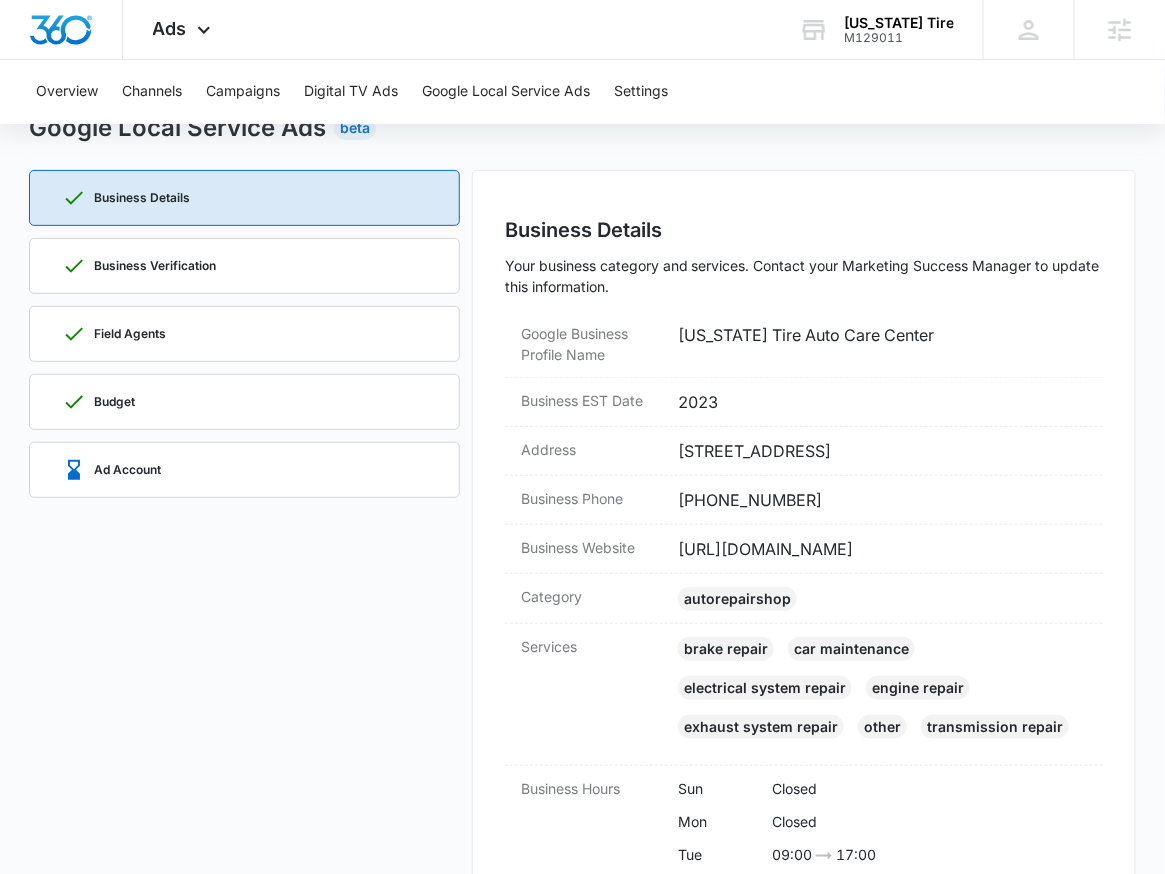 scroll, scrollTop: 61, scrollLeft: 0, axis: vertical 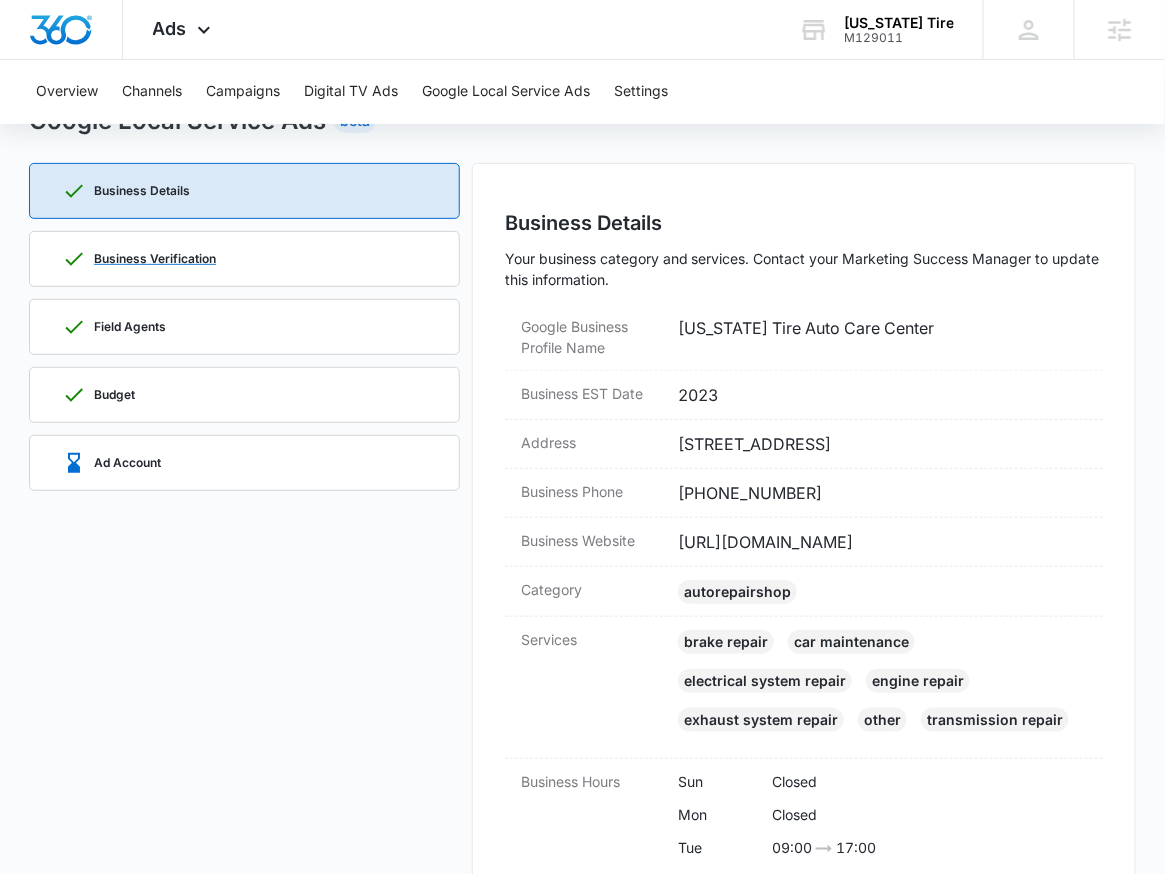 click on "Business Verification" at bounding box center (244, 259) 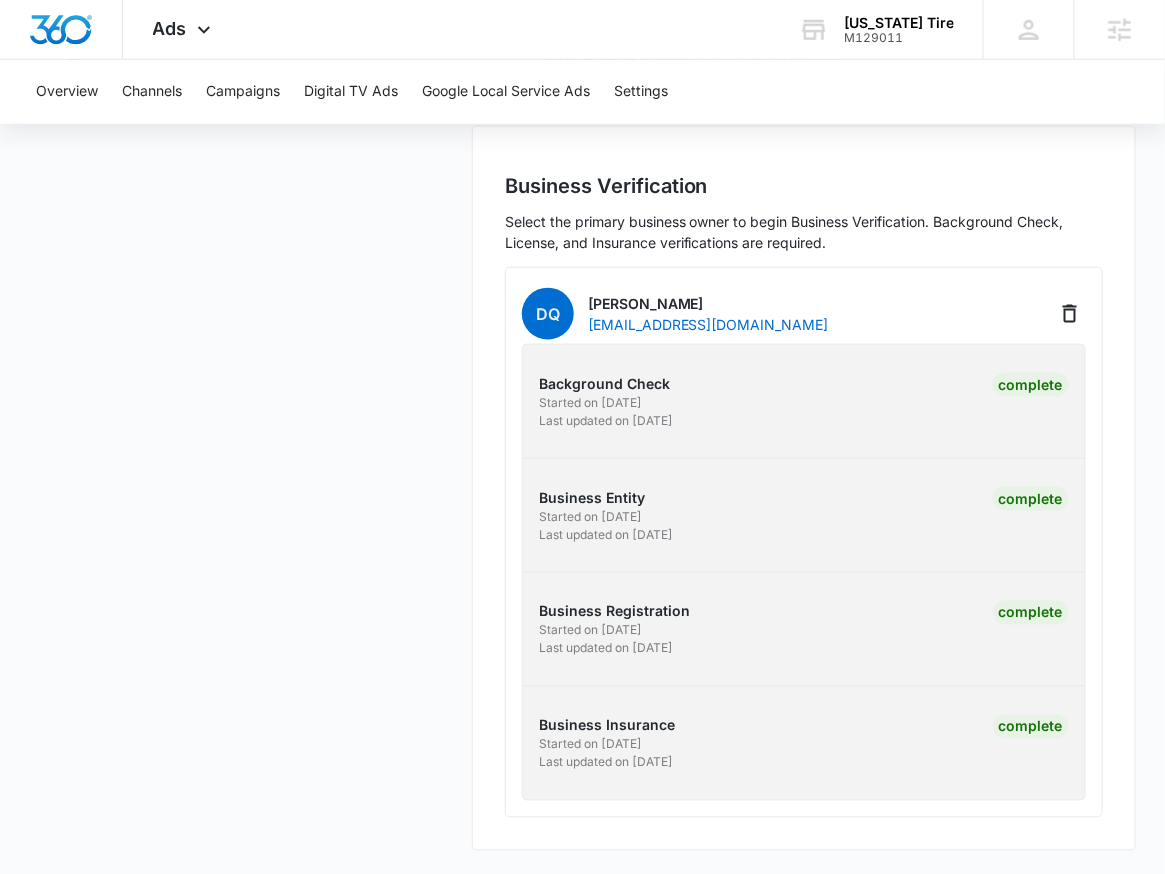 scroll, scrollTop: 0, scrollLeft: 0, axis: both 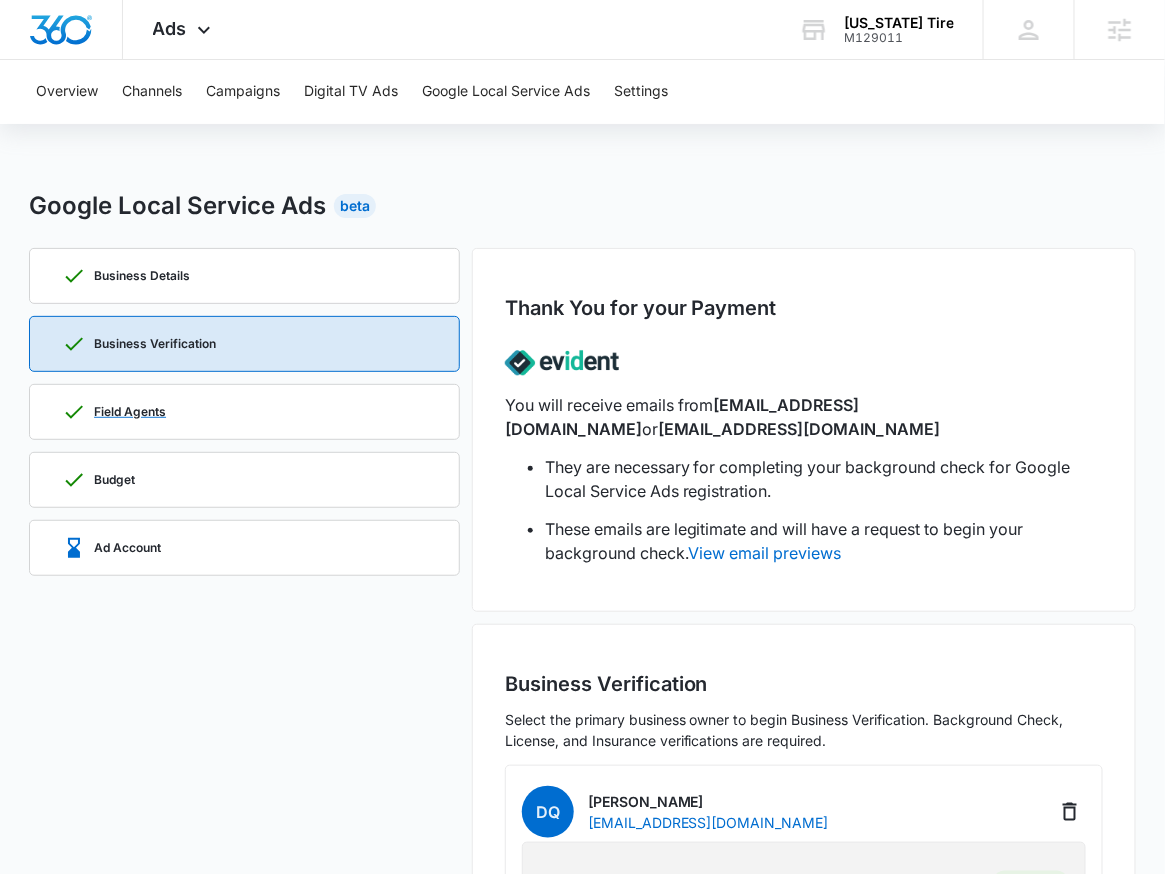 click on "Field Agents" at bounding box center [244, 412] 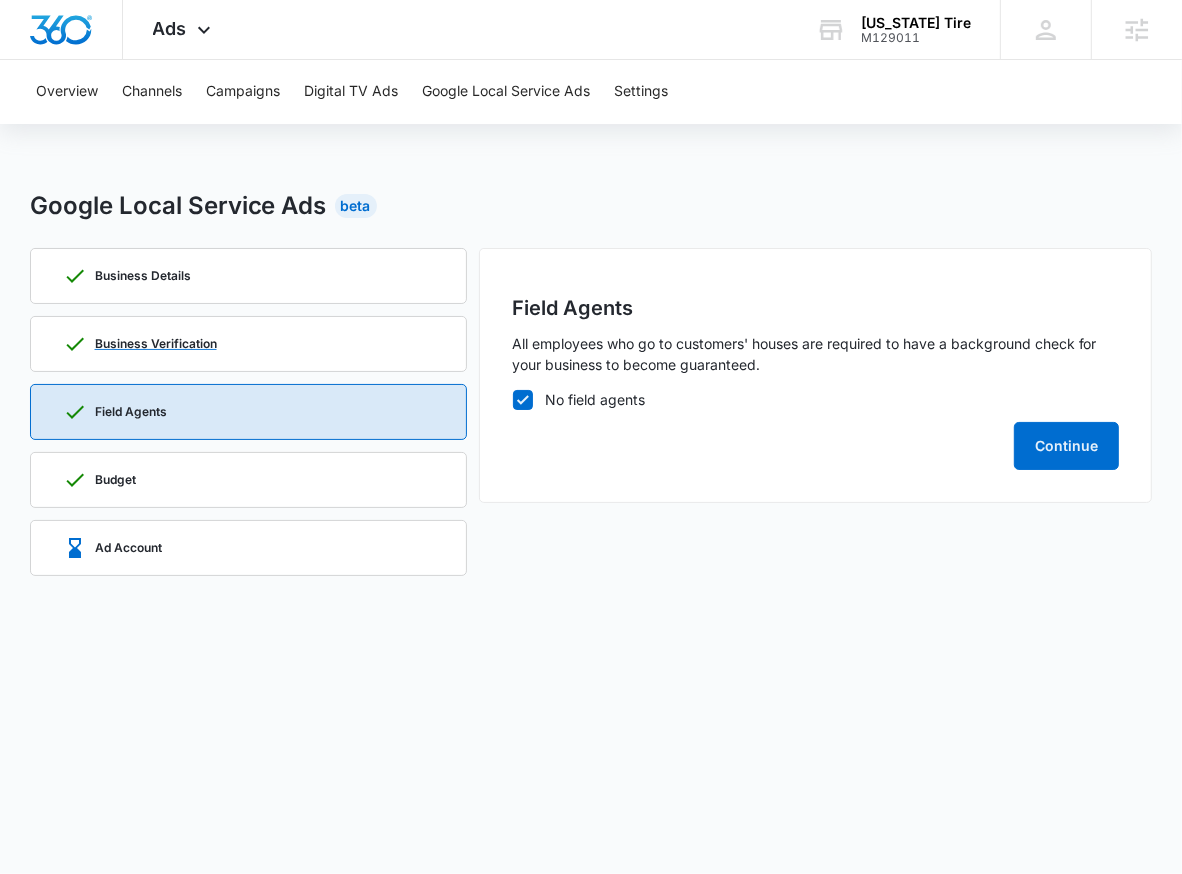 click on "Business Verification" at bounding box center (248, 344) 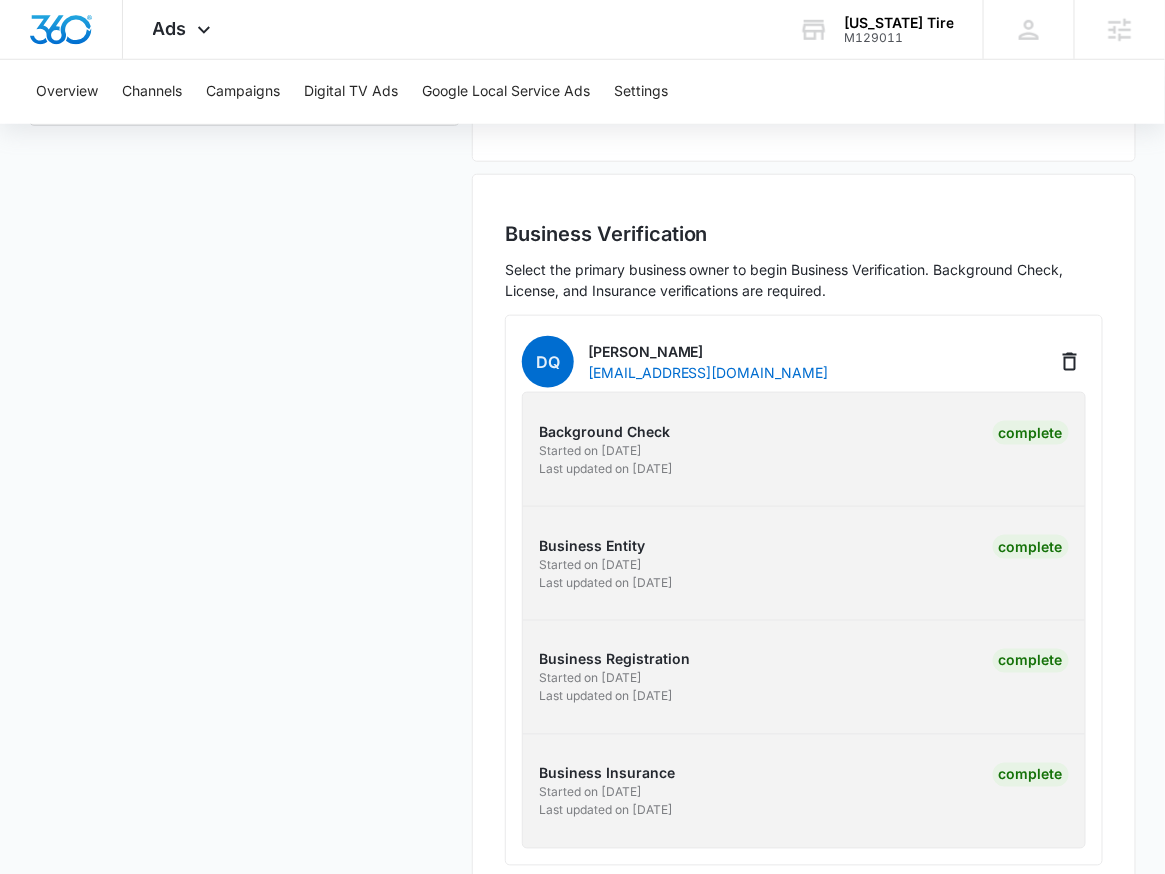 scroll, scrollTop: 0, scrollLeft: 0, axis: both 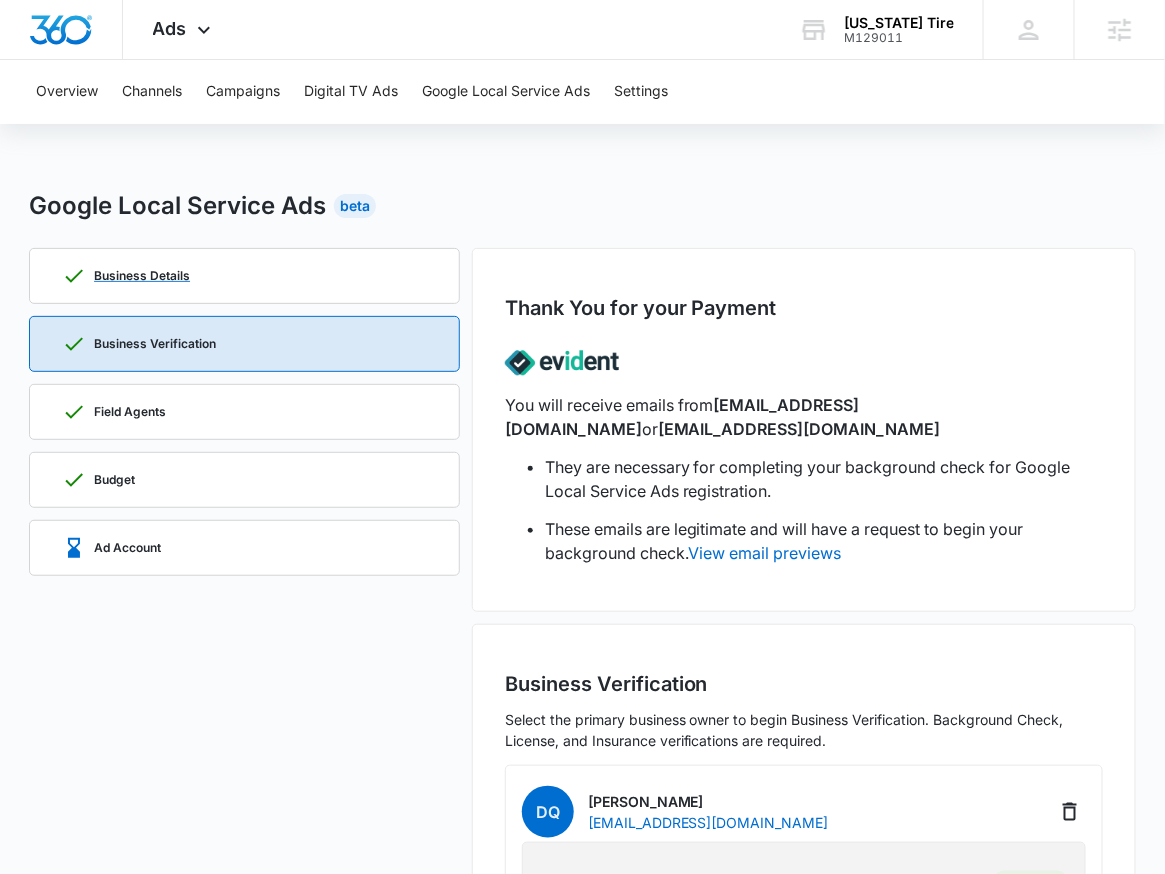 click on "Business Details" at bounding box center [244, 276] 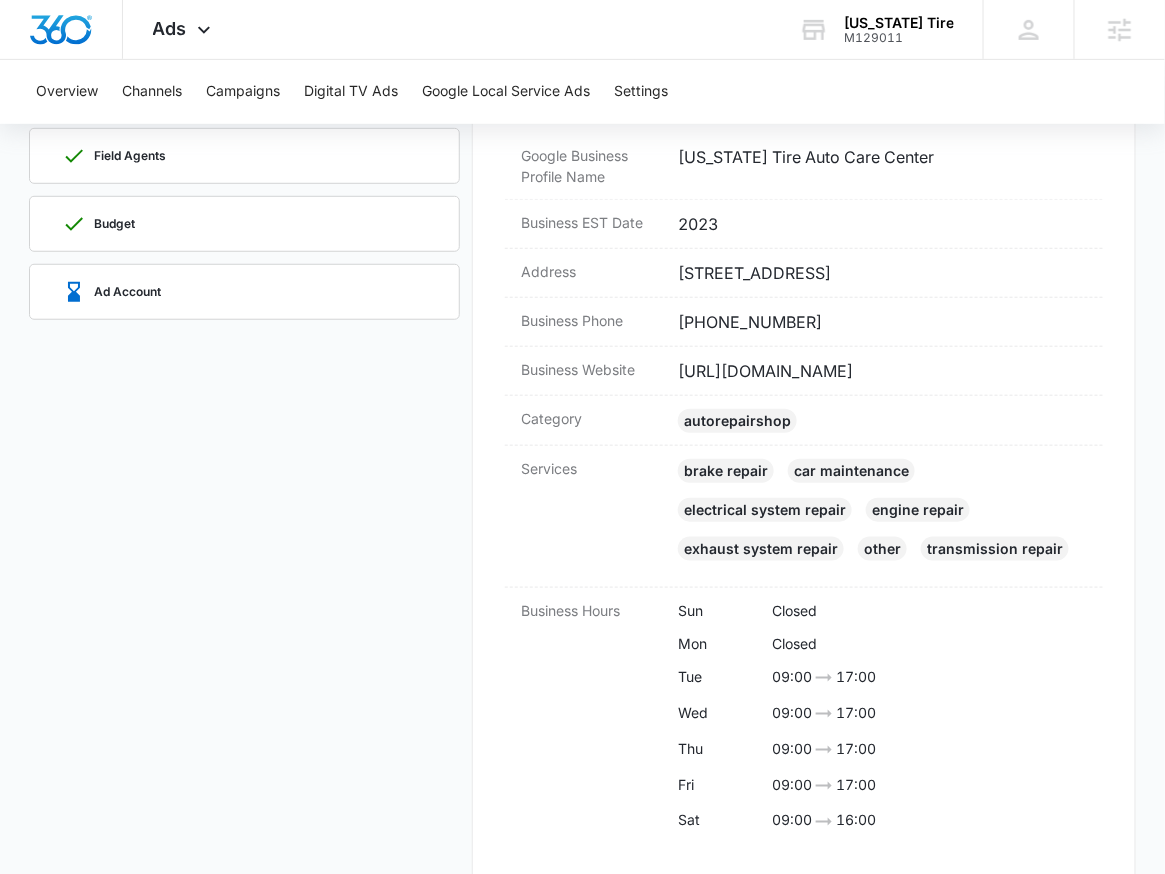 scroll, scrollTop: 281, scrollLeft: 0, axis: vertical 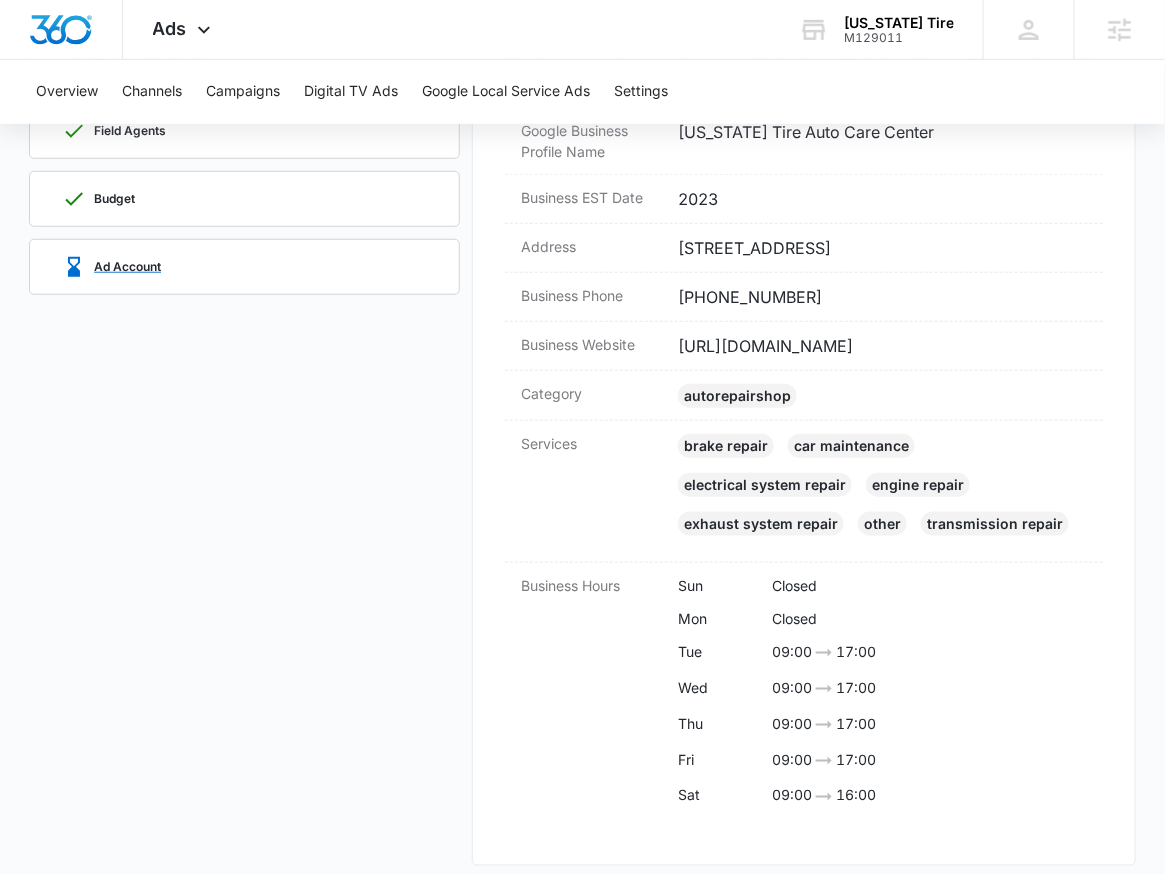 click on "Ad Account" at bounding box center [244, 267] 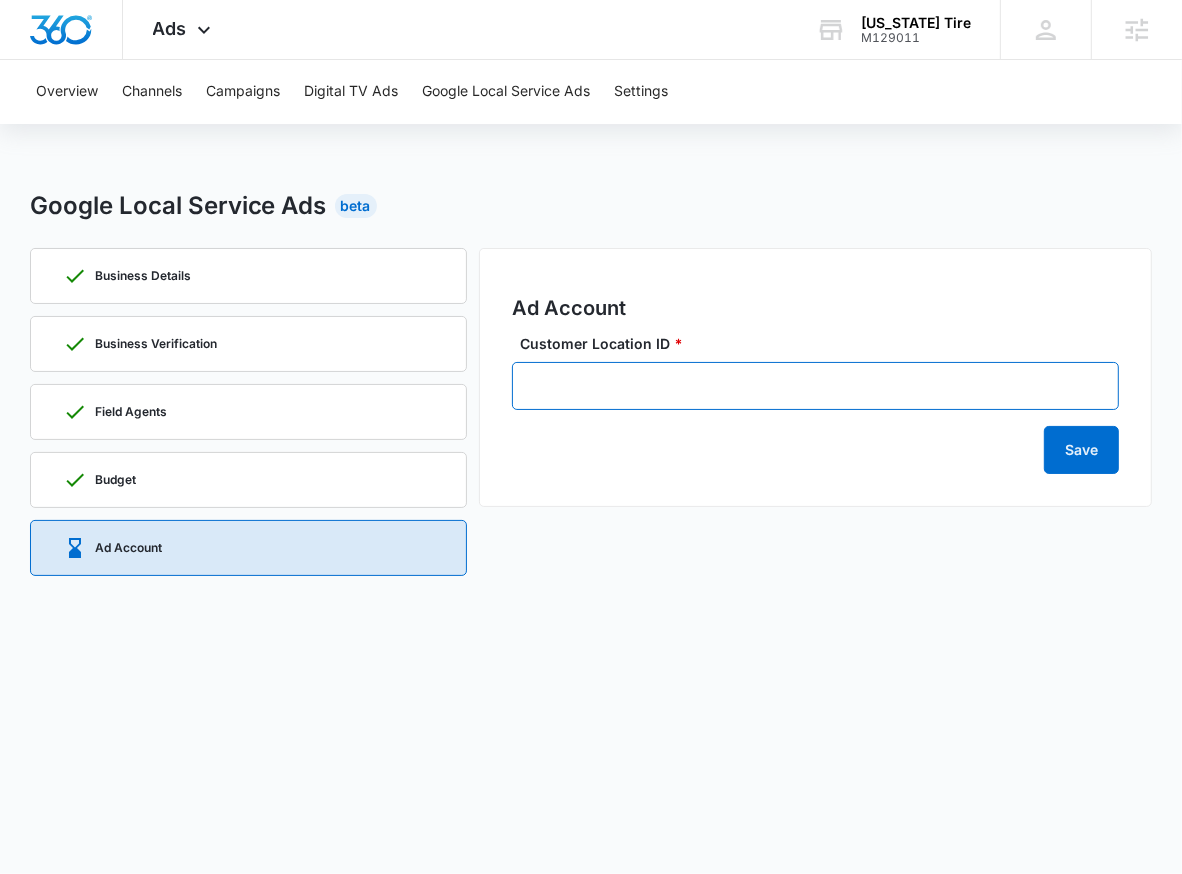 click on "Customer Location ID *" at bounding box center [816, 386] 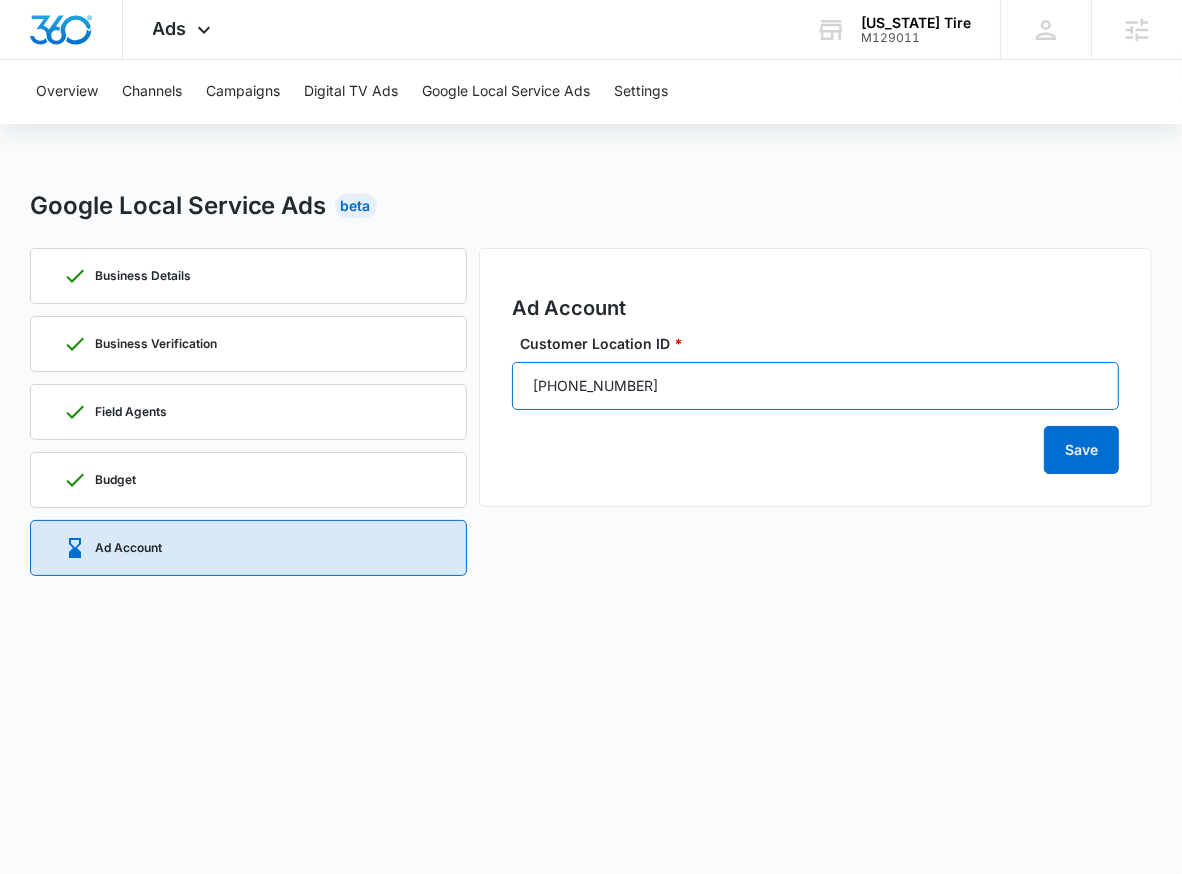 drag, startPoint x: 673, startPoint y: 389, endPoint x: 397, endPoint y: 358, distance: 277.73547 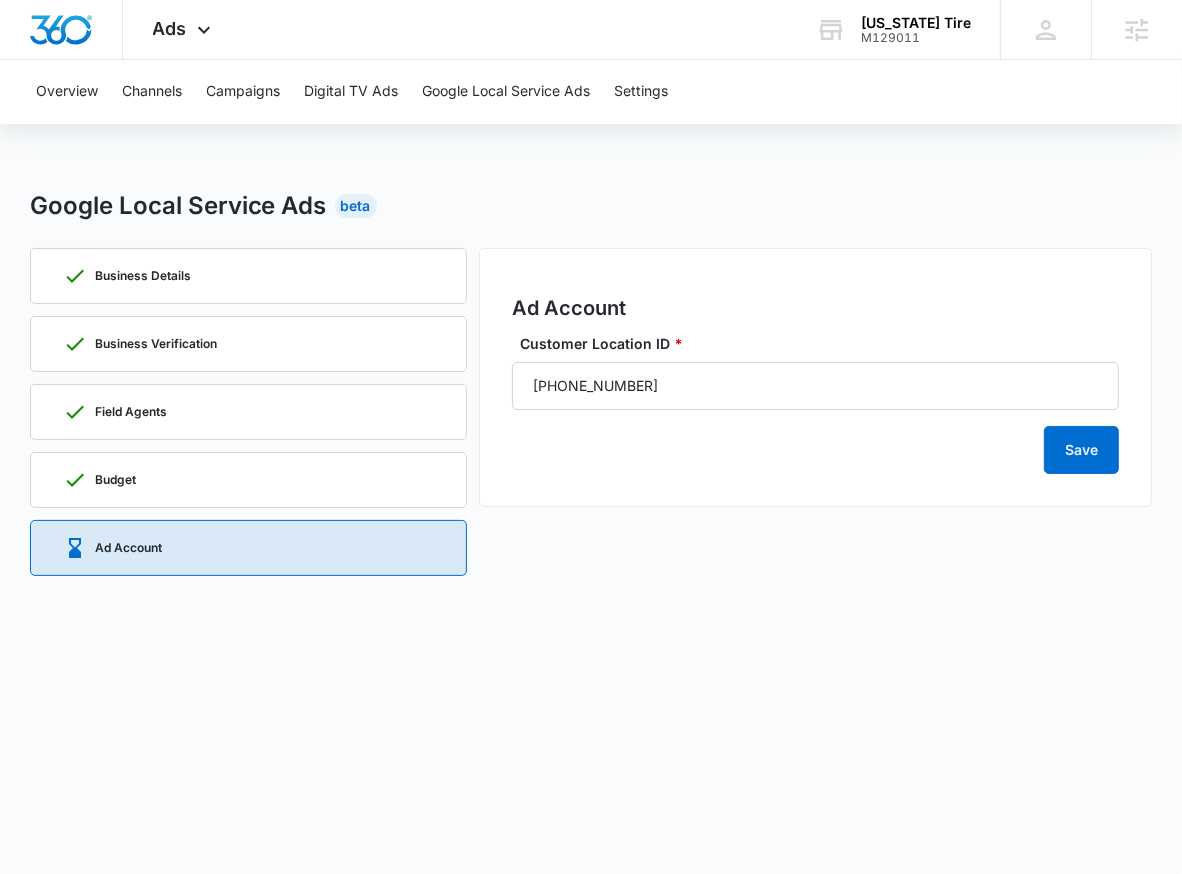 click on "Ad Account Customer Location ID * 369-809-0707 Save" at bounding box center (816, 418) 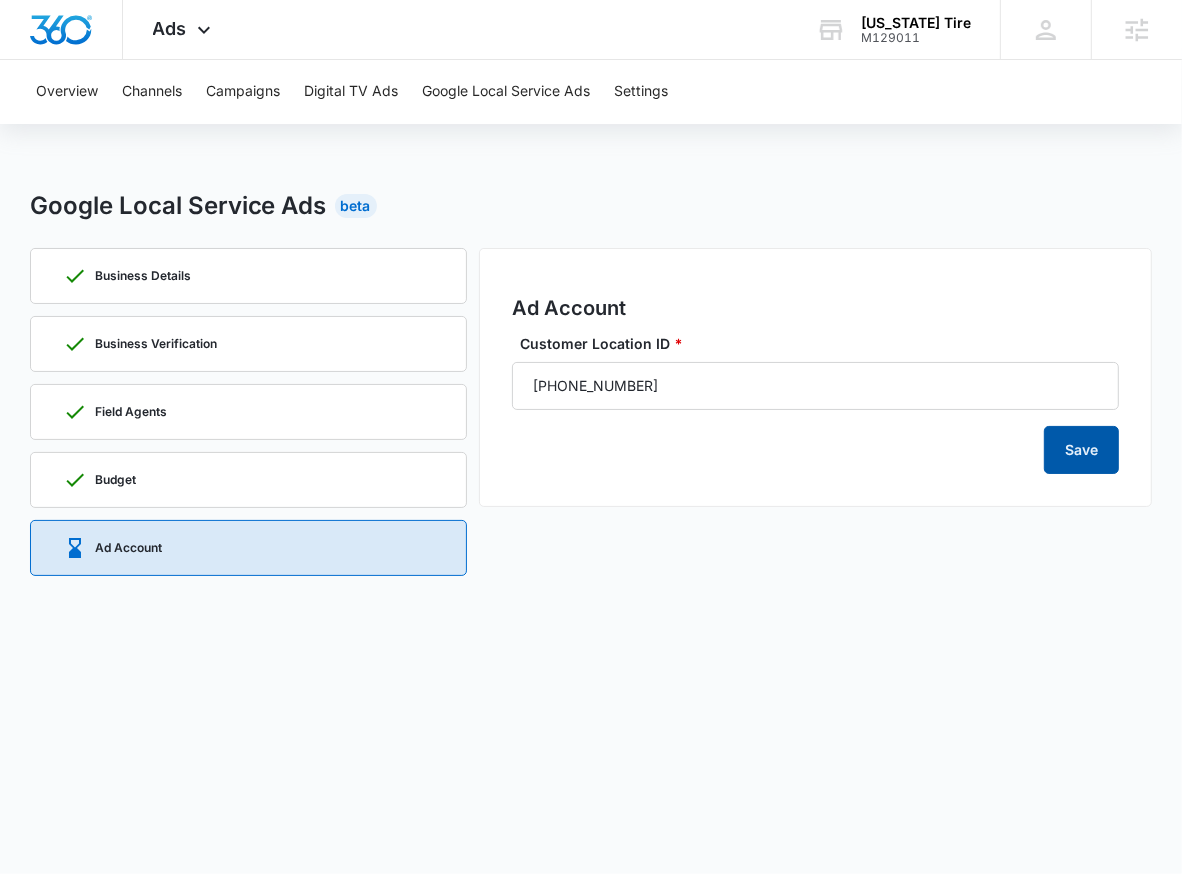 click on "Save" at bounding box center (1081, 450) 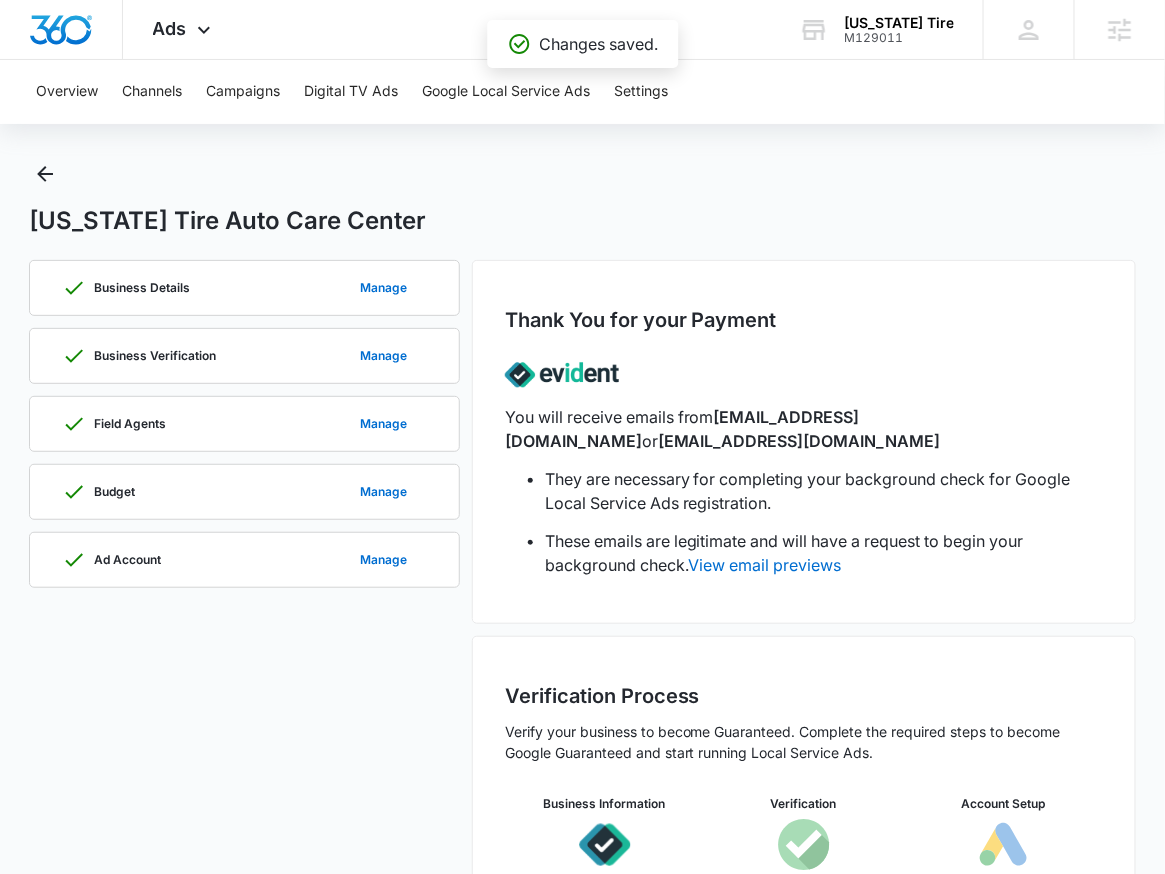 scroll, scrollTop: 0, scrollLeft: 0, axis: both 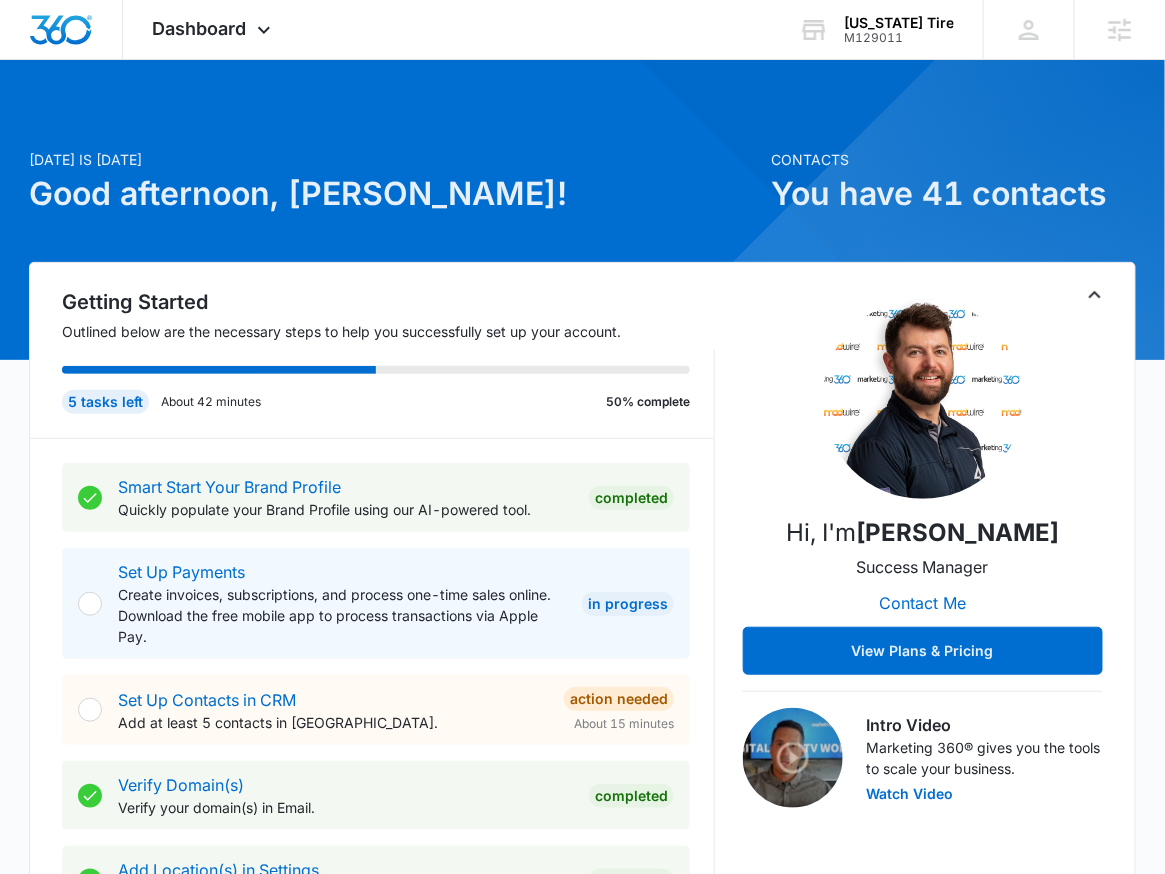 click at bounding box center (582, 210) 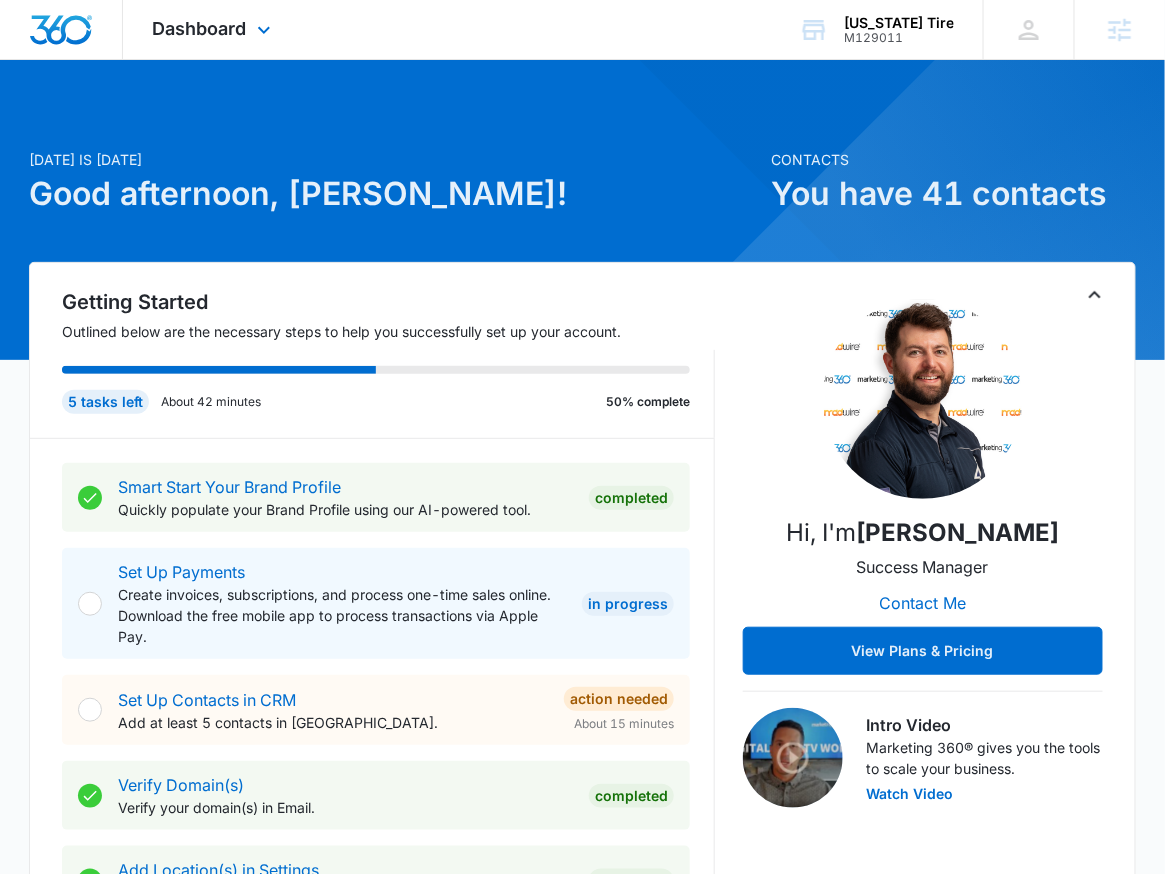 click on "Dashboard Apps Reputation CRM Email Social POS Content Ads Intelligence Files Brand Settings" at bounding box center [214, 29] 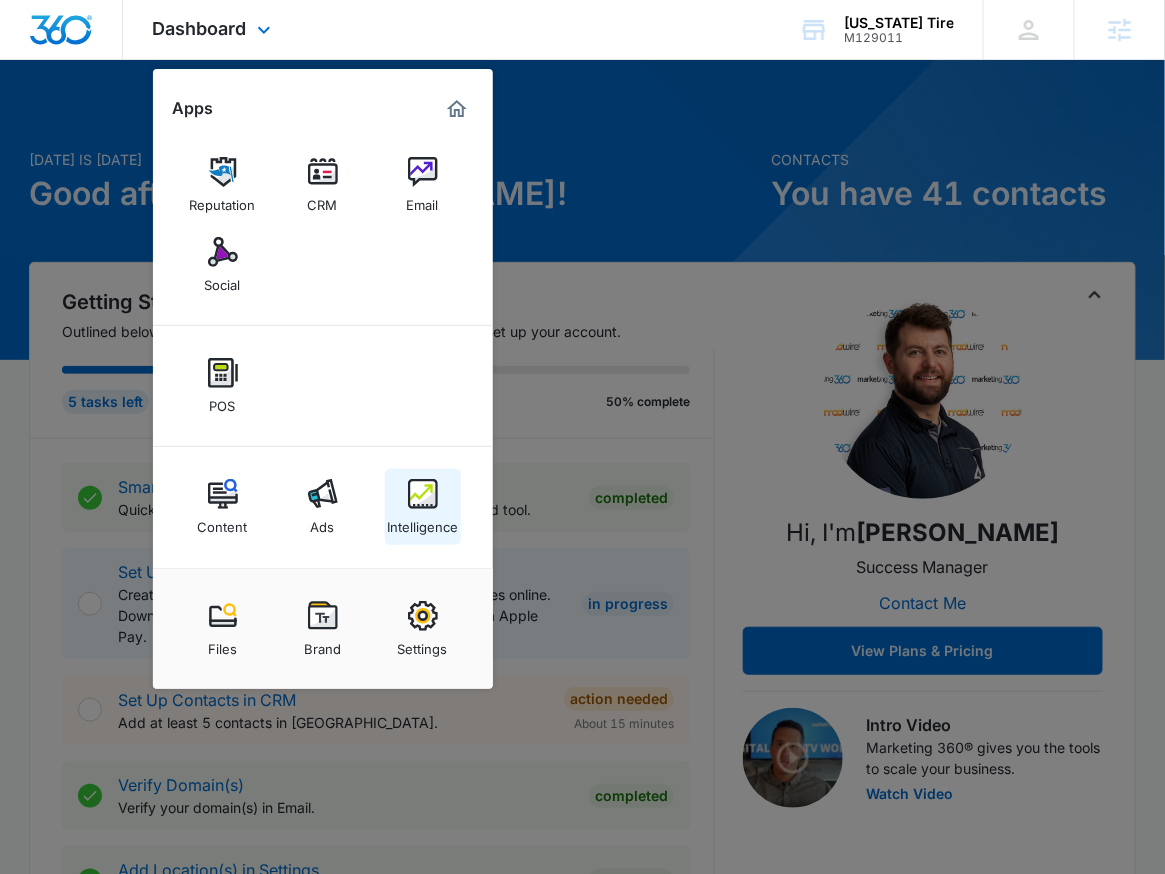 click on "Intelligence" at bounding box center (423, 507) 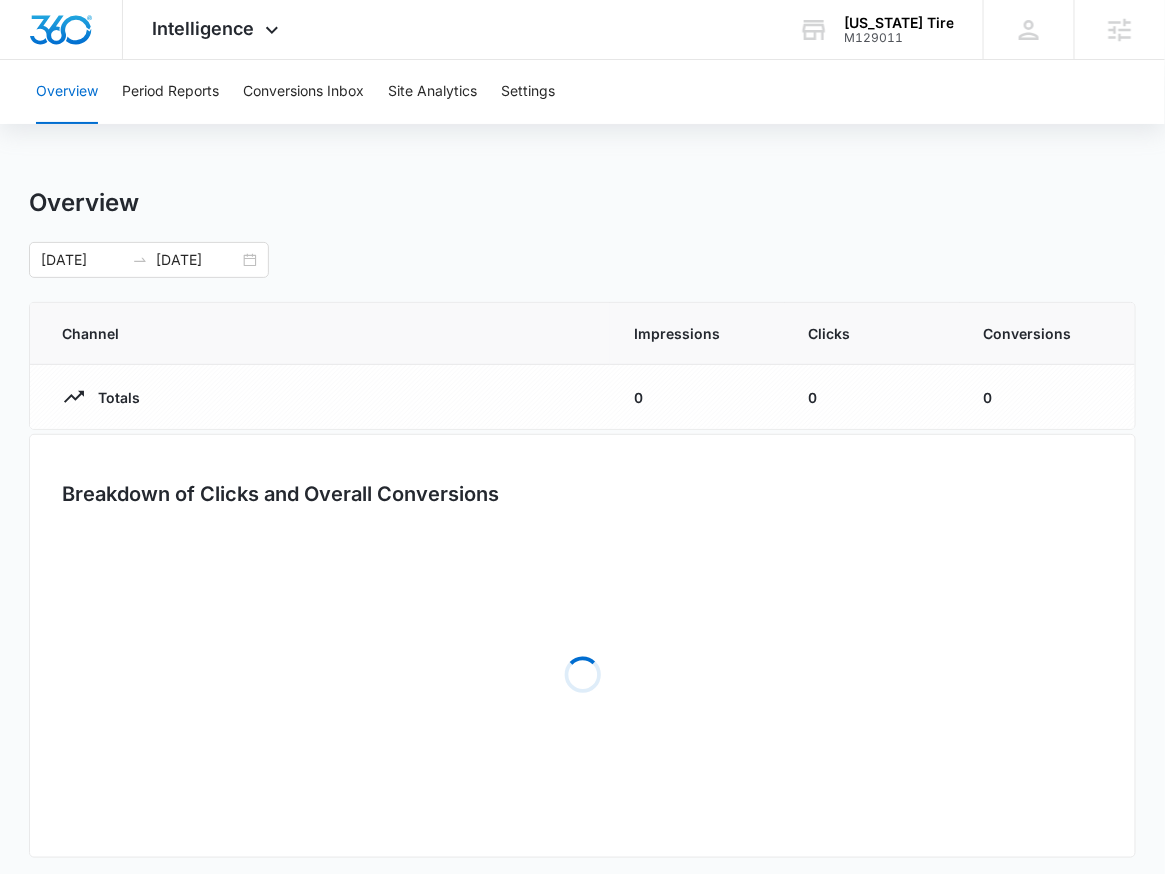 click on "Overview Period Reports Conversions Inbox Site Analytics Settings" at bounding box center [582, 92] 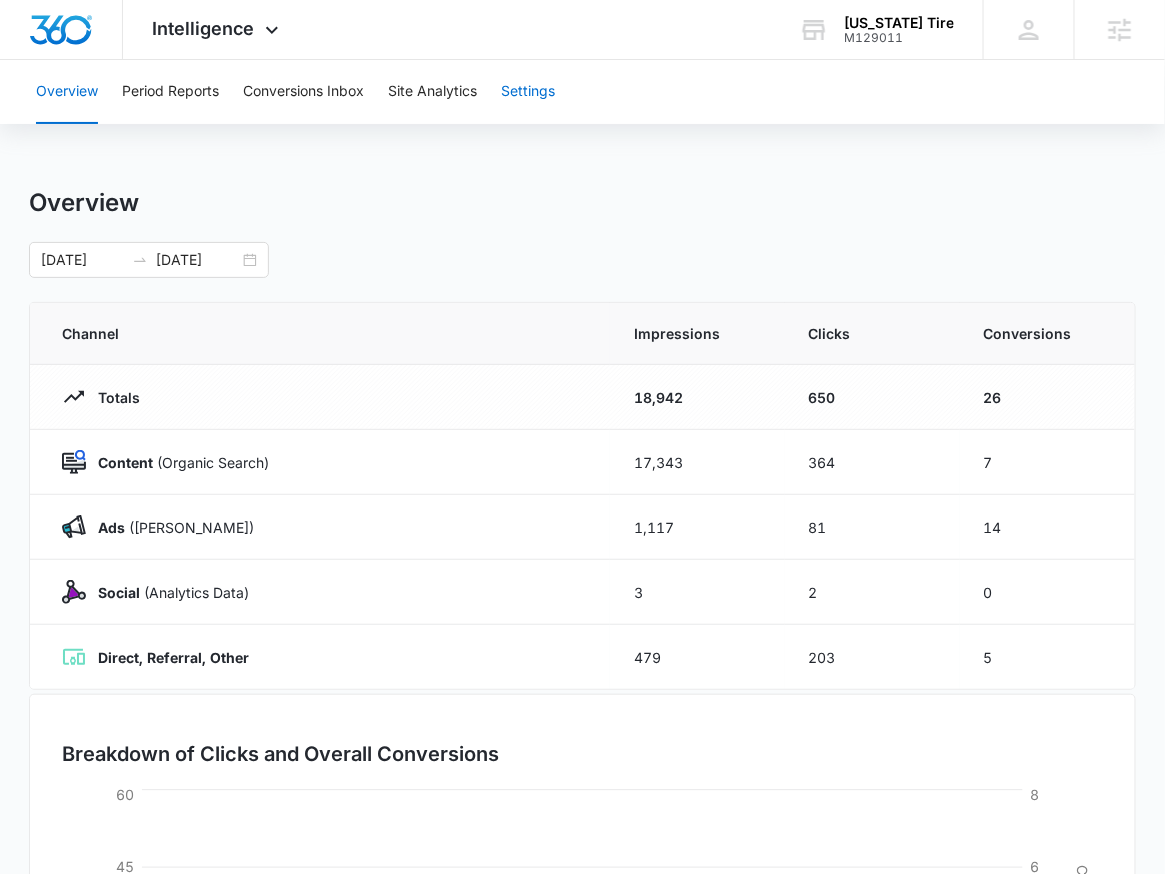 click on "Settings" at bounding box center (528, 92) 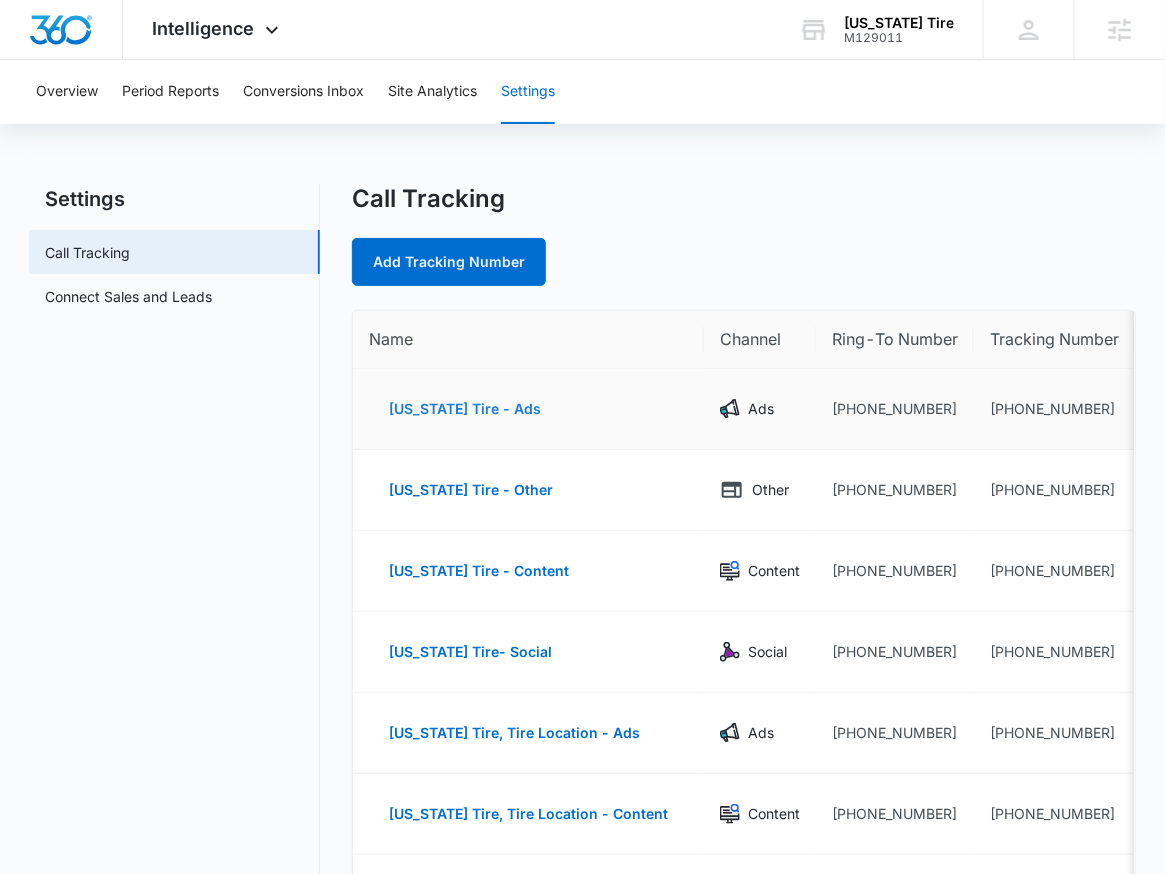scroll, scrollTop: 0, scrollLeft: 0, axis: both 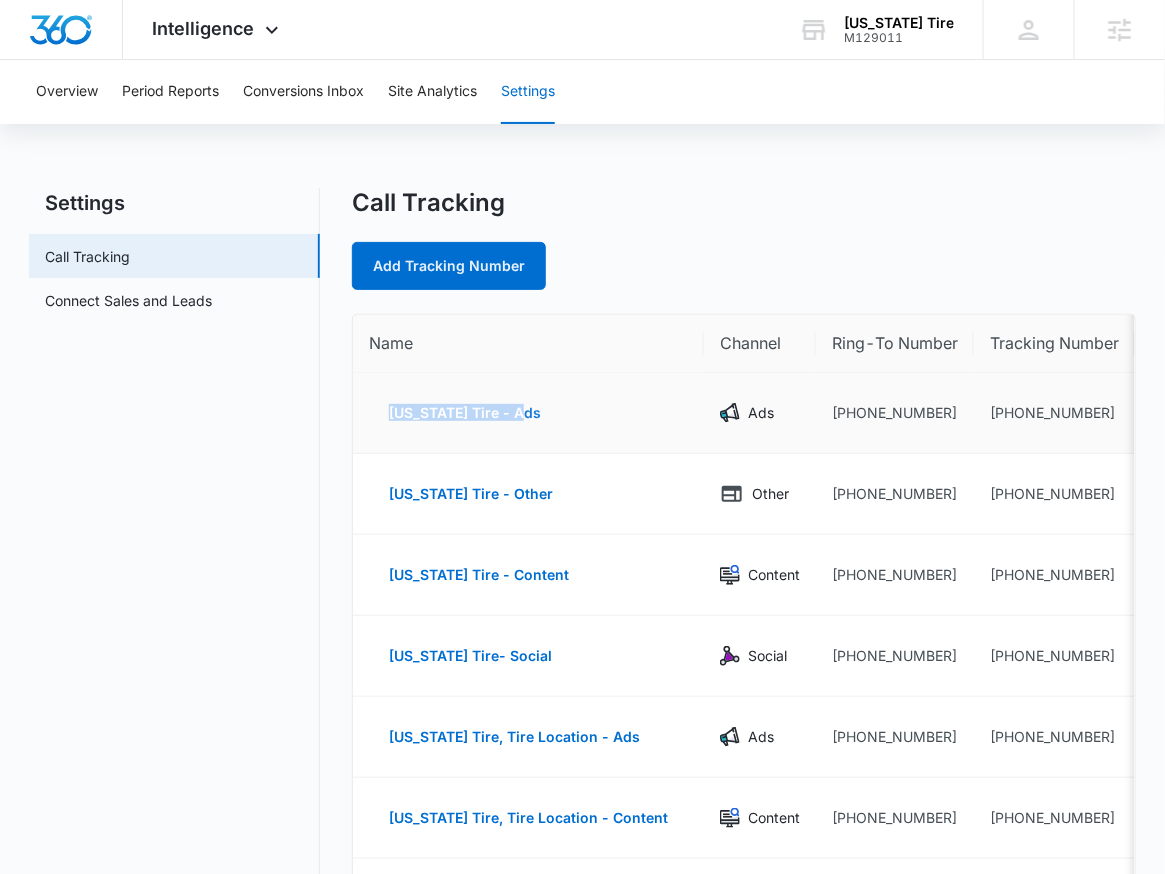drag, startPoint x: 551, startPoint y: 422, endPoint x: 393, endPoint y: 420, distance: 158.01266 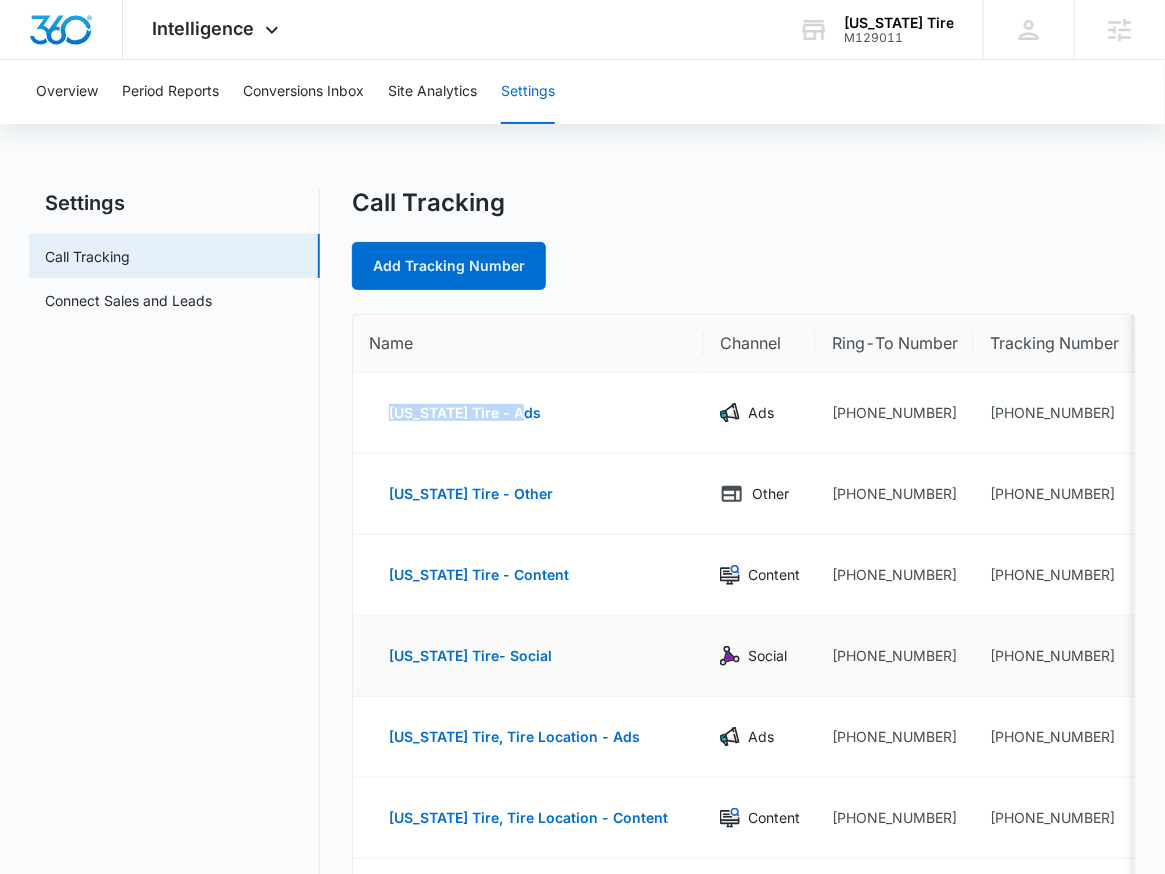 copy on "[US_STATE] Tire - Ads" 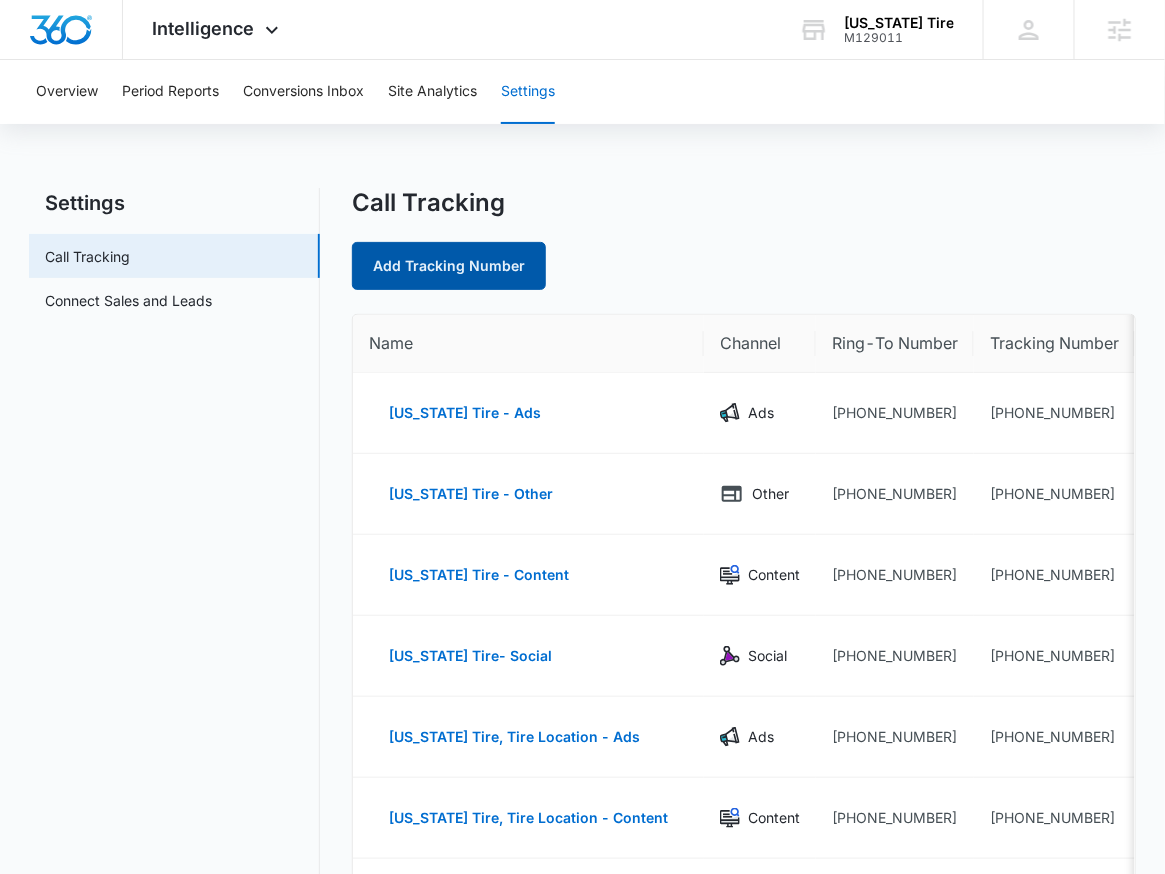 click on "Add Tracking Number" at bounding box center (449, 266) 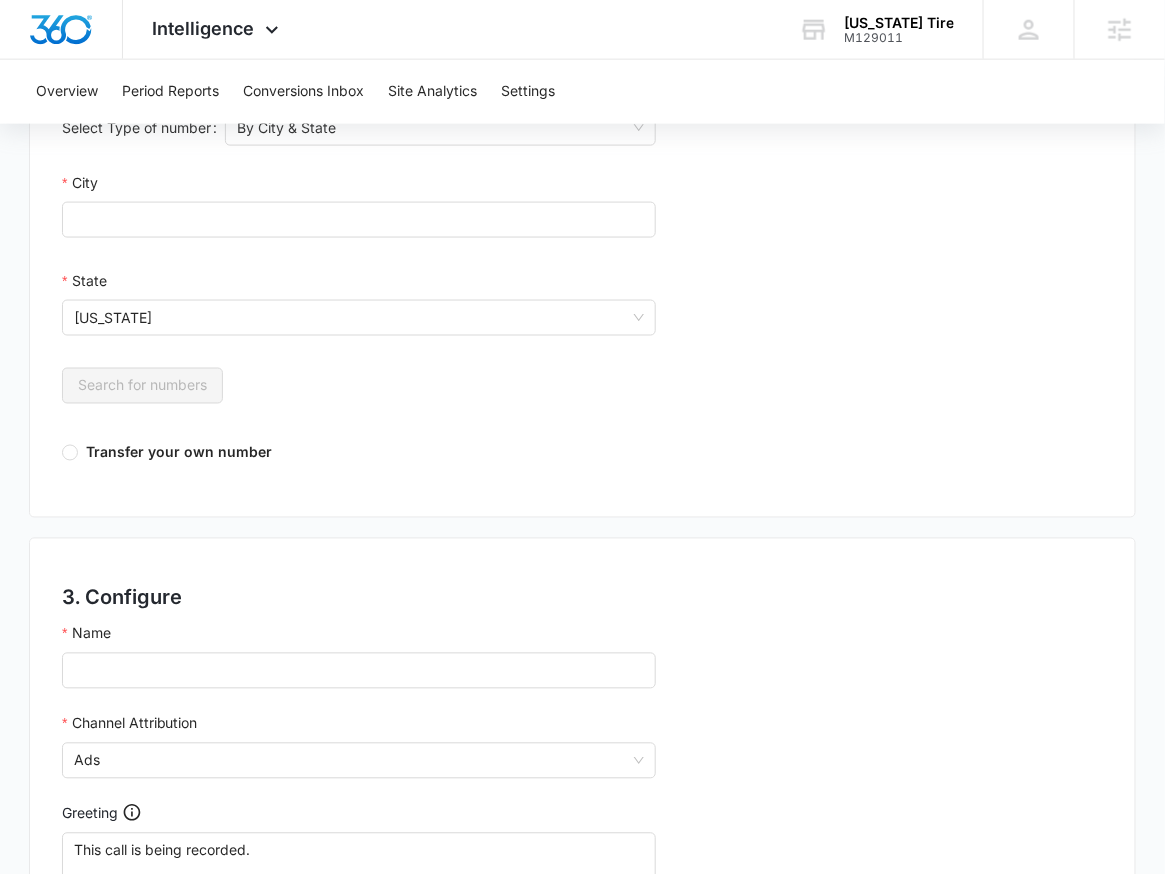 scroll, scrollTop: 826, scrollLeft: 0, axis: vertical 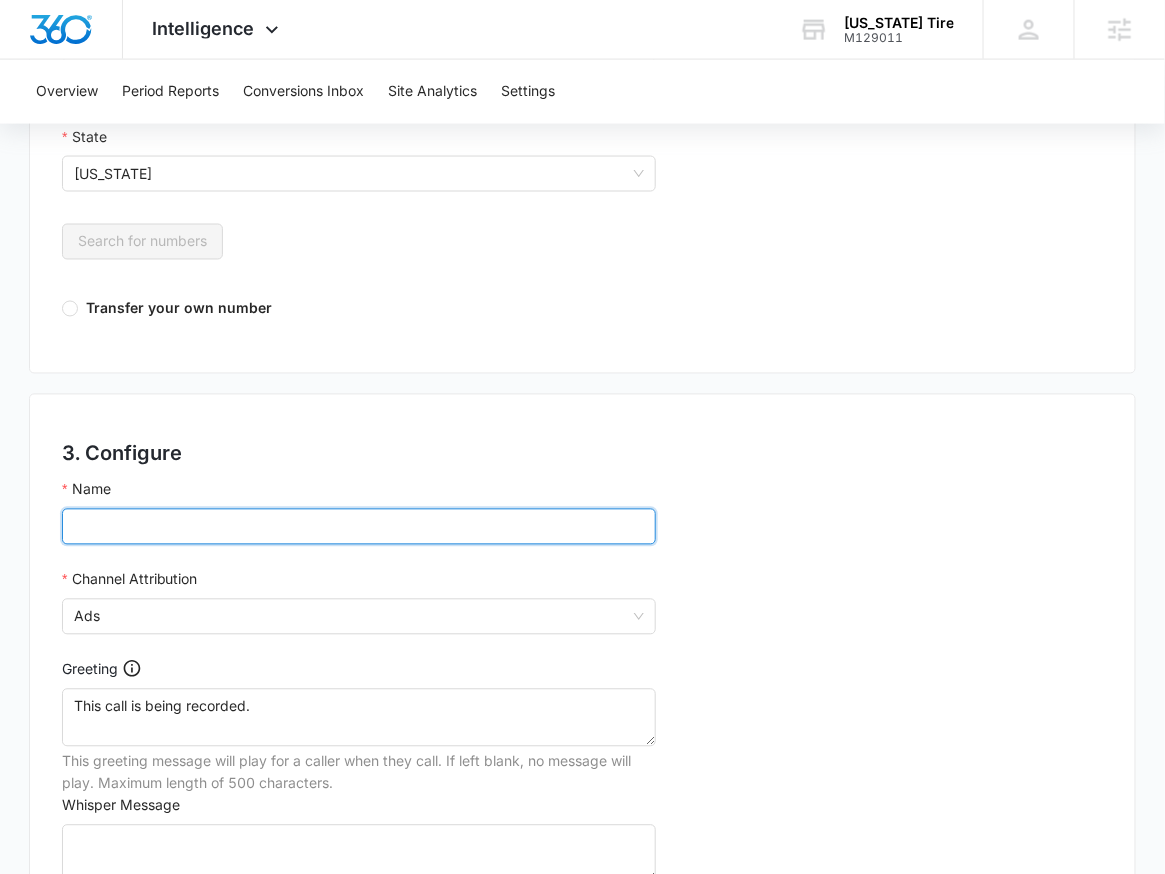 click on "Name" at bounding box center [359, 527] 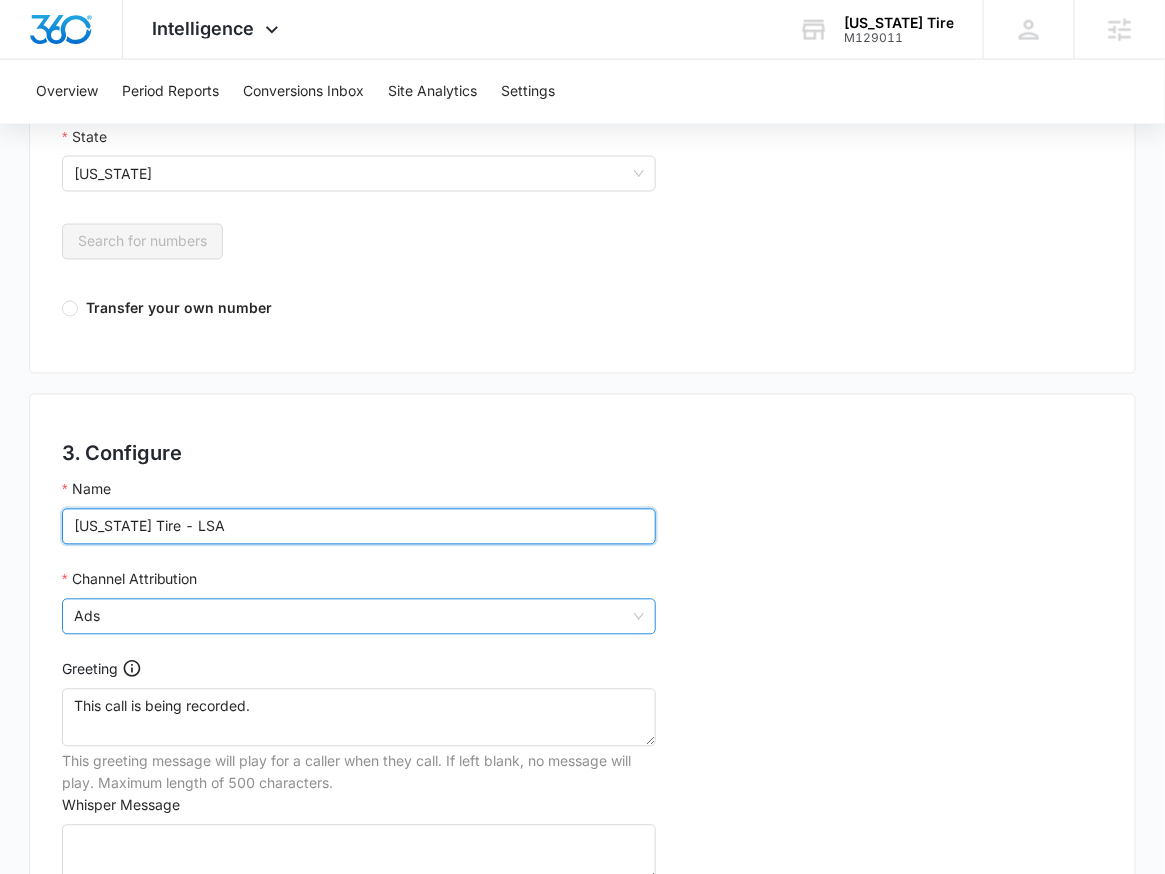 click on "Ads" at bounding box center (359, 617) 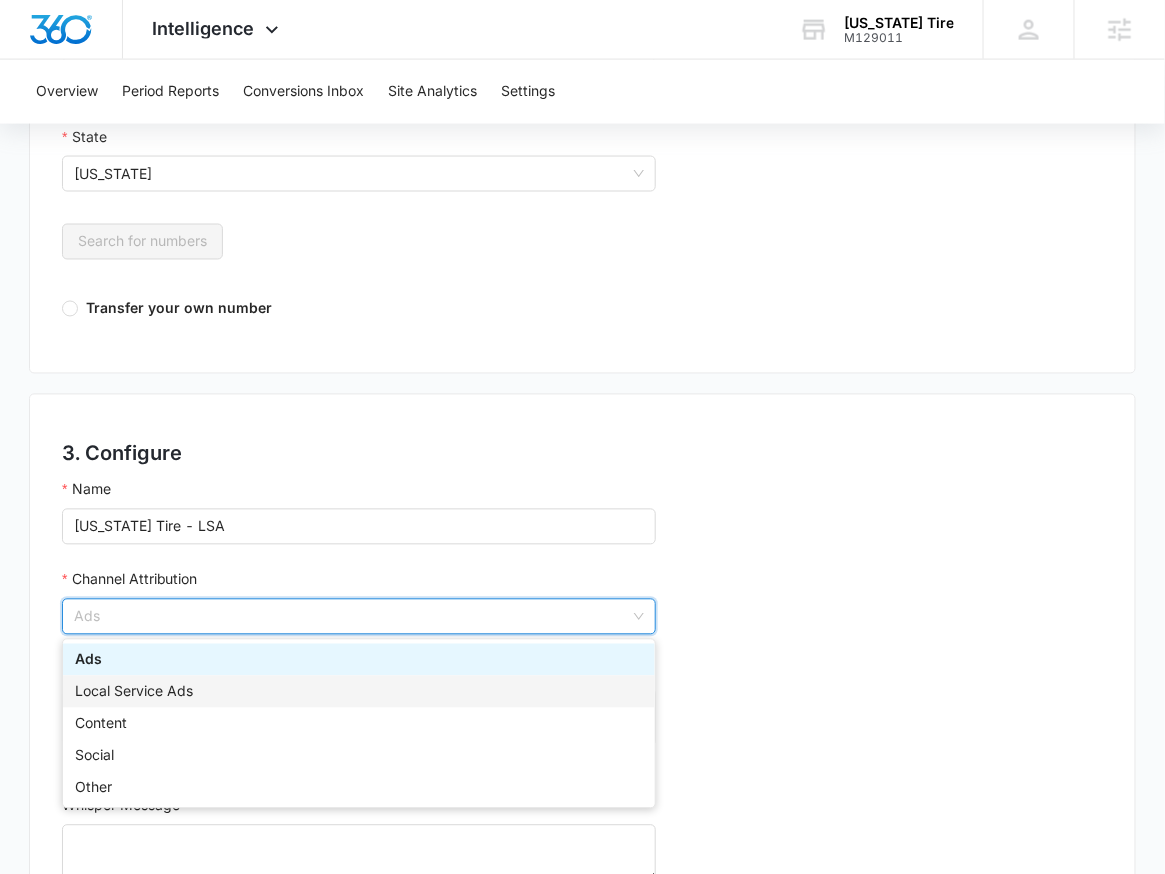 click on "Local Service Ads" at bounding box center (359, 692) 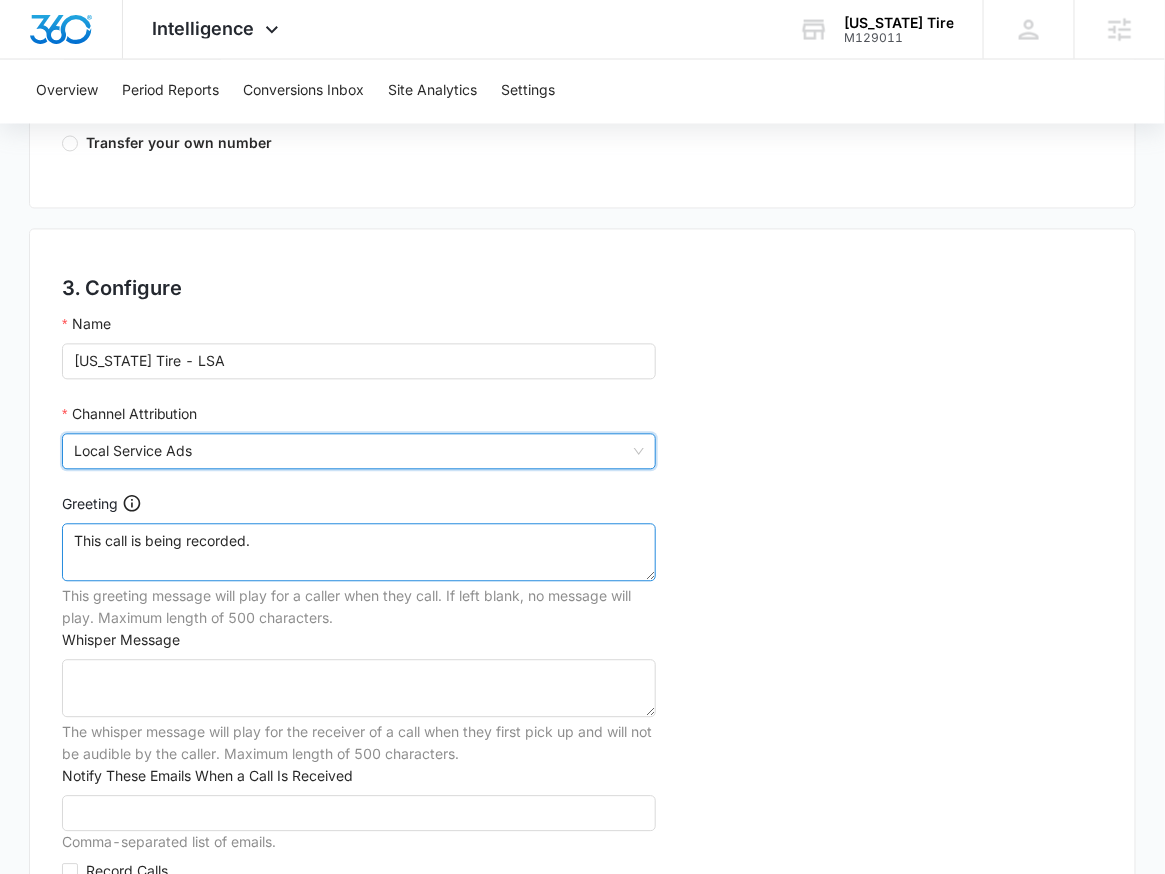 scroll, scrollTop: 1218, scrollLeft: 0, axis: vertical 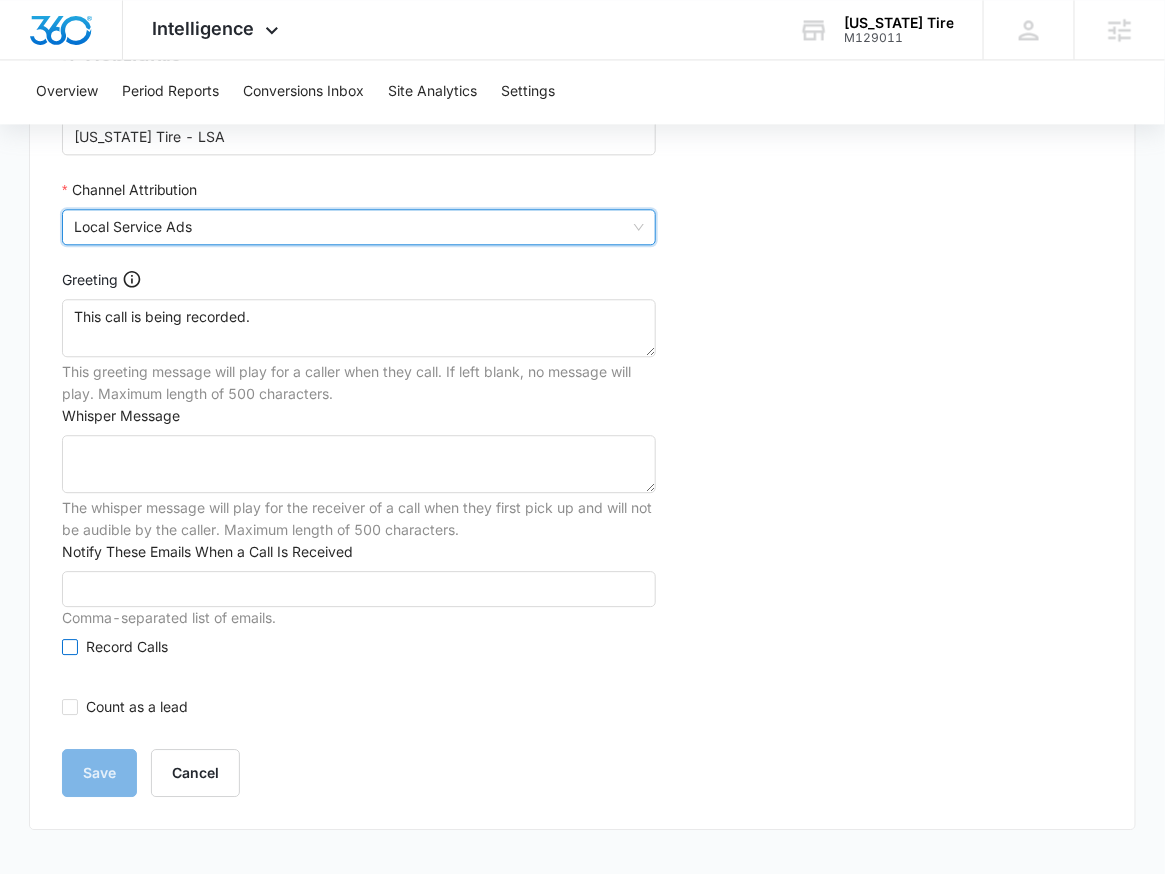 click on "Record Calls" at bounding box center [127, 647] 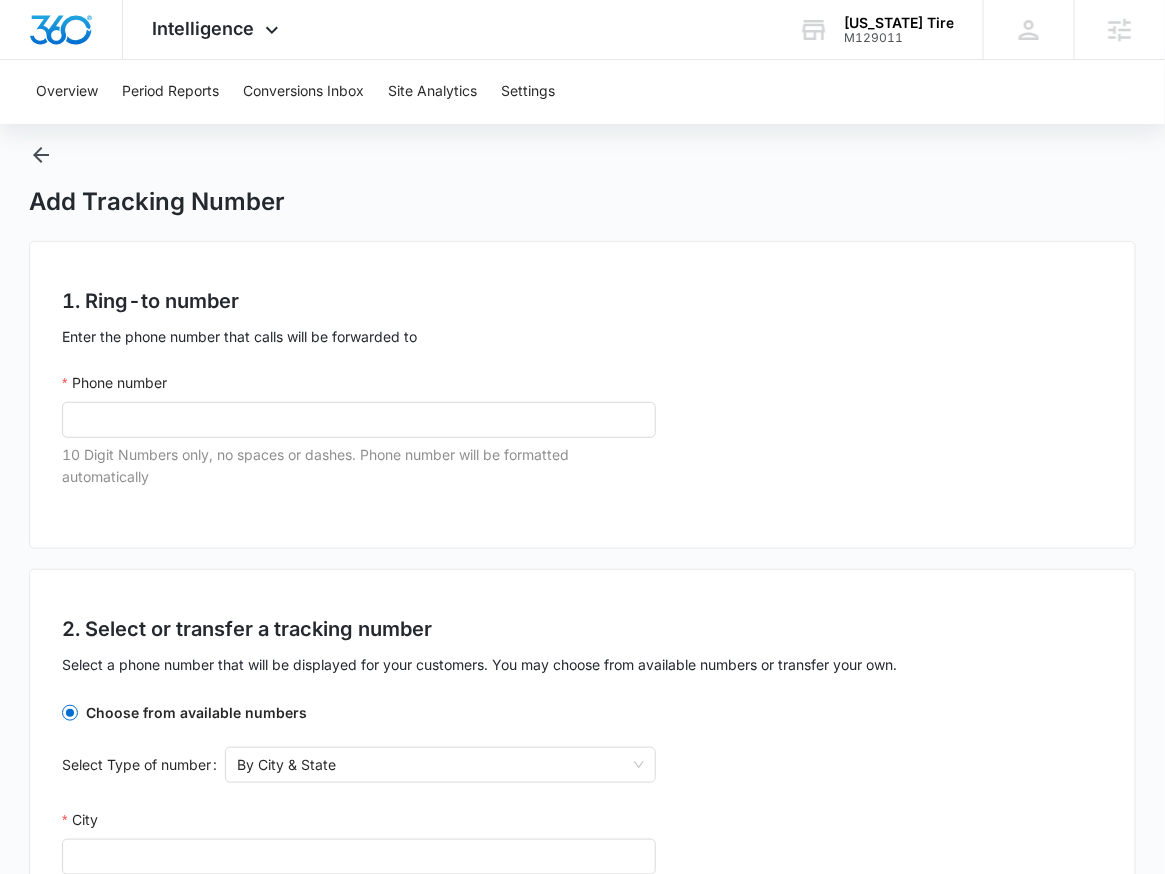 scroll, scrollTop: 0, scrollLeft: 0, axis: both 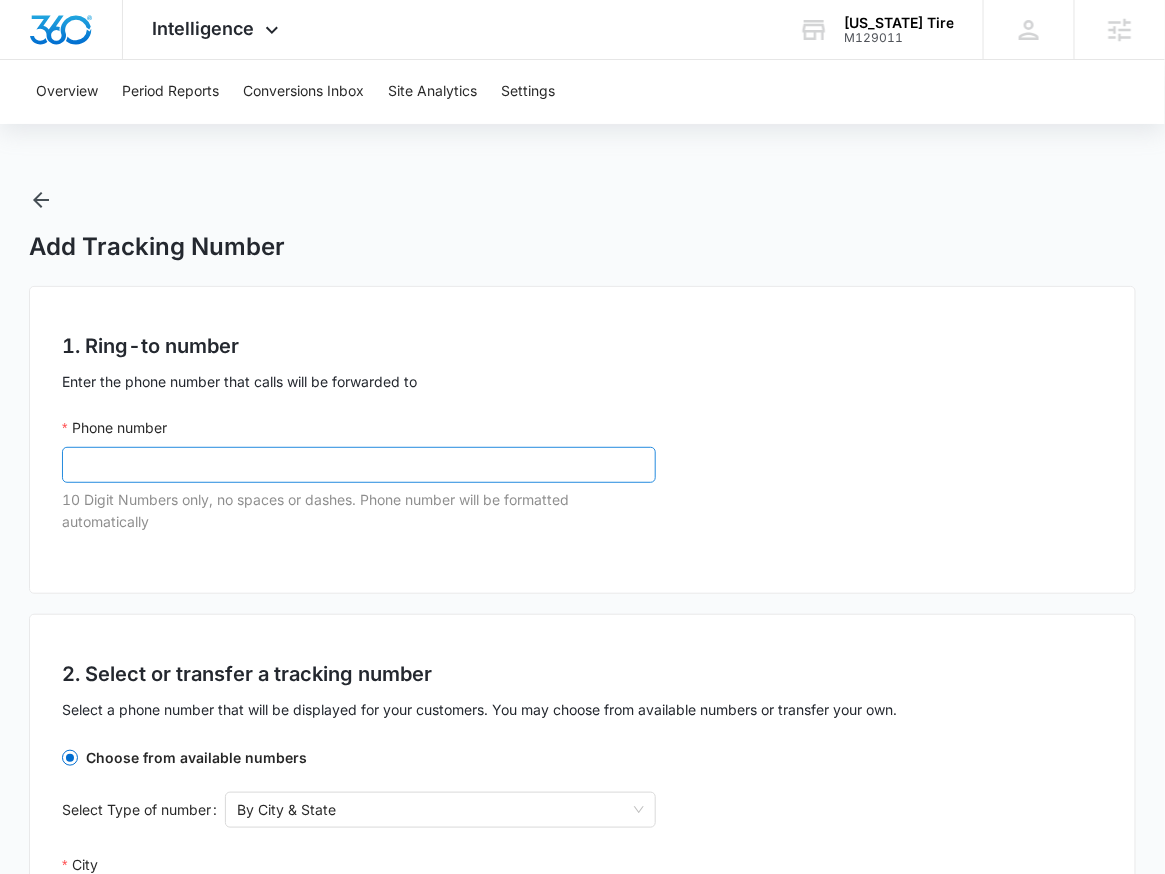 click on "Phone number" at bounding box center [359, 465] 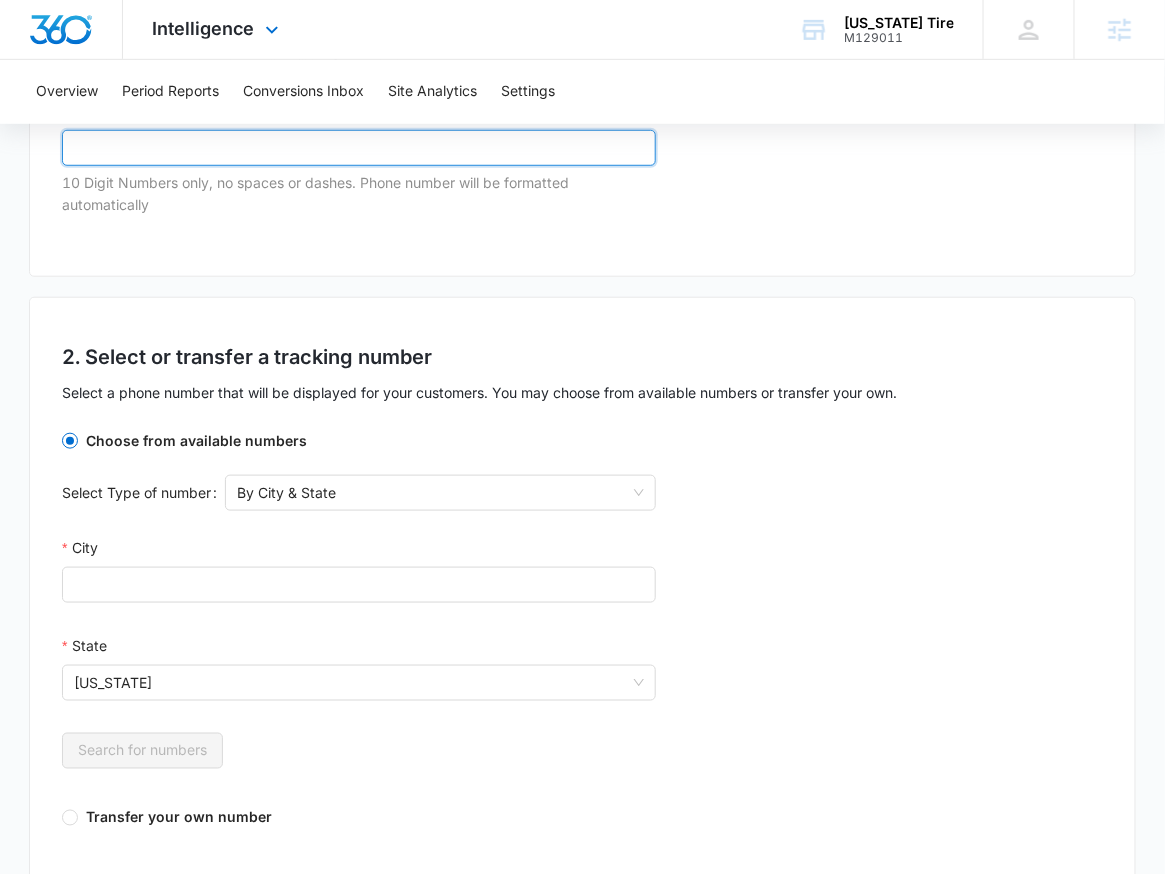 scroll, scrollTop: 224, scrollLeft: 0, axis: vertical 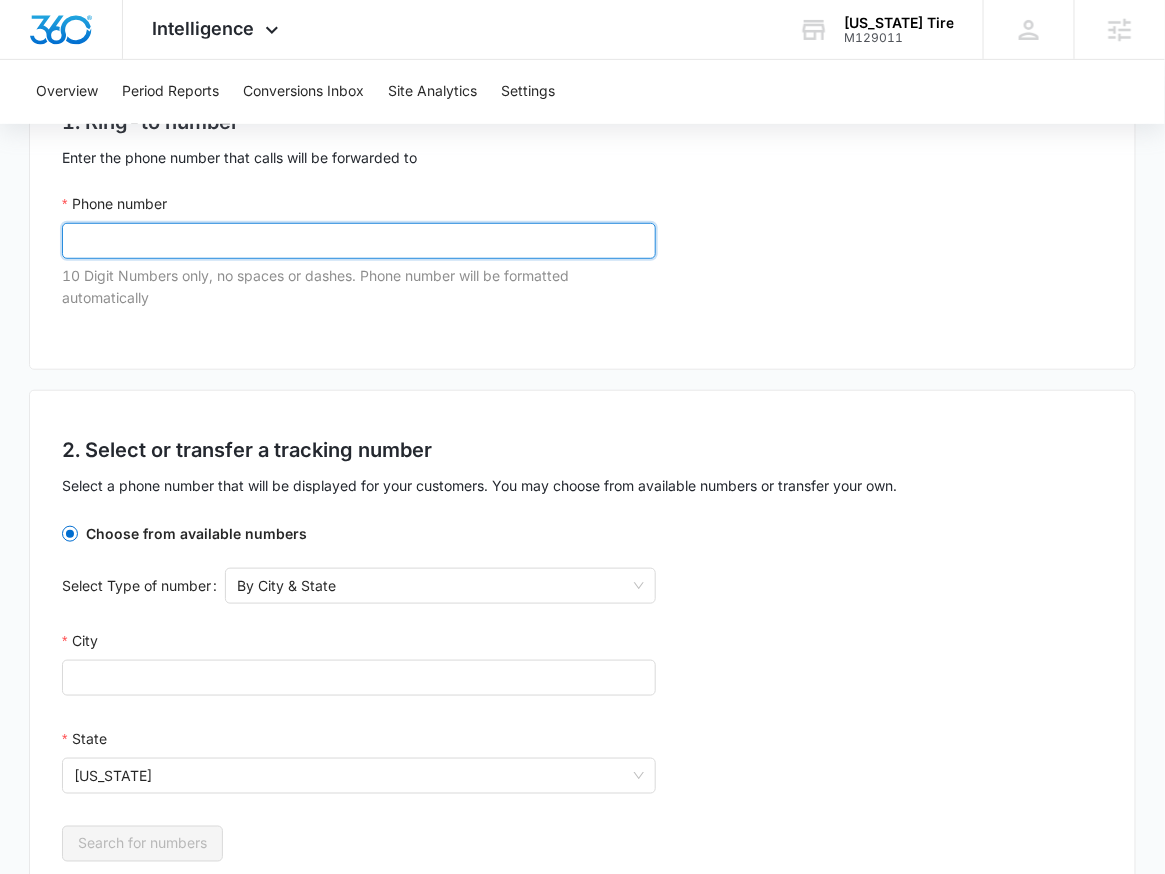 click on "Phone number" at bounding box center [359, 241] 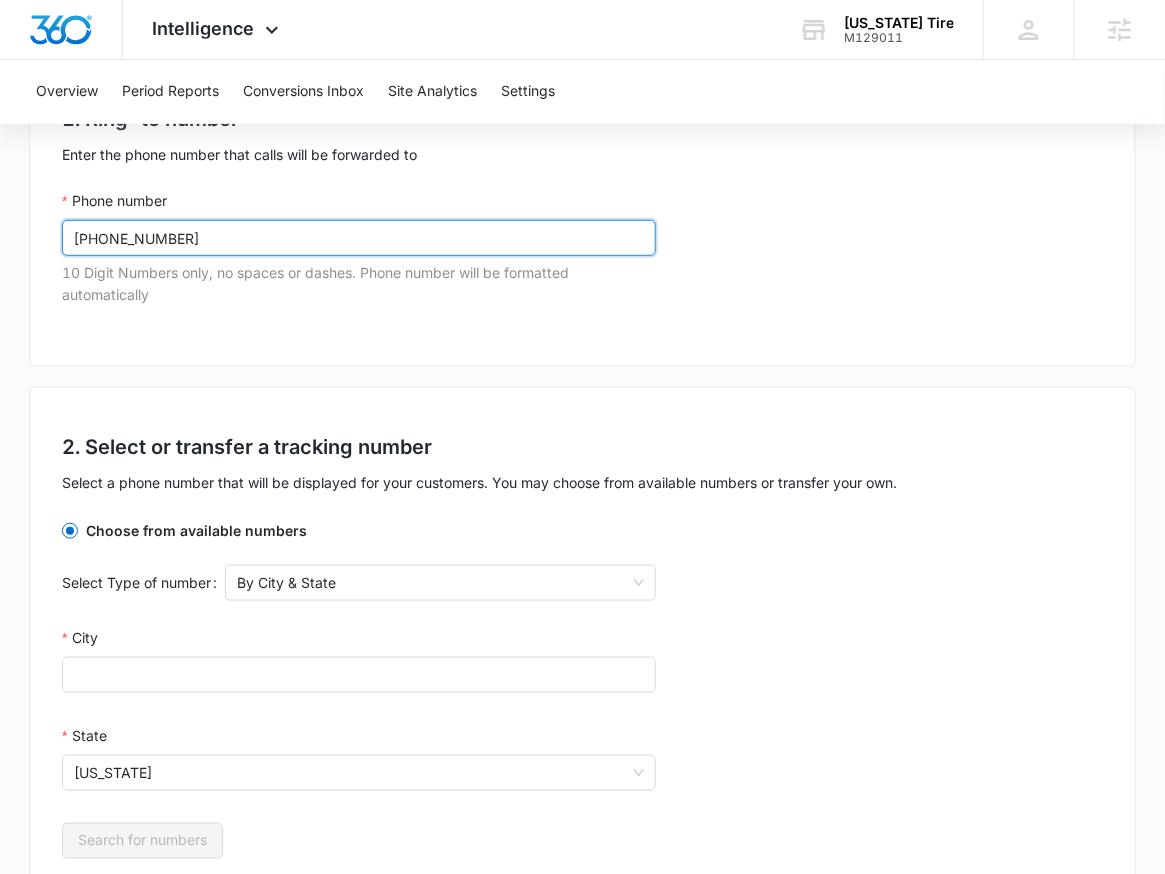 scroll, scrollTop: 228, scrollLeft: 0, axis: vertical 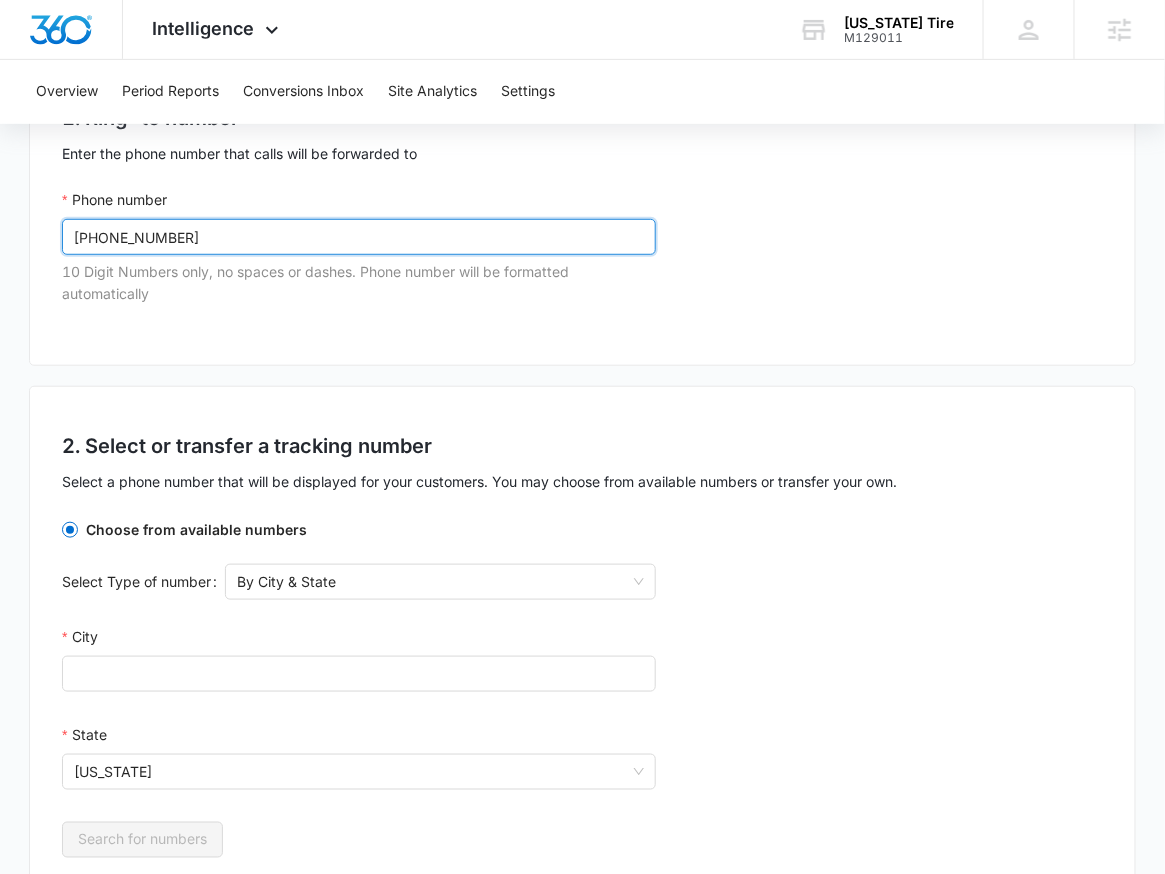 click on "(719) 988-8473" at bounding box center (359, 237) 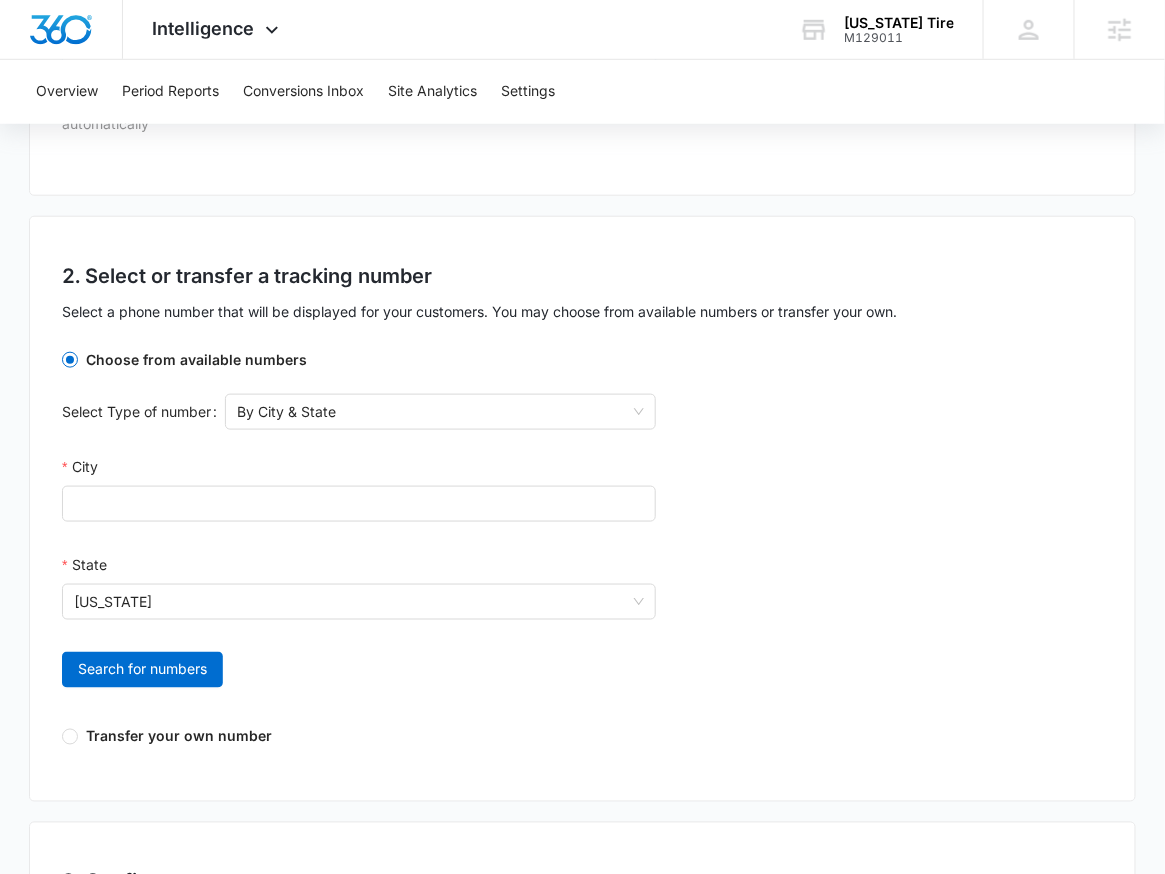 type on "(719) 988-8473" 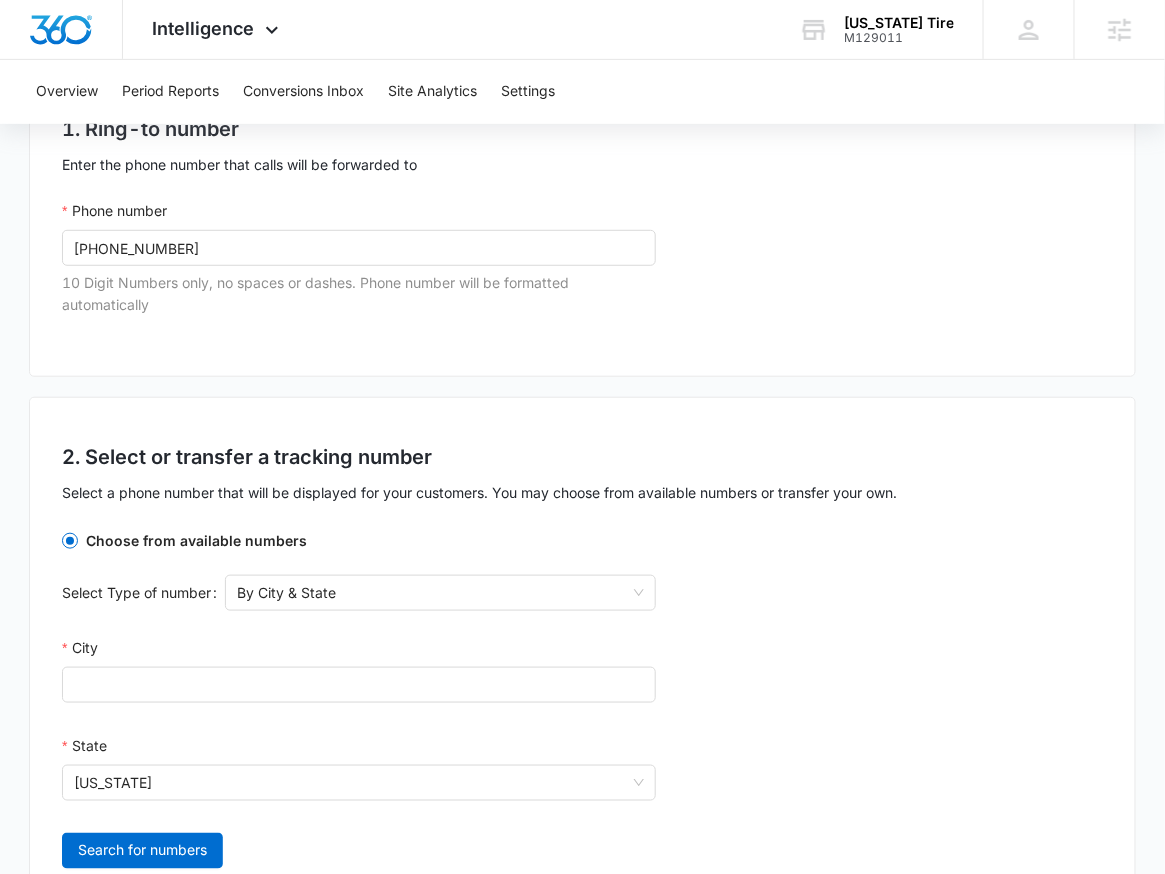 scroll, scrollTop: 225, scrollLeft: 0, axis: vertical 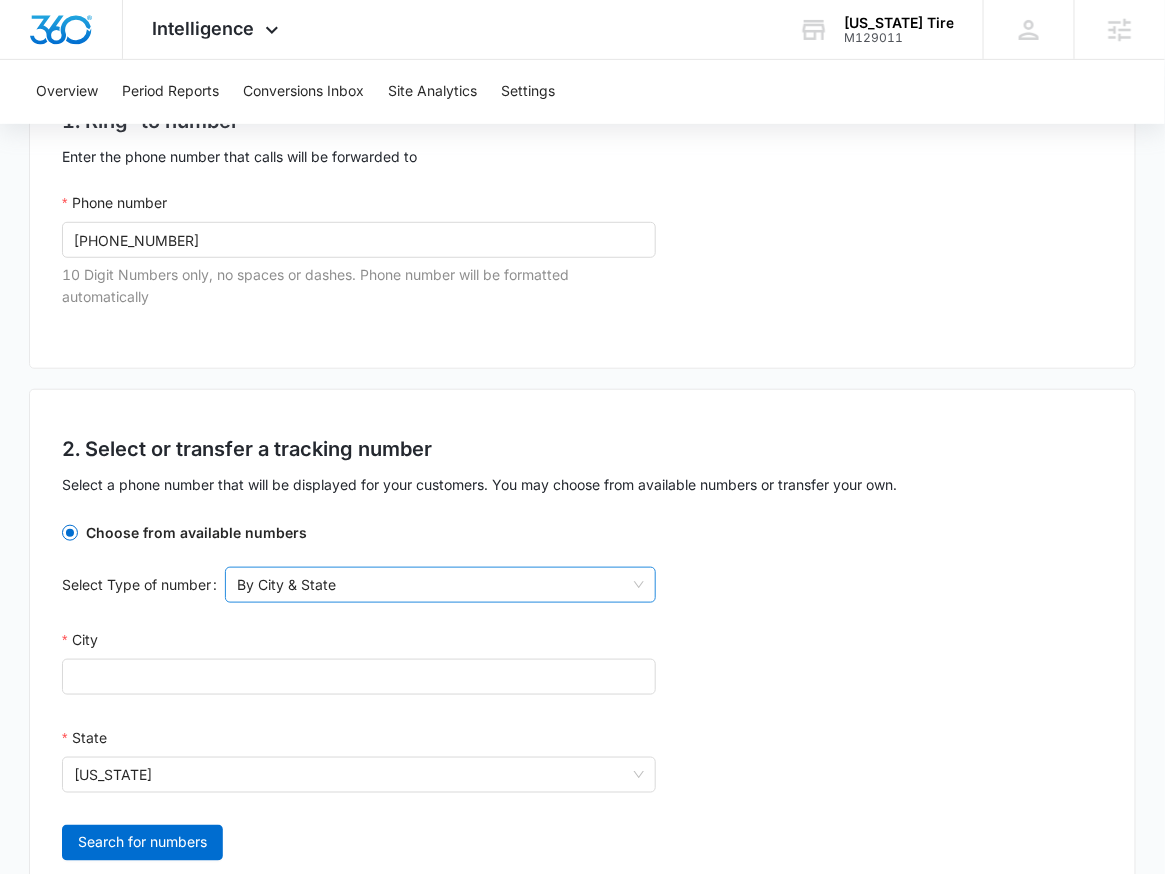 click on "By City & State" at bounding box center (440, 585) 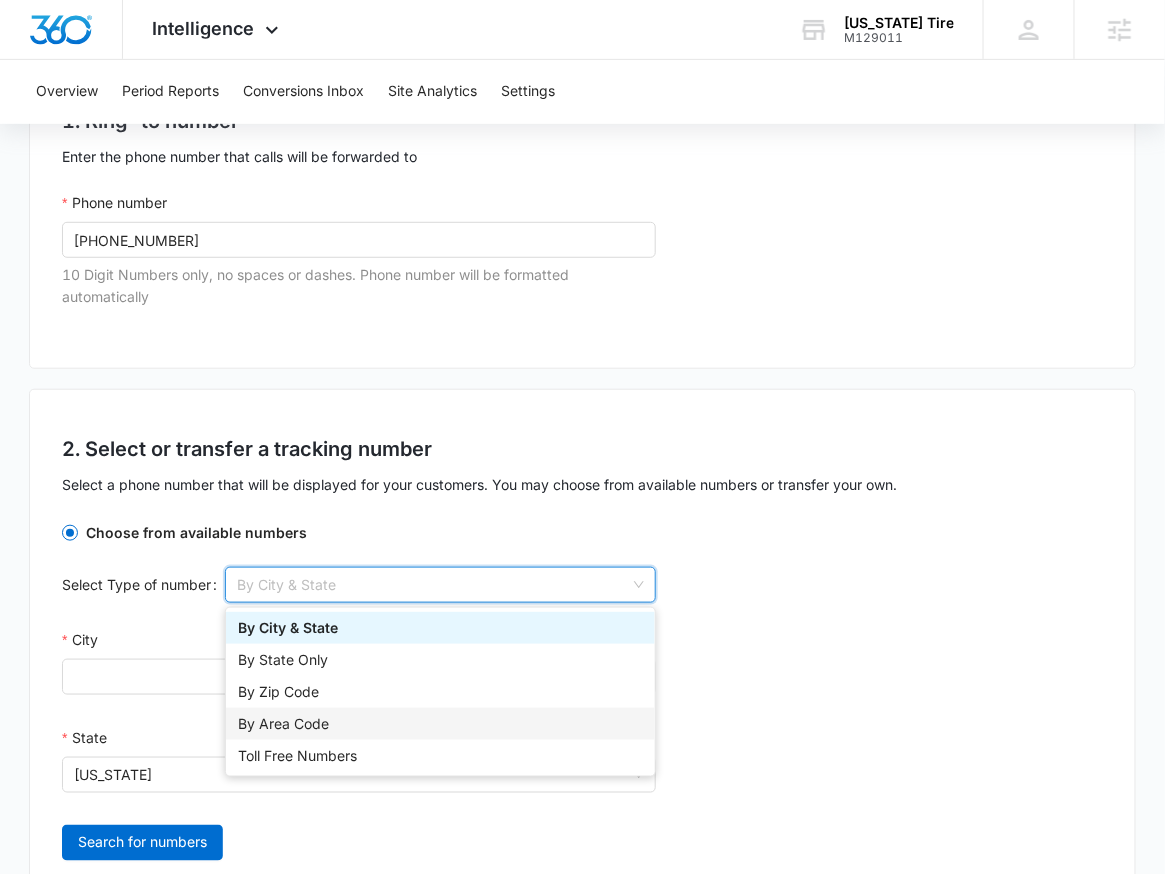 click on "By Area Code" at bounding box center [440, 724] 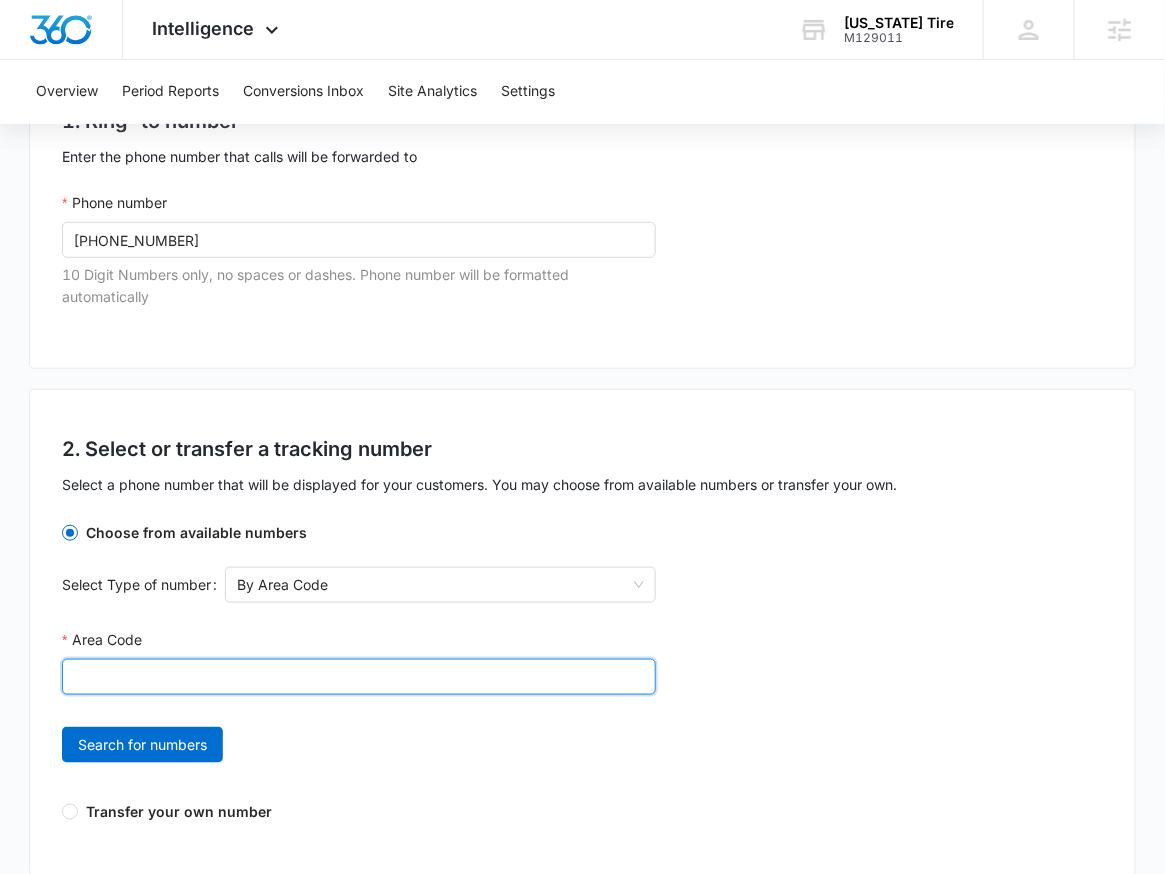 click on "Area Code" at bounding box center (359, 677) 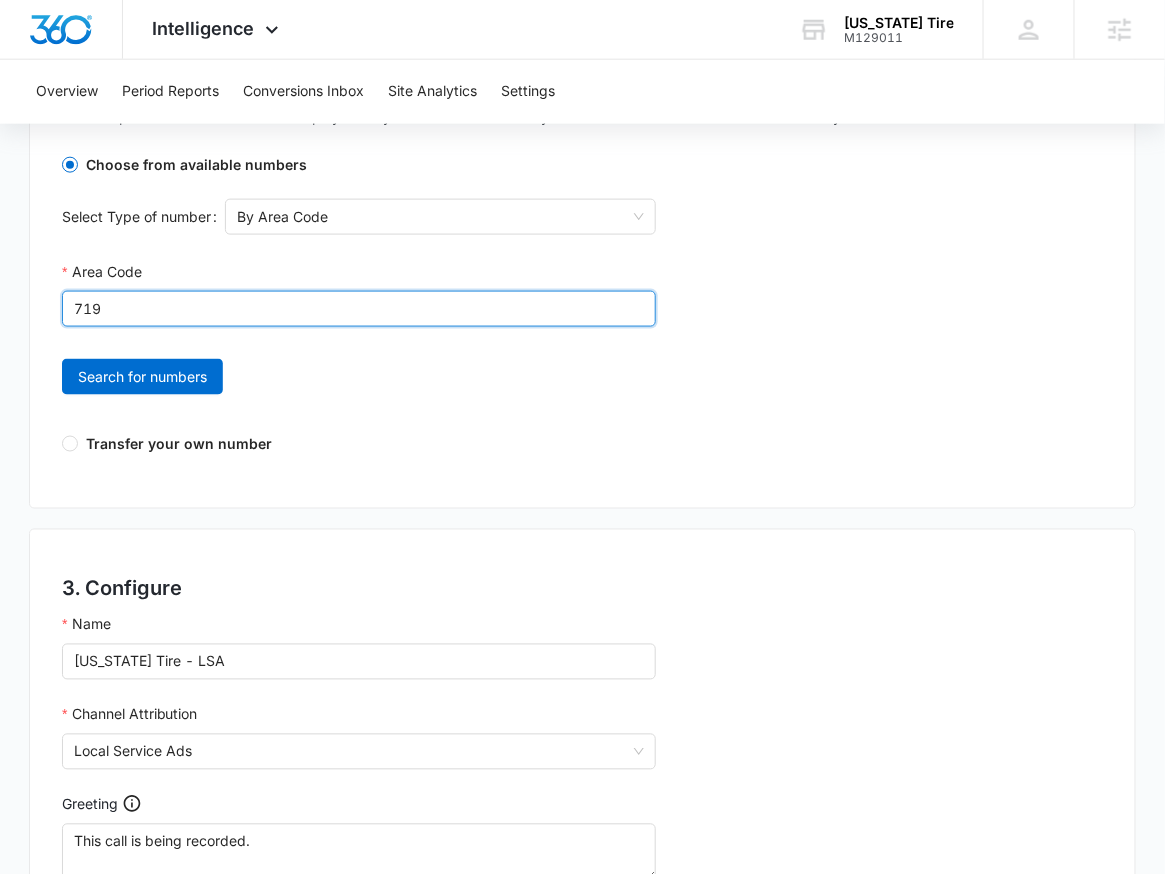 scroll, scrollTop: 530, scrollLeft: 0, axis: vertical 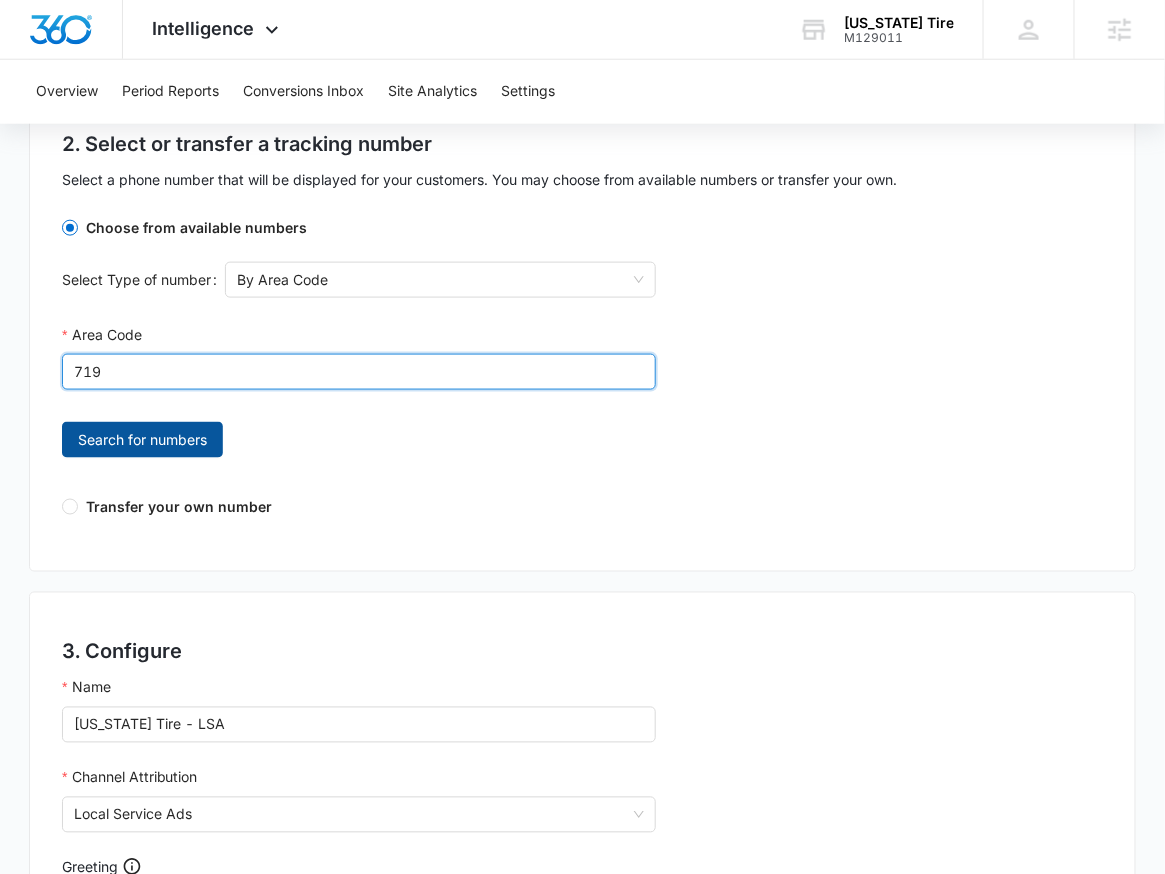 type on "719" 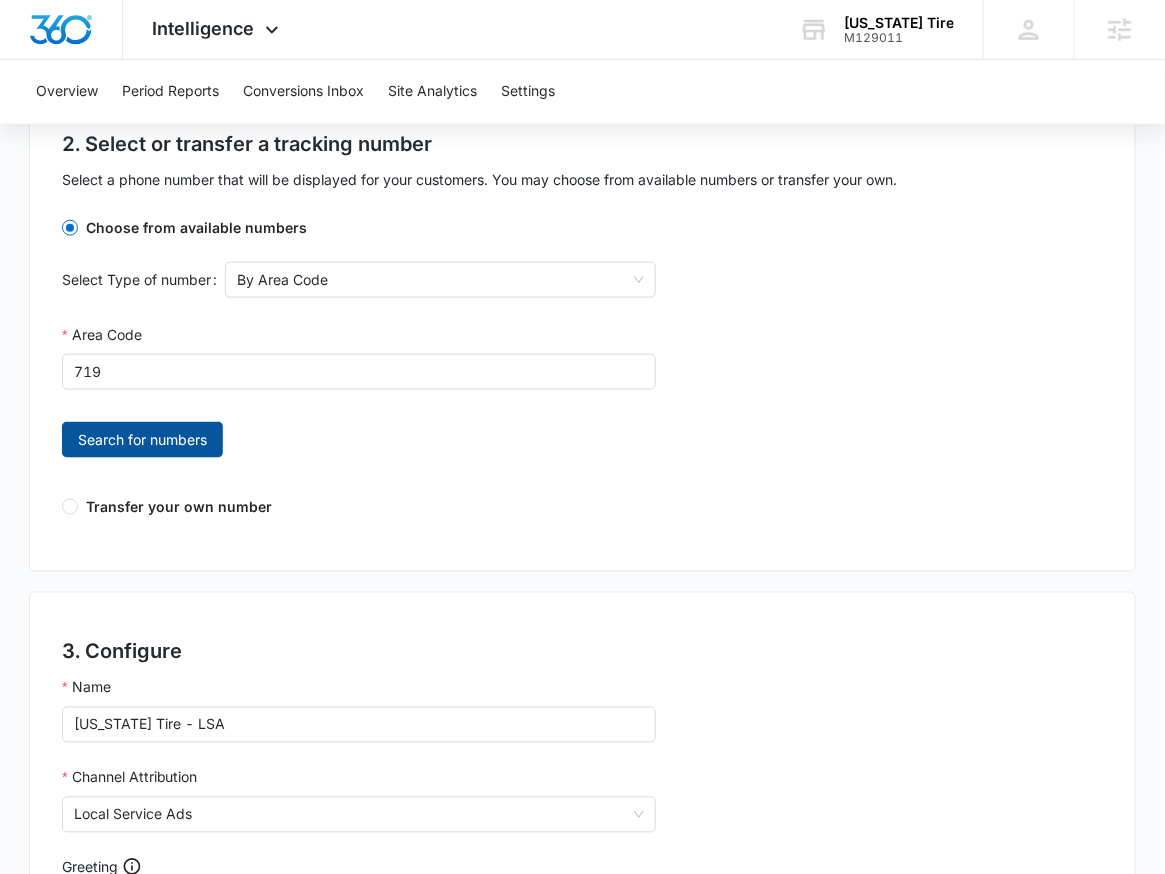 click on "Search for numbers" at bounding box center (142, 440) 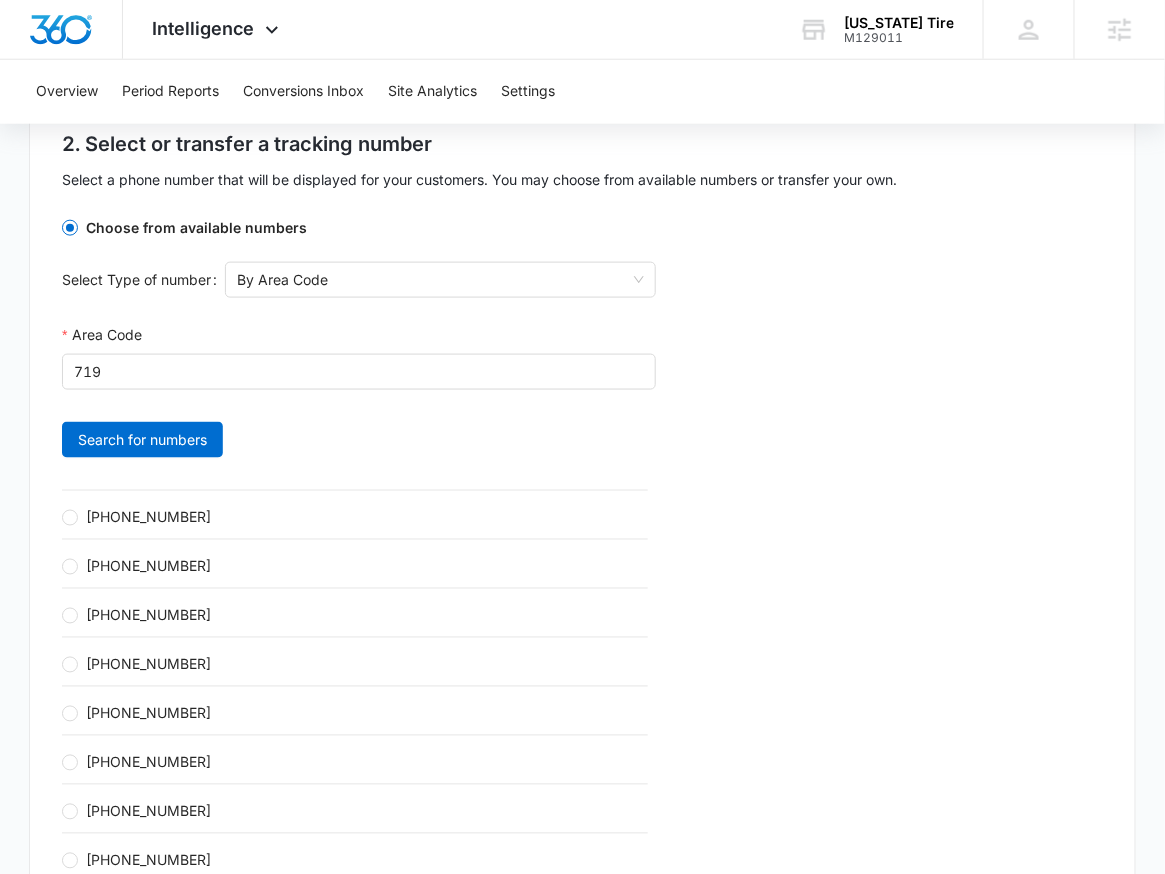 click on "+17192300787" at bounding box center [148, 517] 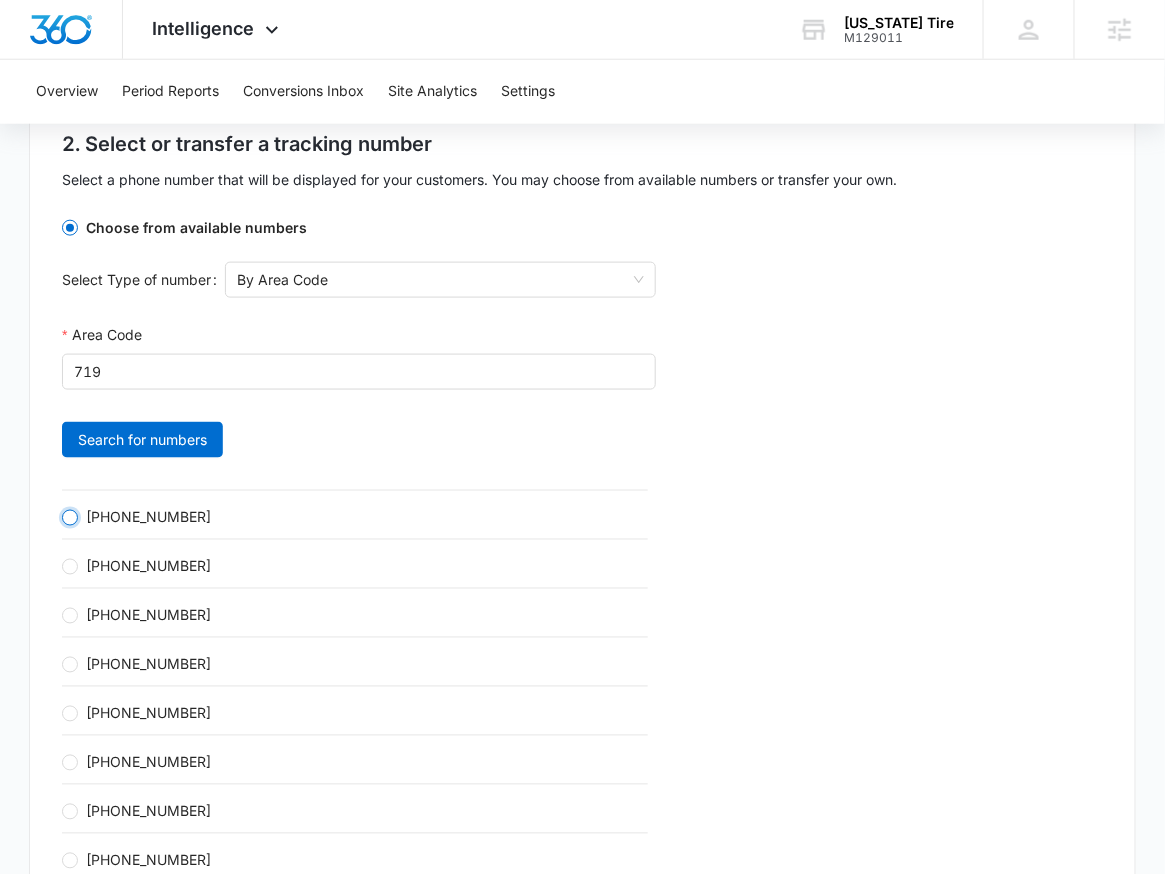 radio on "true" 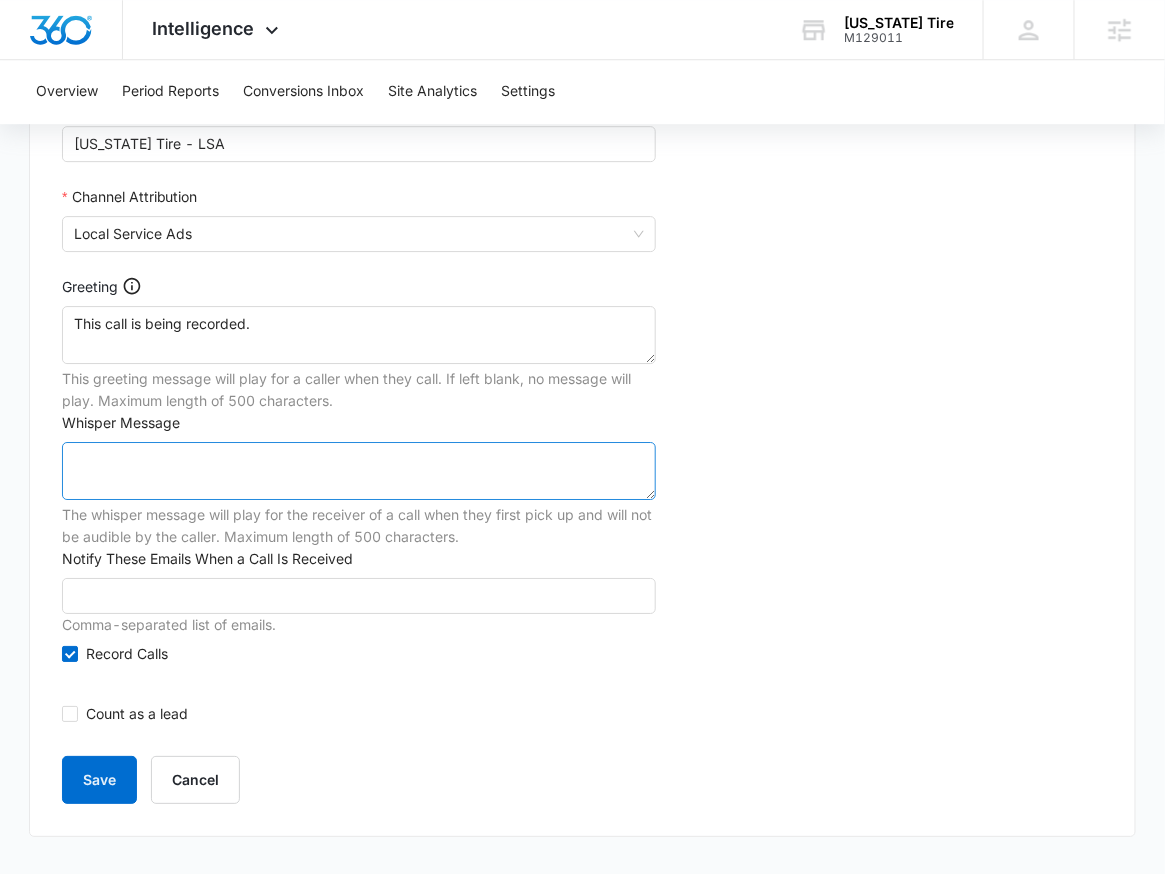 scroll, scrollTop: 1636, scrollLeft: 0, axis: vertical 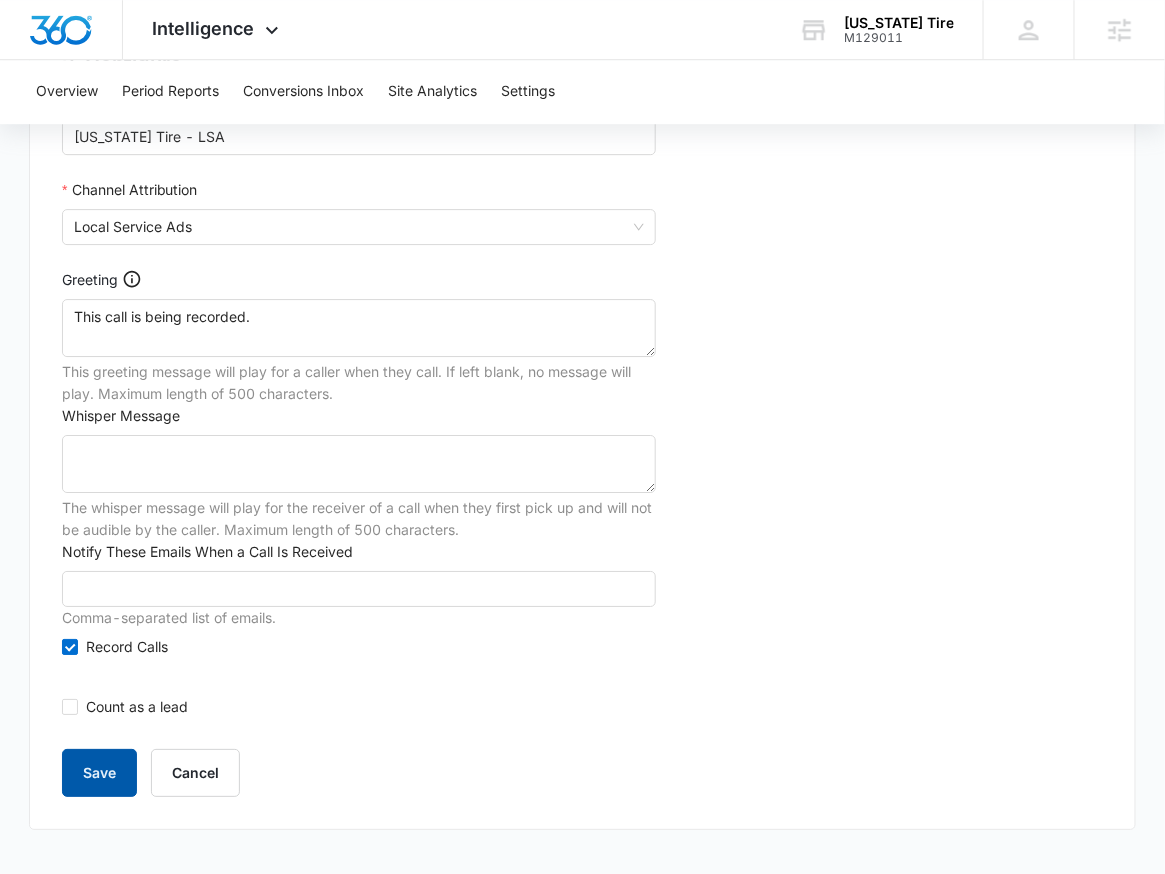 click on "Save" at bounding box center (99, 773) 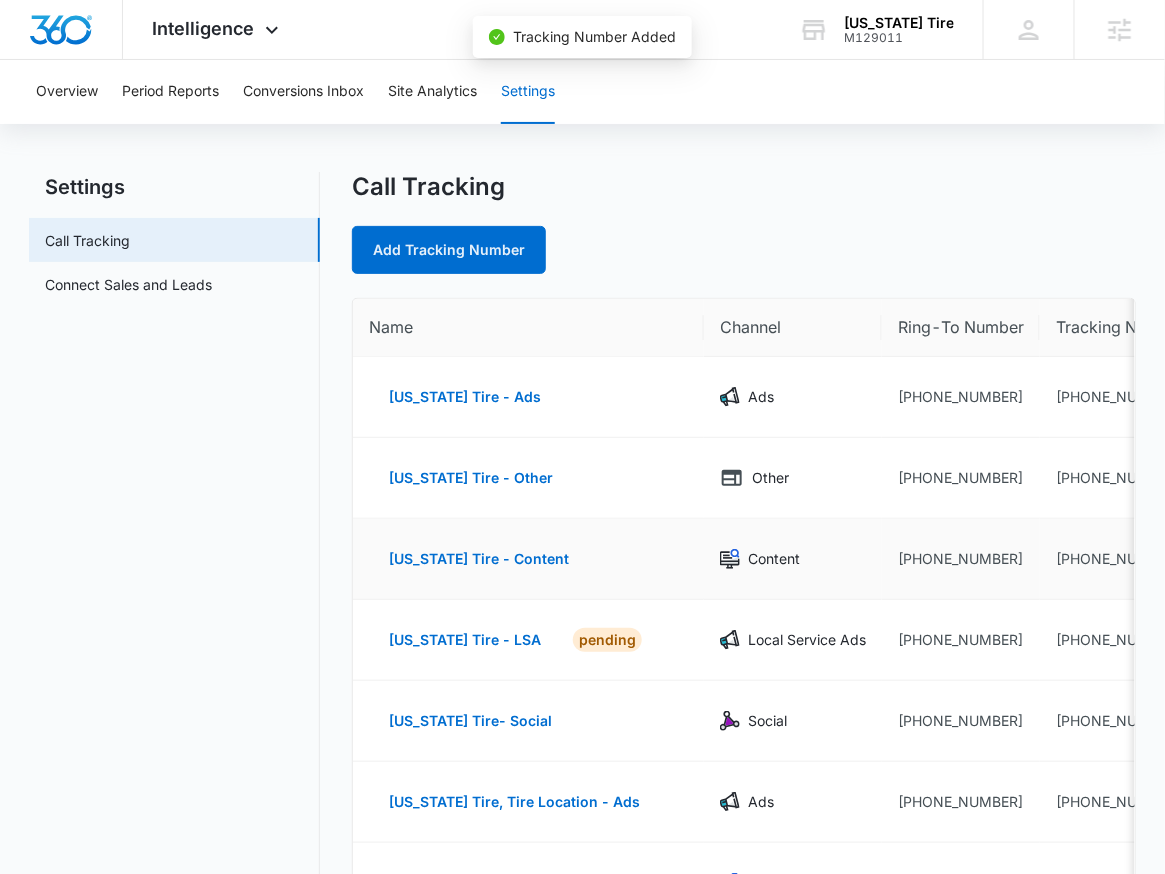 scroll, scrollTop: 40, scrollLeft: 0, axis: vertical 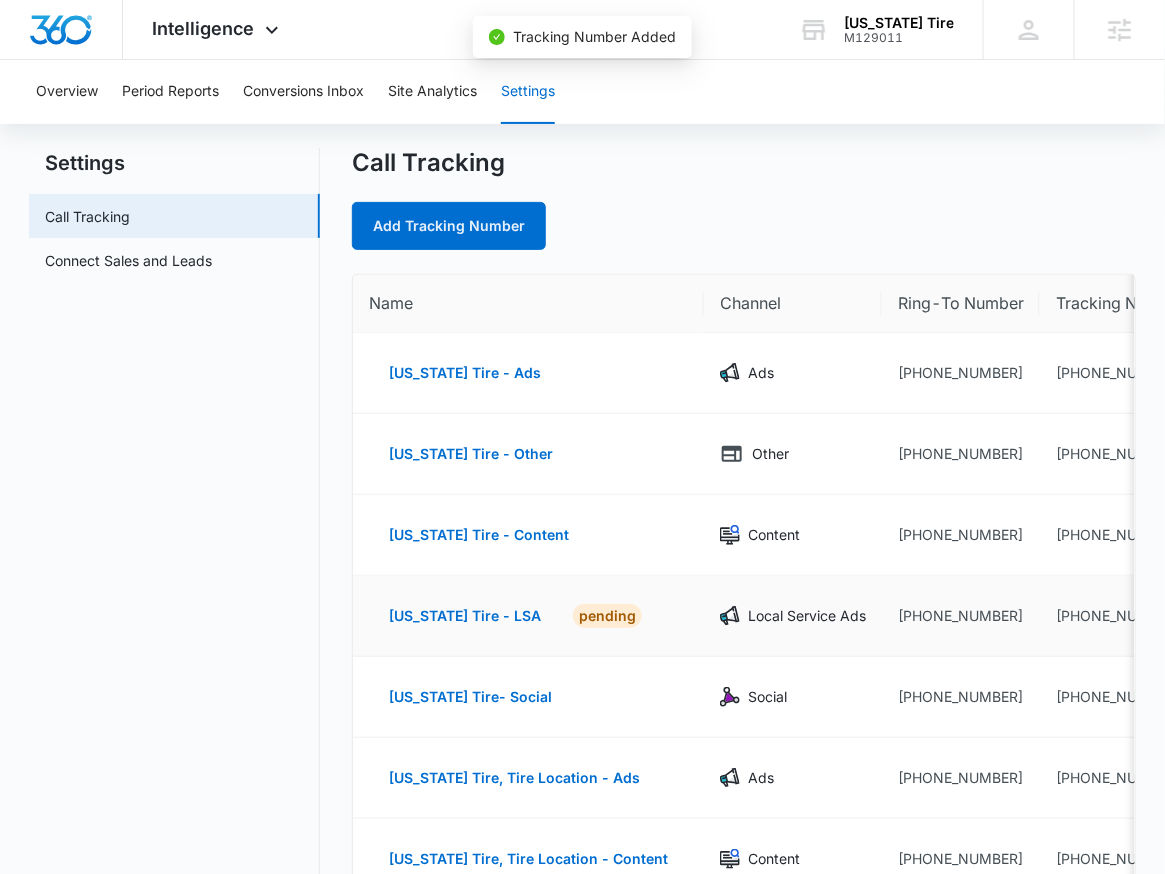 click on "+17199888473" at bounding box center [961, 616] 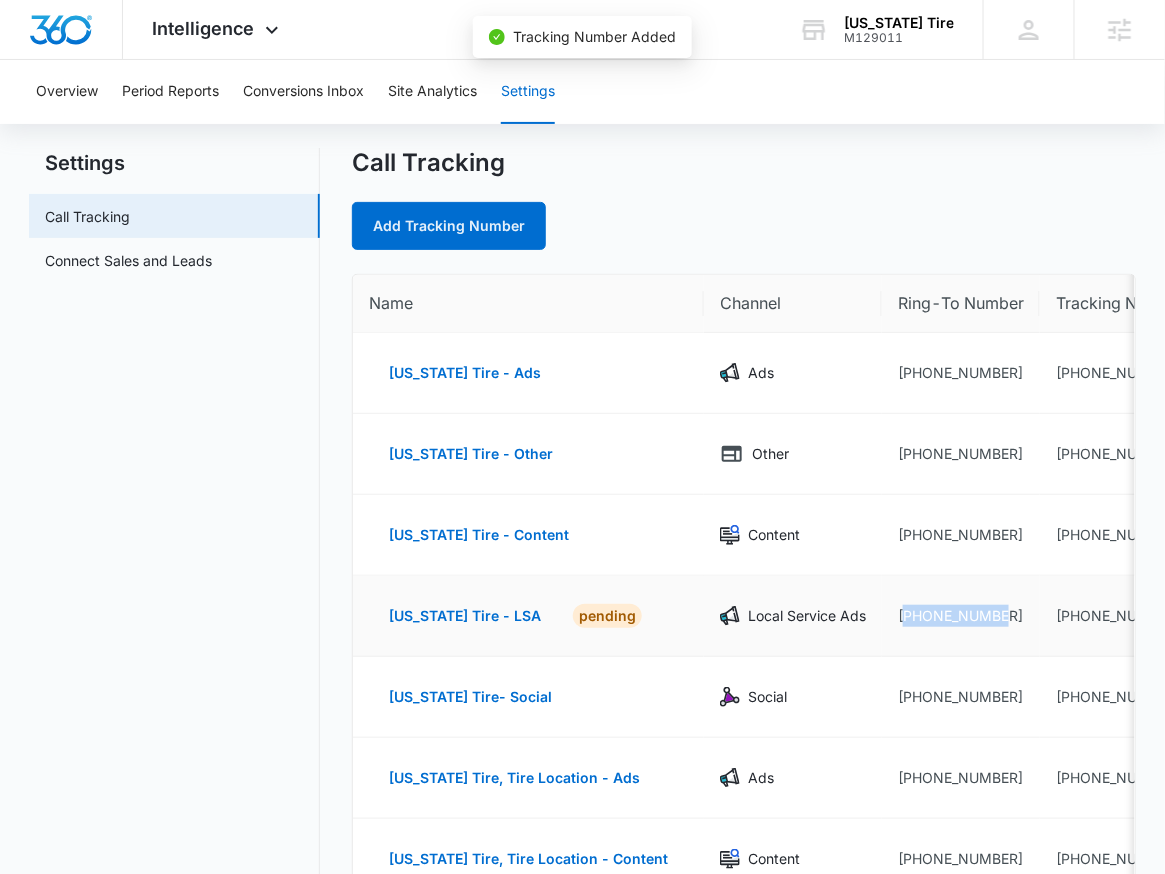 click on "+17199888473" at bounding box center [961, 616] 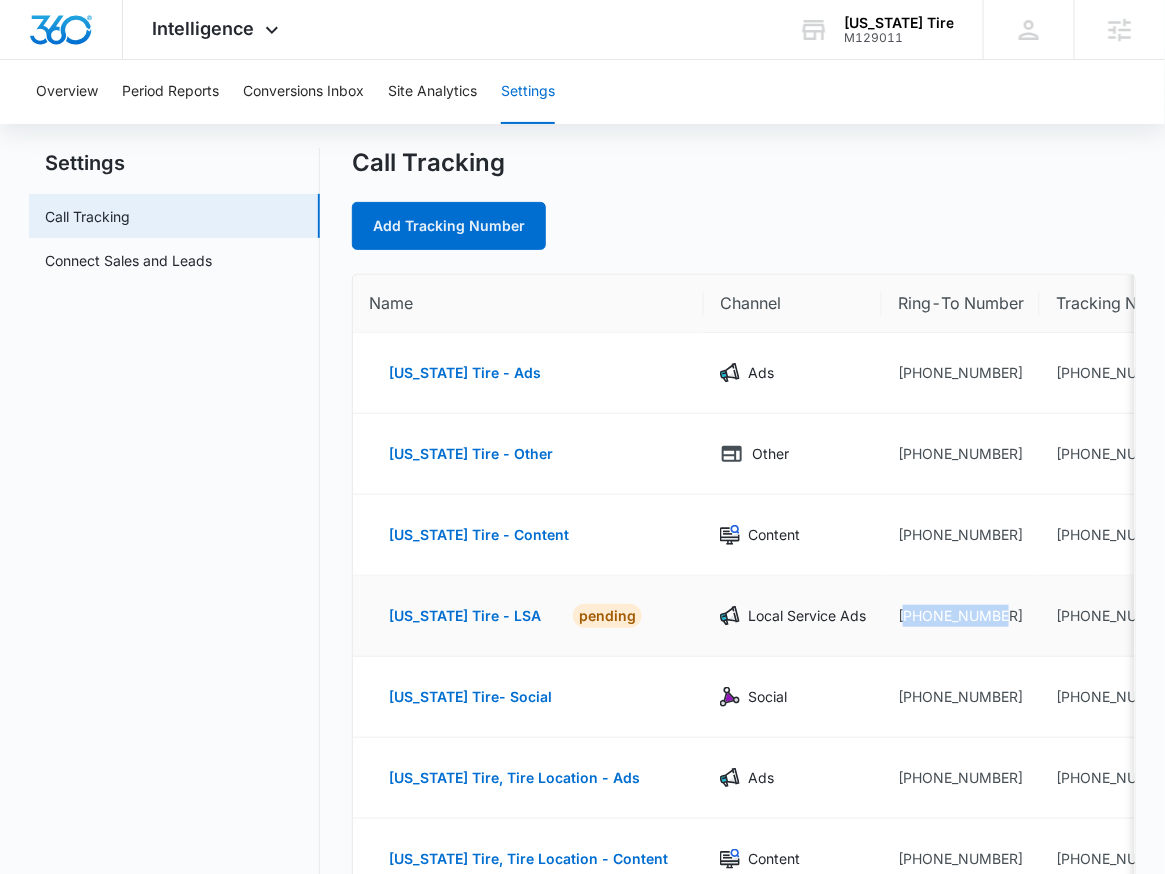 click on "+17199888473" at bounding box center [961, 616] 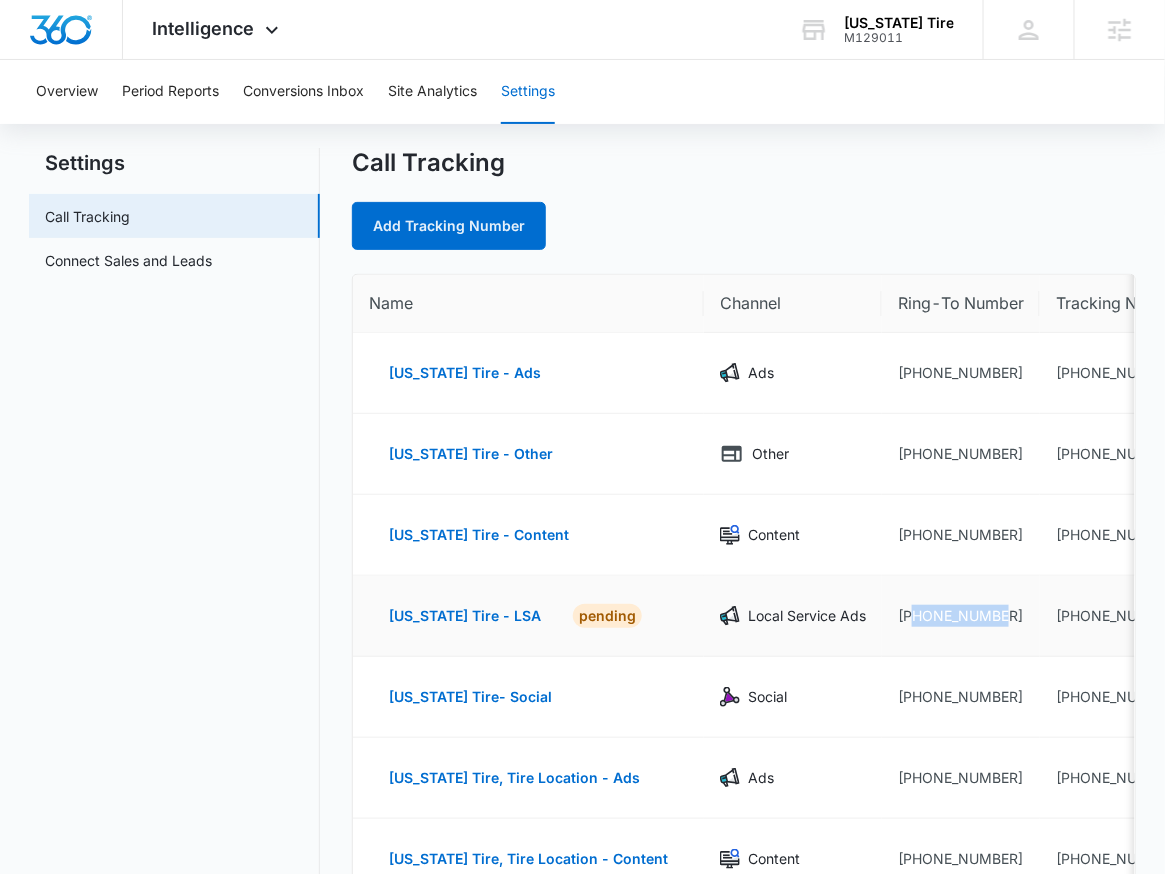drag, startPoint x: 988, startPoint y: 617, endPoint x: 897, endPoint y: 622, distance: 91.13726 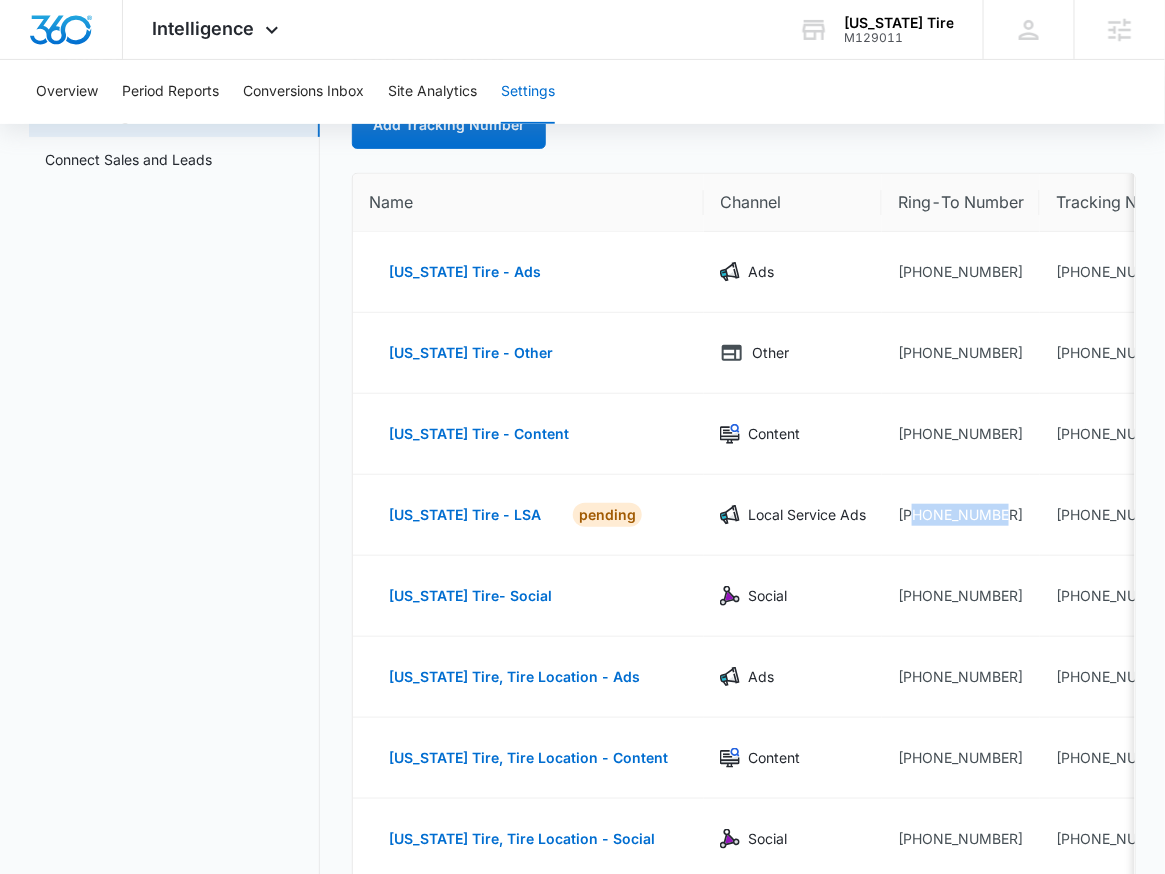 scroll, scrollTop: 394, scrollLeft: 0, axis: vertical 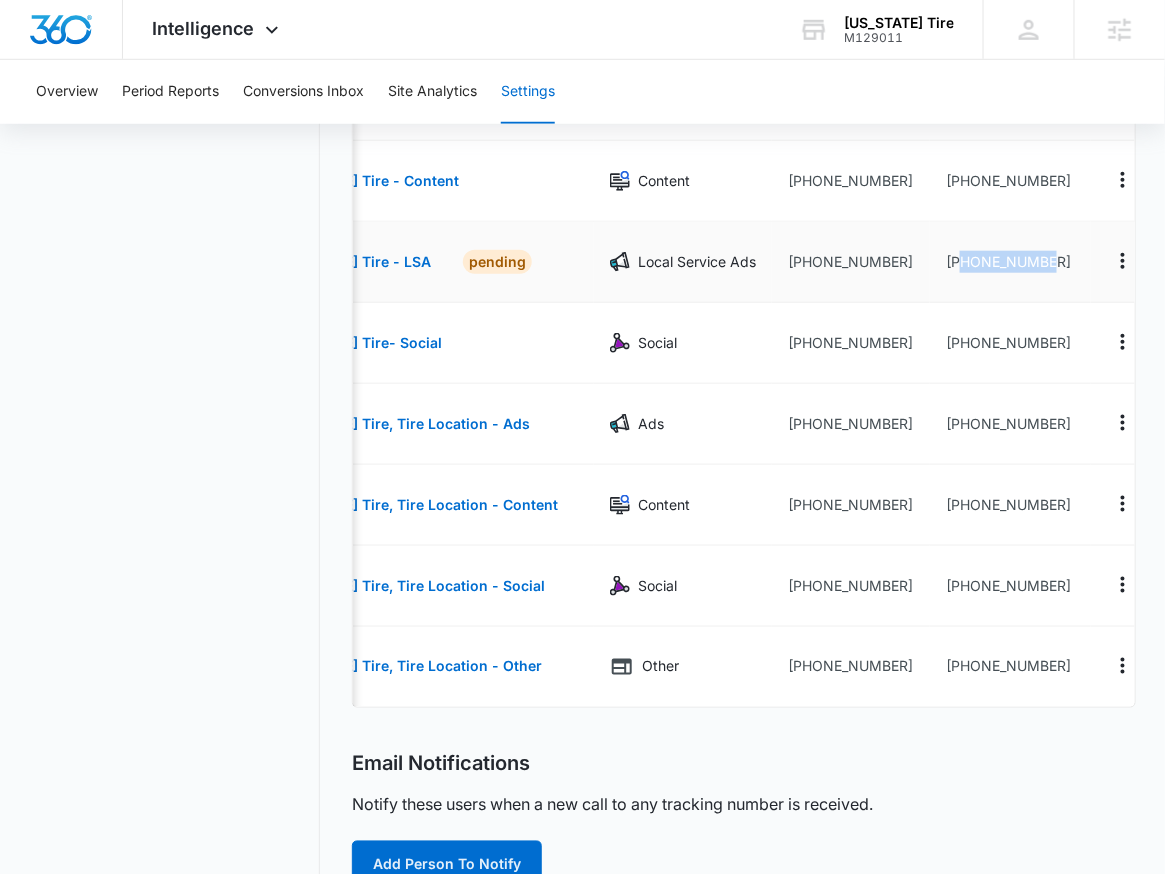 drag, startPoint x: 1055, startPoint y: 256, endPoint x: 1046, endPoint y: 263, distance: 11.401754 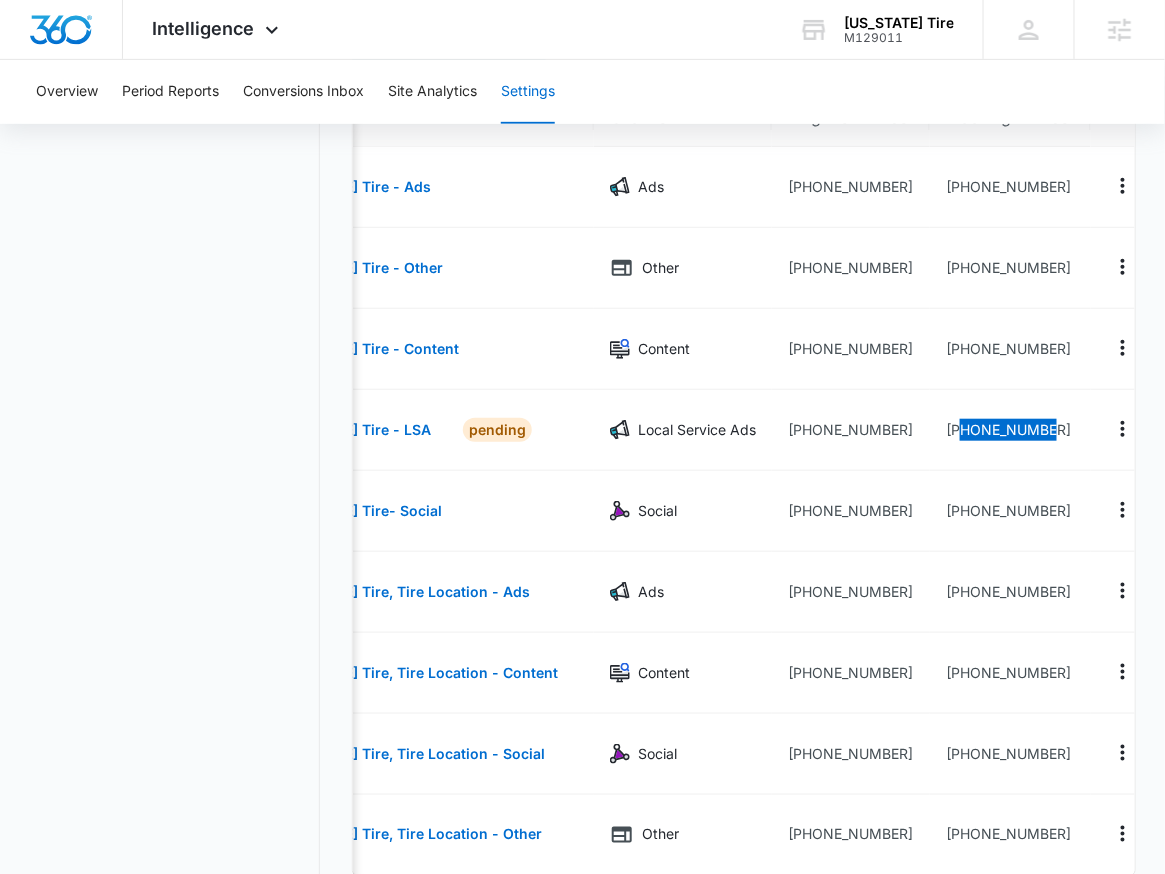 scroll, scrollTop: 0, scrollLeft: 0, axis: both 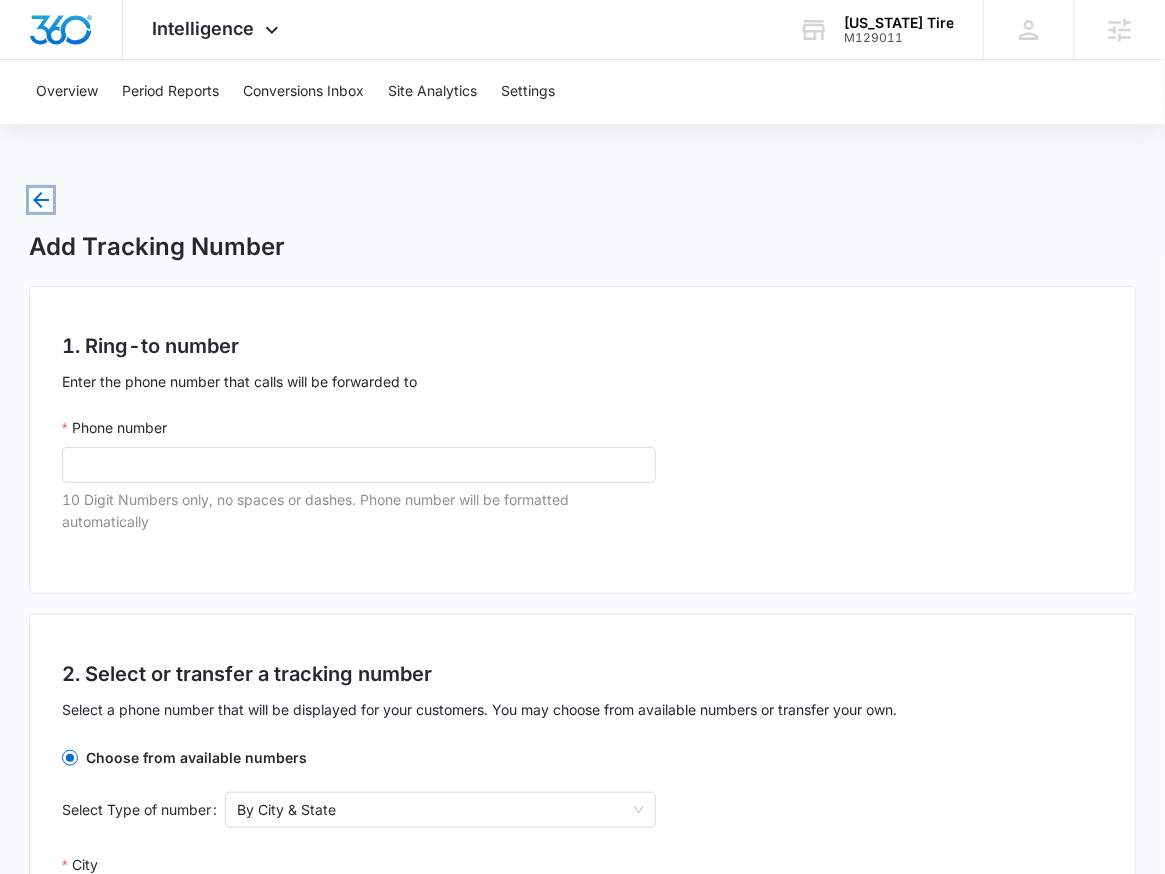 click 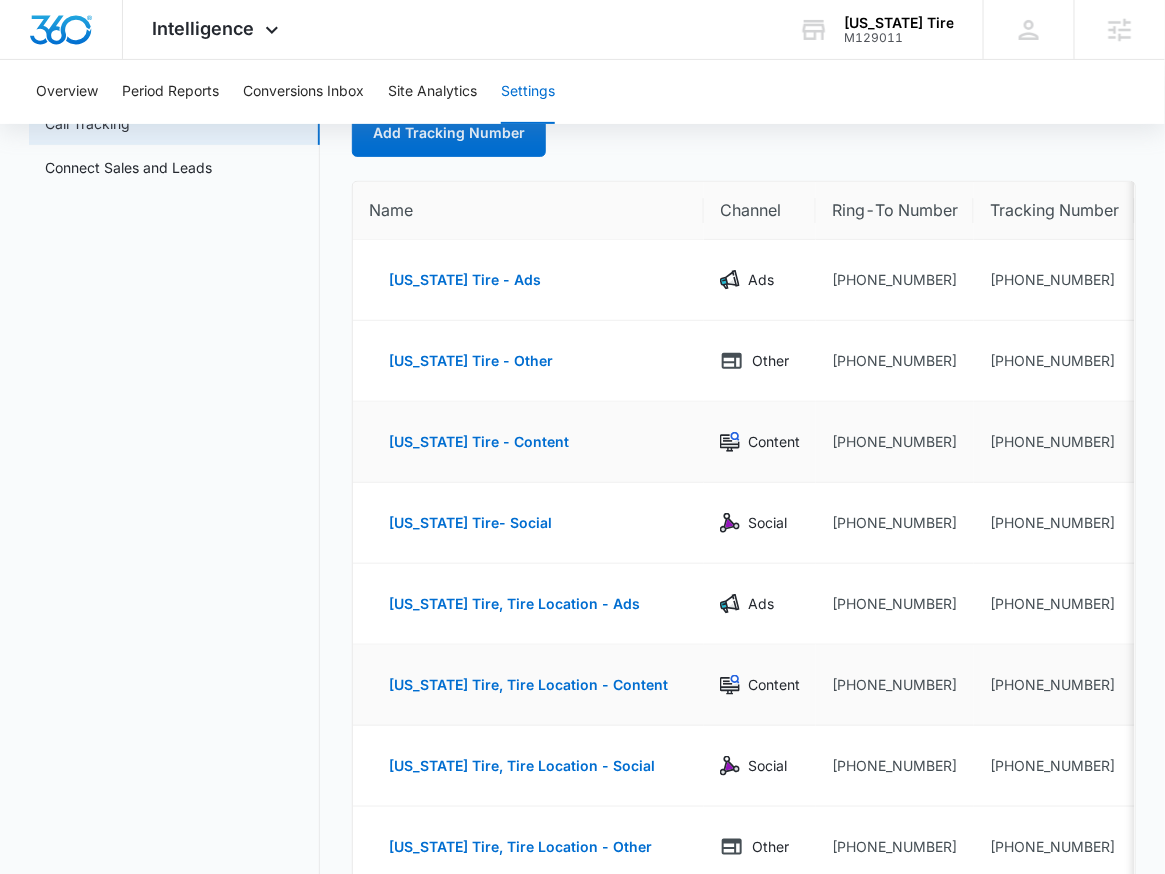 scroll, scrollTop: 116, scrollLeft: 0, axis: vertical 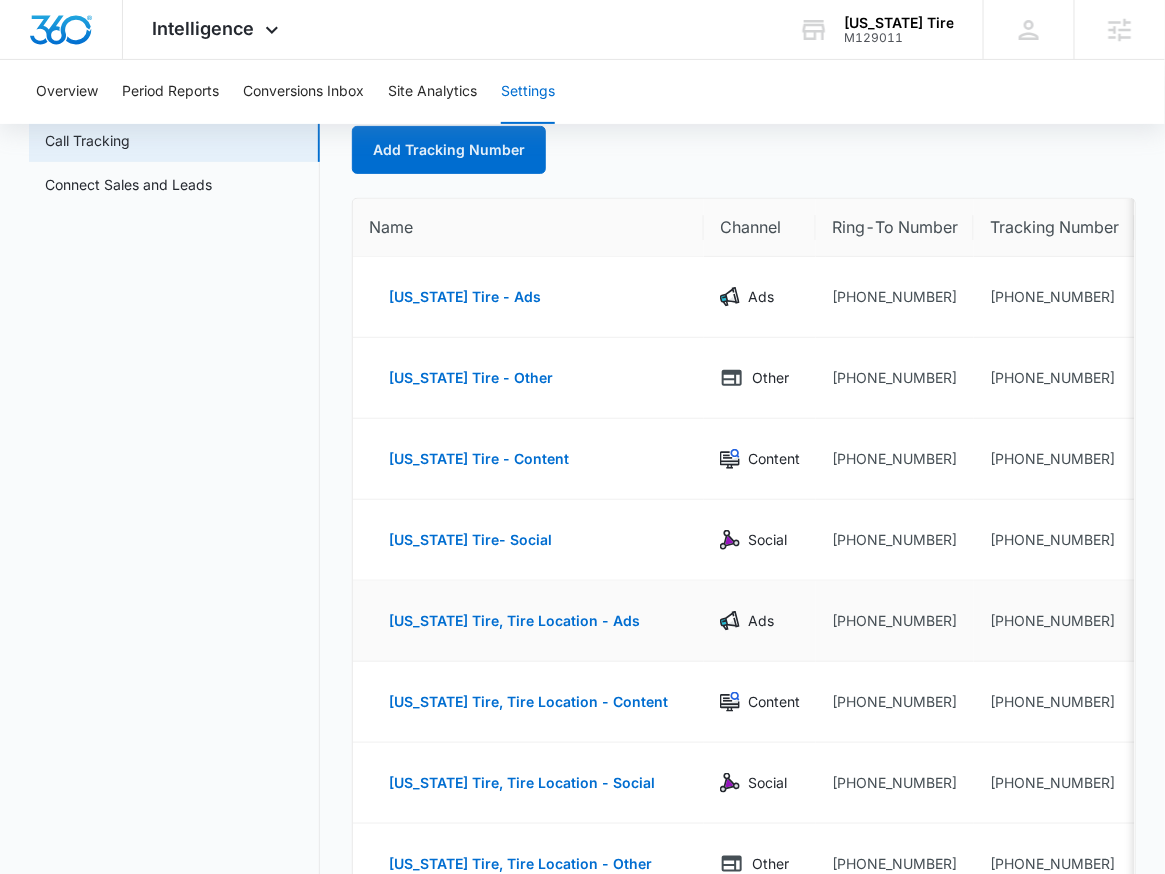 click on "+17192251140" at bounding box center (895, 621) 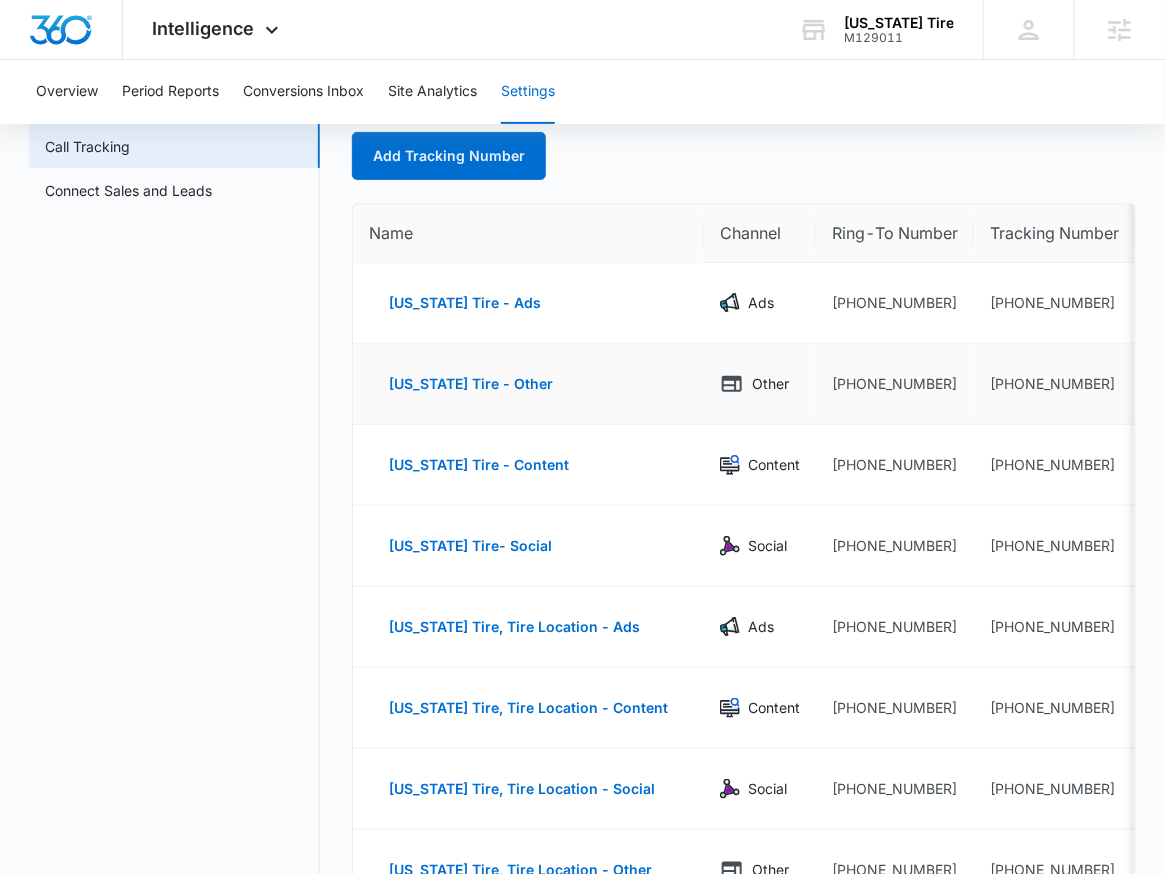 scroll, scrollTop: 0, scrollLeft: 0, axis: both 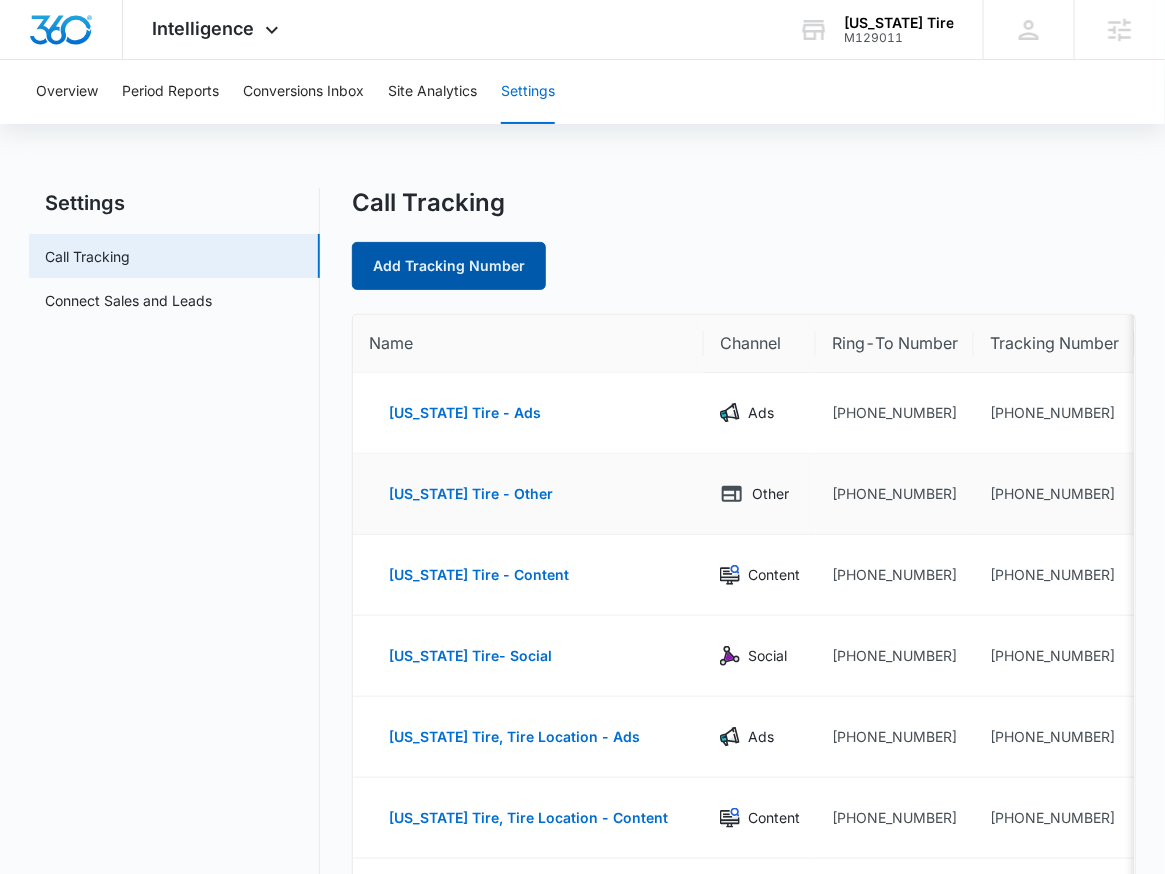 click on "Add Tracking Number" at bounding box center (449, 266) 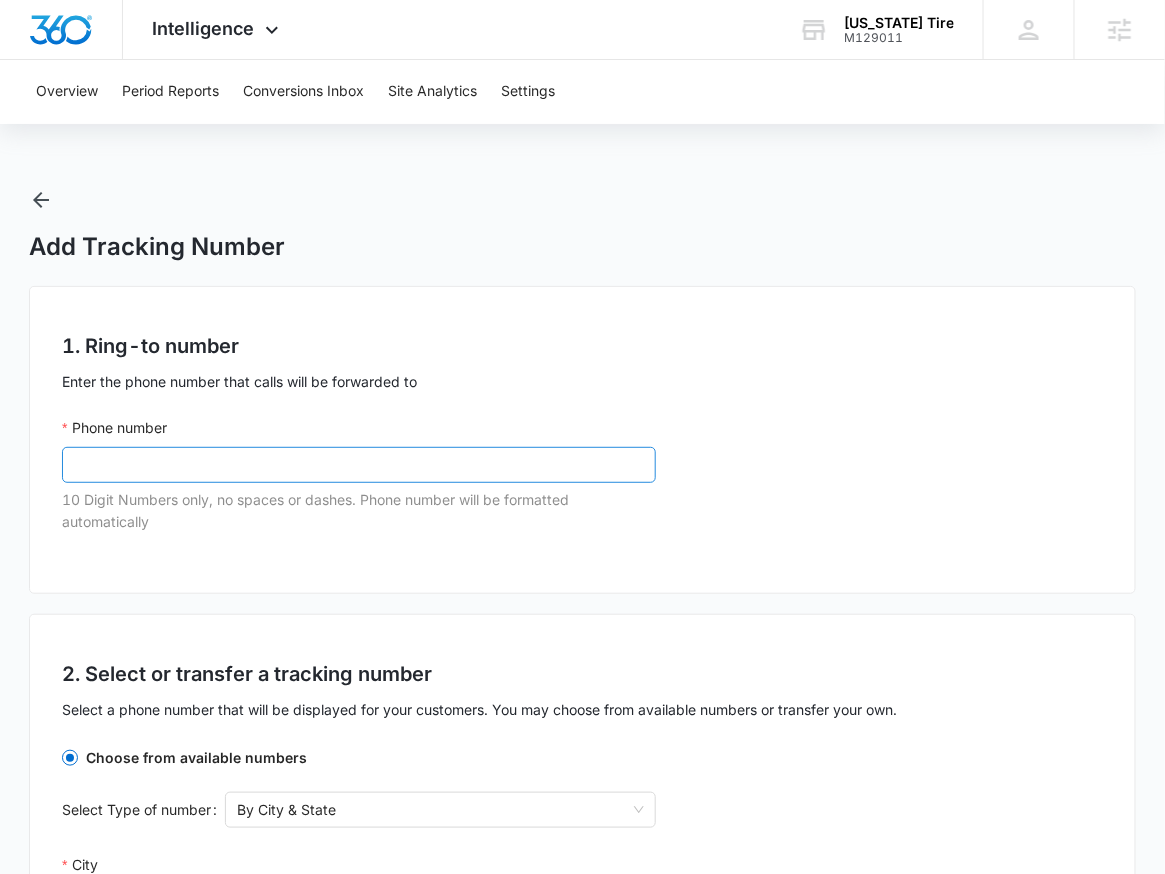 click on "Phone number" at bounding box center [359, 465] 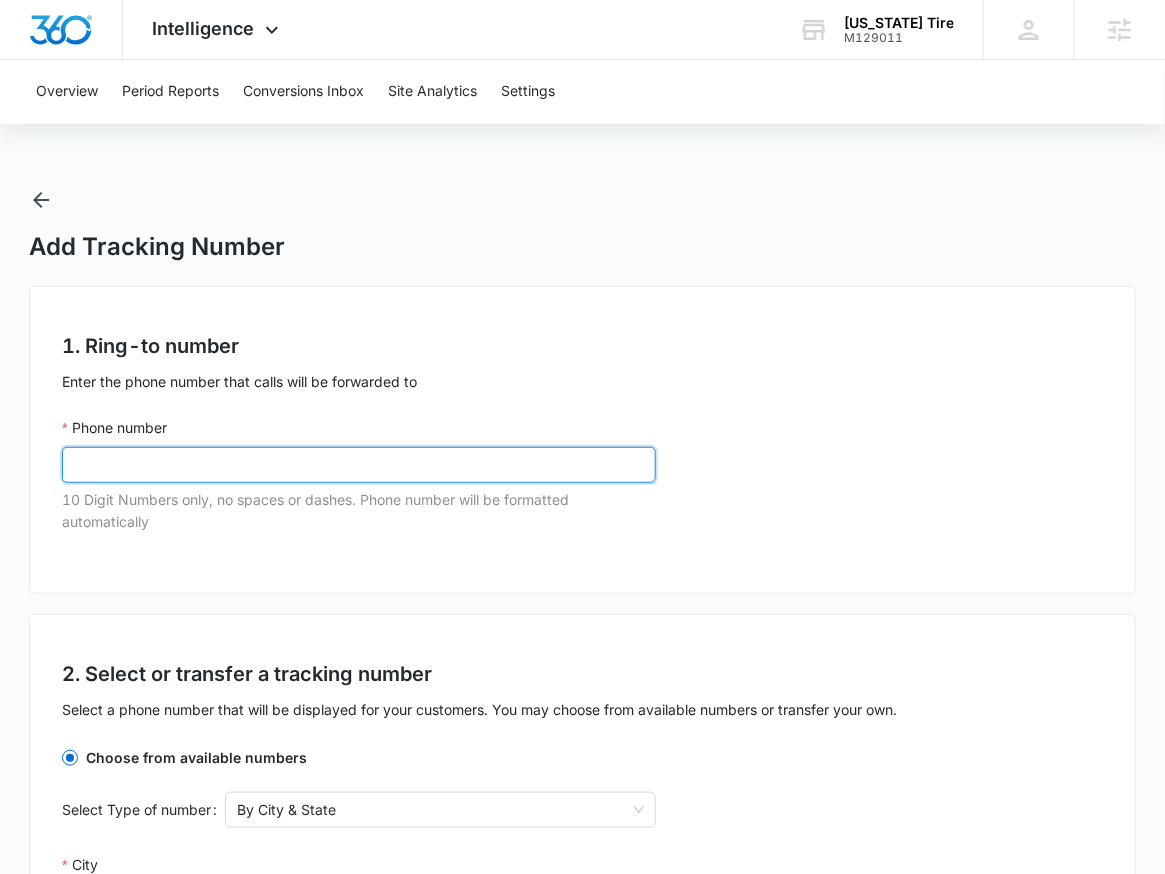 paste on "(719) 988-8473" 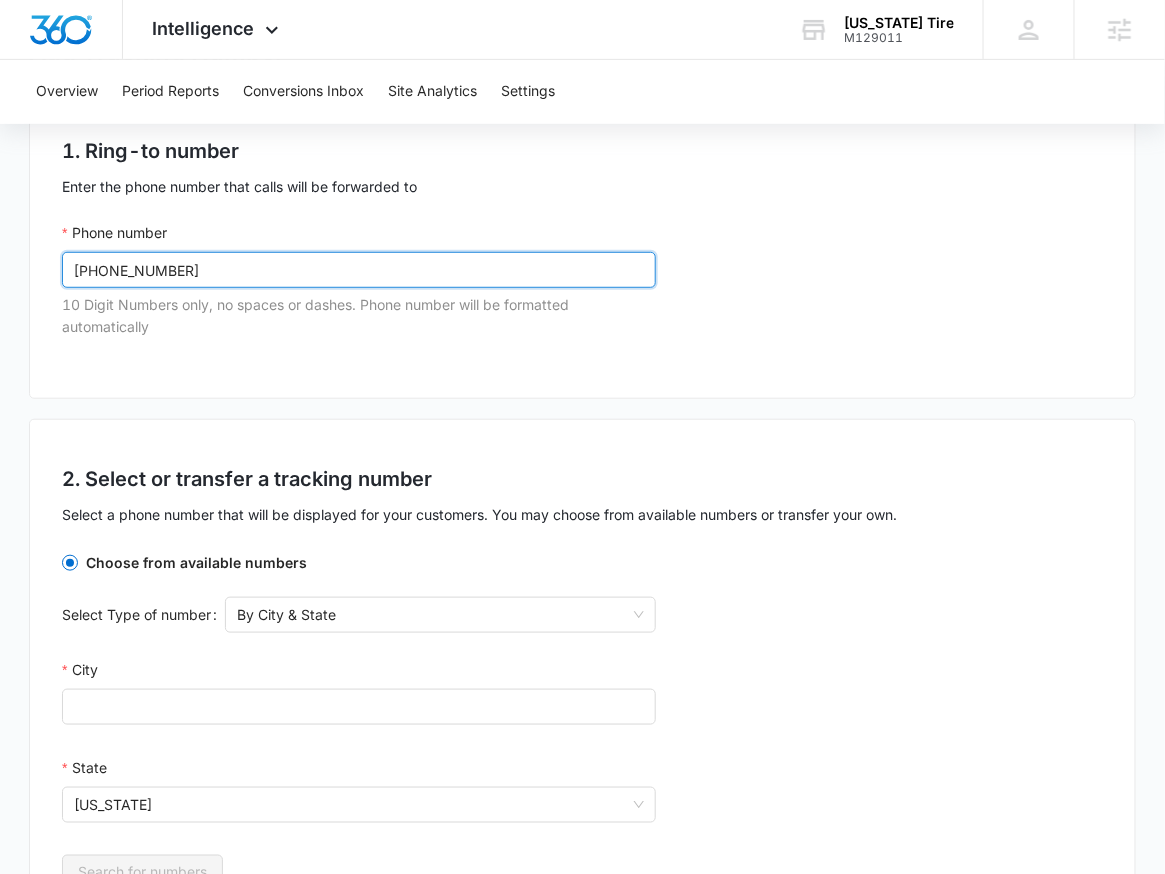 scroll, scrollTop: 196, scrollLeft: 0, axis: vertical 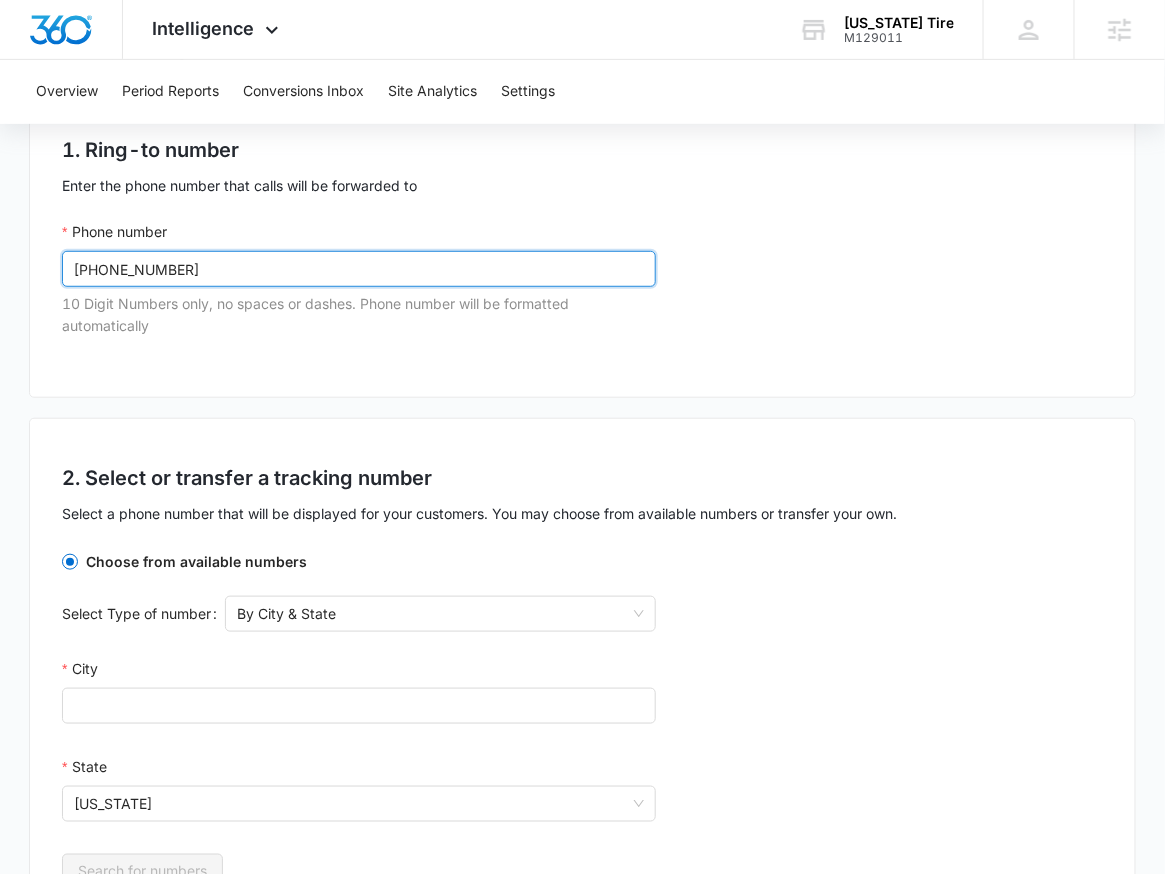 type on "(719) 988-8473" 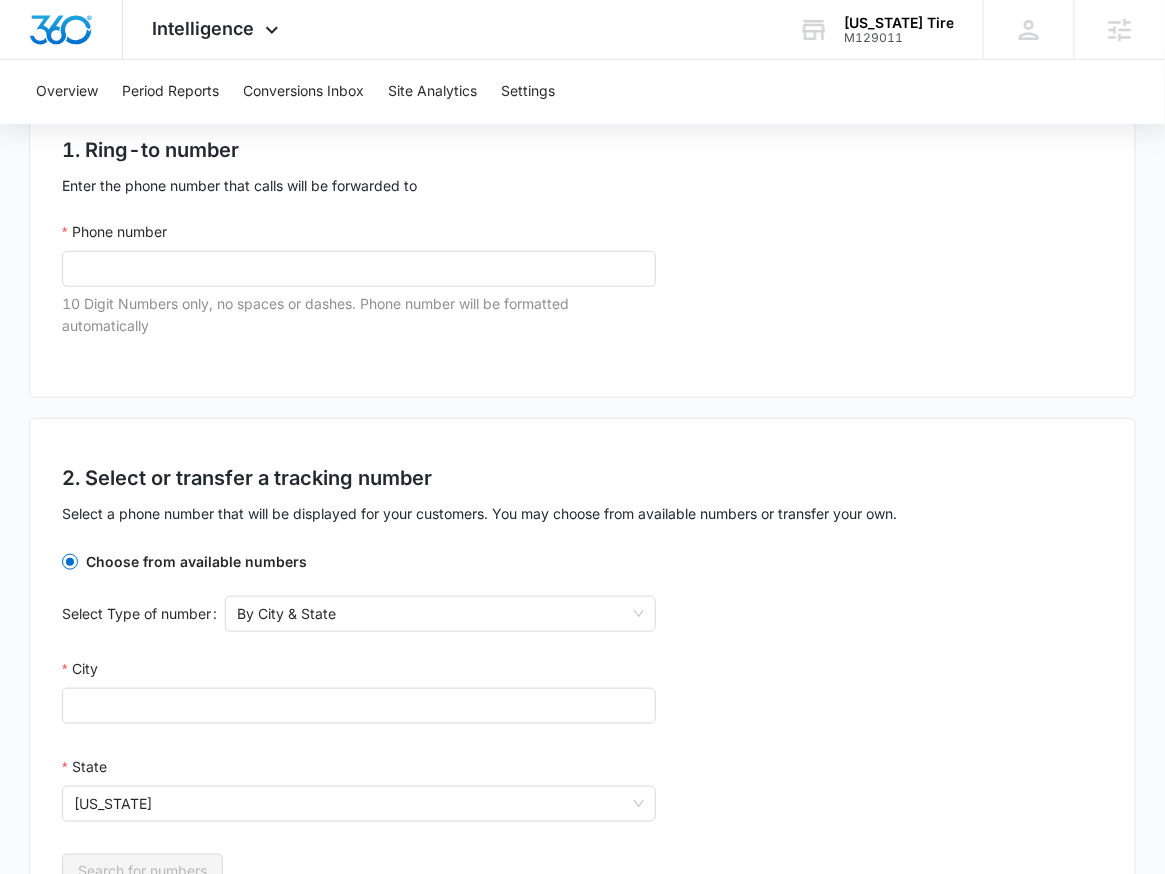 click on "Phone number 10 Digit Numbers only, no spaces or dashes. Phone number will be formatted automatically" at bounding box center [359, 281] 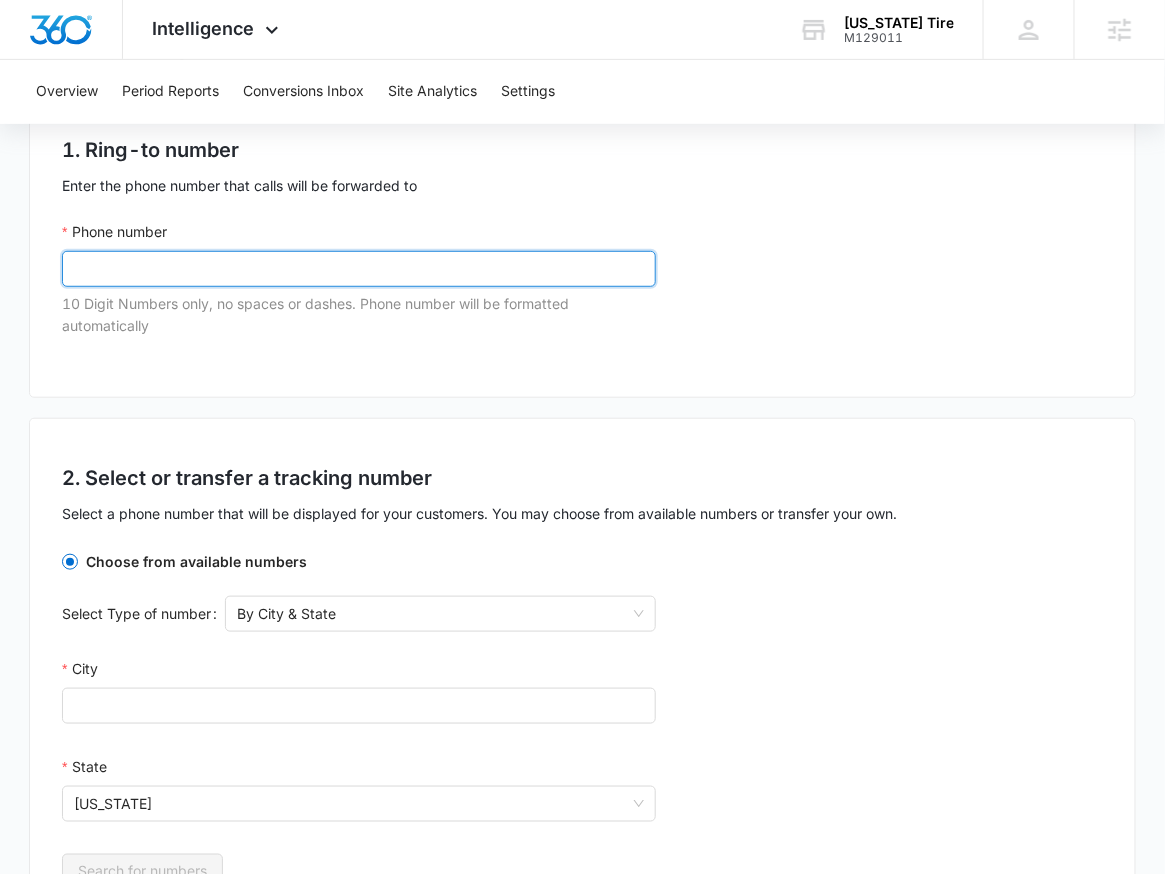 click on "Phone number" at bounding box center [359, 269] 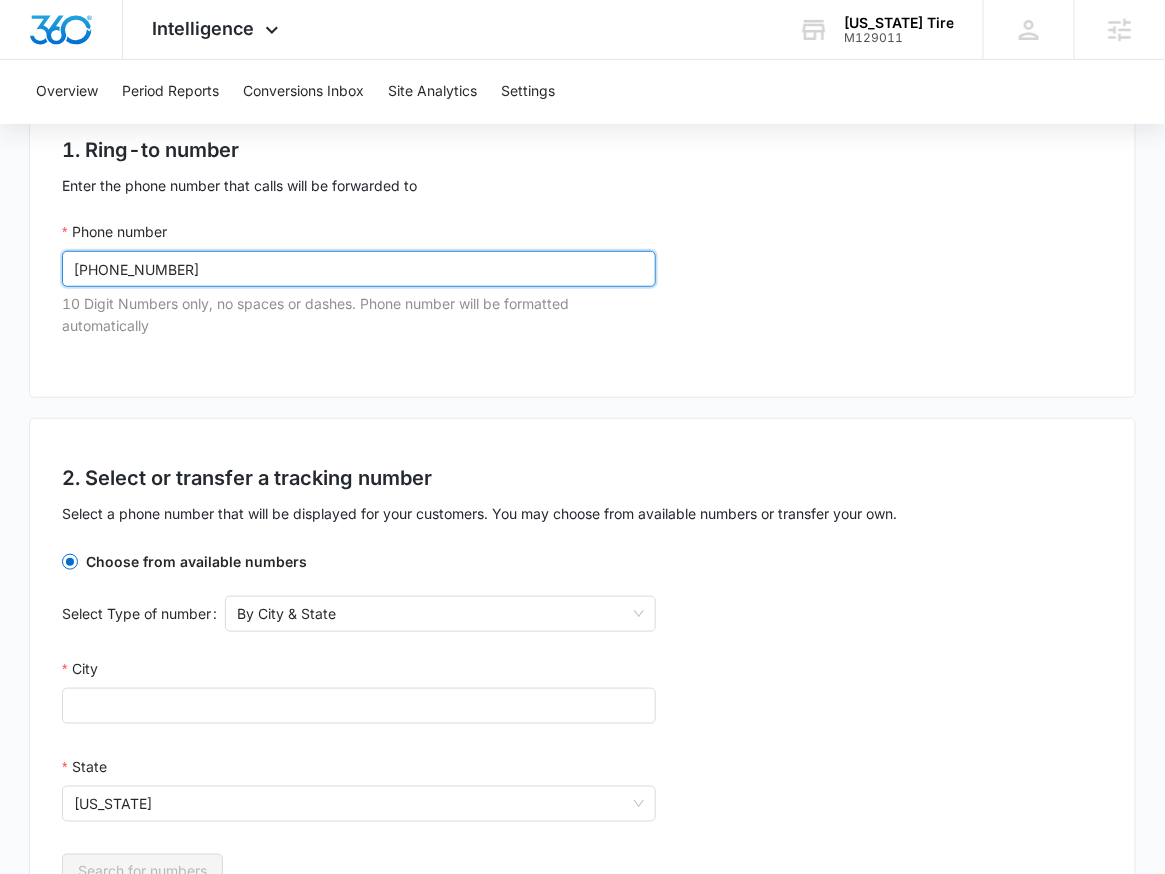 click on "(719) 988-8473" at bounding box center (359, 269) 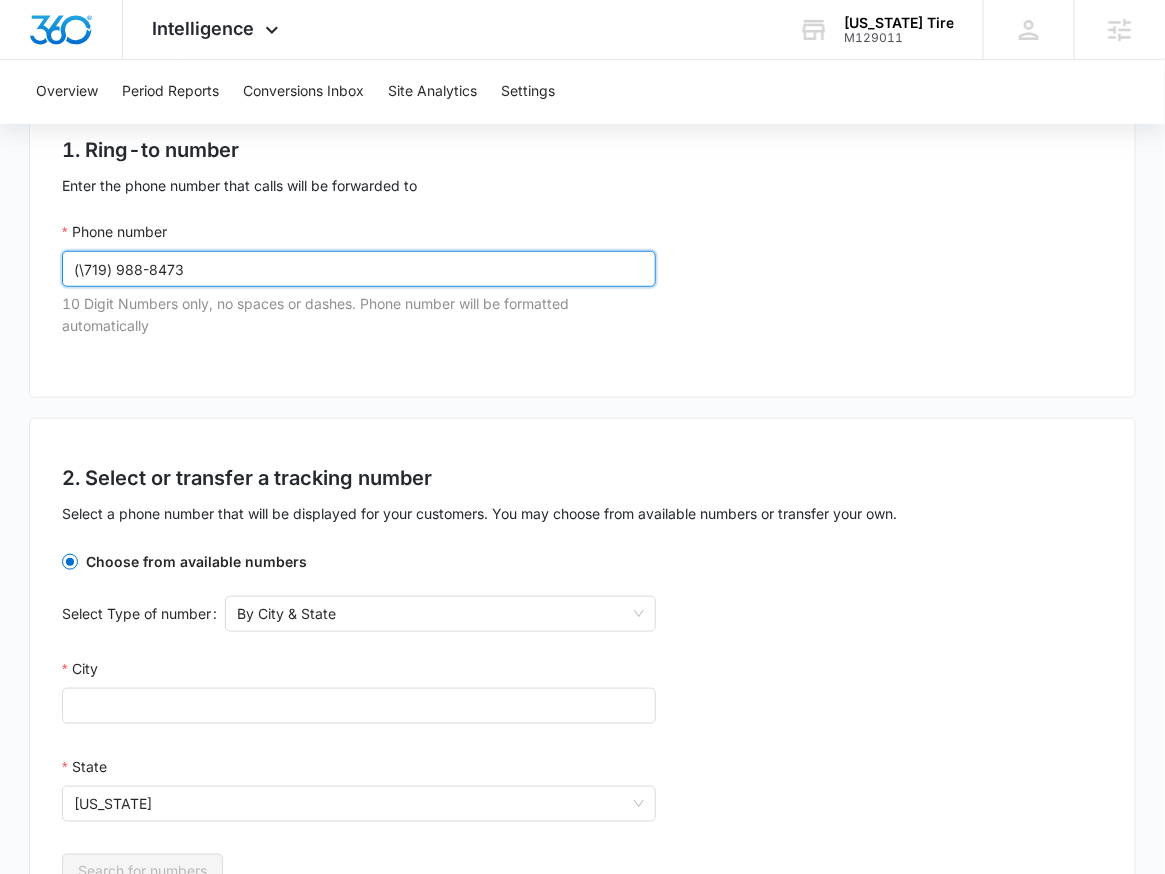 click on "(\719) 988-8473" at bounding box center (359, 269) 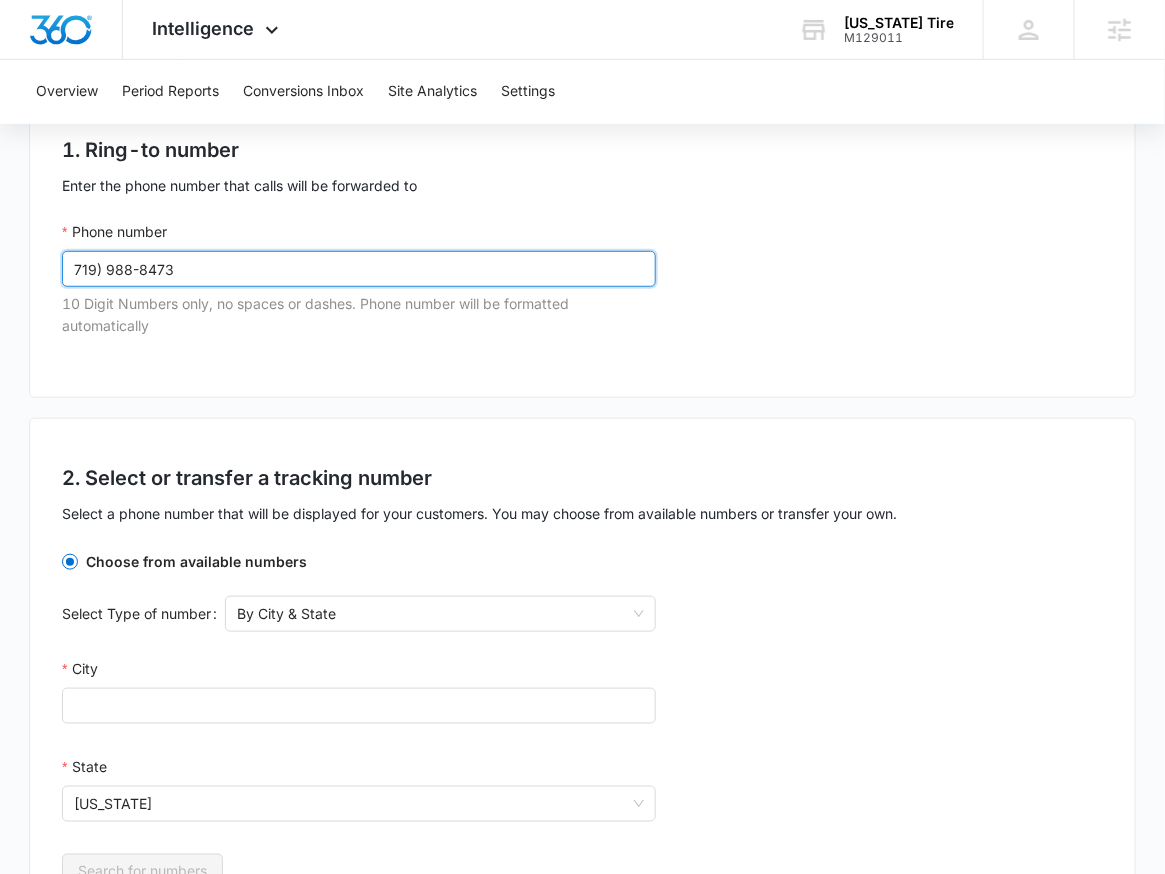 click on "719) 988-8473" at bounding box center [359, 269] 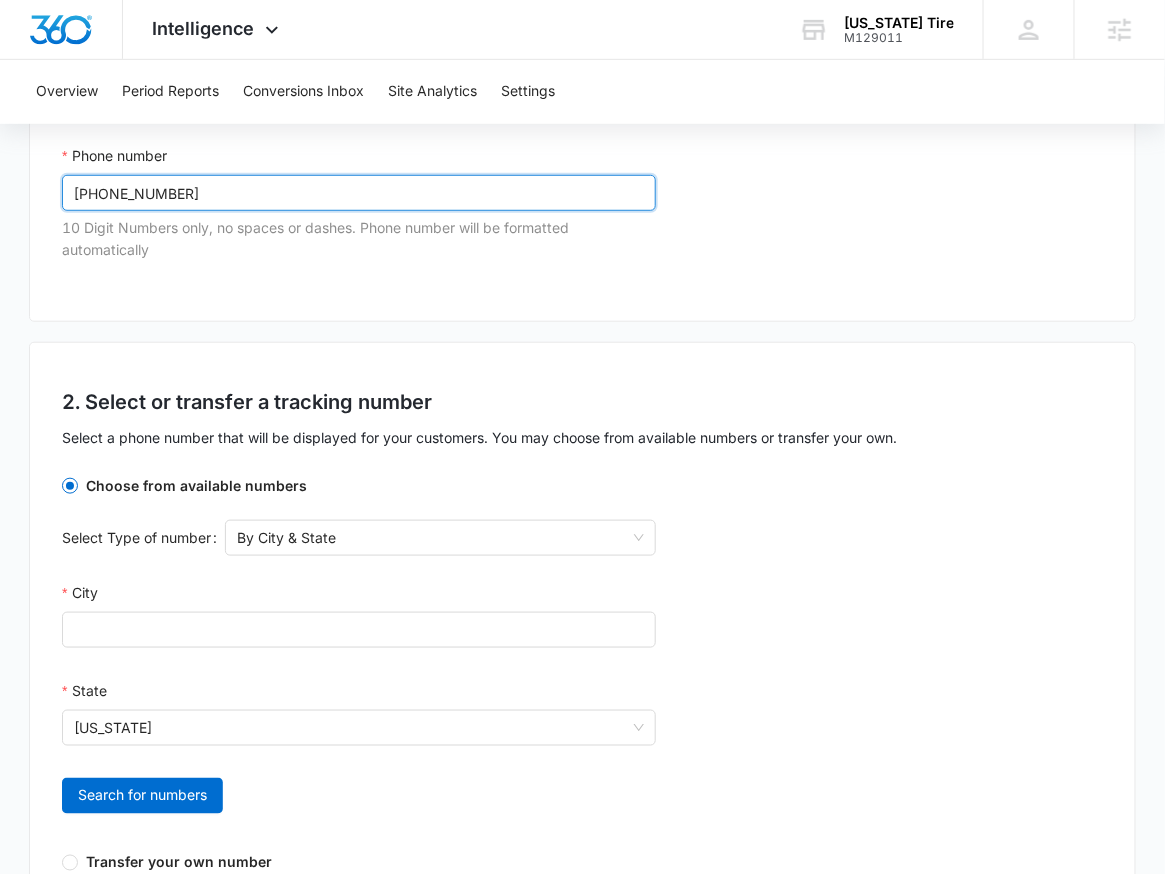 scroll, scrollTop: 406, scrollLeft: 0, axis: vertical 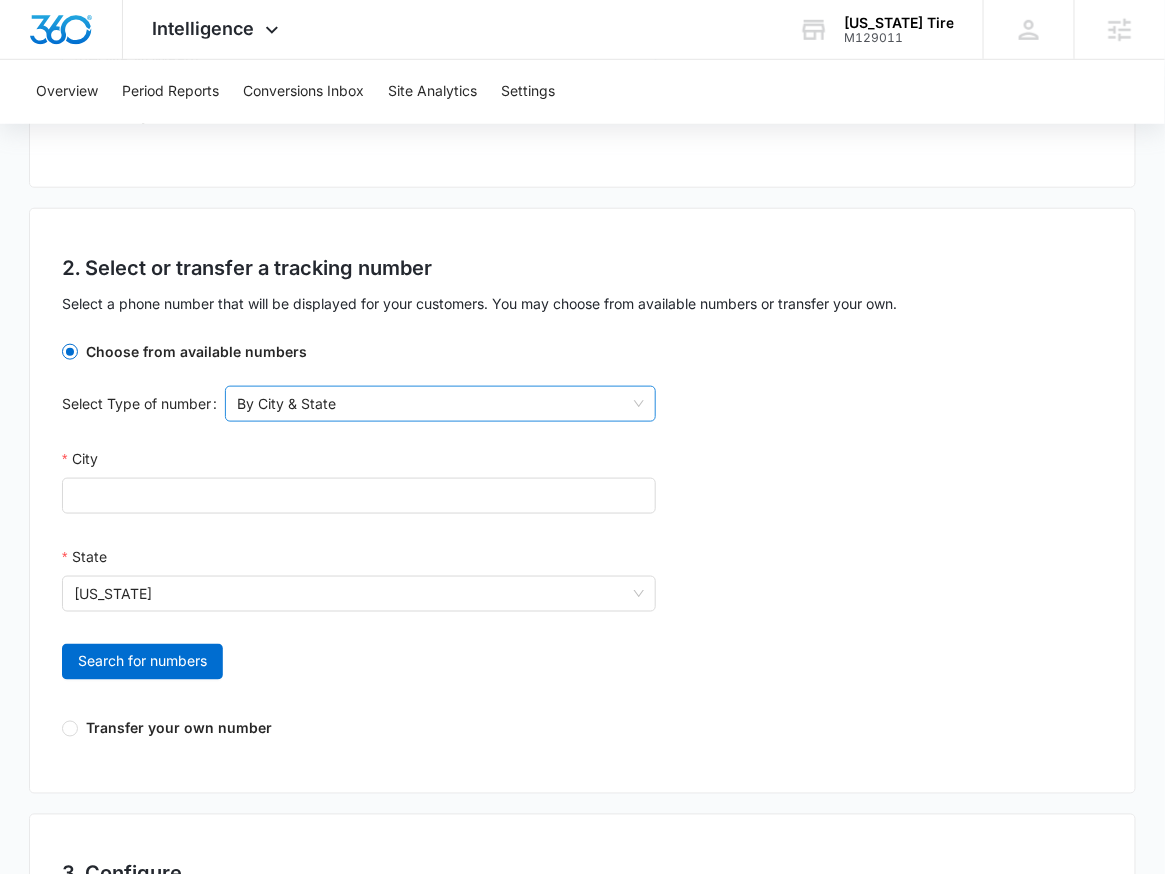 drag, startPoint x: 491, startPoint y: 395, endPoint x: 484, endPoint y: 408, distance: 14.764823 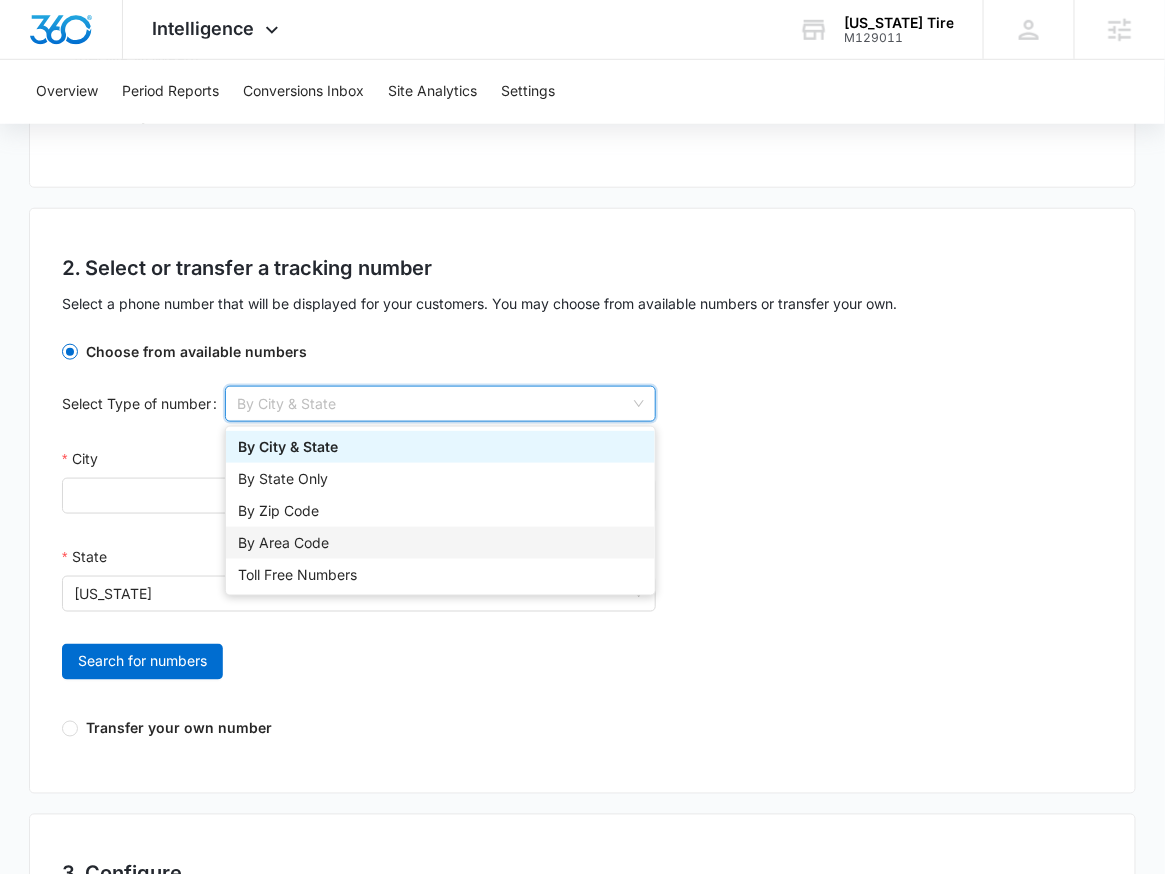 click on "By Area Code" at bounding box center [440, 543] 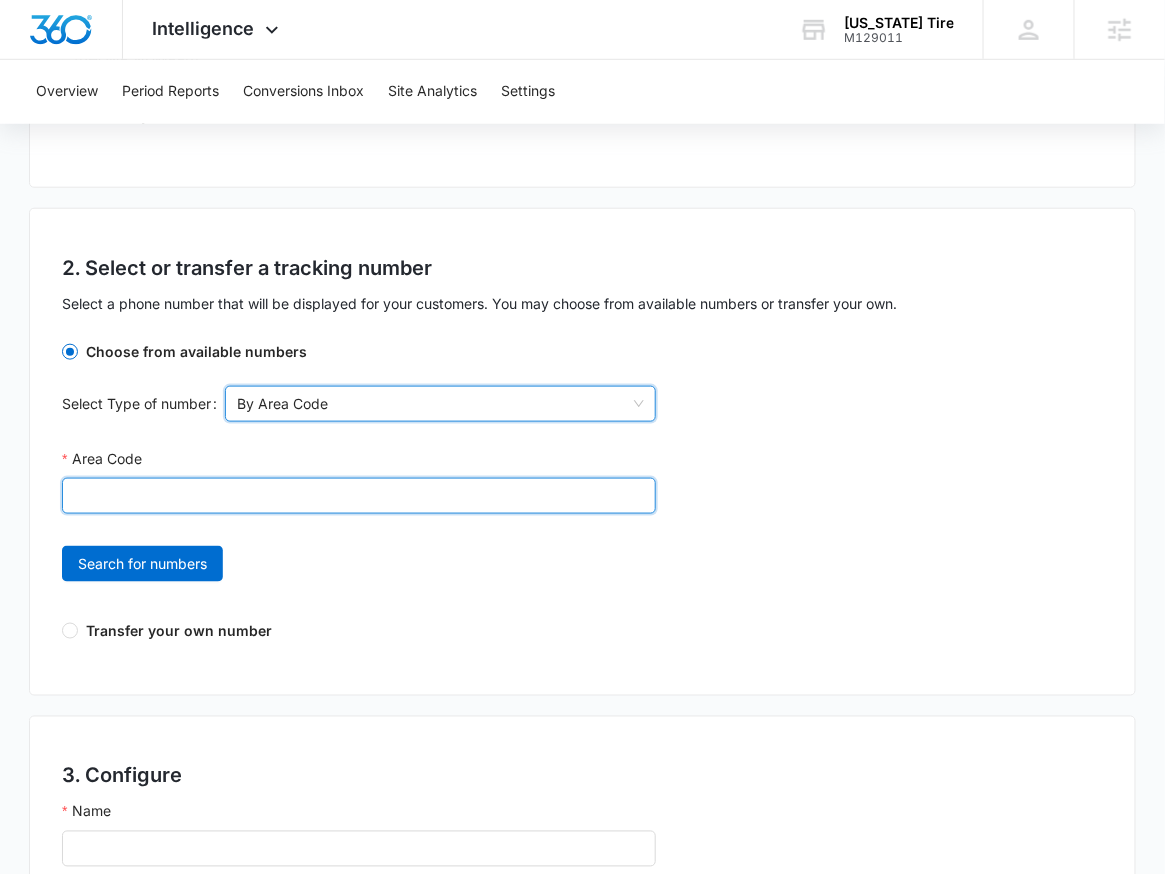 click on "Area Code" at bounding box center (359, 496) 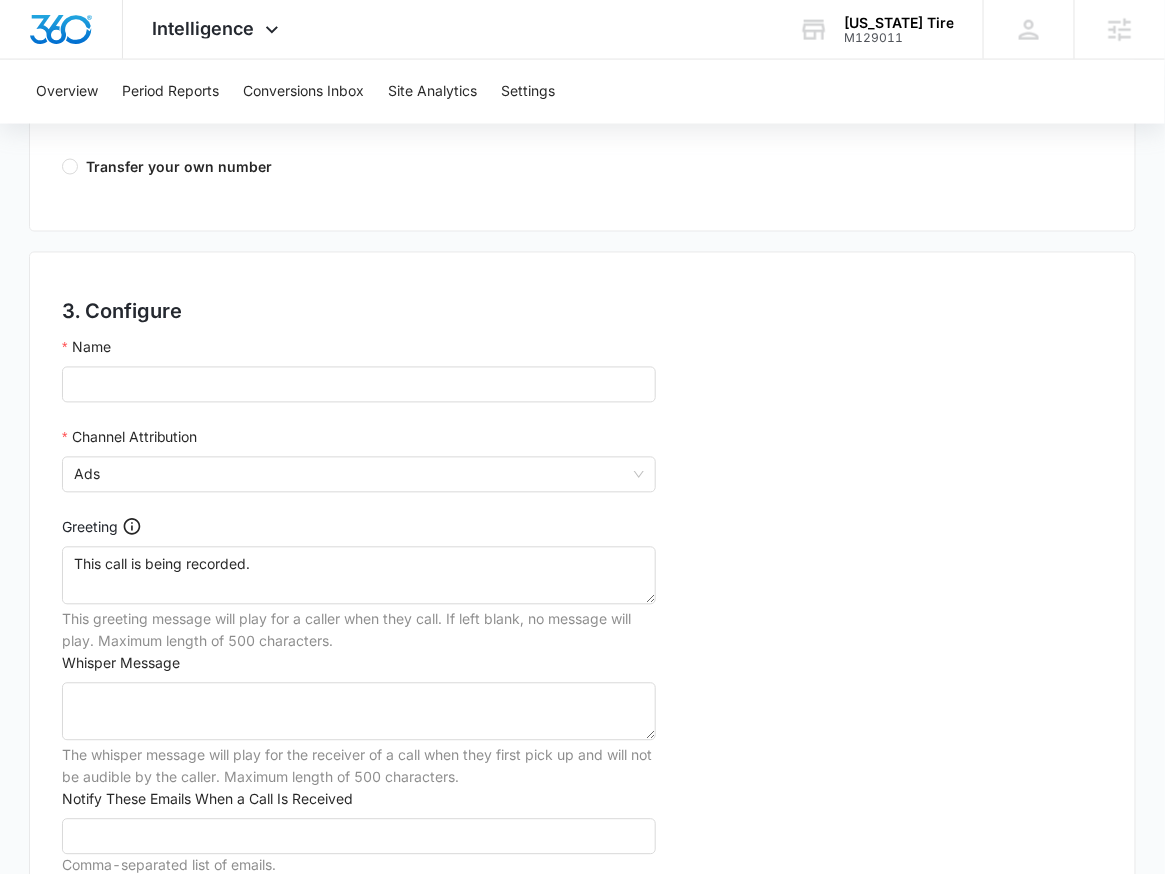 scroll, scrollTop: 874, scrollLeft: 0, axis: vertical 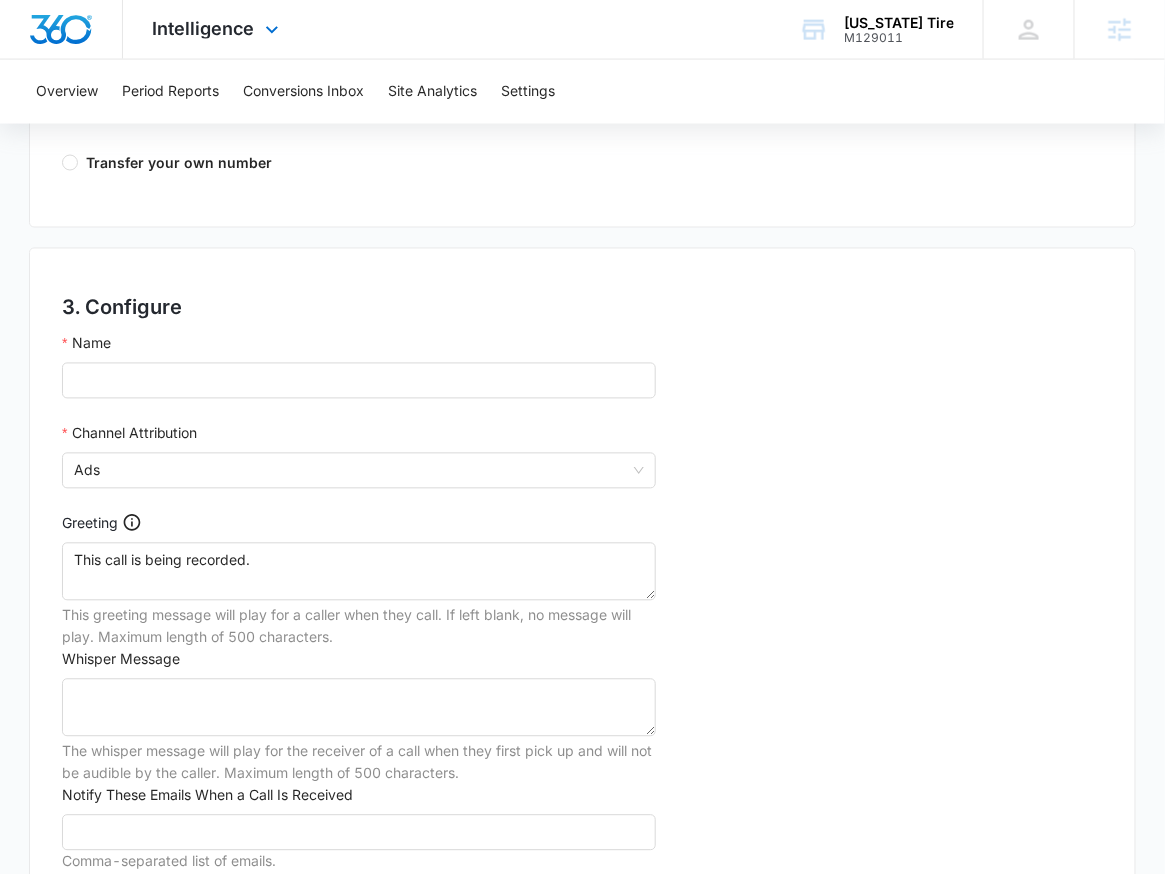 type on "719" 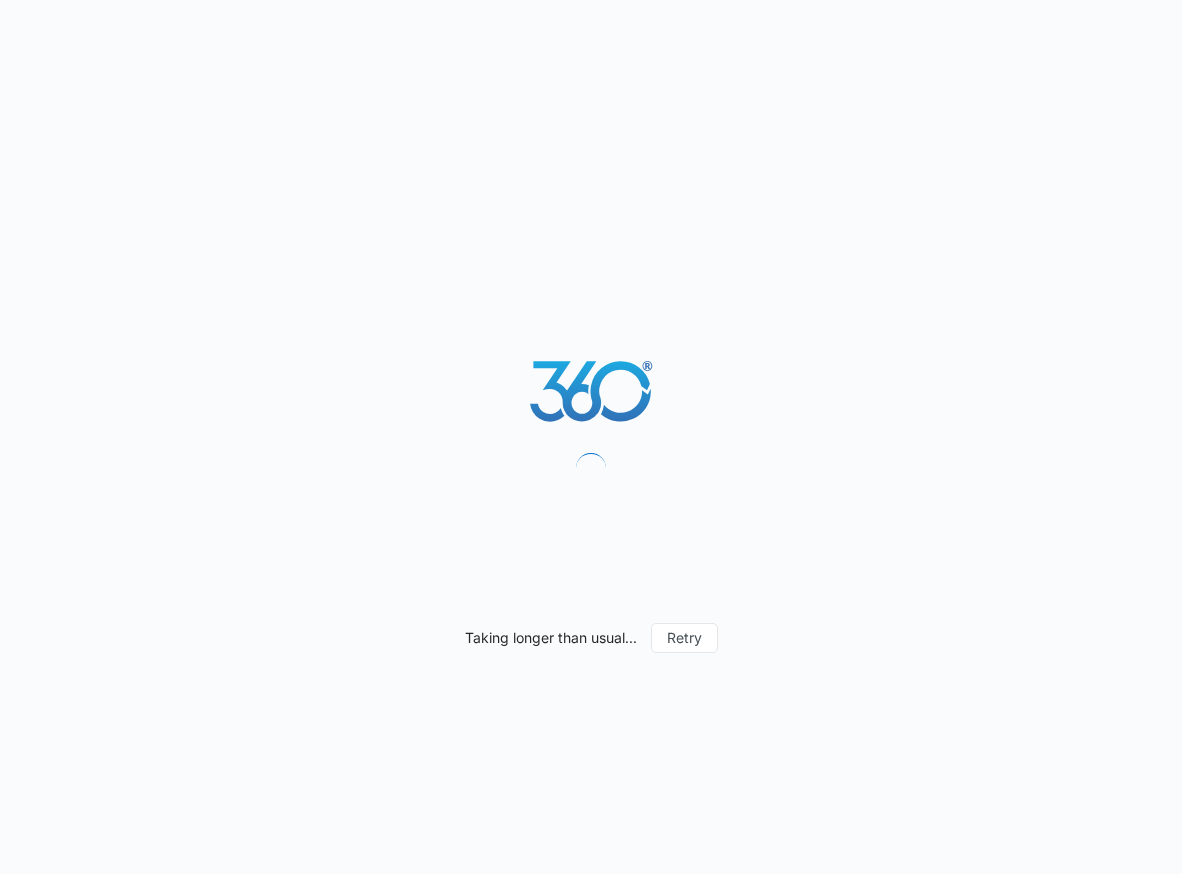 scroll, scrollTop: 0, scrollLeft: 0, axis: both 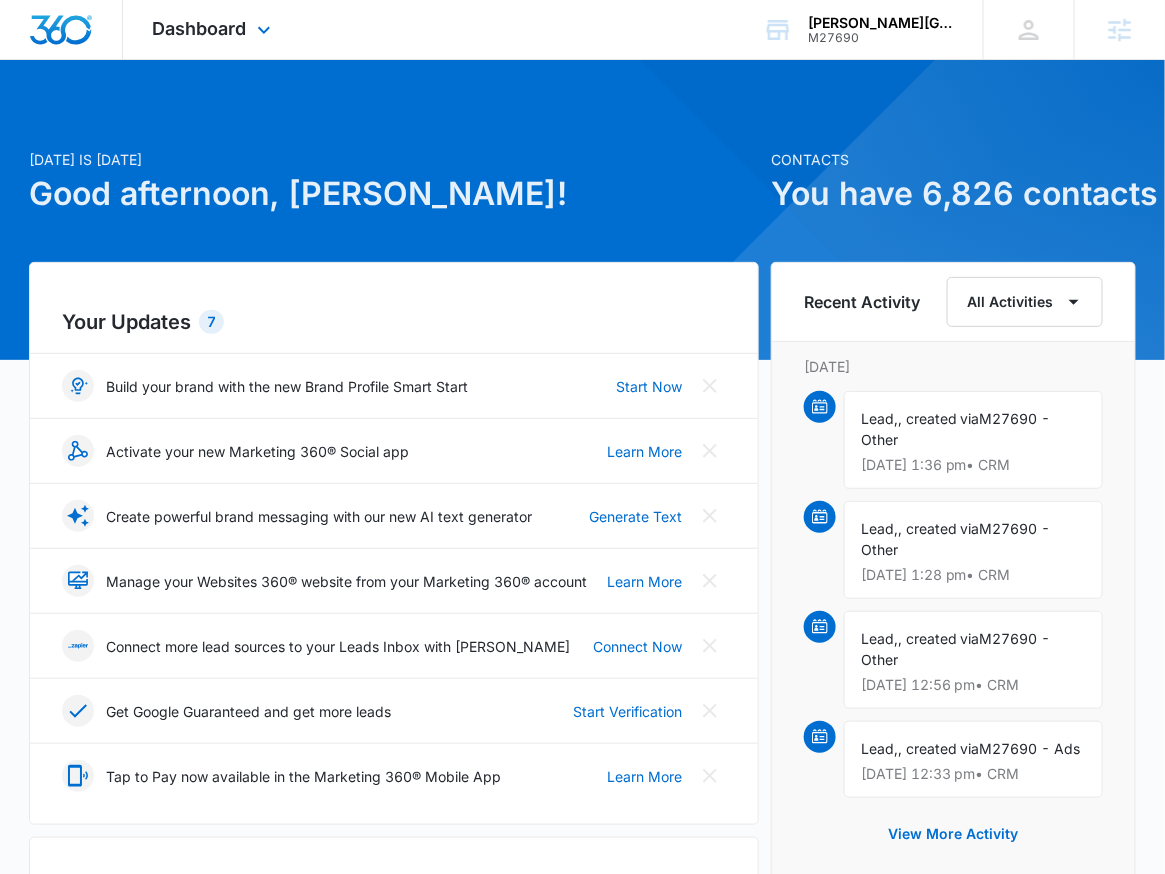 click on "Dashboard Apps Reputation Websites Forms CRM Email Social Shop Payments POS Content Ads Intelligence Files Brand Settings" at bounding box center (214, 29) 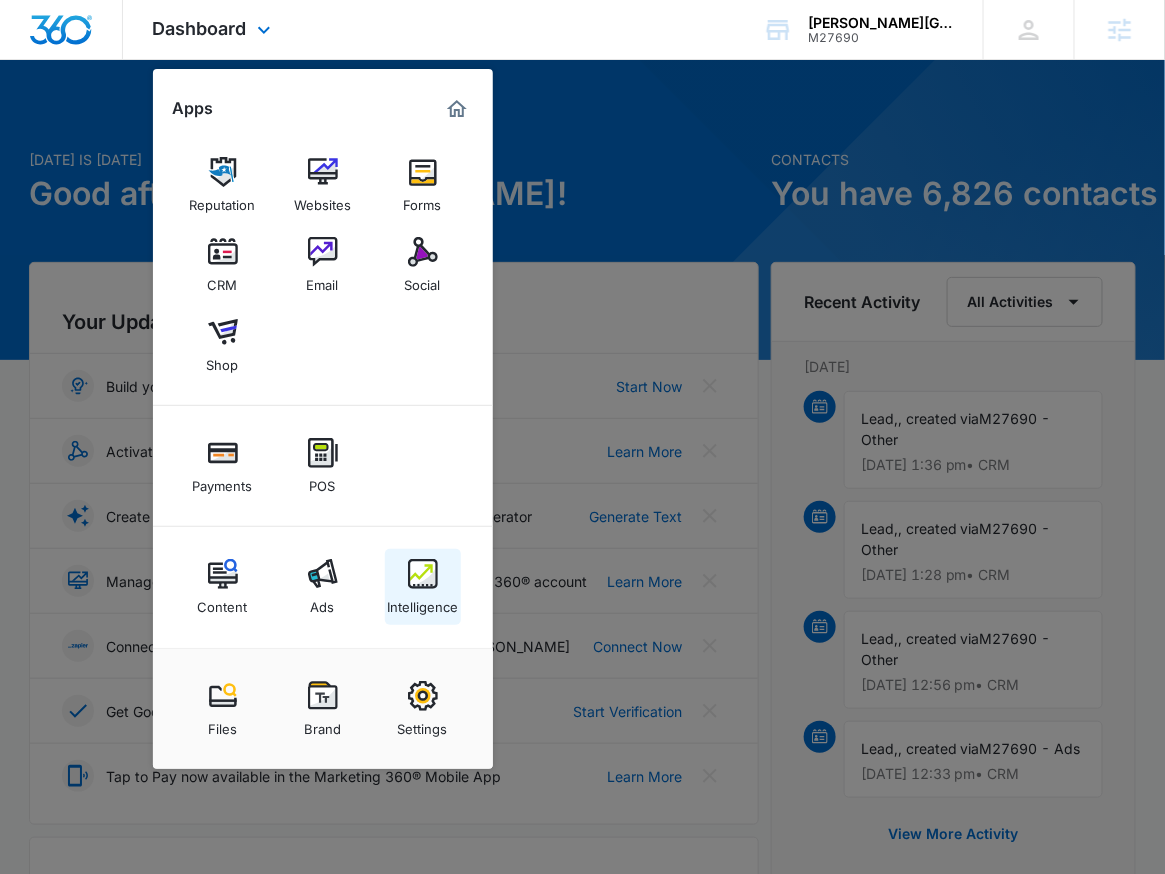 click on "Intelligence" at bounding box center (422, 602) 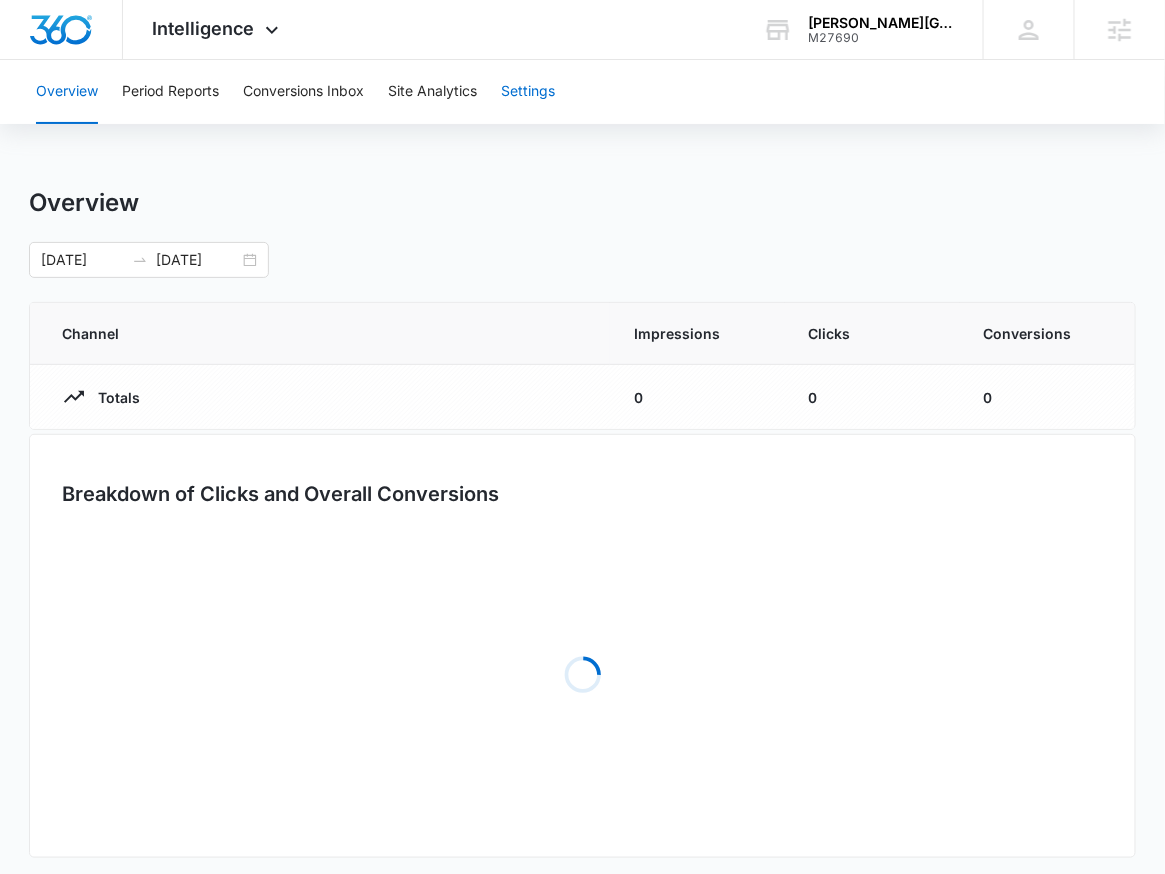 click on "Settings" at bounding box center (528, 92) 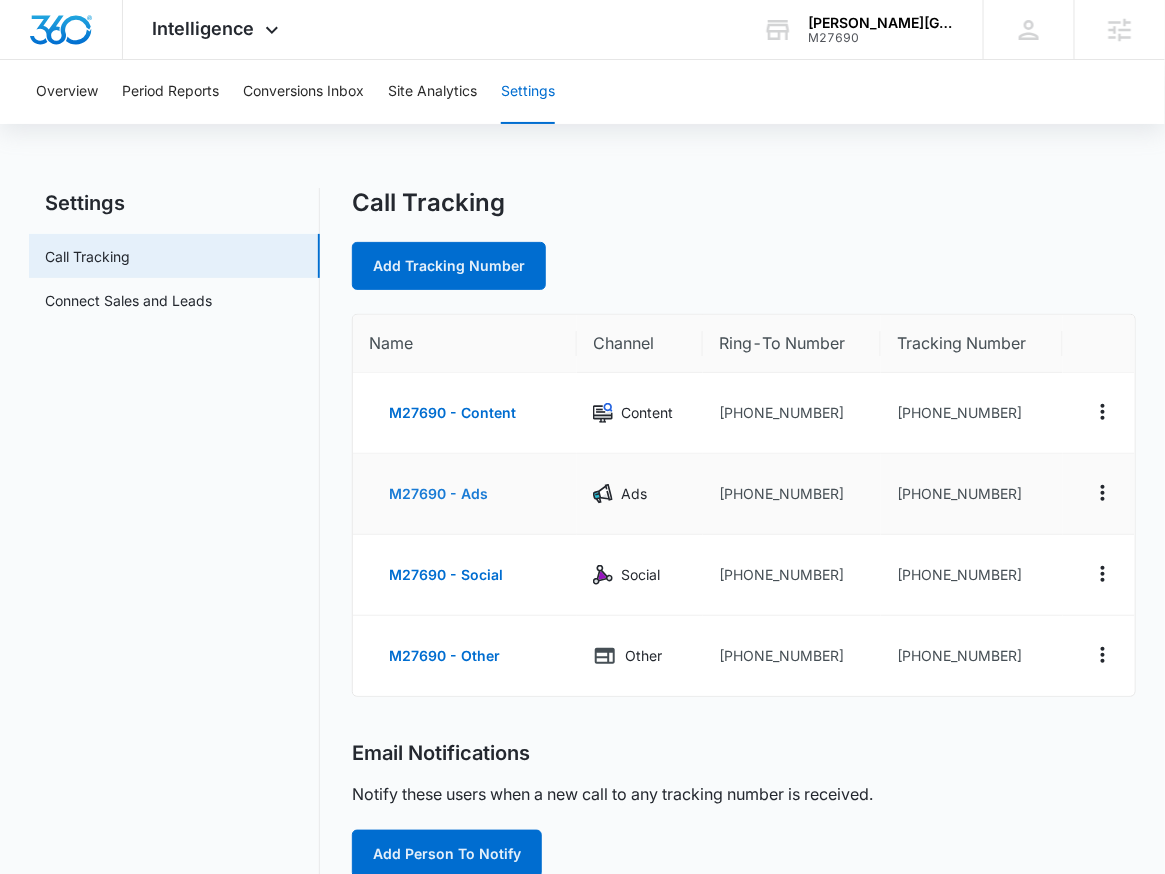 click on "M27690 - Ads" at bounding box center (438, 494) 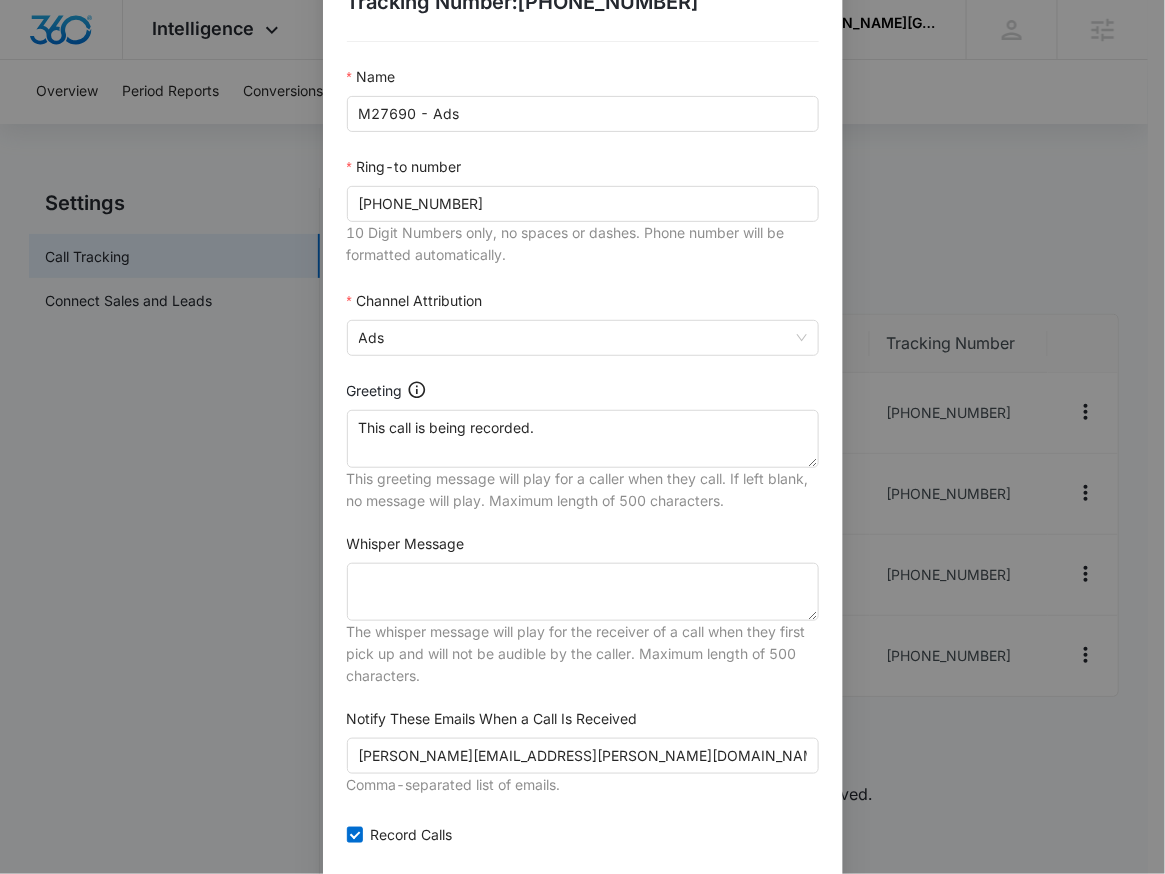 scroll, scrollTop: 272, scrollLeft: 0, axis: vertical 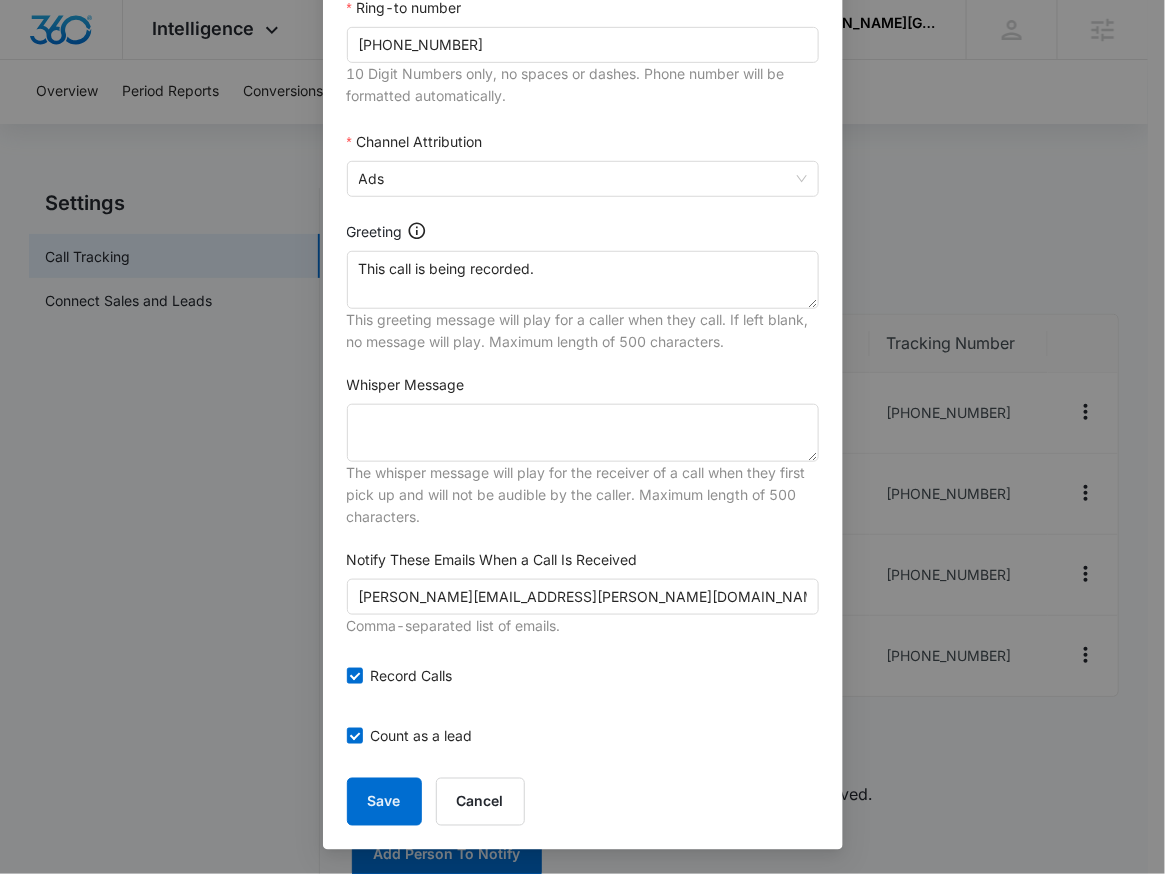 click on "Edit Tracking Number Tracking Number :  [PHONE_NUMBER] Name M27690 - Ads Ring-to number [PHONE_NUMBER] 10 Digit Numbers only, no spaces or dashes. Phone number will be formatted automatically. Channel Attribution Ads Greeting This call is being recorded. This greeting message will play for a caller when they call. If left blank, no message will play. Maximum length of 500 characters. Whisper Message The whisper message will play for the receiver of a call when they first pick up and will not be audible by the caller. Maximum length of 500 characters. Notify These Emails When a Call Is Received [PERSON_NAME][EMAIL_ADDRESS][PERSON_NAME][DOMAIN_NAME] Comma-separated list of emails. Record Calls Count as a lead Save Cancel" at bounding box center [582, 437] 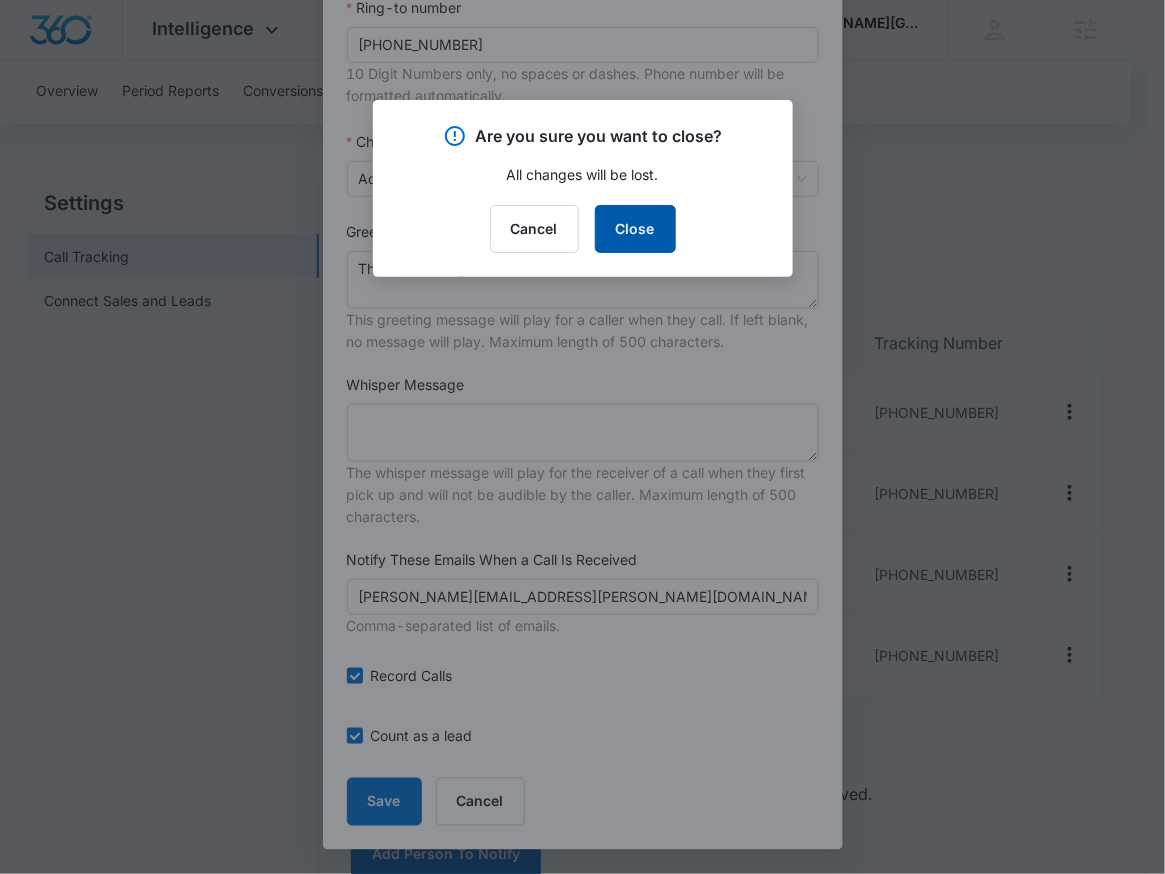 click on "Close" at bounding box center [635, 229] 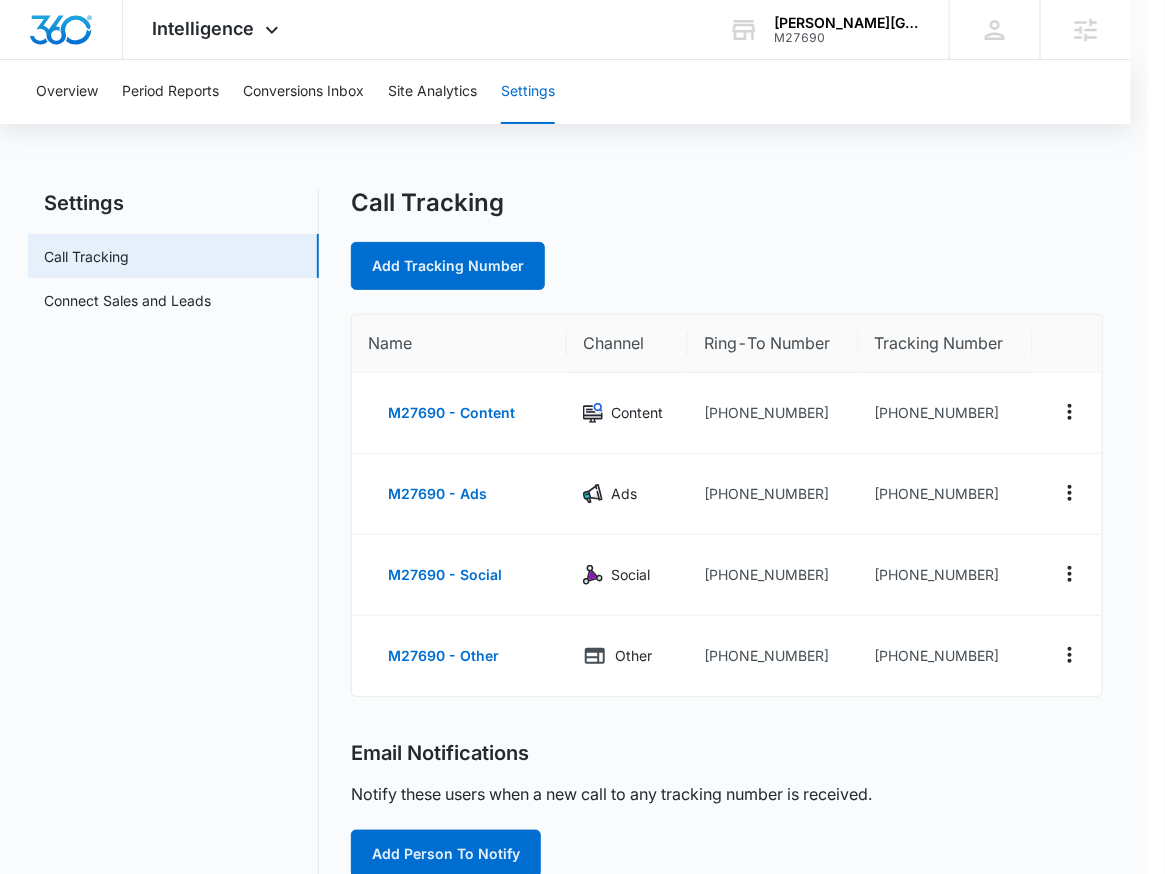scroll, scrollTop: 252, scrollLeft: 0, axis: vertical 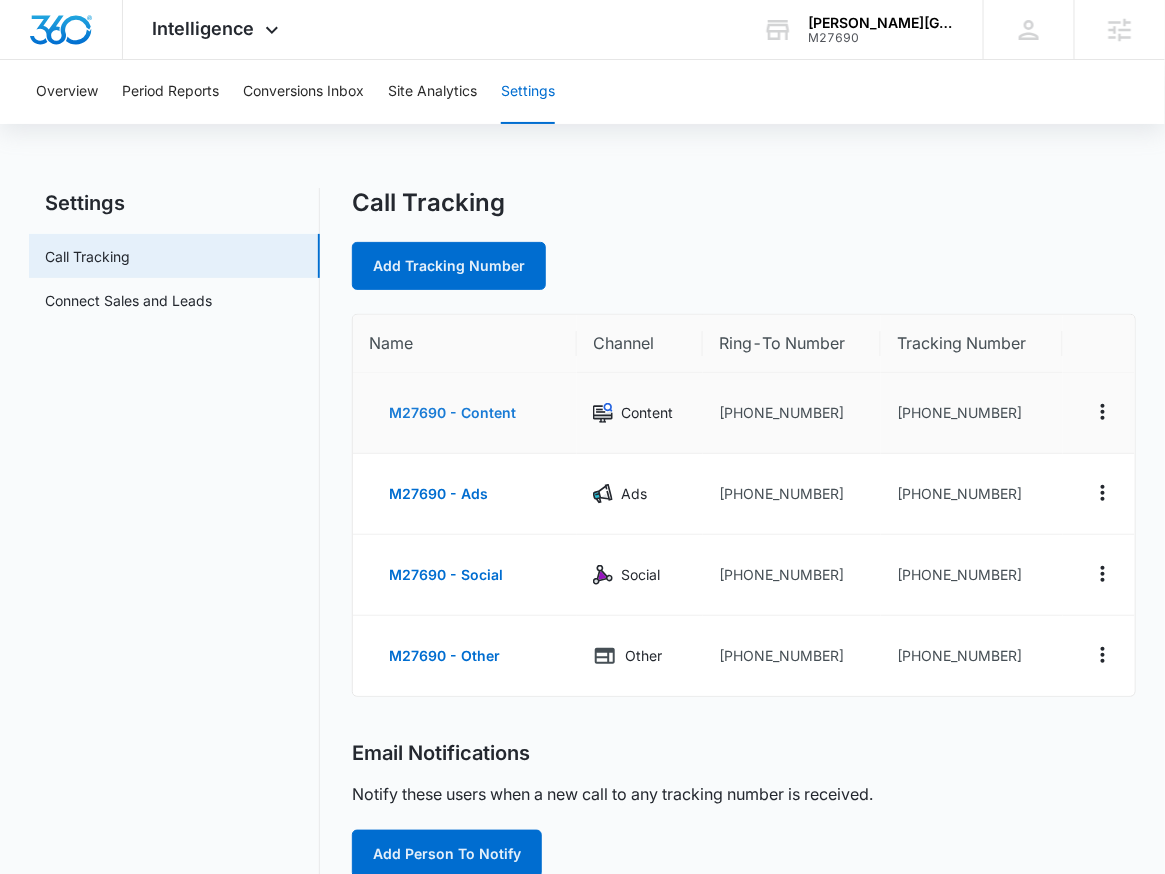 click on "M27690 - Content" at bounding box center (452, 413) 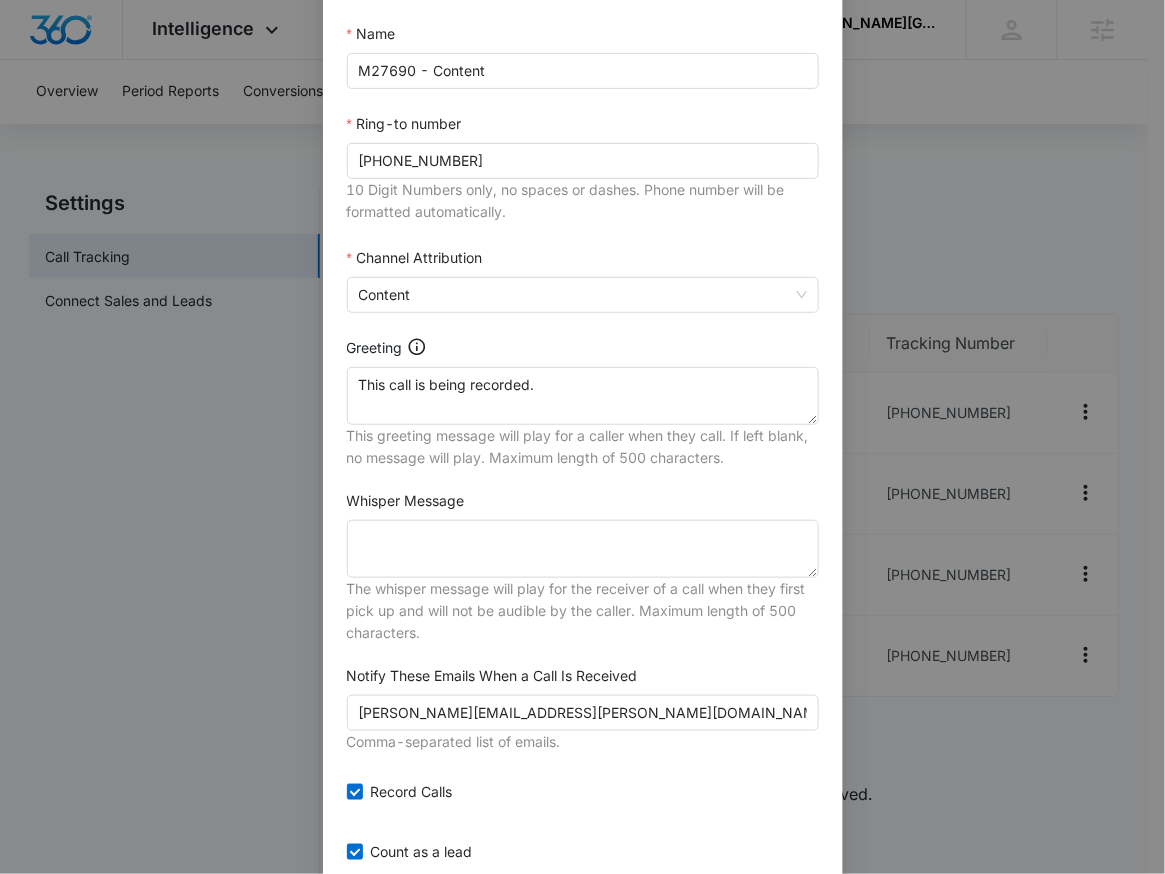 scroll, scrollTop: 263, scrollLeft: 0, axis: vertical 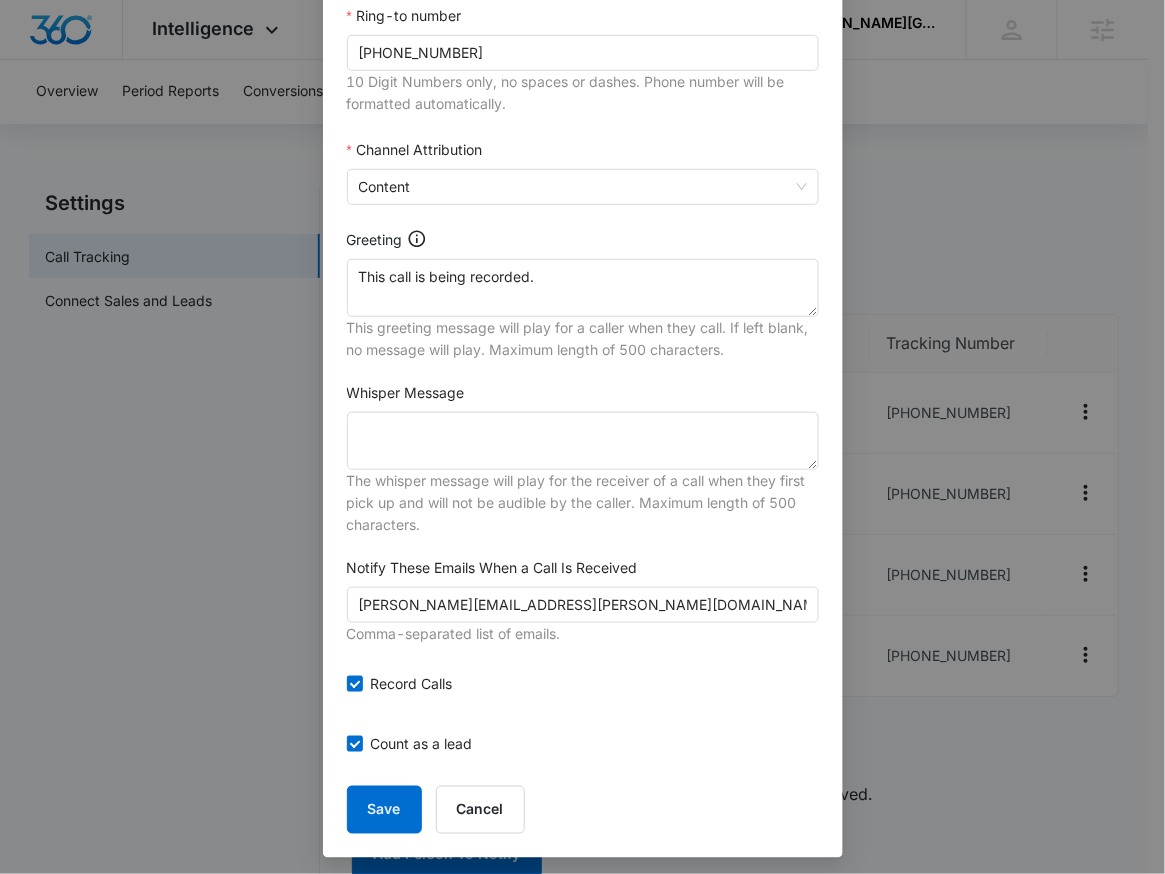 click on "Edit Tracking Number Tracking Number :  [PHONE_NUMBER] Name M27690 - Content Ring-to number [PHONE_NUMBER] 10 Digit Numbers only, no spaces or dashes. Phone number will be formatted automatically. Channel Attribution Content Greeting This call is being recorded. This greeting message will play for a caller when they call. If left blank, no message will play. Maximum length of 500 characters. Whisper Message The whisper message will play for the receiver of a call when they first pick up and will not be audible by the caller. Maximum length of 500 characters. Notify These Emails When a Call Is Received [PERSON_NAME][EMAIL_ADDRESS][PERSON_NAME][DOMAIN_NAME] Comma-separated list of emails. Record Calls Count as a lead Save Cancel" at bounding box center (582, 437) 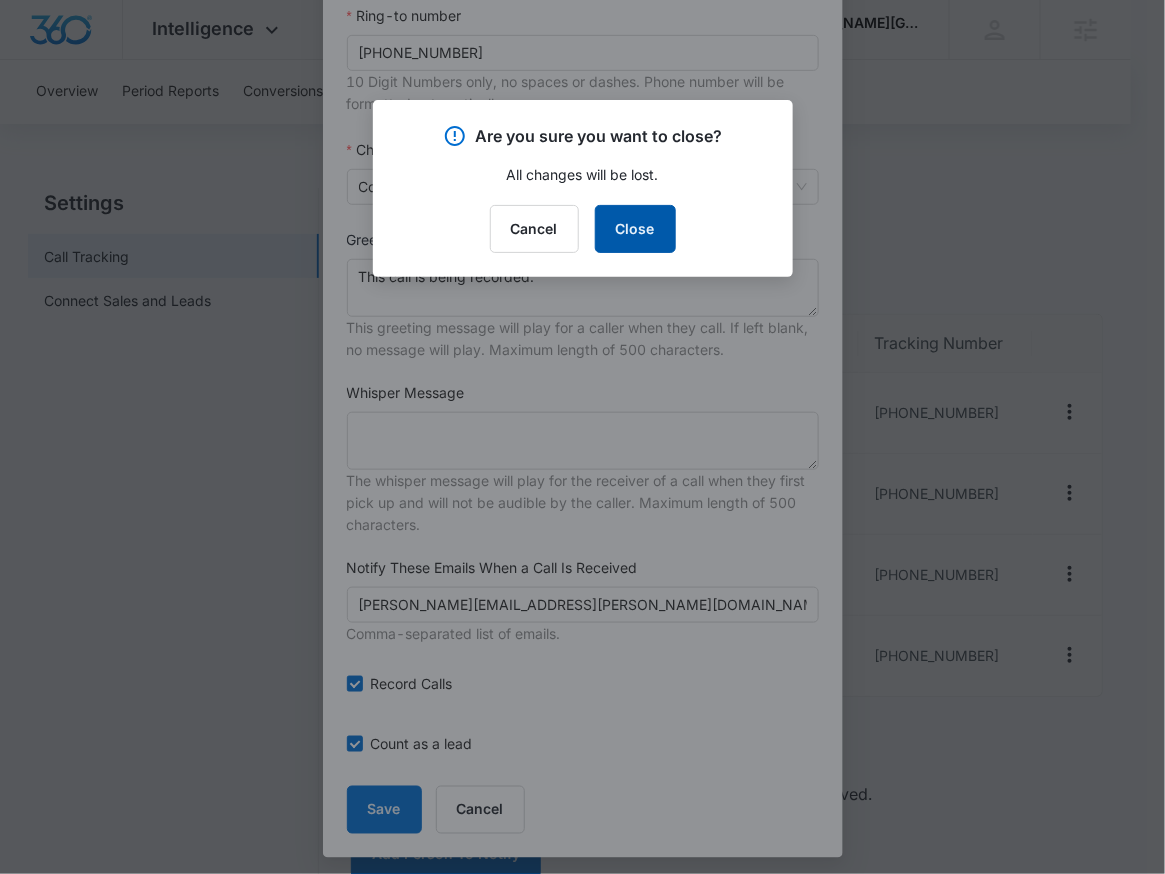 click on "Close" at bounding box center (635, 229) 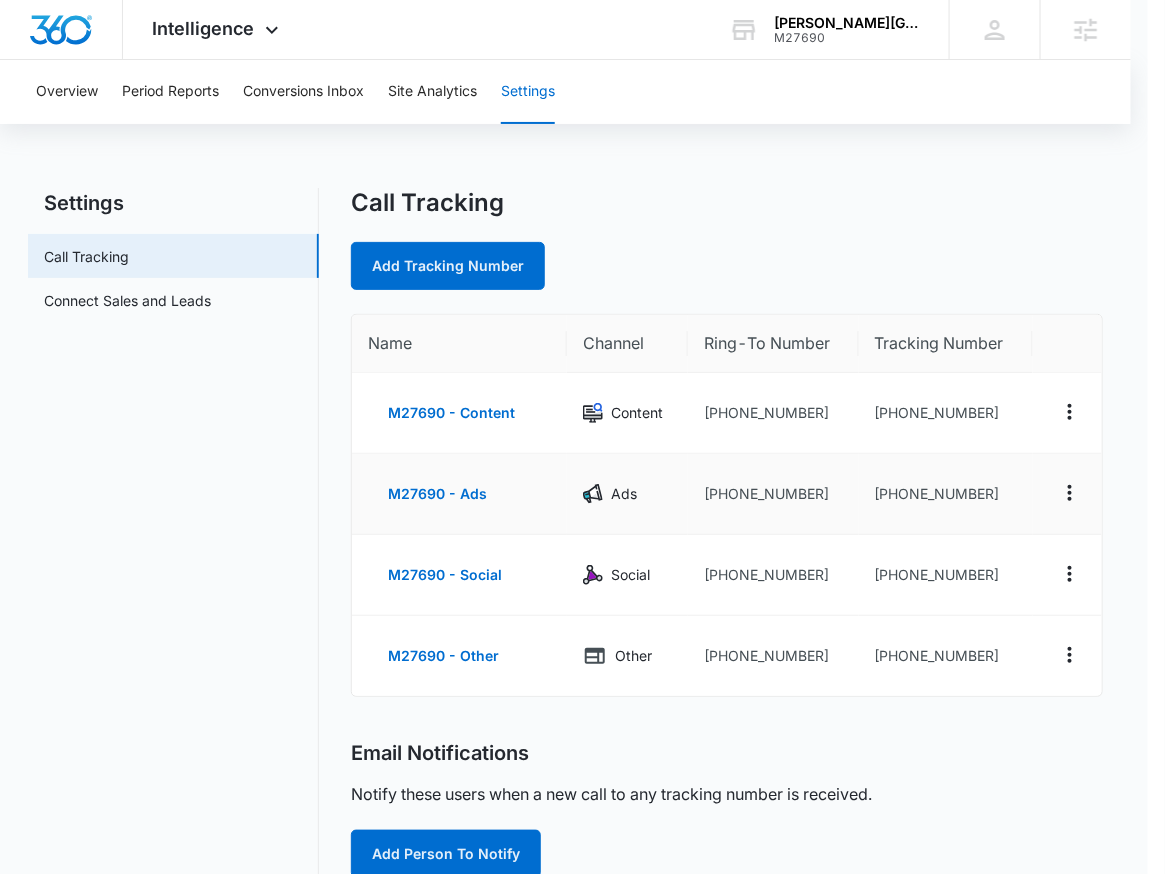 scroll, scrollTop: 252, scrollLeft: 0, axis: vertical 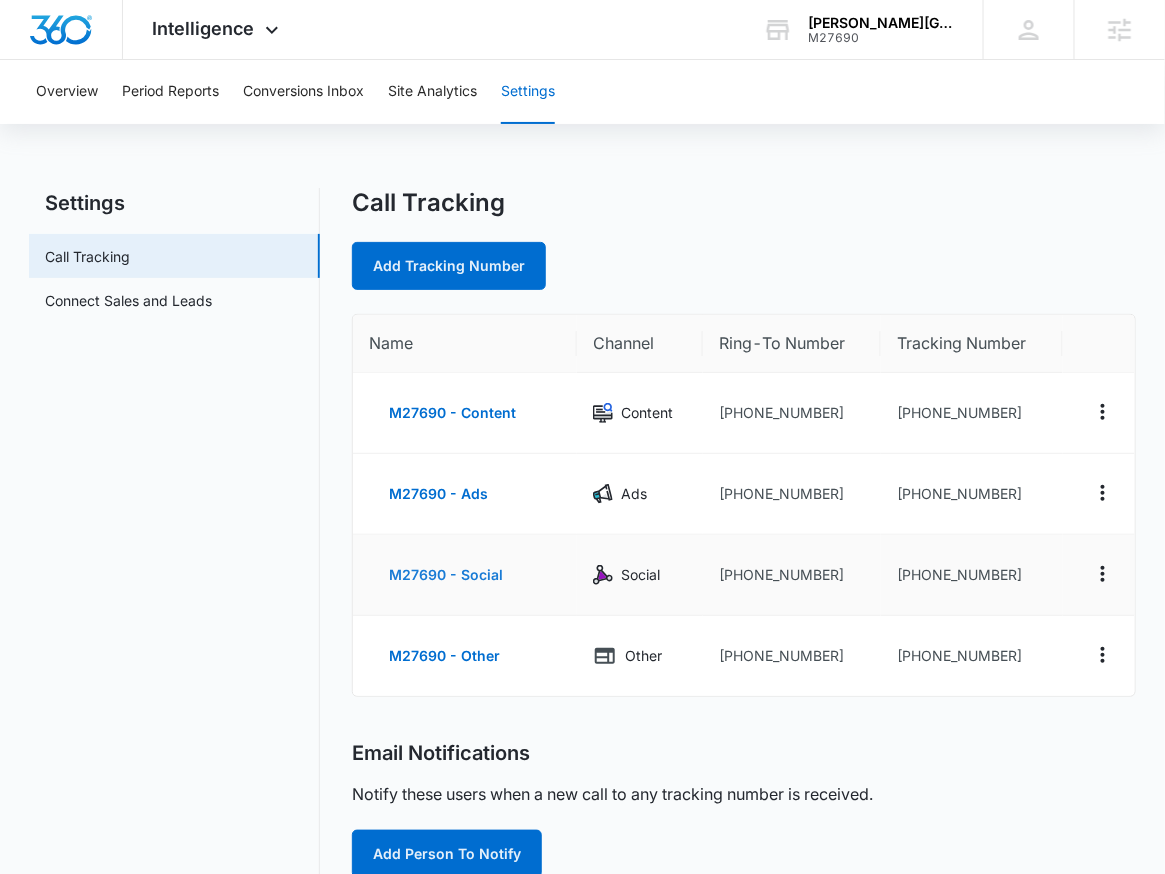 click on "M27690 - Social" at bounding box center [446, 575] 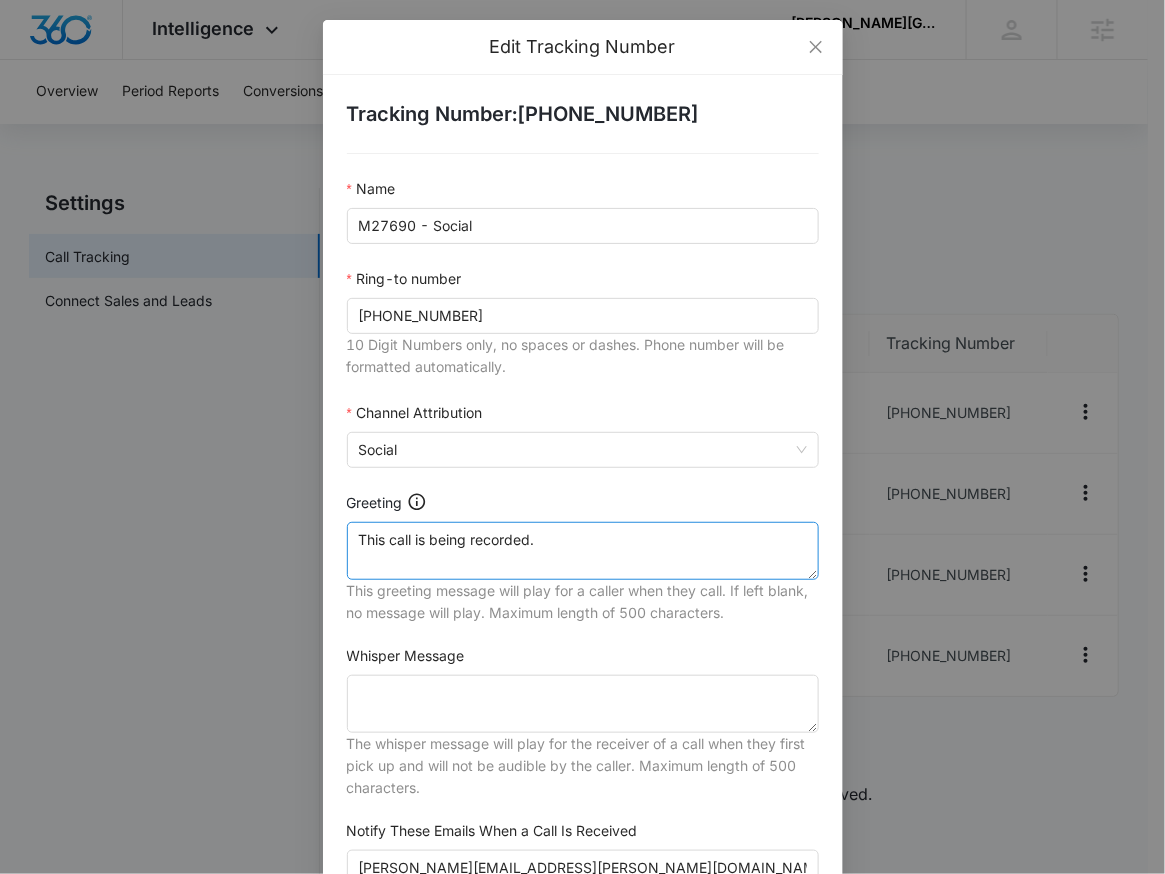 scroll, scrollTop: 272, scrollLeft: 0, axis: vertical 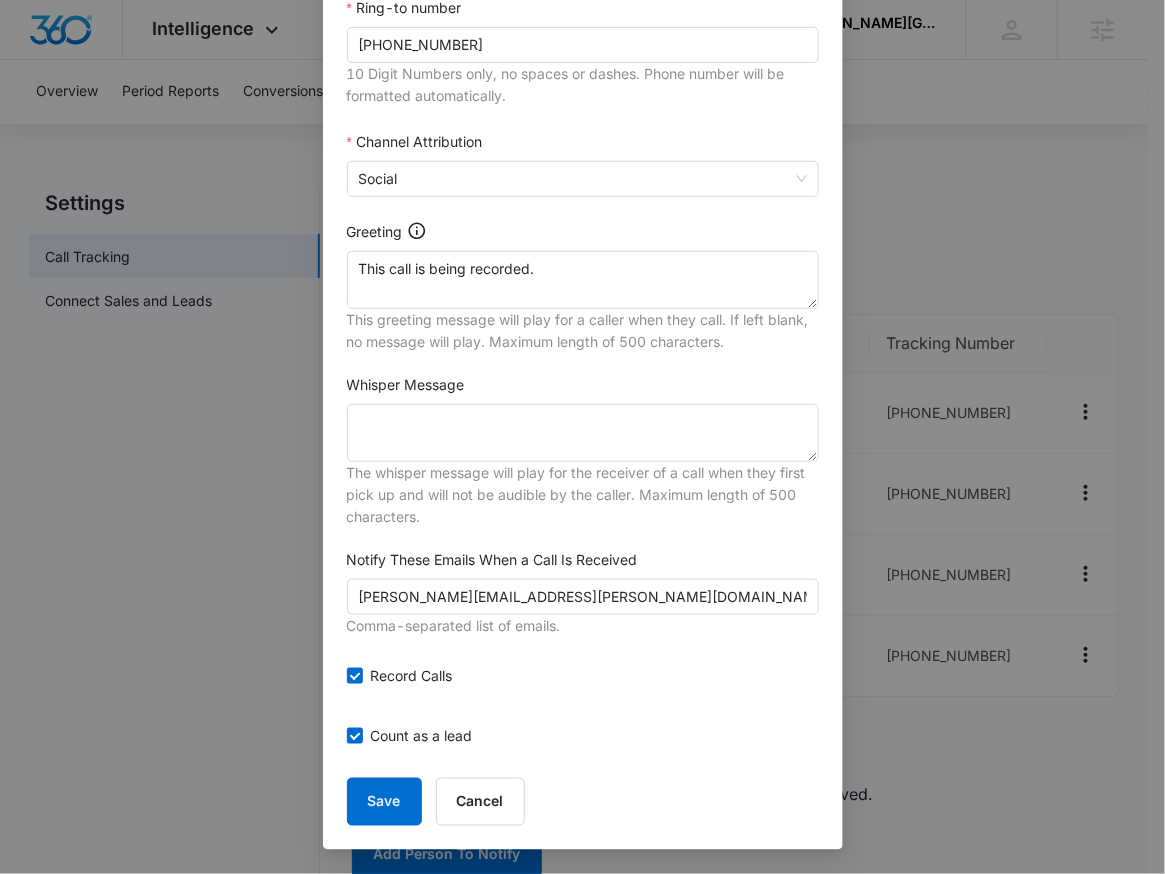 click on "Edit Tracking Number Tracking Number :  [PHONE_NUMBER] Name M27690 - Social Ring-to number [PHONE_NUMBER] 10 Digit Numbers only, no spaces or dashes. Phone number will be formatted automatically. Channel Attribution Social Greeting This call is being recorded. This greeting message will play for a caller when they call. If left blank, no message will play. Maximum length of 500 characters. Whisper Message The whisper message will play for the receiver of a call when they first pick up and will not be audible by the caller. Maximum length of 500 characters. Notify These Emails When a Call Is Received [PERSON_NAME][EMAIL_ADDRESS][PERSON_NAME][DOMAIN_NAME] Comma-separated list of emails. Record Calls Count as a lead Save Cancel" at bounding box center (582, 437) 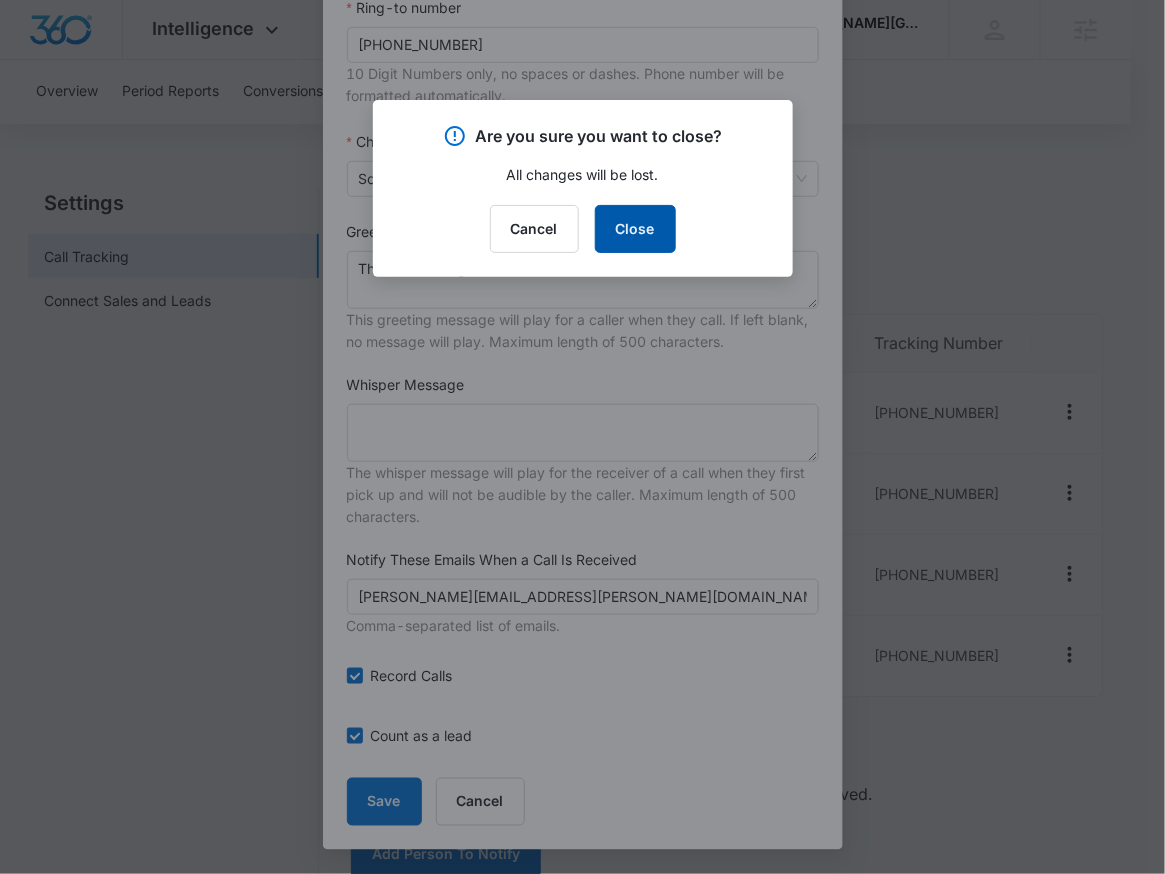click on "Close" at bounding box center [635, 229] 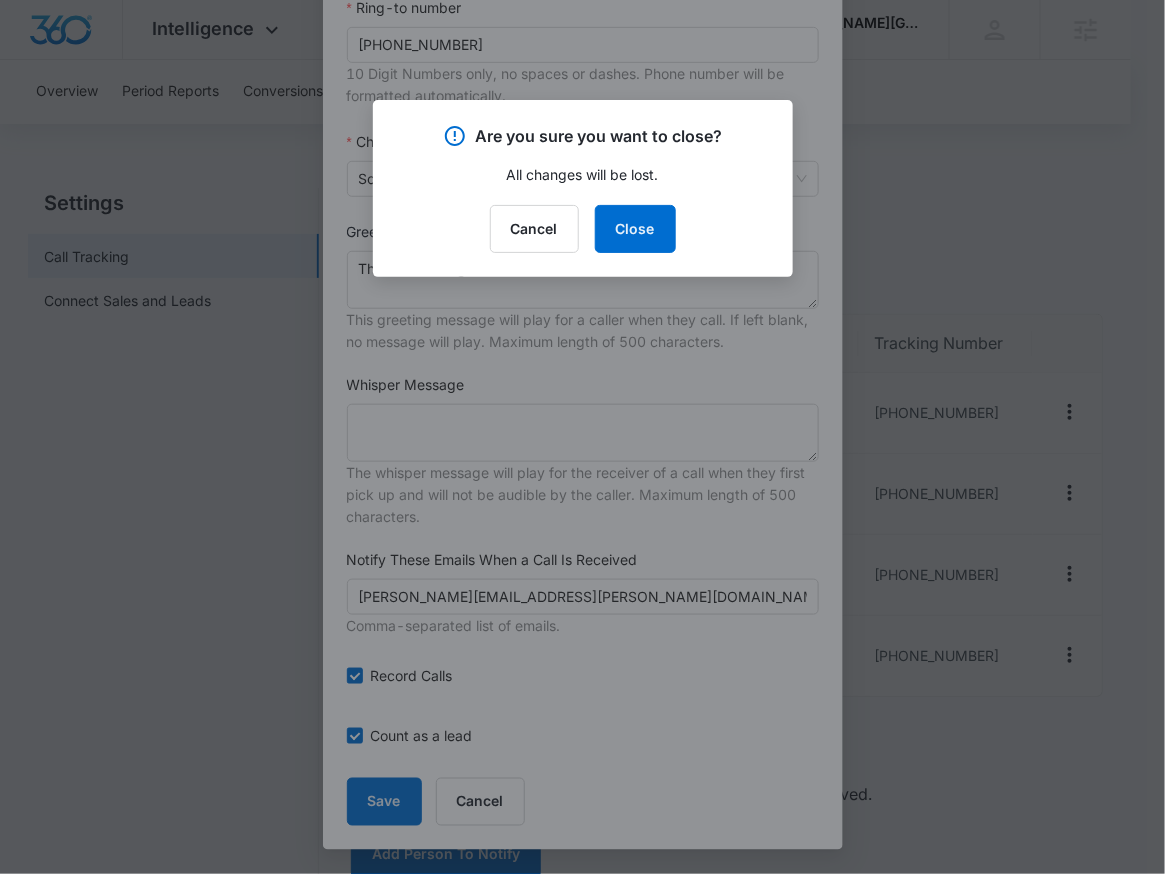scroll, scrollTop: 252, scrollLeft: 0, axis: vertical 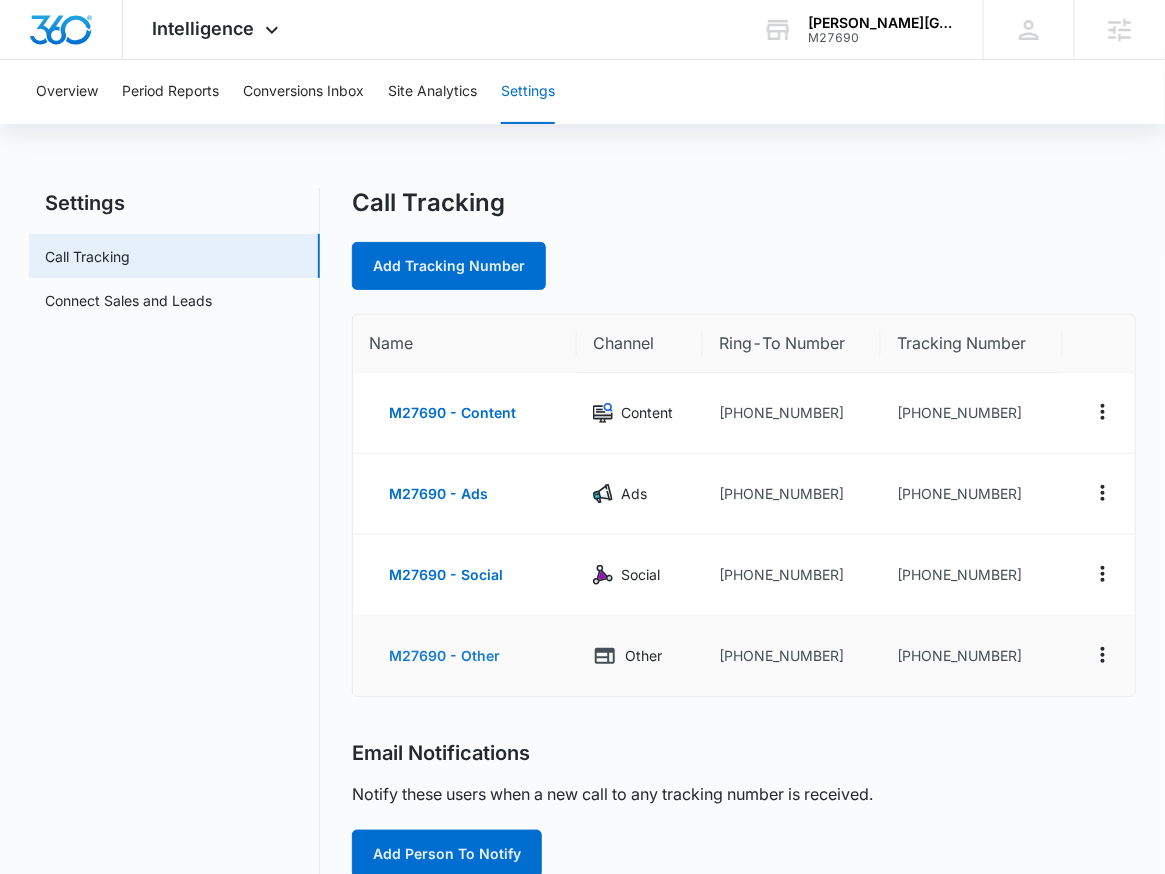 click on "M27690 - Other" at bounding box center (444, 656) 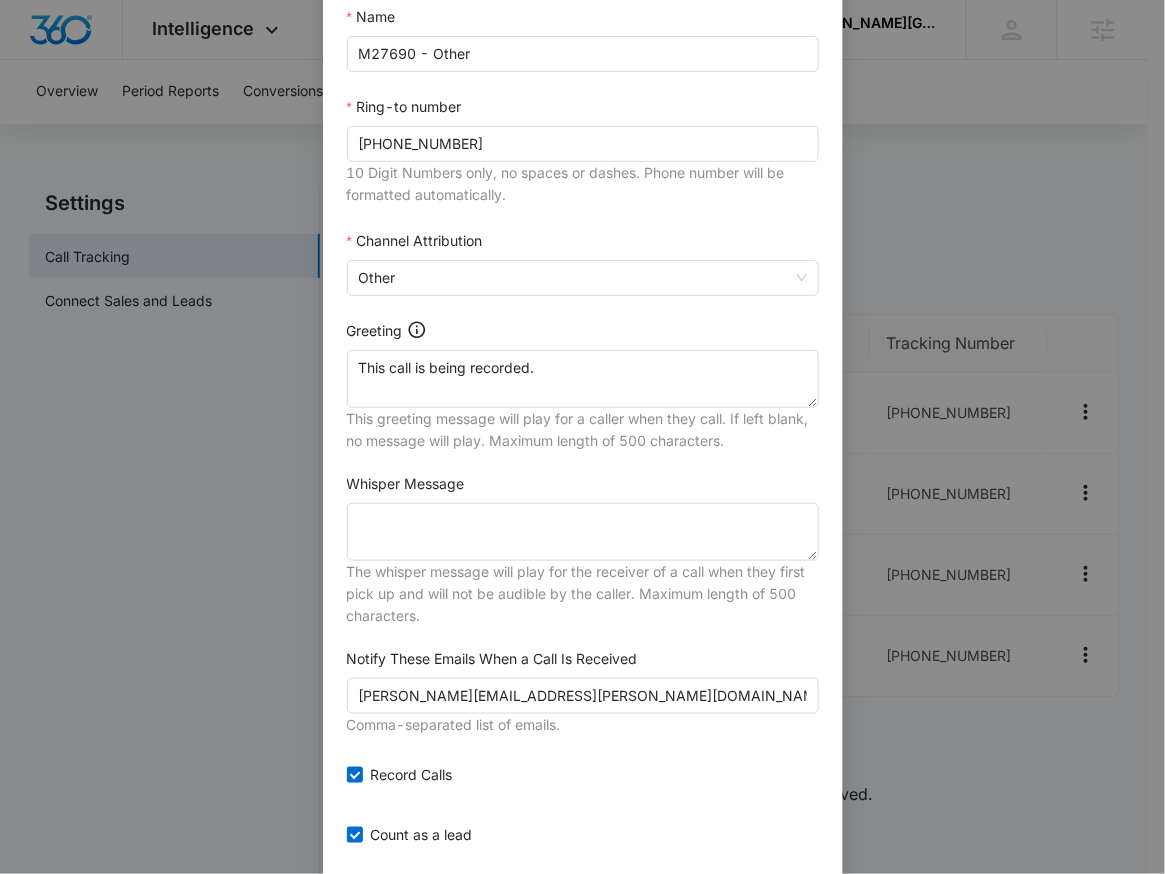 scroll, scrollTop: 272, scrollLeft: 0, axis: vertical 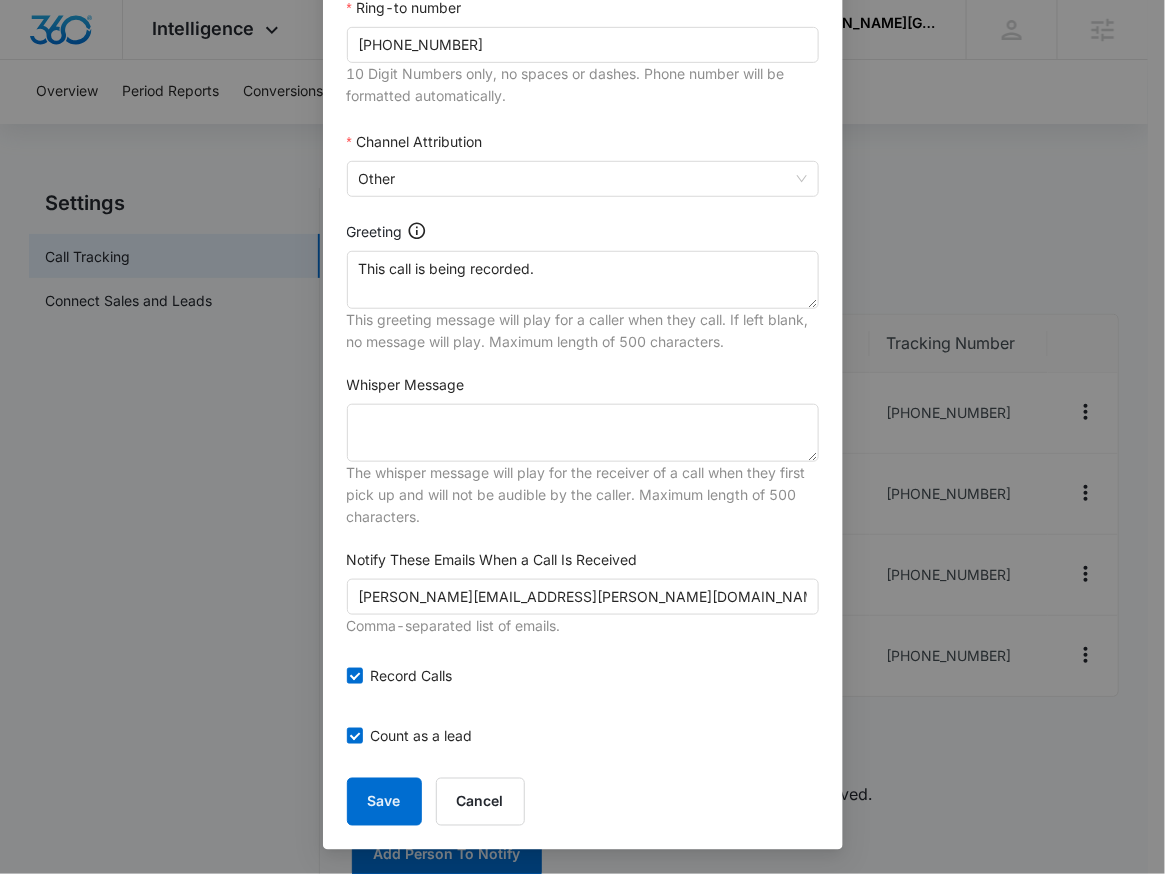 click on "Edit Tracking Number Tracking Number :  +12102553366 Name M27690 - Other Ring-to number (210) 494-7787 10 Digit Numbers only, no spaces or dashes. Phone number will be formatted automatically. Channel Attribution Other Greeting This call is being recorded. This greeting message will play for a caller when they call. If left blank, no message will play. Maximum length of 500 characters. Whisper Message The whisper message will play for the receiver of a call when they first pick up and will not be audible by the caller. Maximum length of 500 characters. Notify These Emails When a Call Is Received christine.packer@madwiremedia.com Comma-separated list of emails. Record Calls Count as a lead Save Cancel" at bounding box center [582, 437] 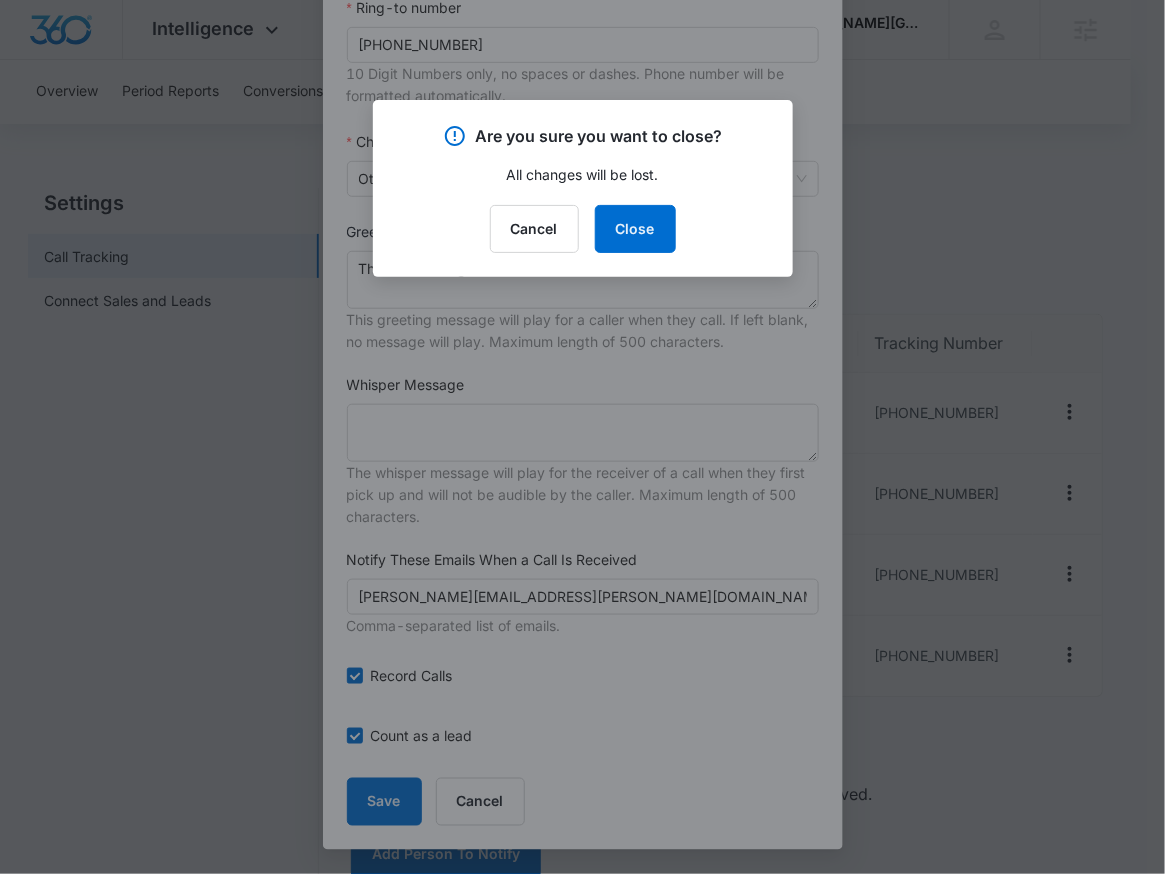 click at bounding box center [582, 437] 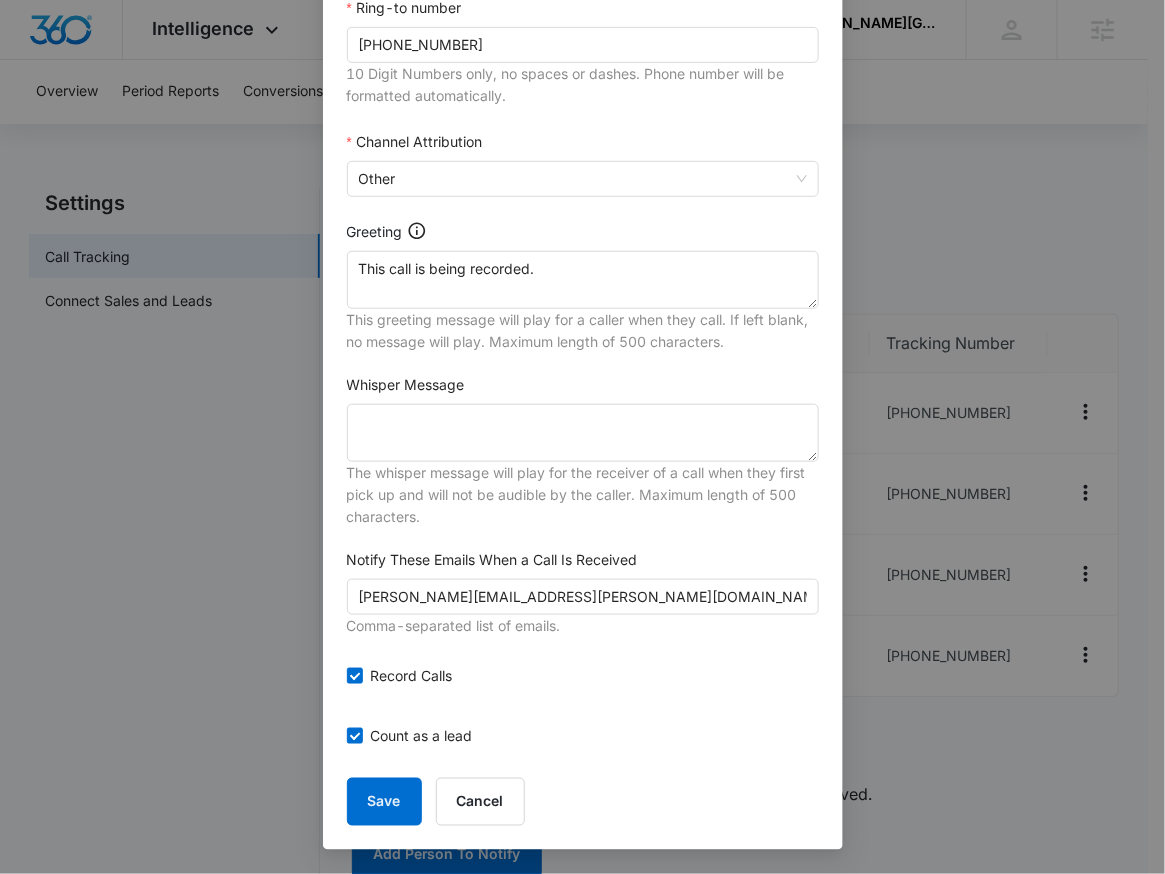 click on "This greeting message will play for a caller when they call. If left blank, no message will play. Maximum length of 500 characters." at bounding box center [583, 331] 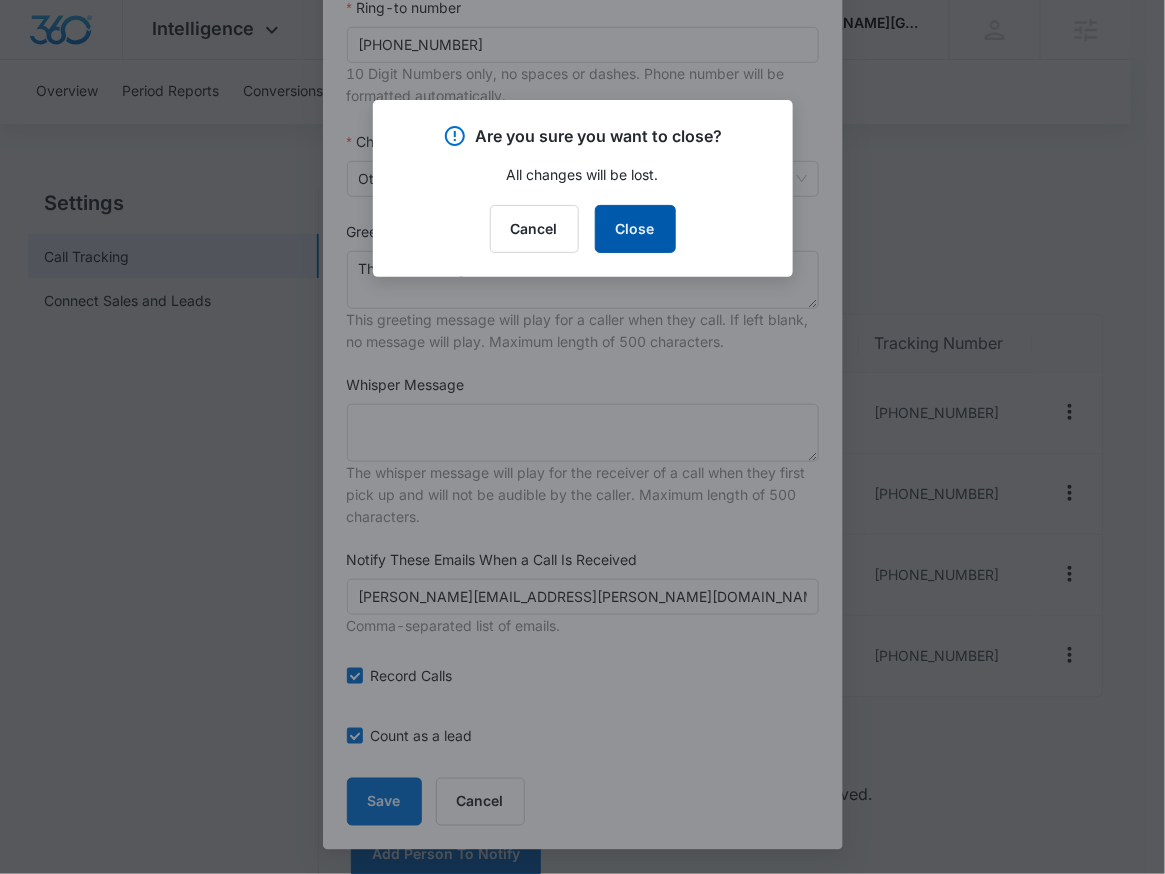 click on "Close" at bounding box center [635, 229] 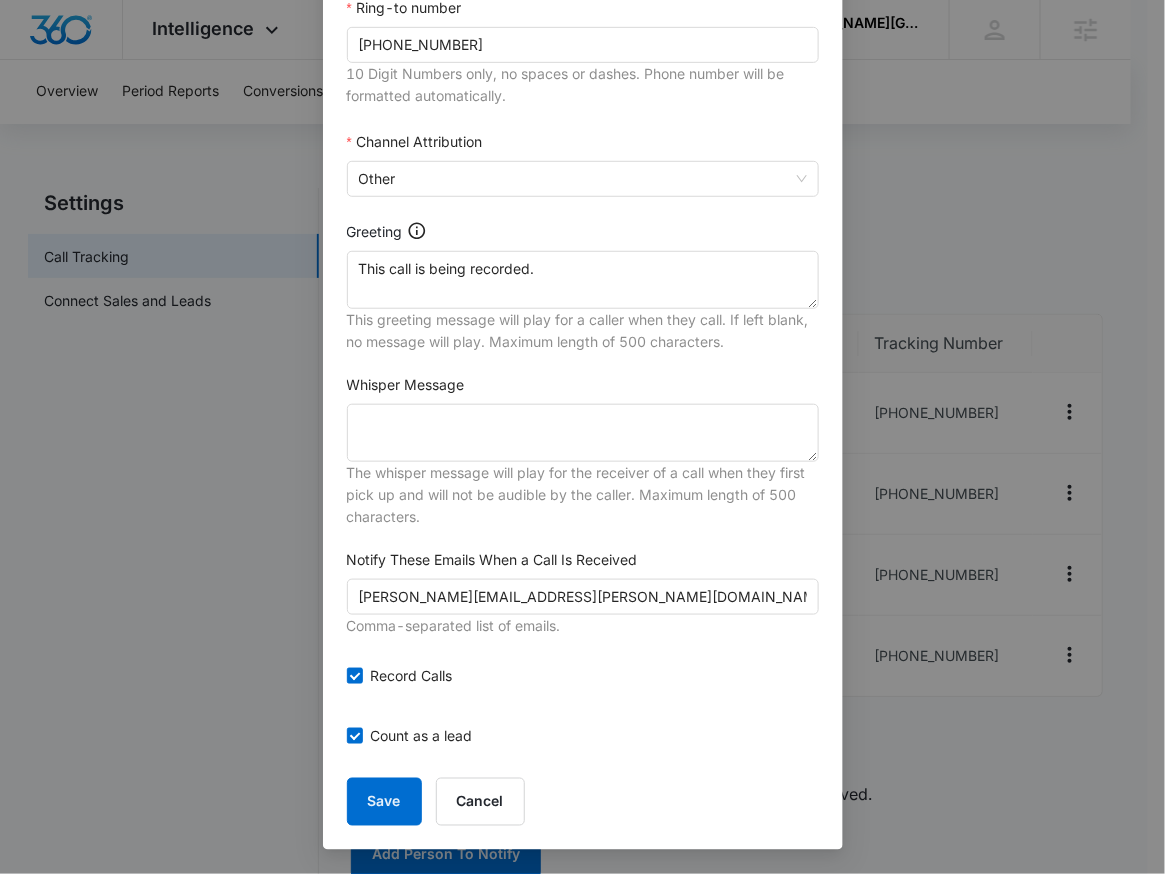 scroll, scrollTop: 252, scrollLeft: 0, axis: vertical 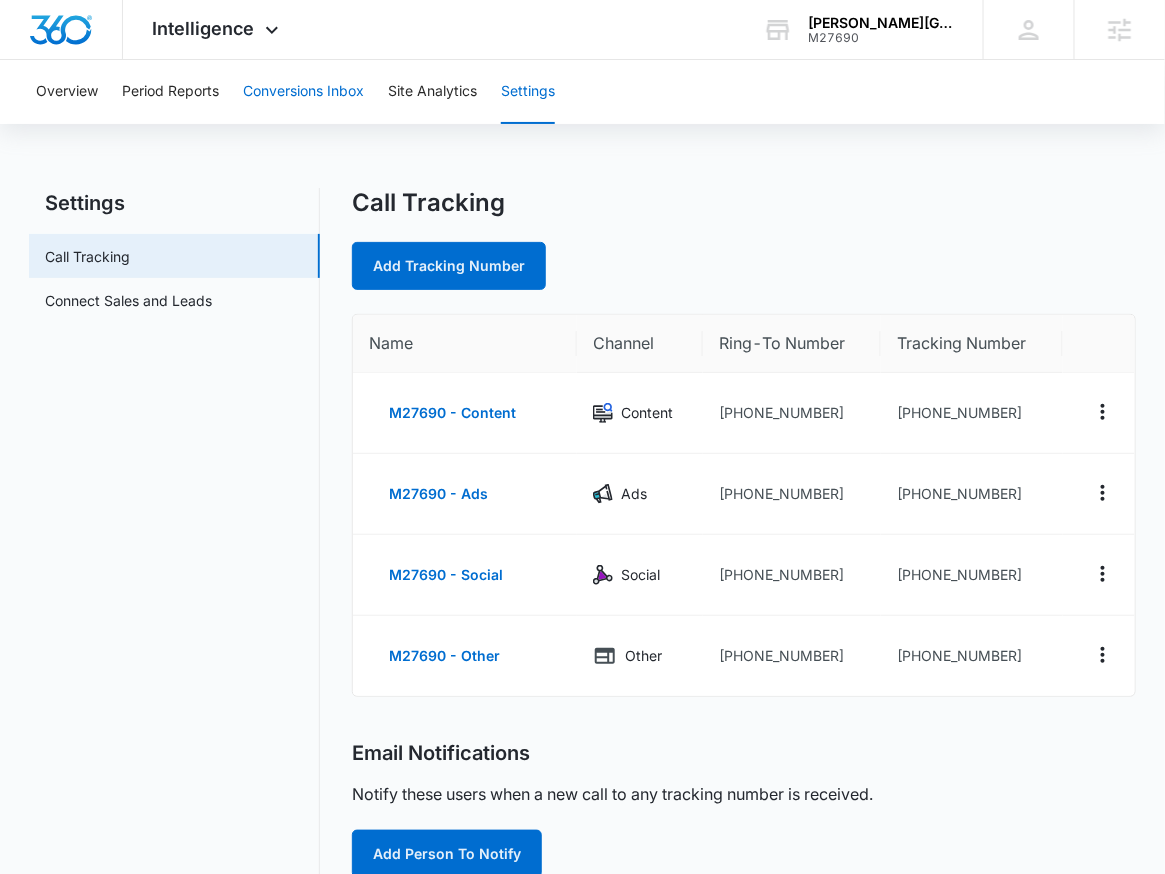 click on "Conversions Inbox" at bounding box center [303, 92] 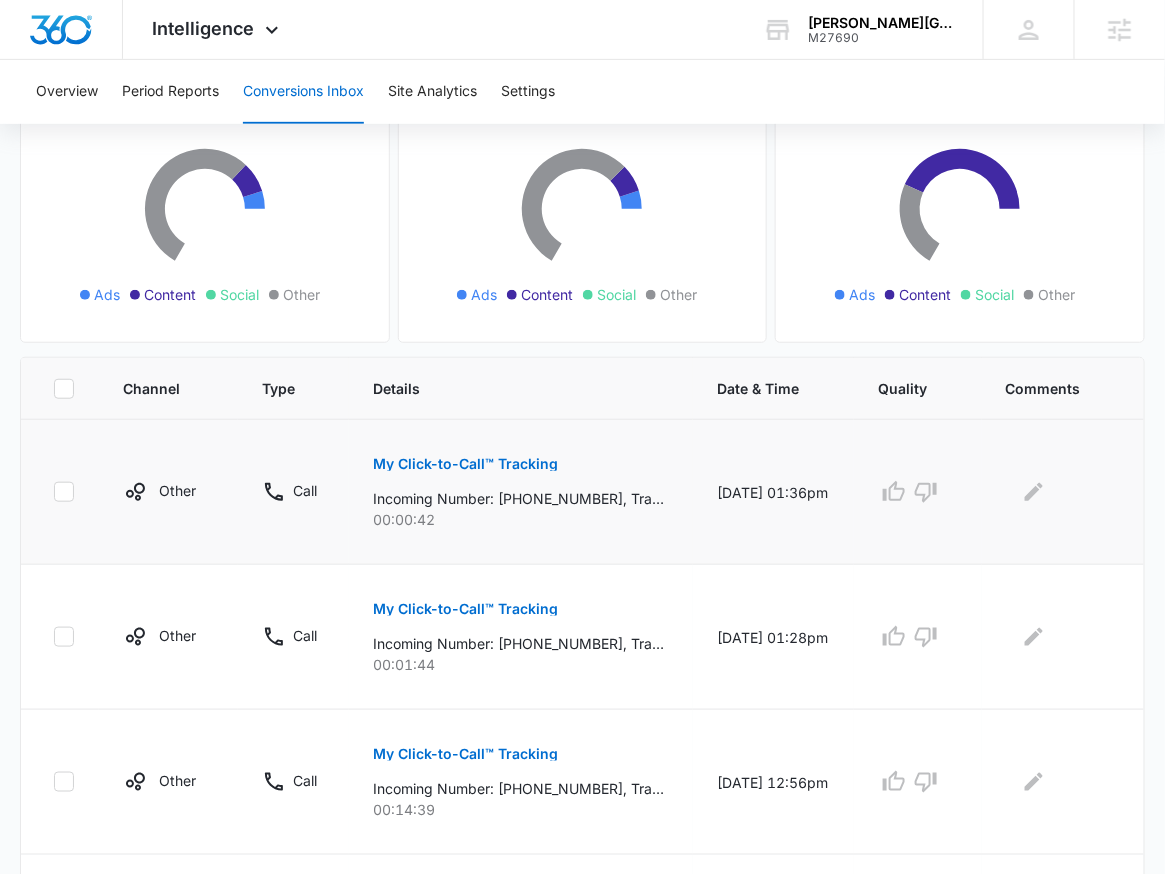 scroll, scrollTop: 221, scrollLeft: 0, axis: vertical 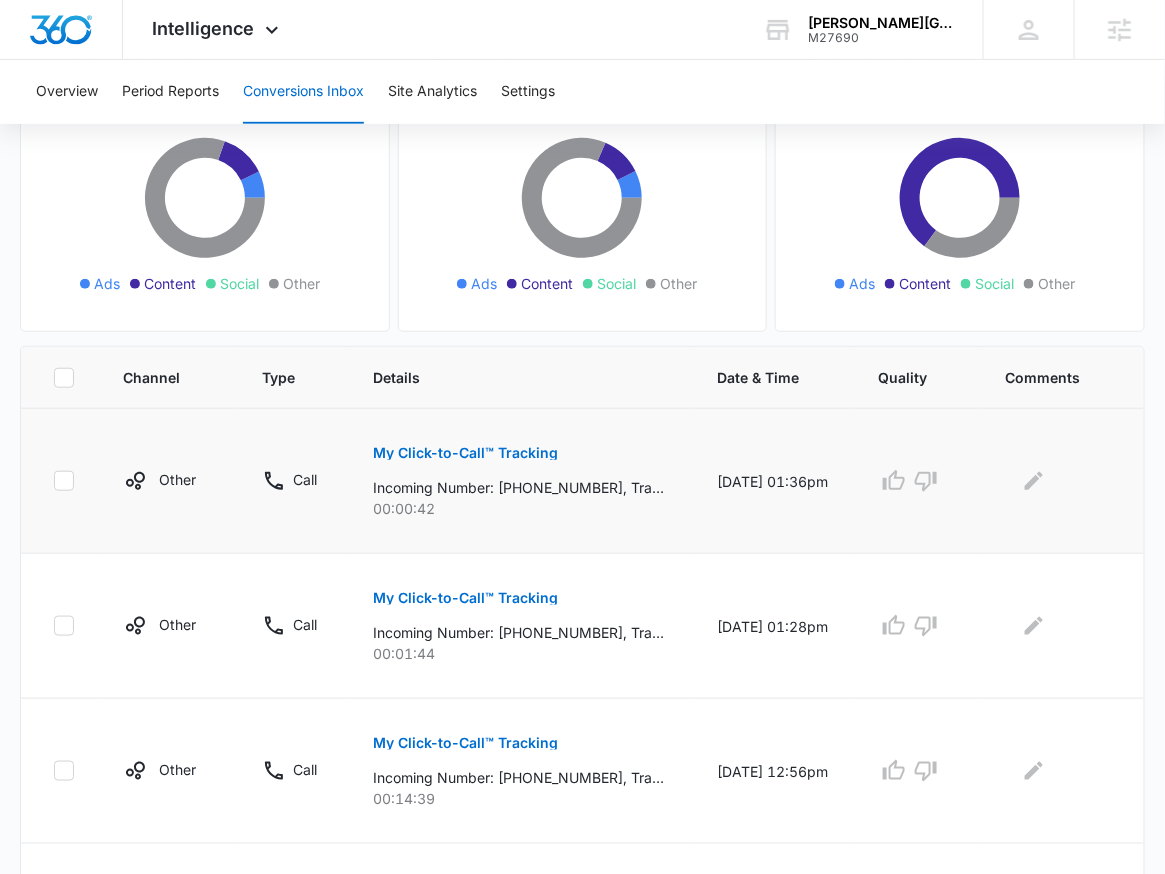 click on "My Click-to-Call™ Tracking" at bounding box center (465, 453) 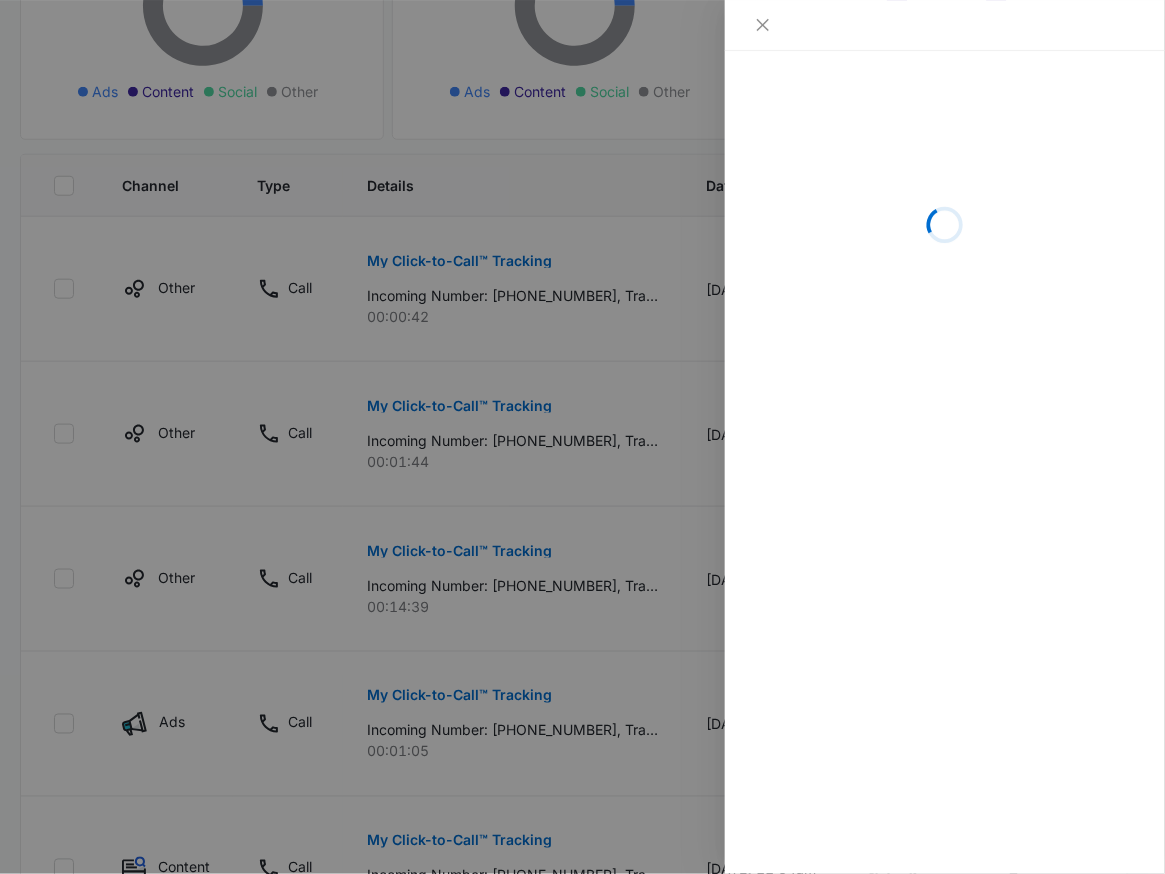 scroll, scrollTop: 574, scrollLeft: 0, axis: vertical 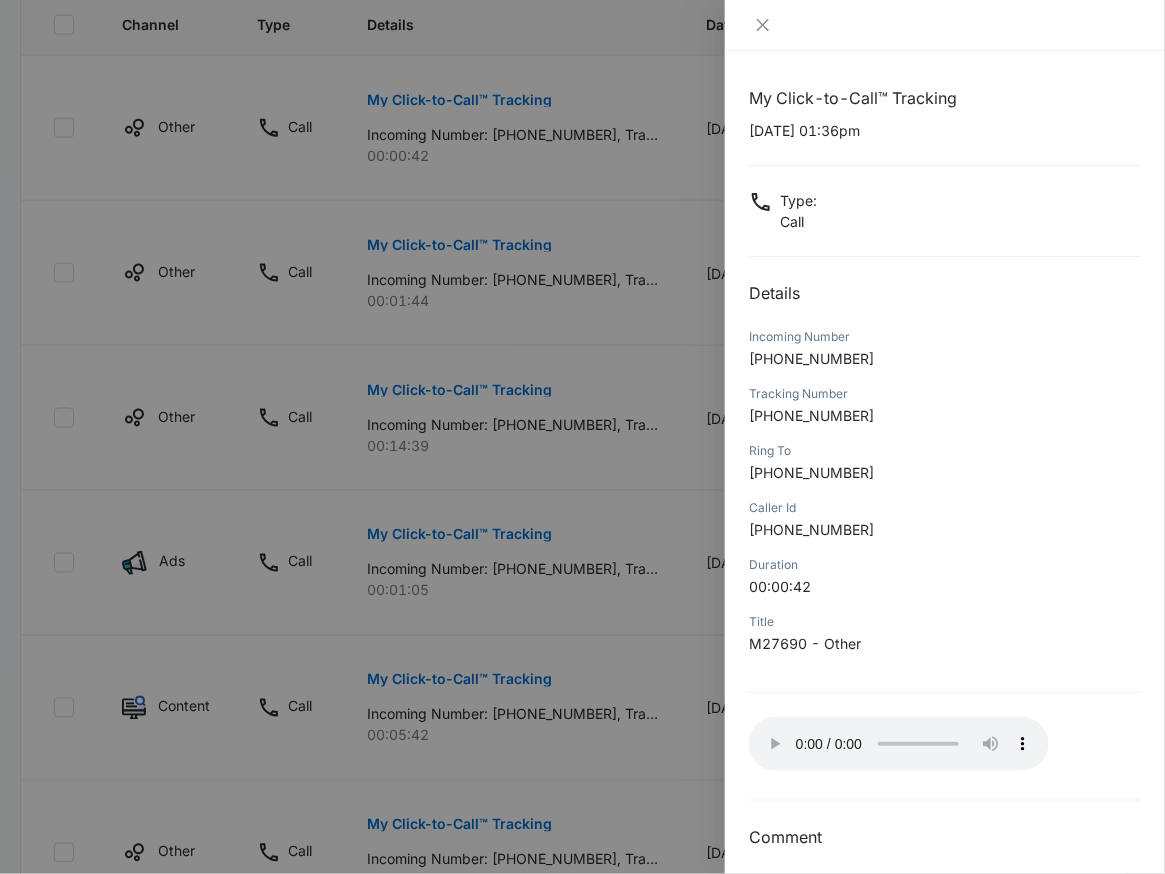 type 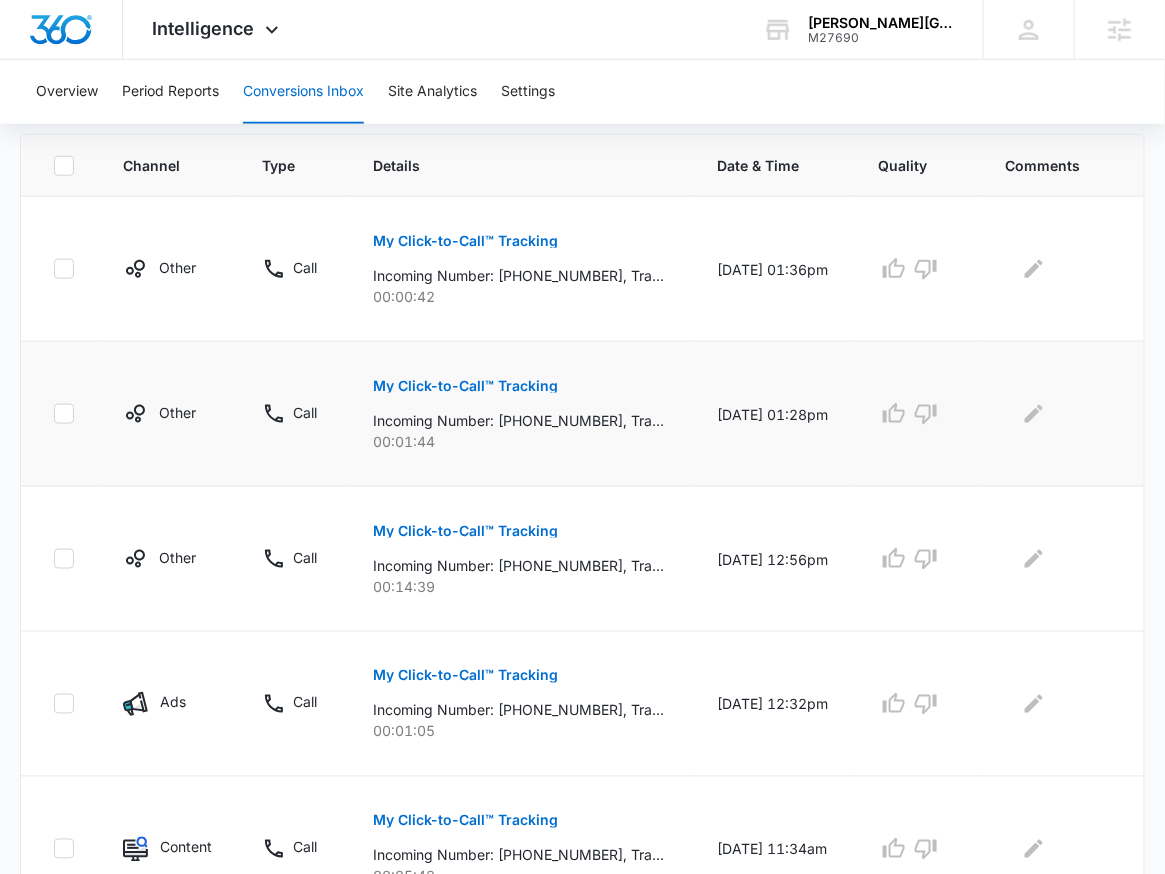 scroll, scrollTop: 406, scrollLeft: 0, axis: vertical 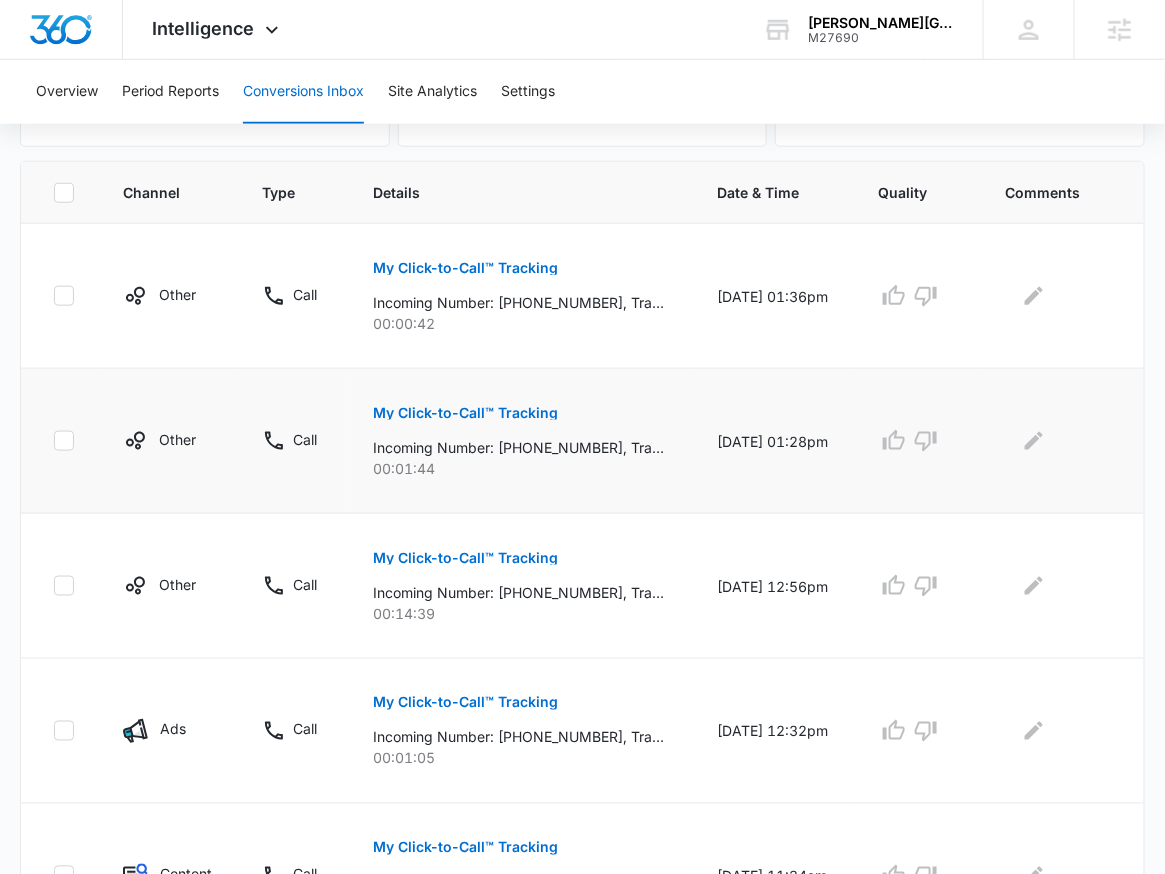 click on "My Click-to-Call™ Tracking" at bounding box center (465, 413) 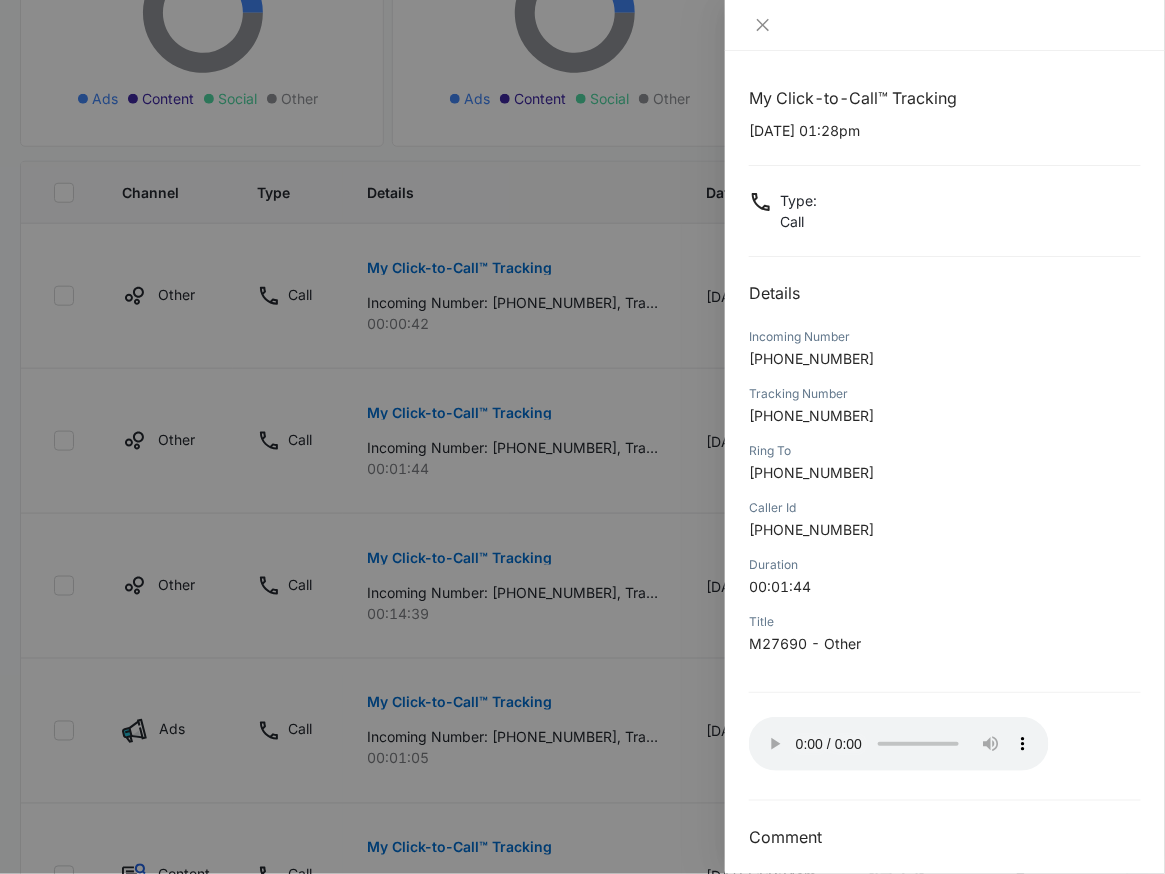 click on "My Click-to-Call™ Tracking 07/10/2025 at 01:28pm Type : Call Details Incoming Number +12102890542 Tracking Number +12102553366 Ring To +12104947787 Caller Id +12102890542 Duration 00:01:44 Title M27690 - Other Your browser does not support the audio tag. Comment" at bounding box center [945, 468] 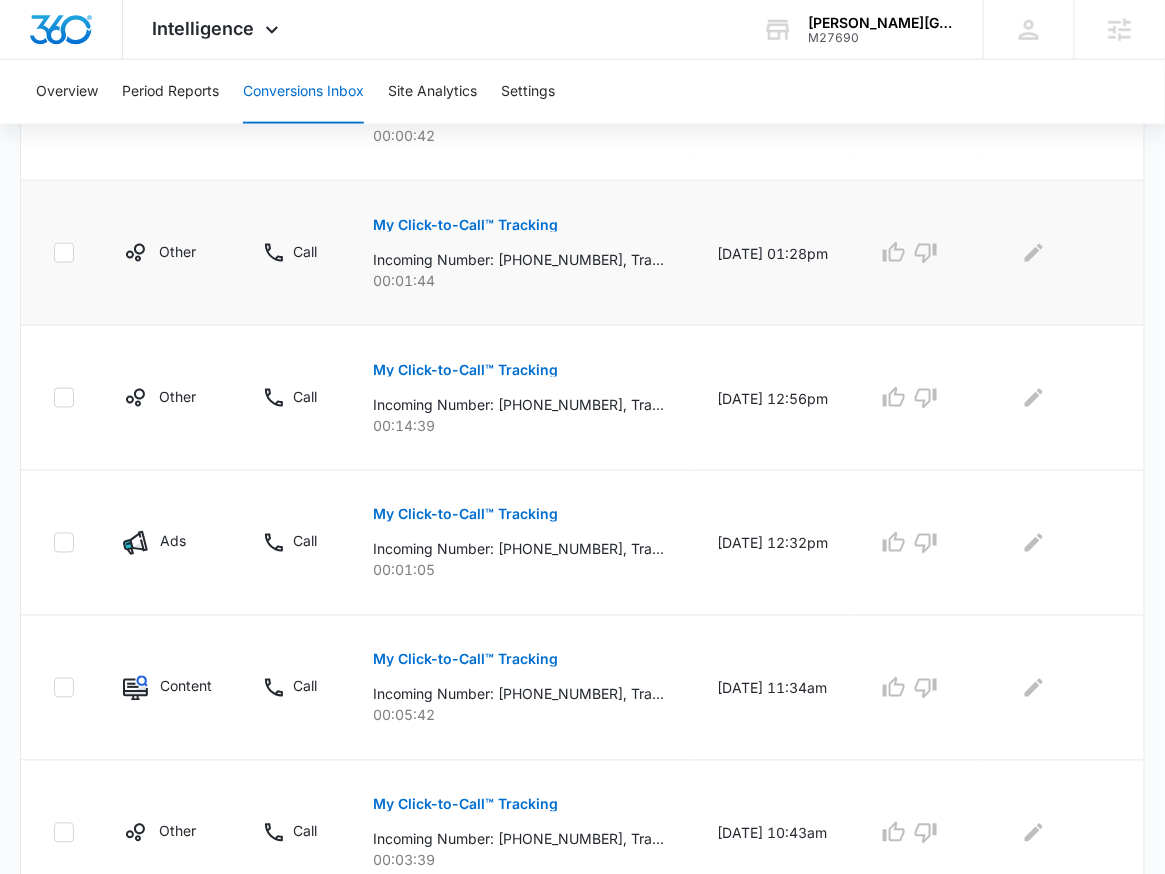 scroll, scrollTop: 0, scrollLeft: 0, axis: both 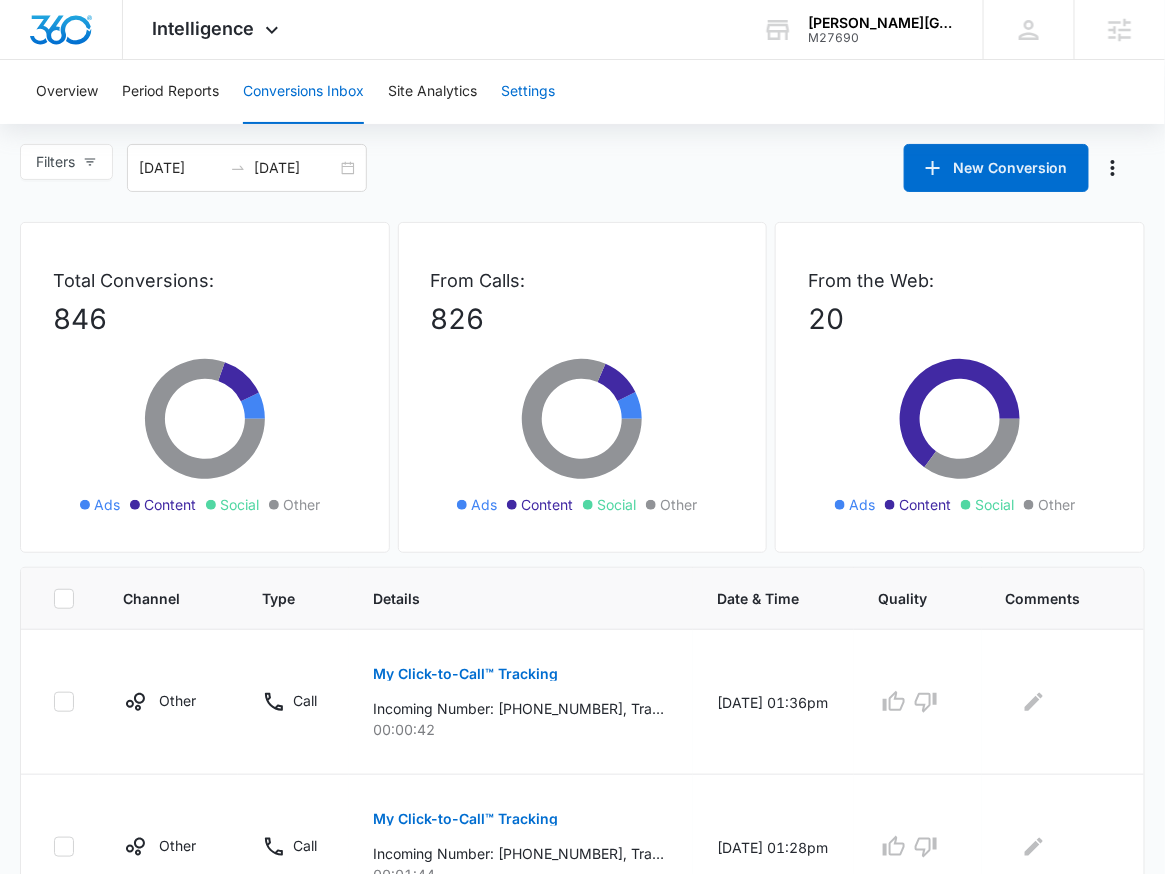 click on "Settings" at bounding box center [528, 92] 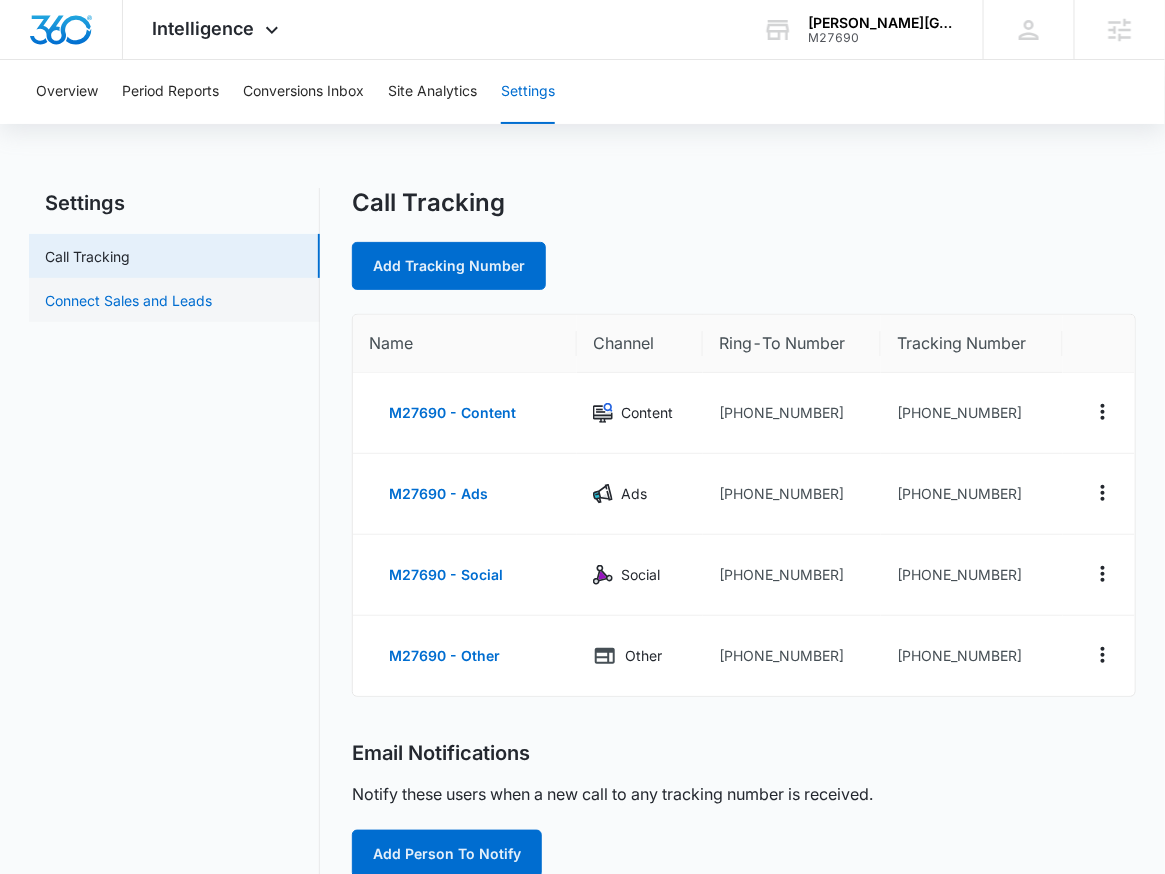 click on "Connect Sales and Leads" at bounding box center (128, 300) 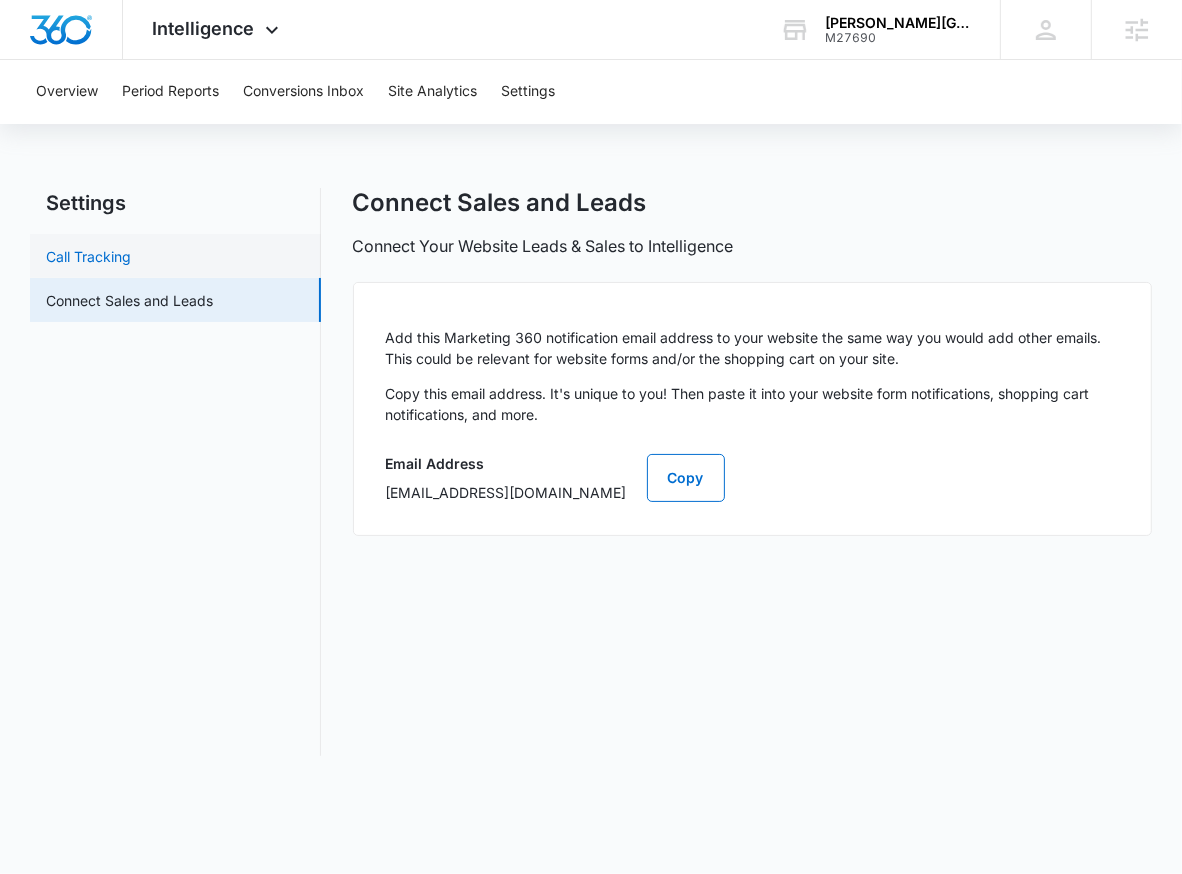 click on "Call Tracking" at bounding box center [88, 256] 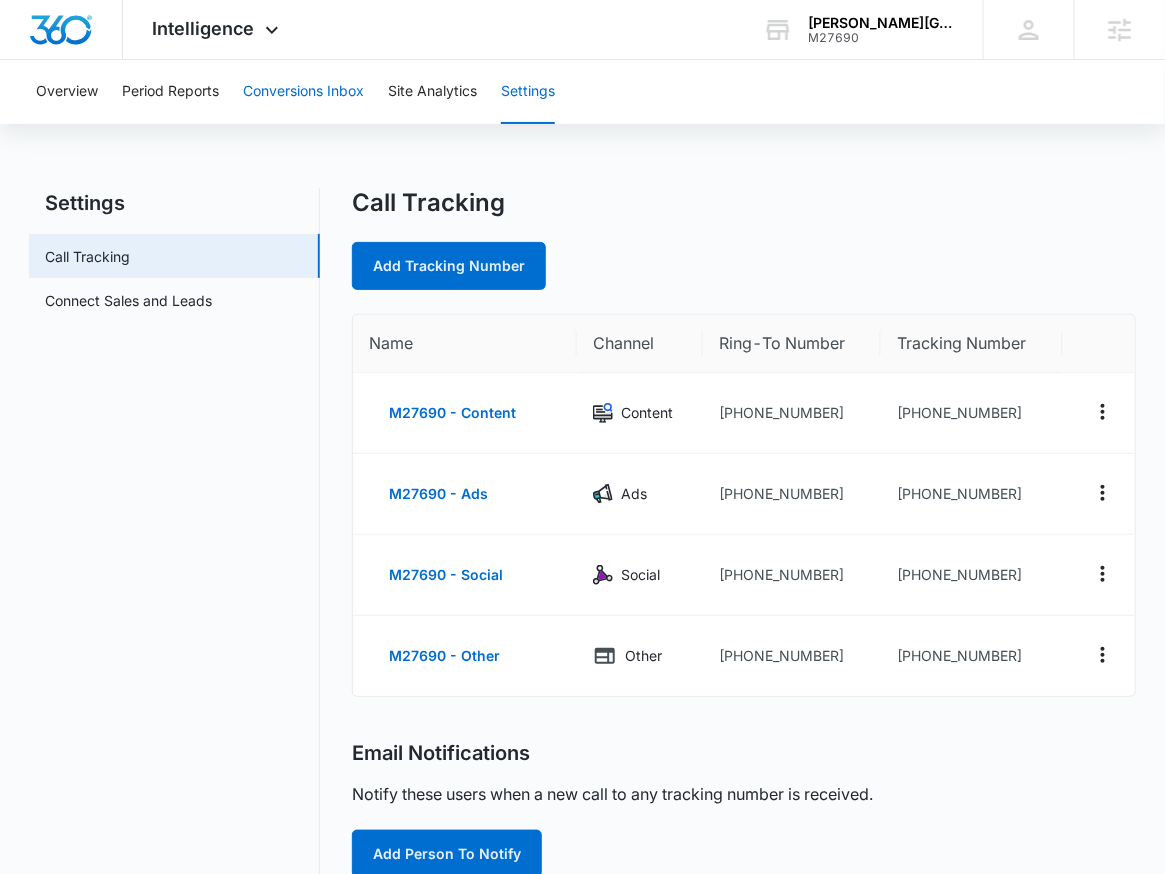 click on "Conversions Inbox" at bounding box center (303, 92) 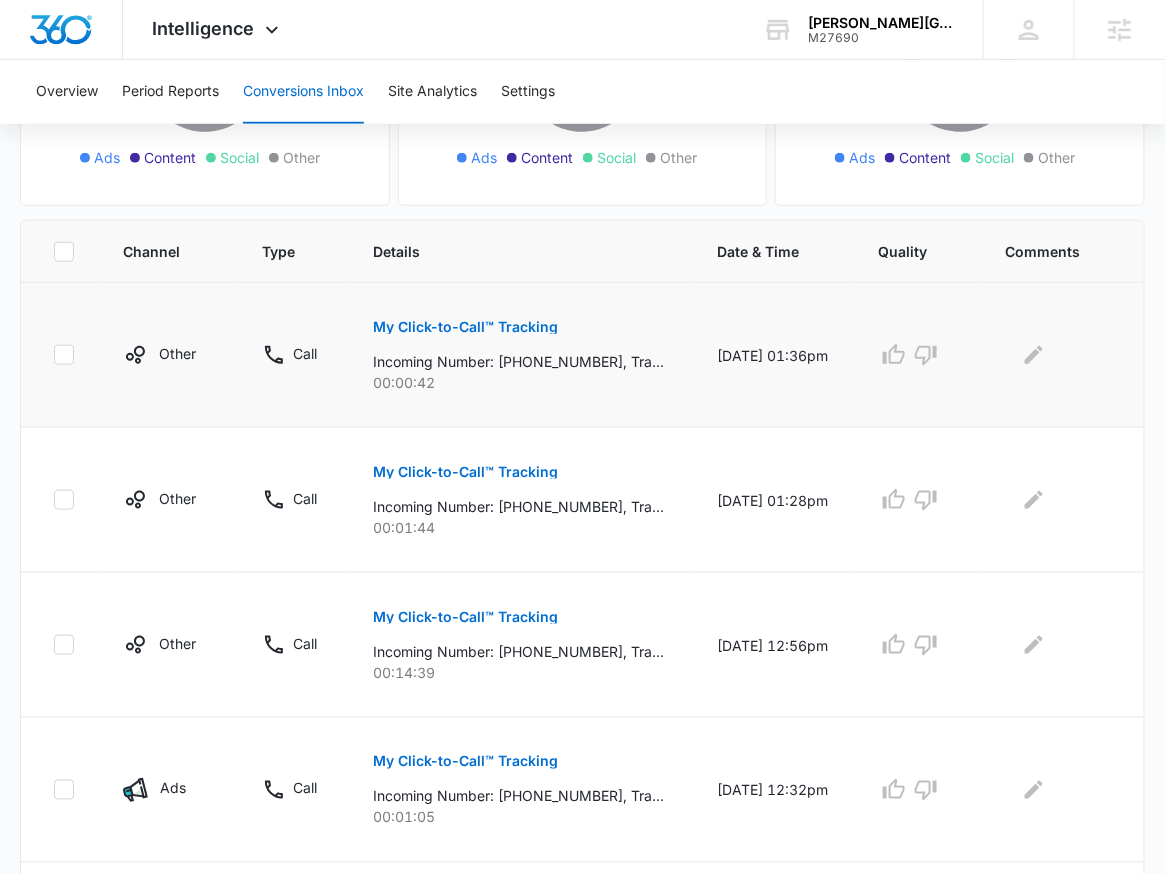 scroll, scrollTop: 0, scrollLeft: 0, axis: both 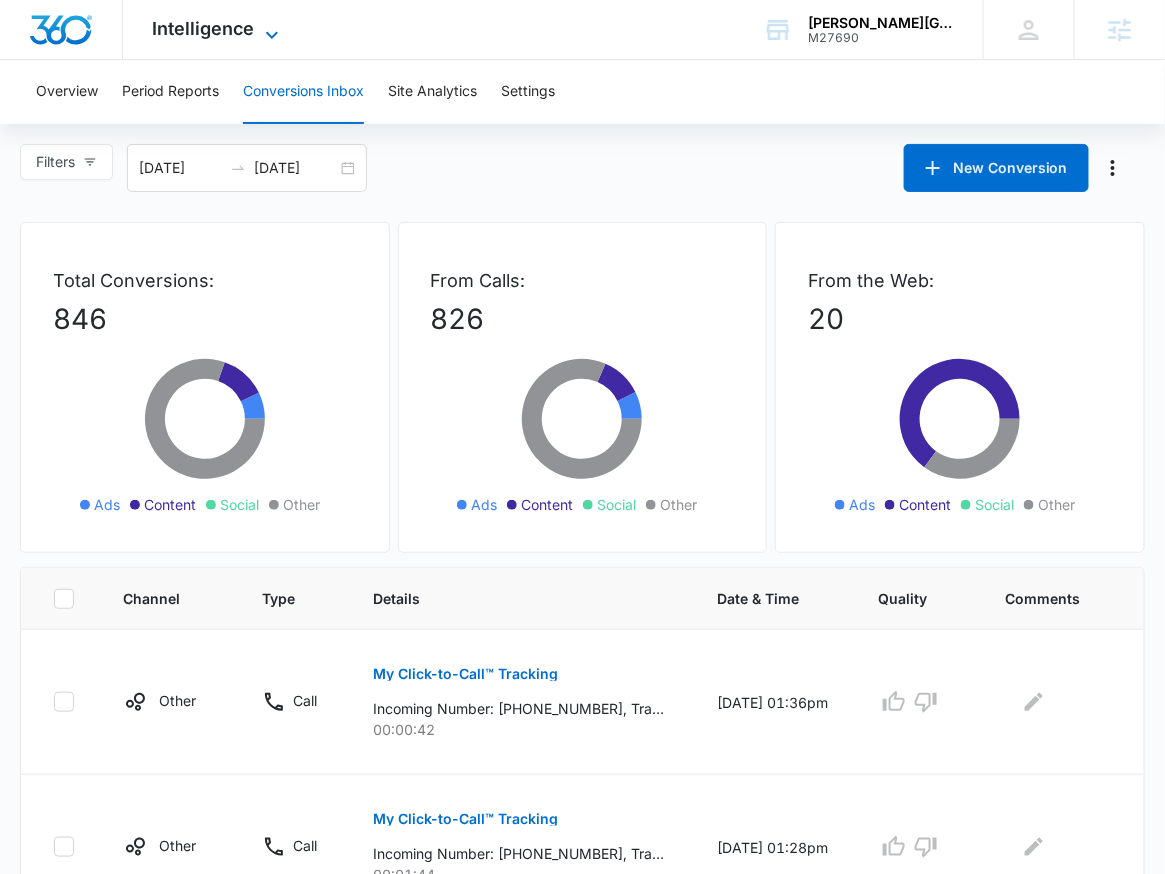 click on "Intelligence" at bounding box center [204, 28] 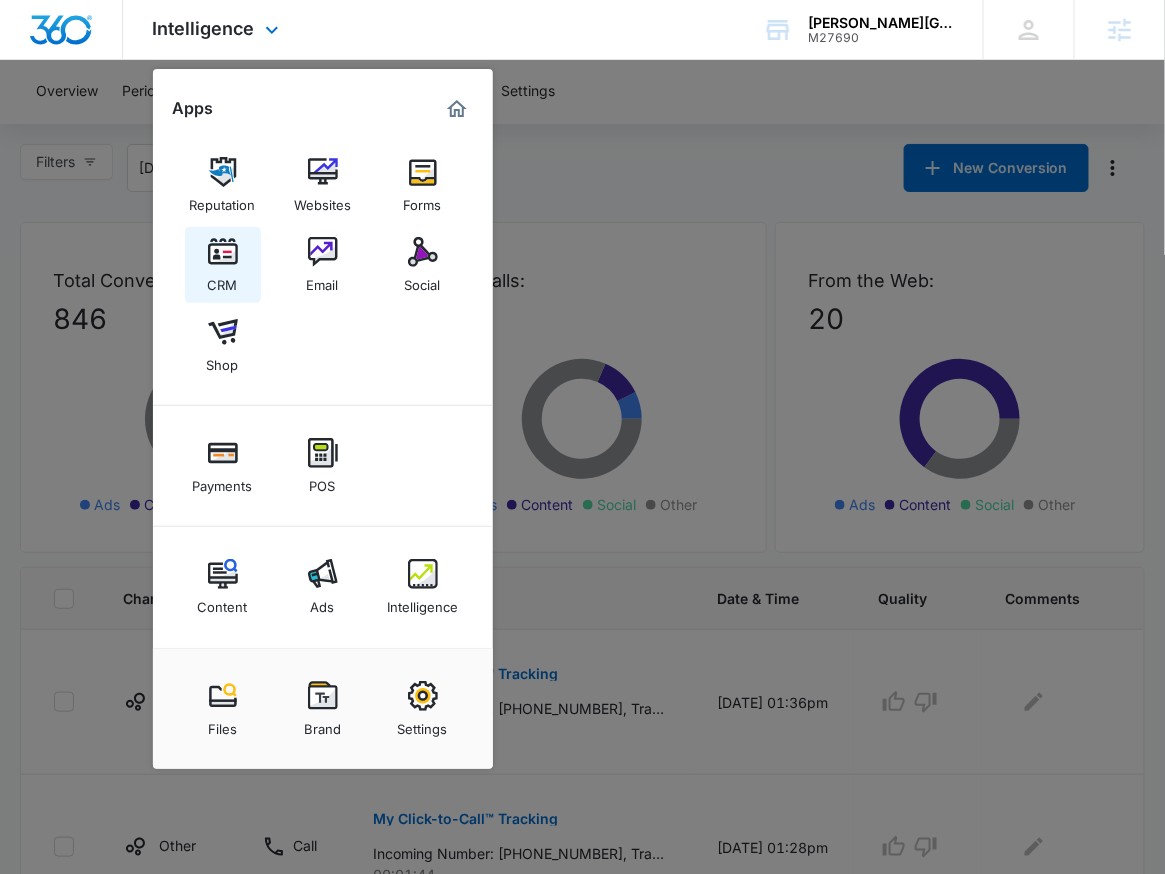click at bounding box center (223, 252) 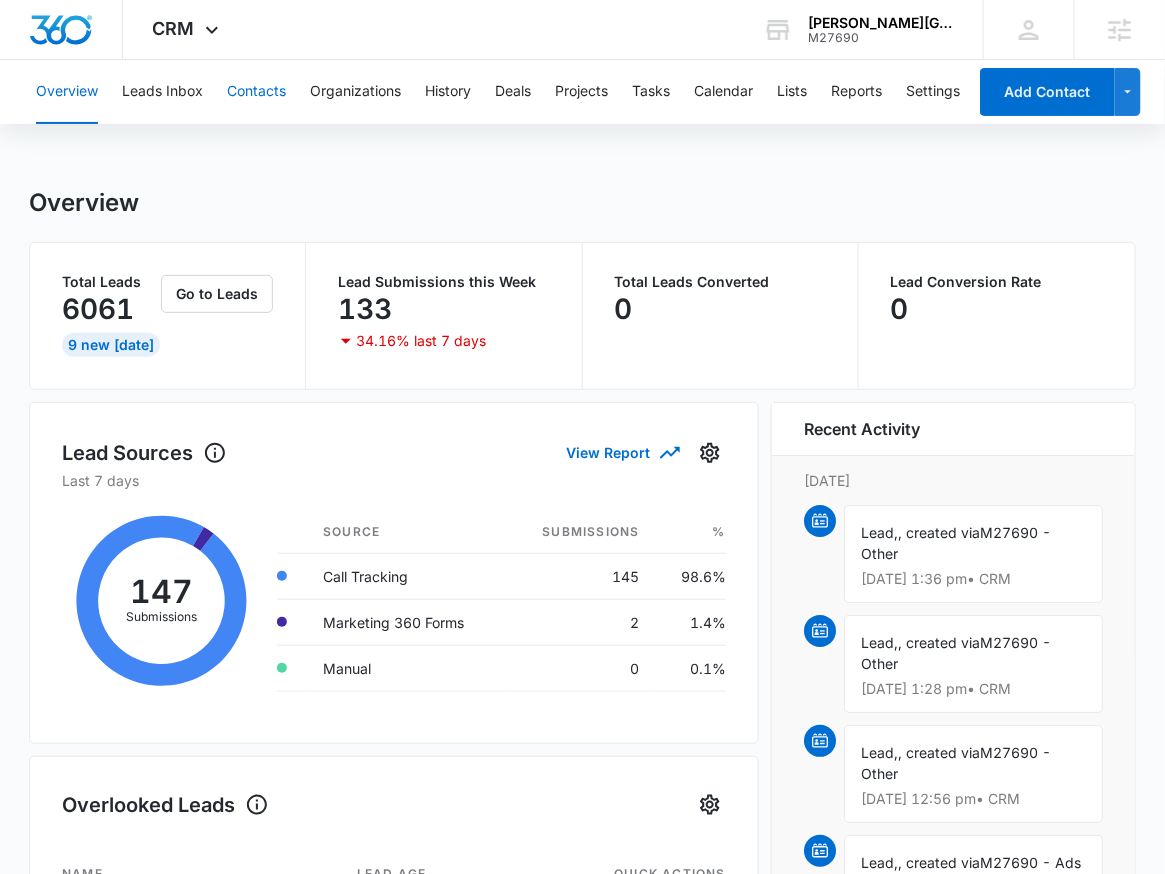 click on "Contacts" at bounding box center (256, 92) 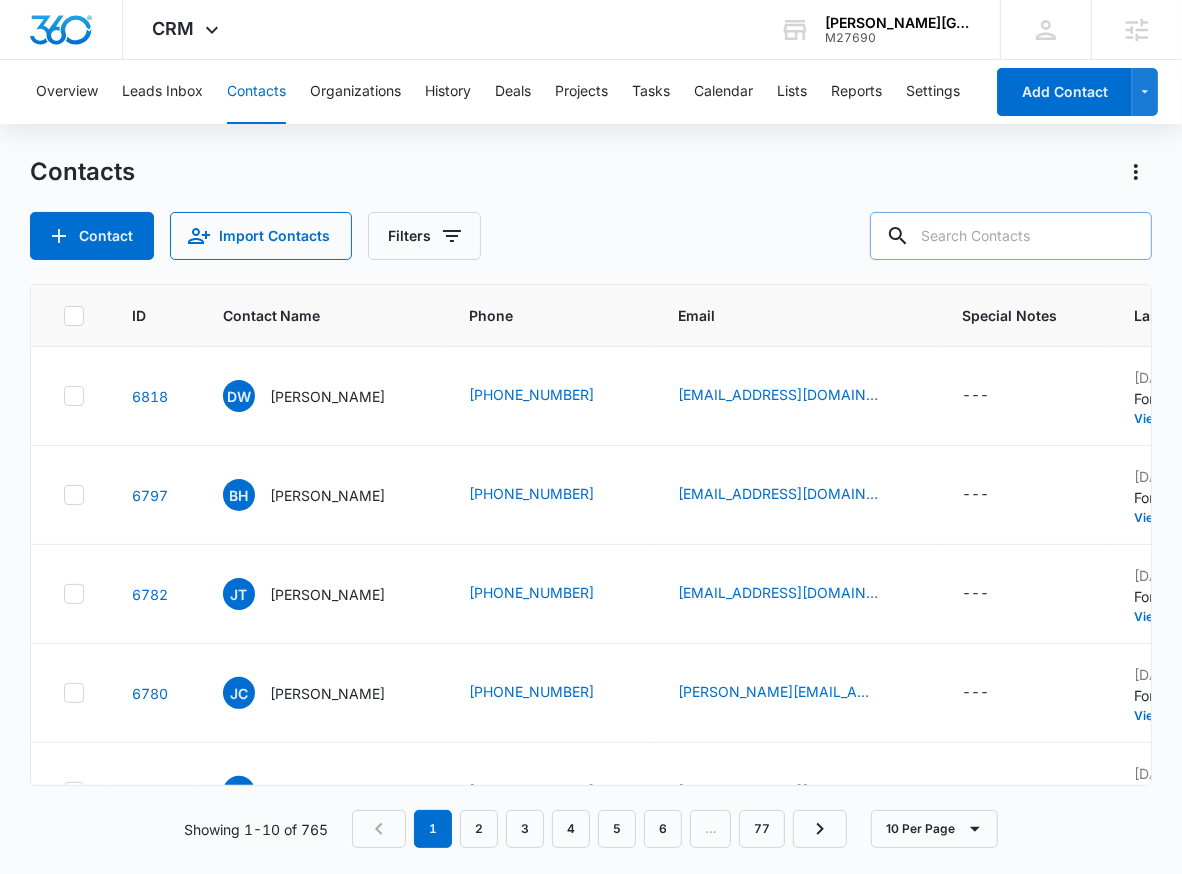click at bounding box center (1011, 236) 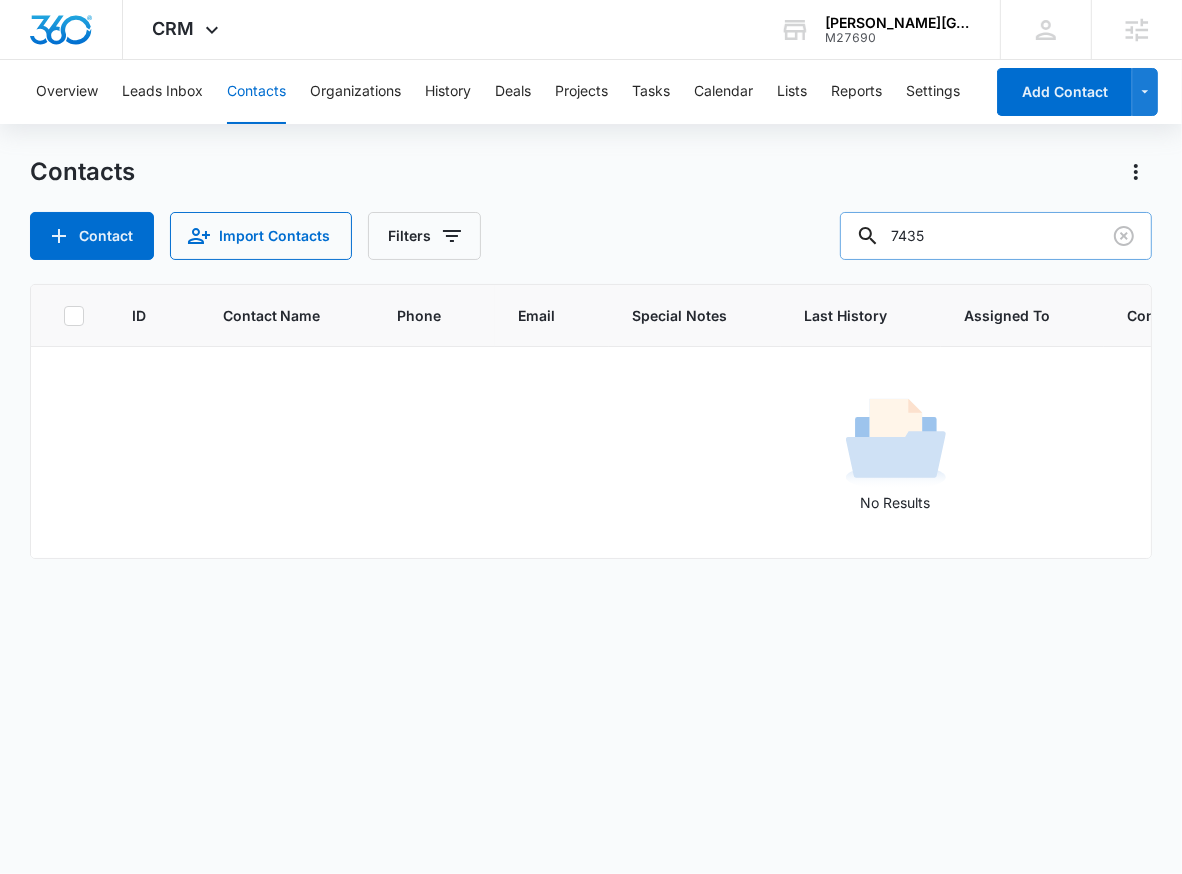 click on "7435" at bounding box center [996, 236] 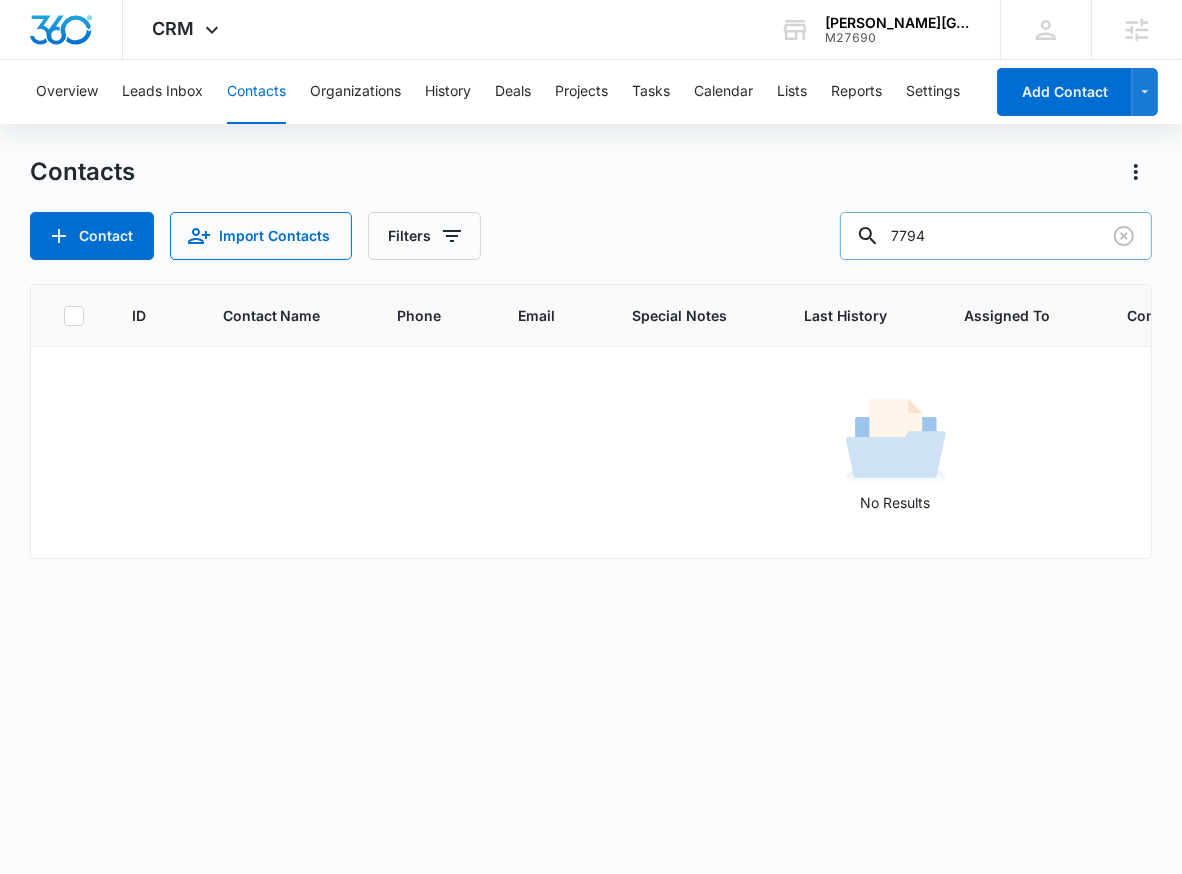 type on "7794" 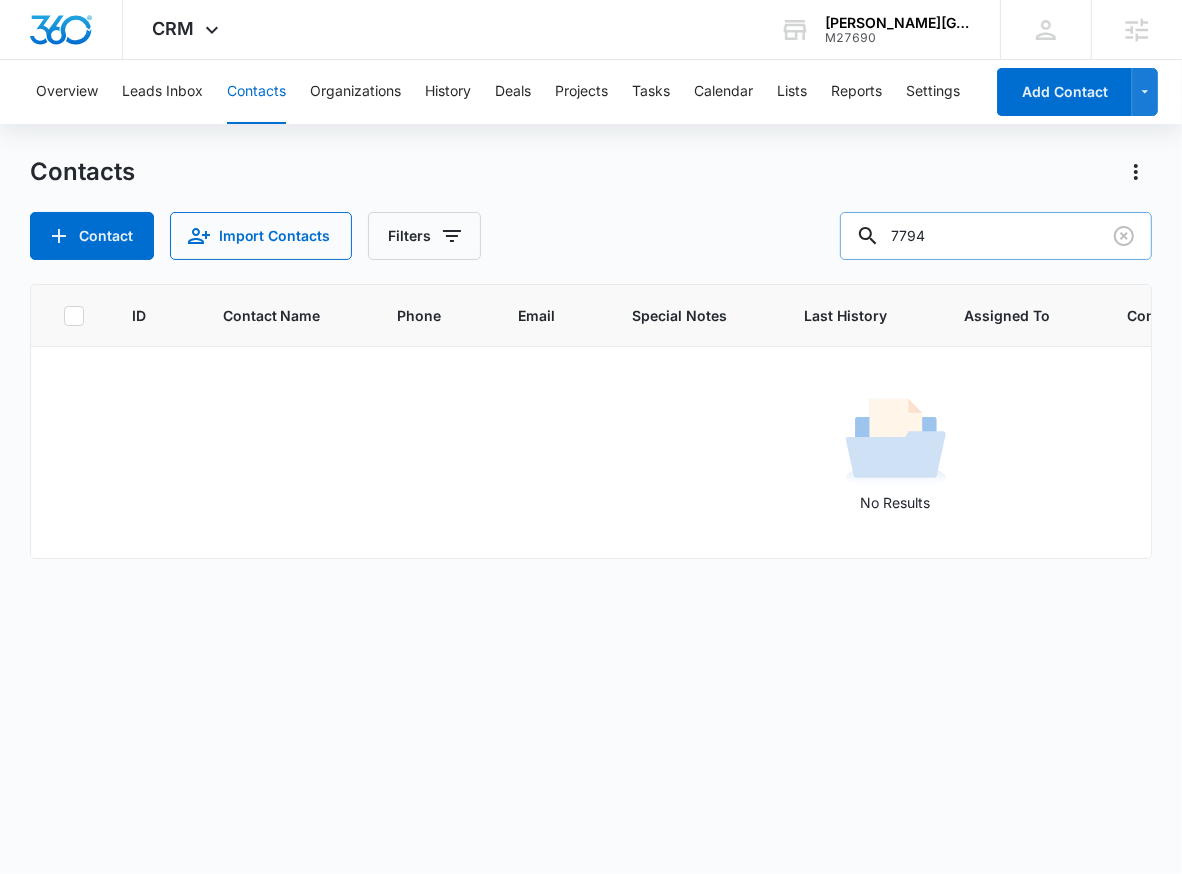 click at bounding box center (1124, 236) 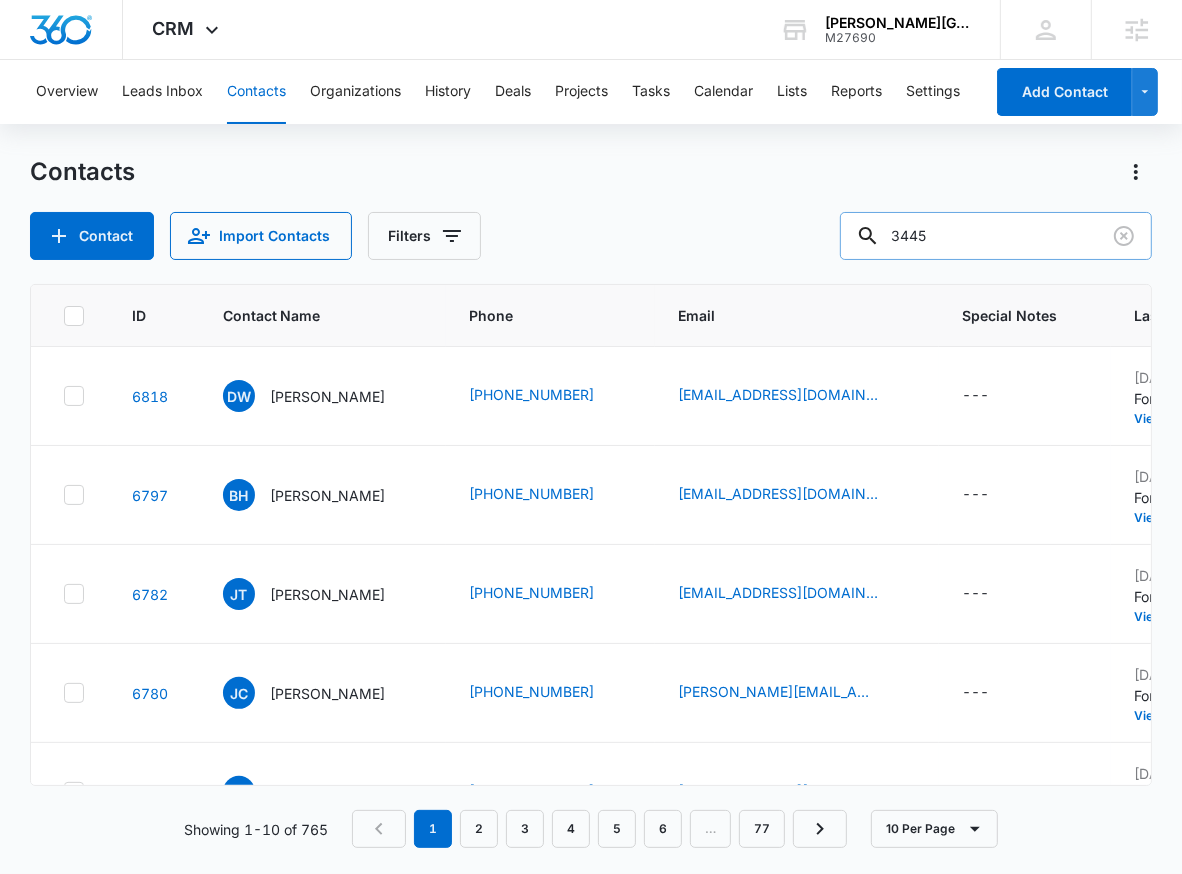 type on "3445" 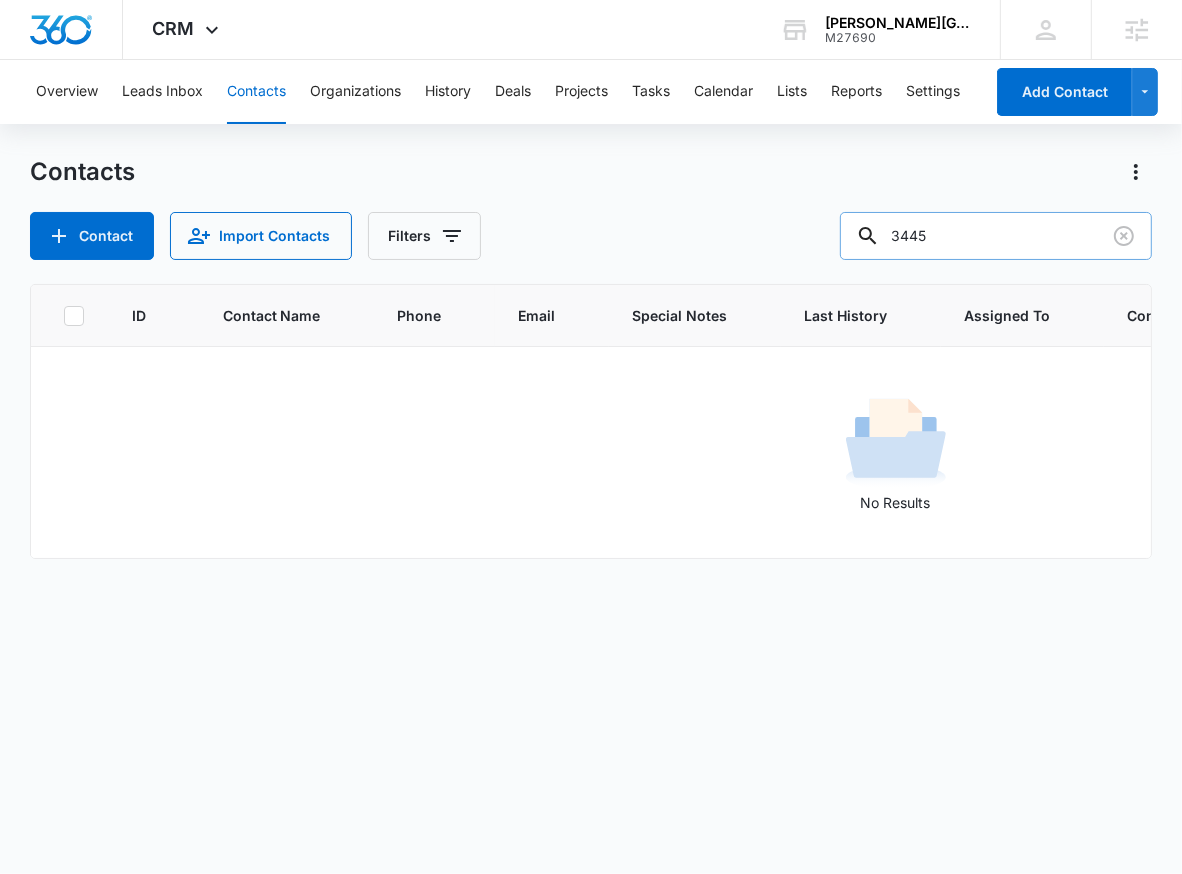 click on "3445" at bounding box center (996, 236) 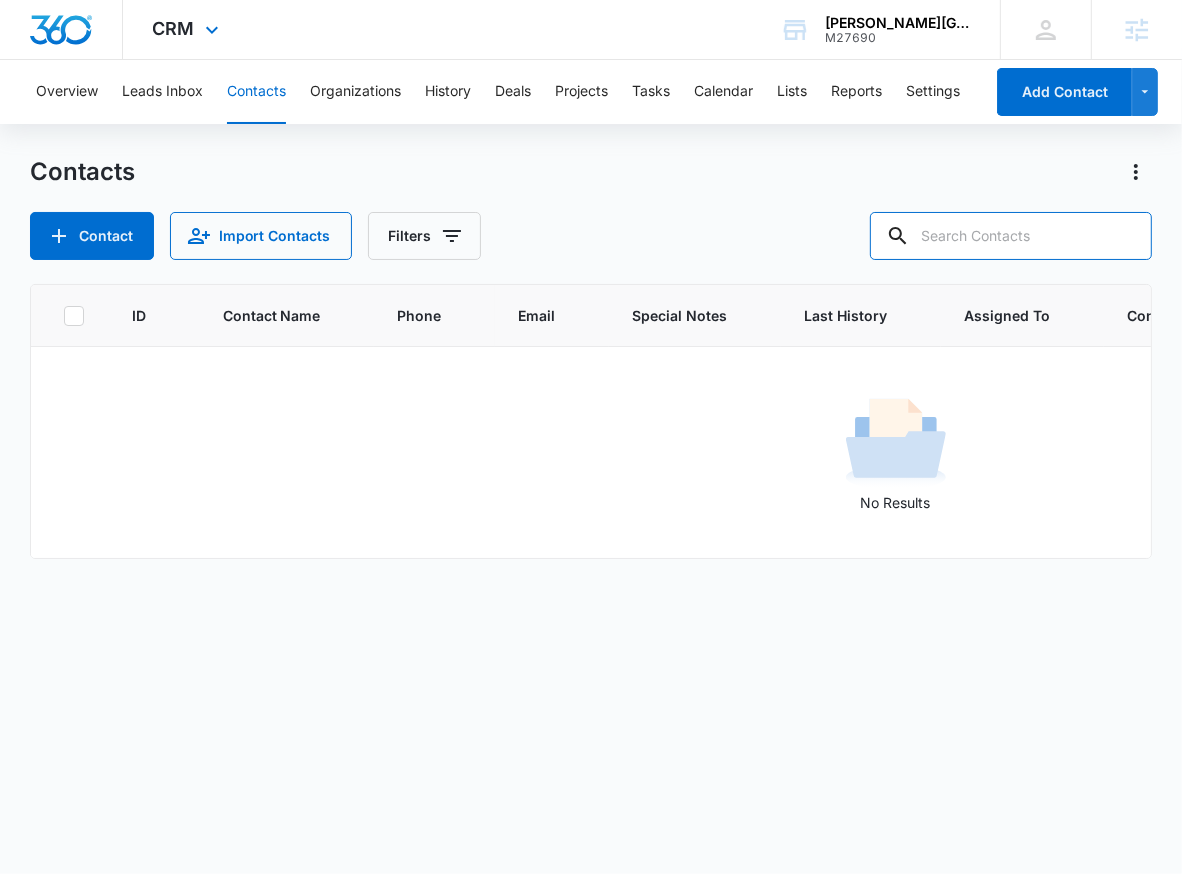 type 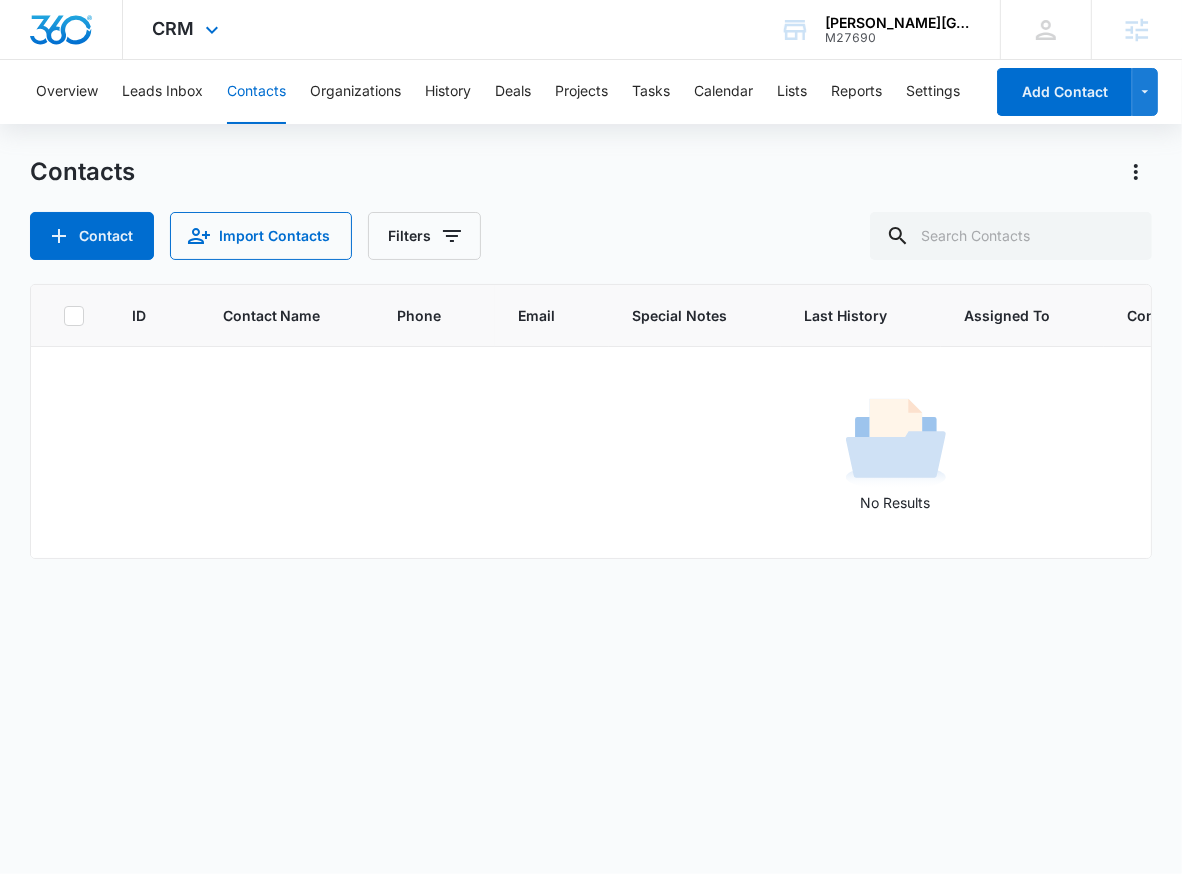 click on "CRM Apps Reputation Websites Forms CRM Email Social Shop Payments POS Content Ads Intelligence Files Brand Settings" at bounding box center (188, 29) 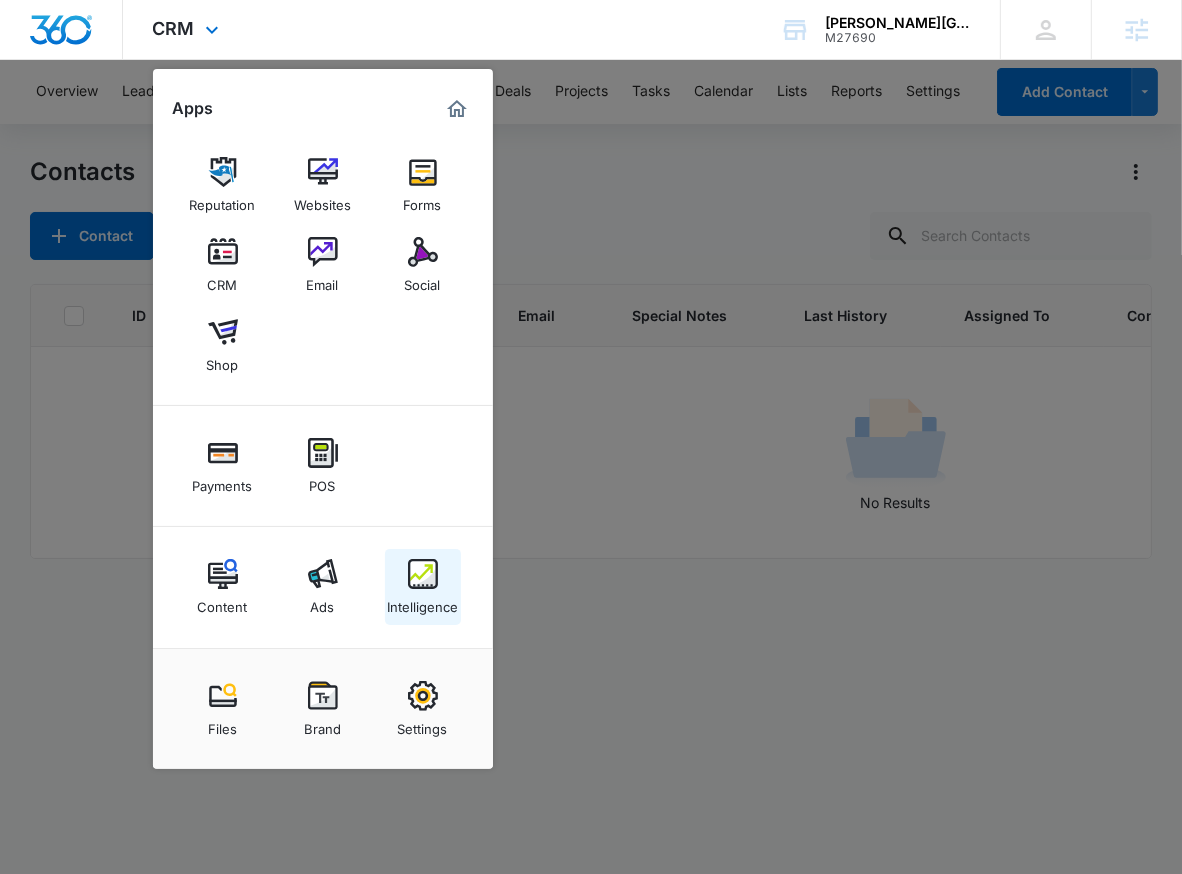 click at bounding box center [423, 574] 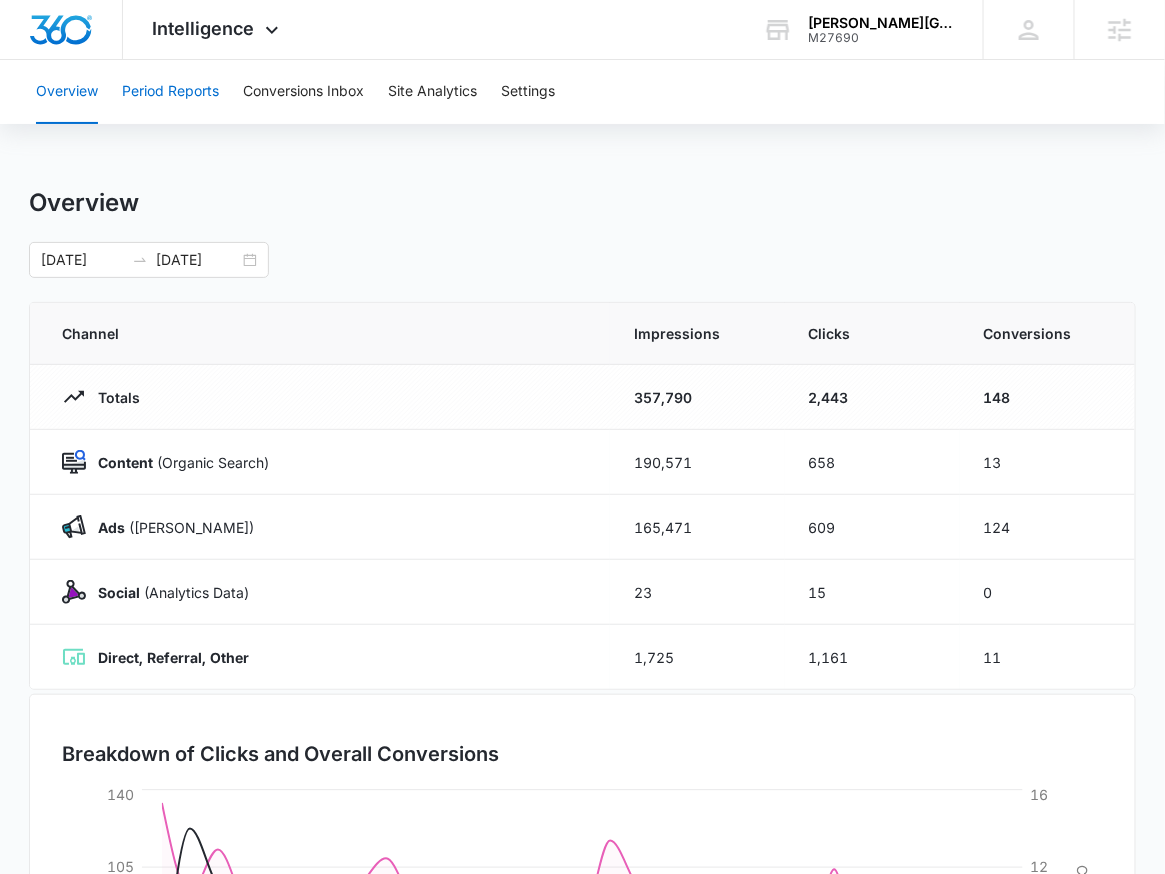 click on "Period Reports" at bounding box center (170, 92) 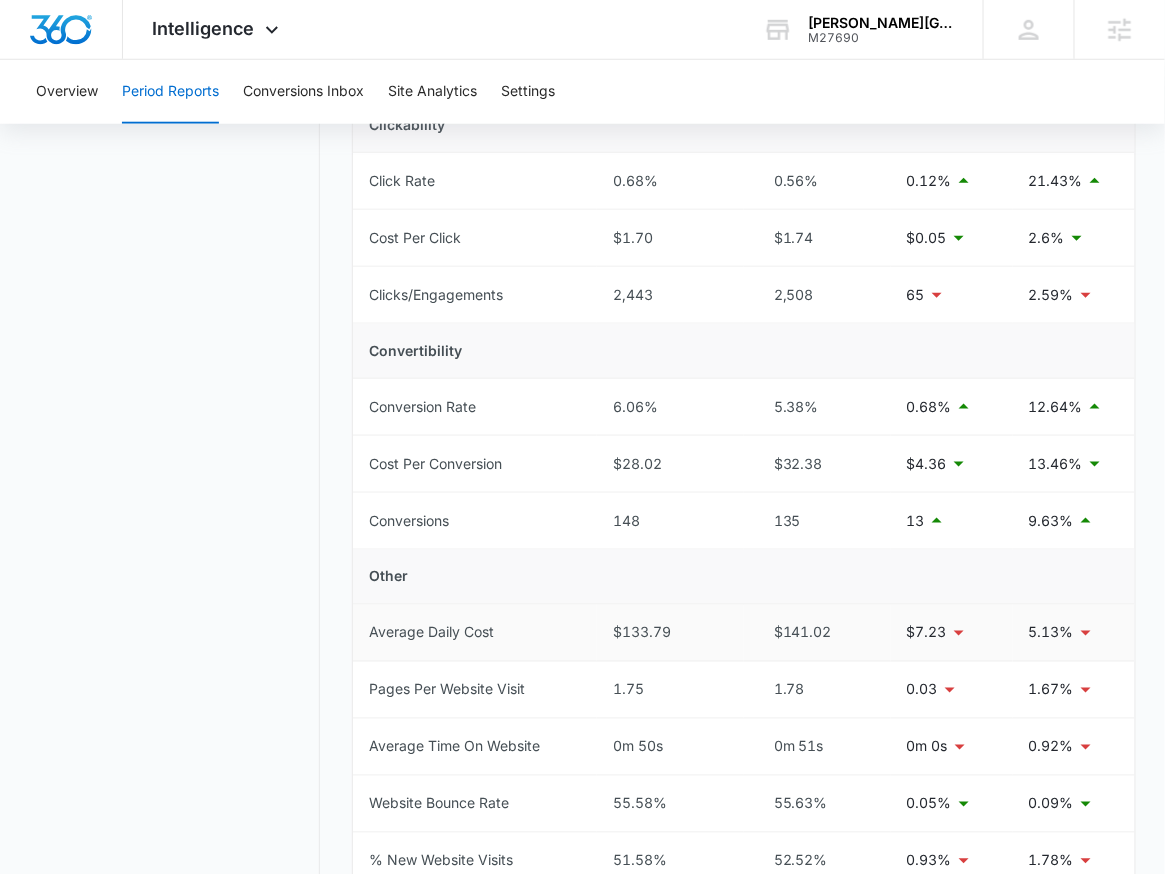 scroll, scrollTop: 0, scrollLeft: 0, axis: both 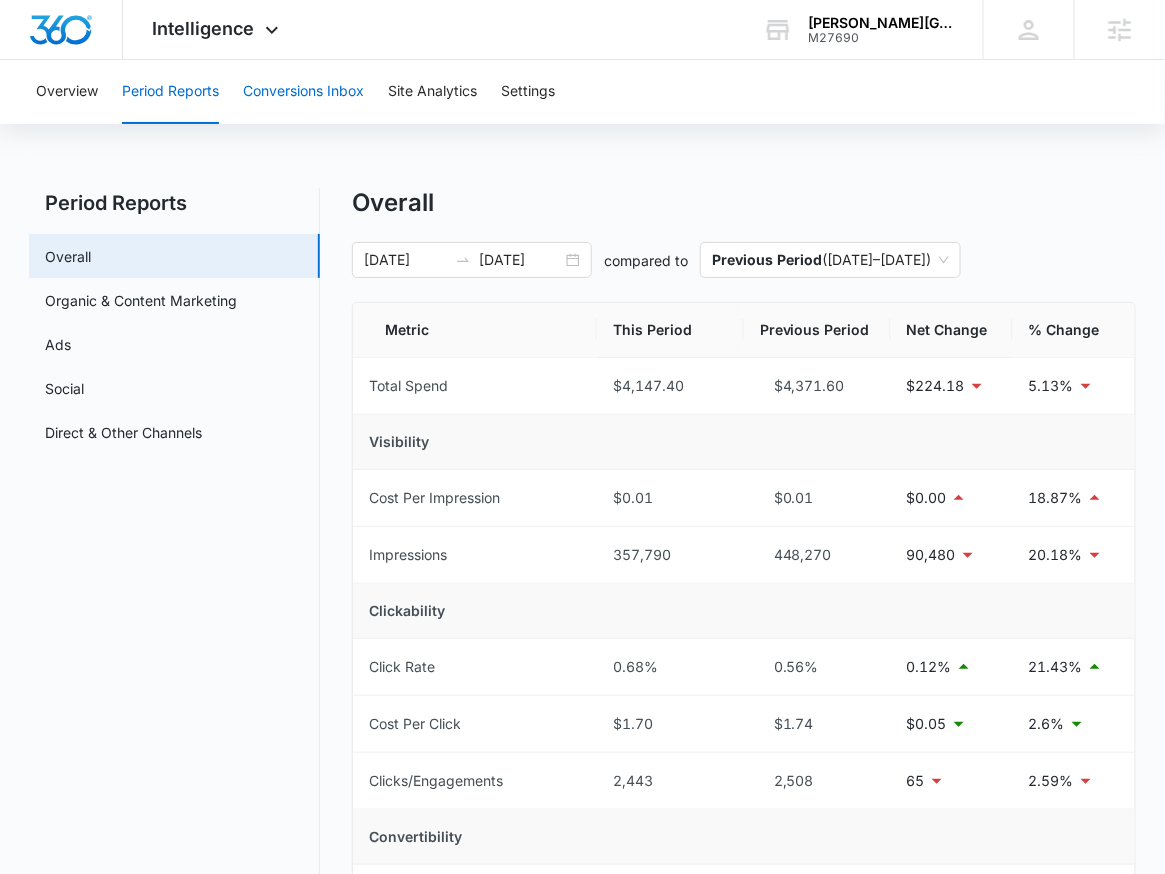 click on "Conversions Inbox" at bounding box center [303, 92] 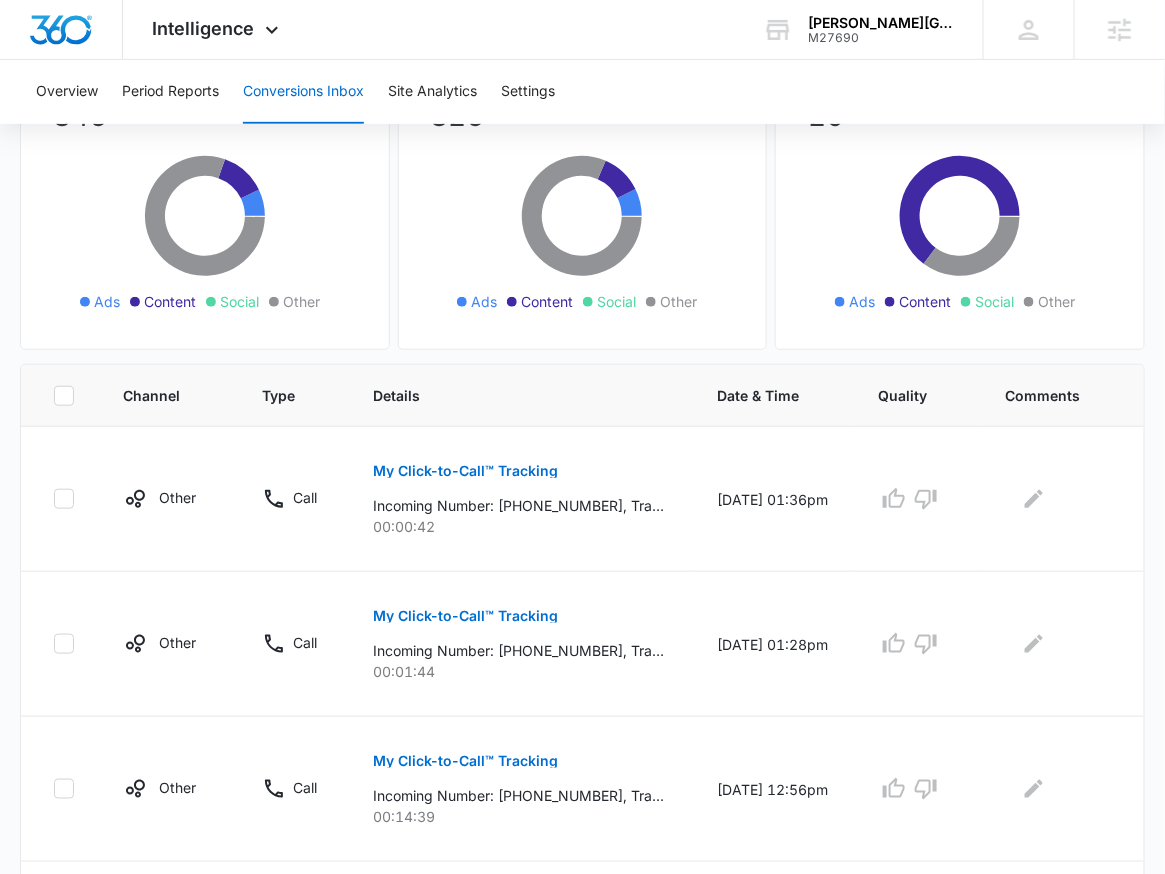 scroll, scrollTop: 0, scrollLeft: 0, axis: both 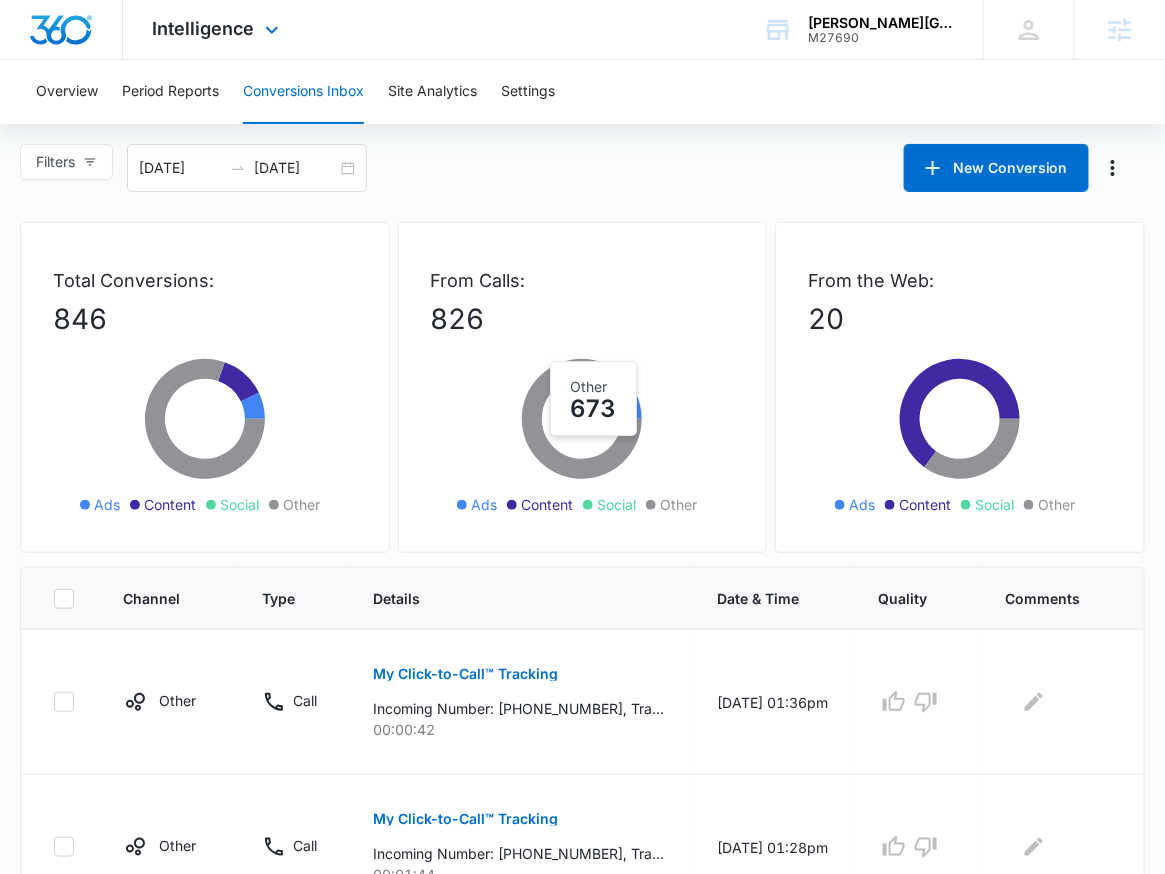 click on "Intelligence Apps Reputation Websites Forms CRM Email Social Shop Payments POS Content Ads Intelligence Files Brand Settings" at bounding box center (218, 29) 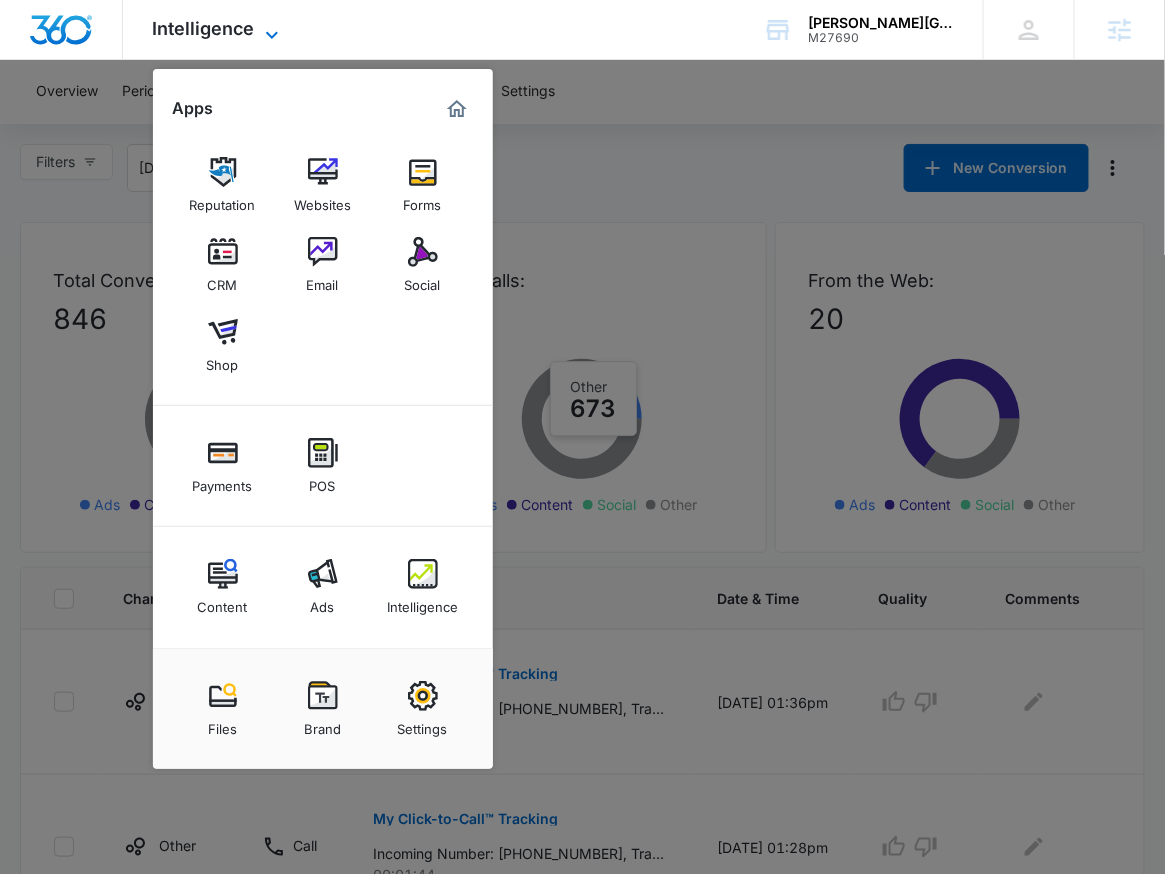 click on "Intelligence" at bounding box center [204, 28] 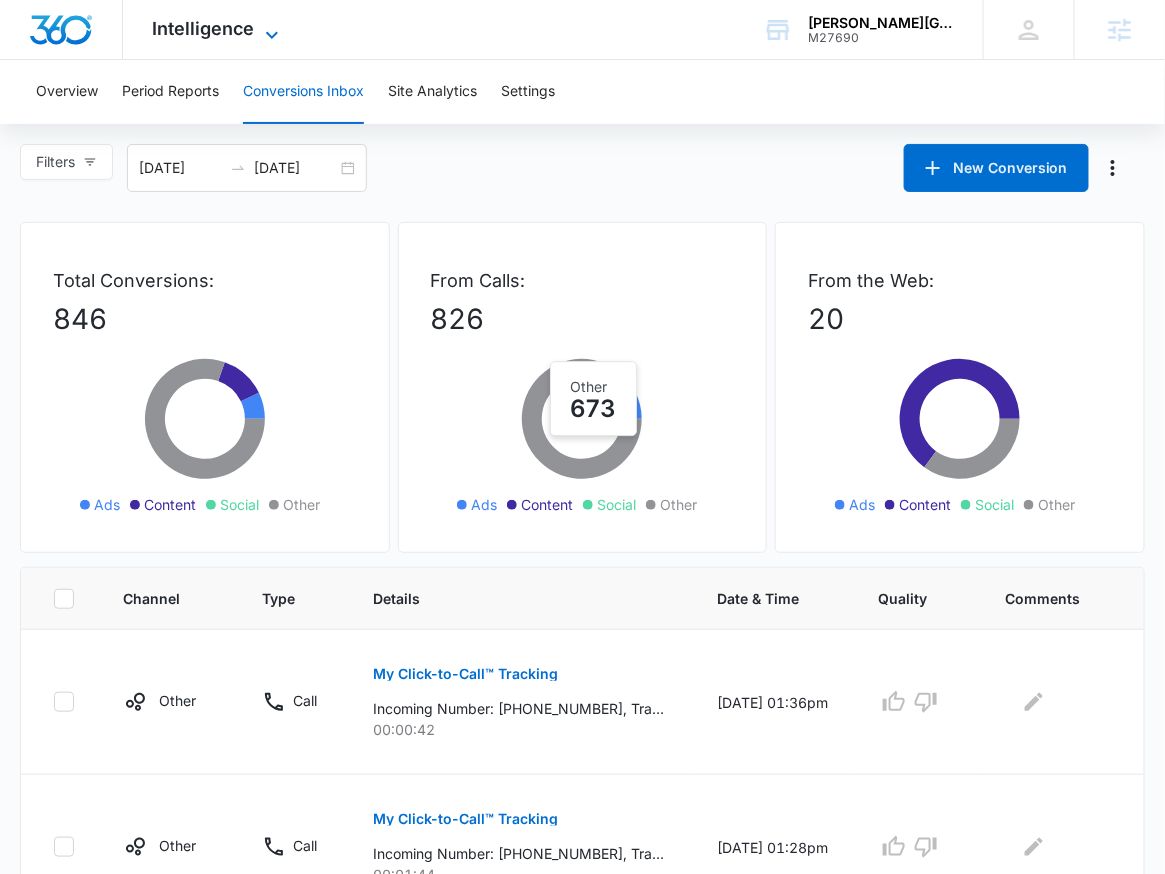 click on "Intelligence" at bounding box center (204, 28) 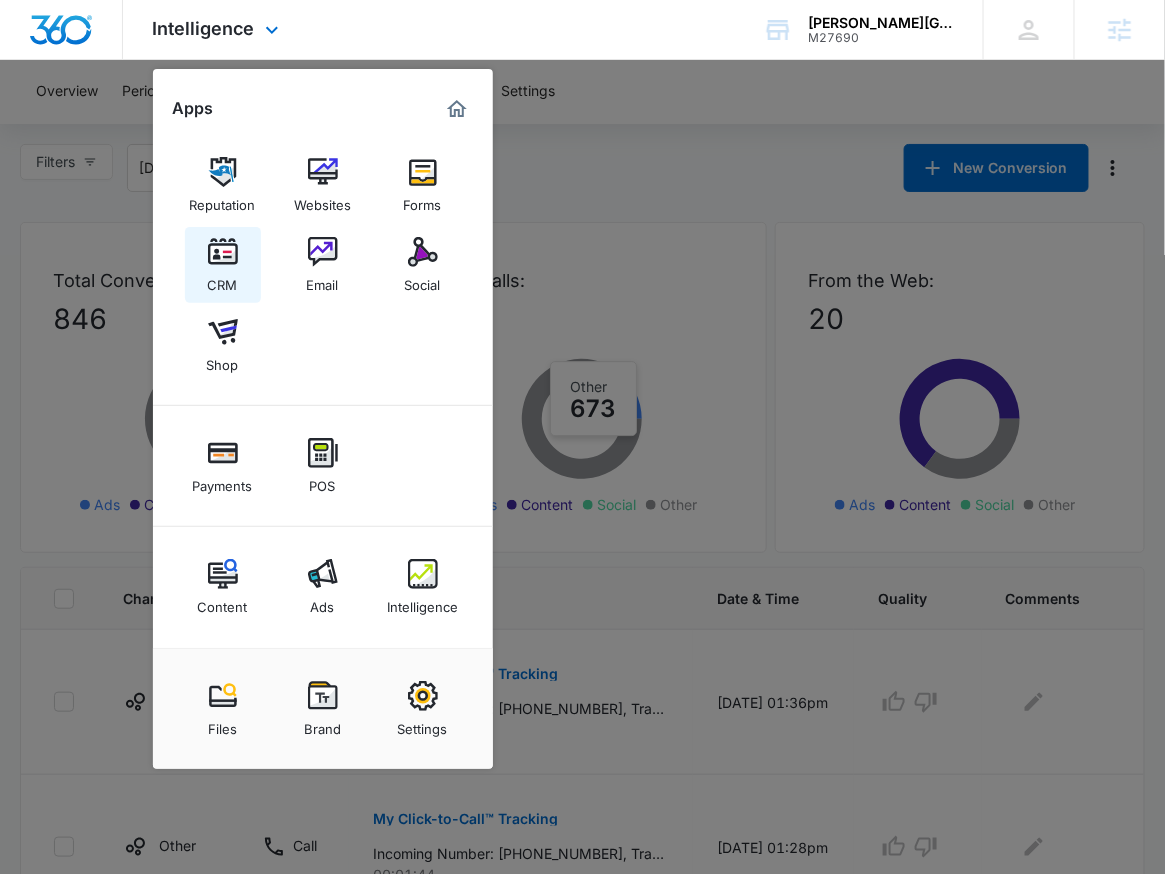 click on "CRM" at bounding box center [223, 265] 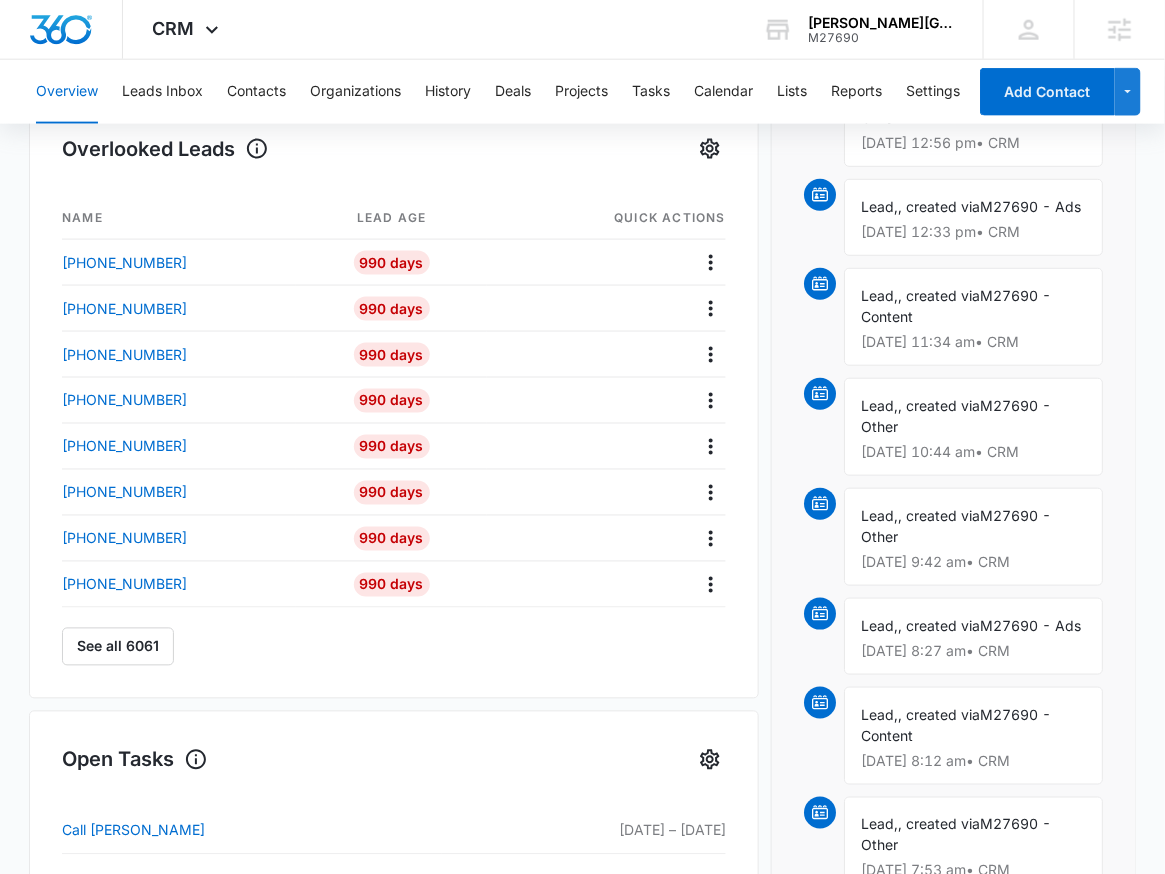 scroll, scrollTop: 682, scrollLeft: 0, axis: vertical 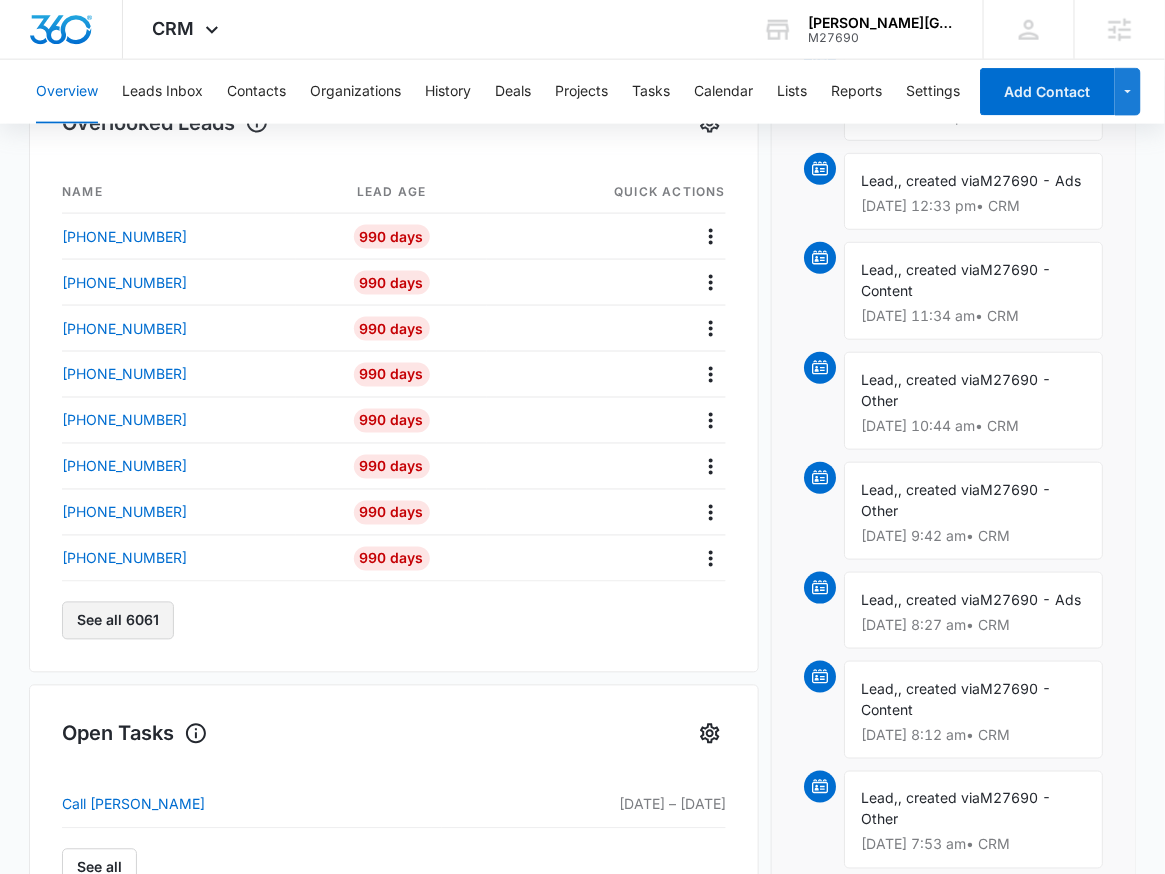 click on "See all 6061" at bounding box center [118, 621] 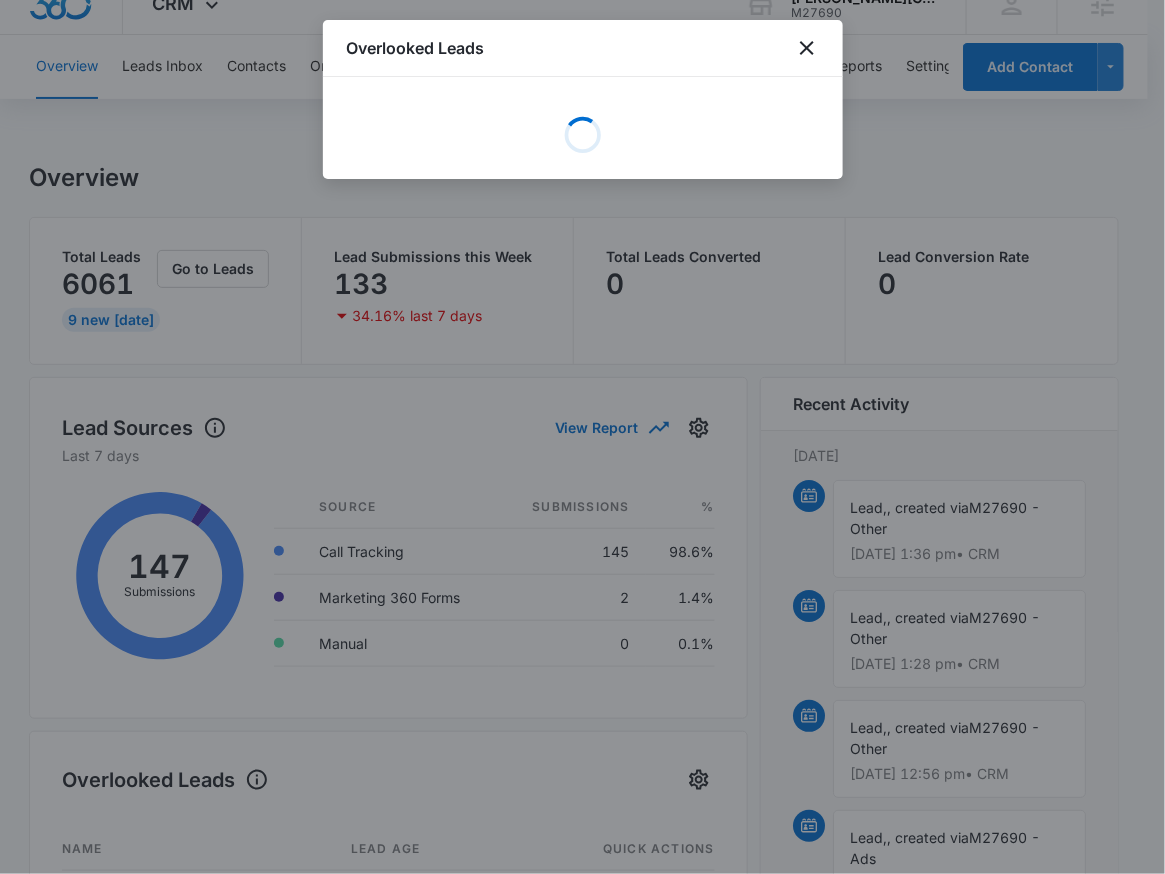 scroll, scrollTop: 0, scrollLeft: 0, axis: both 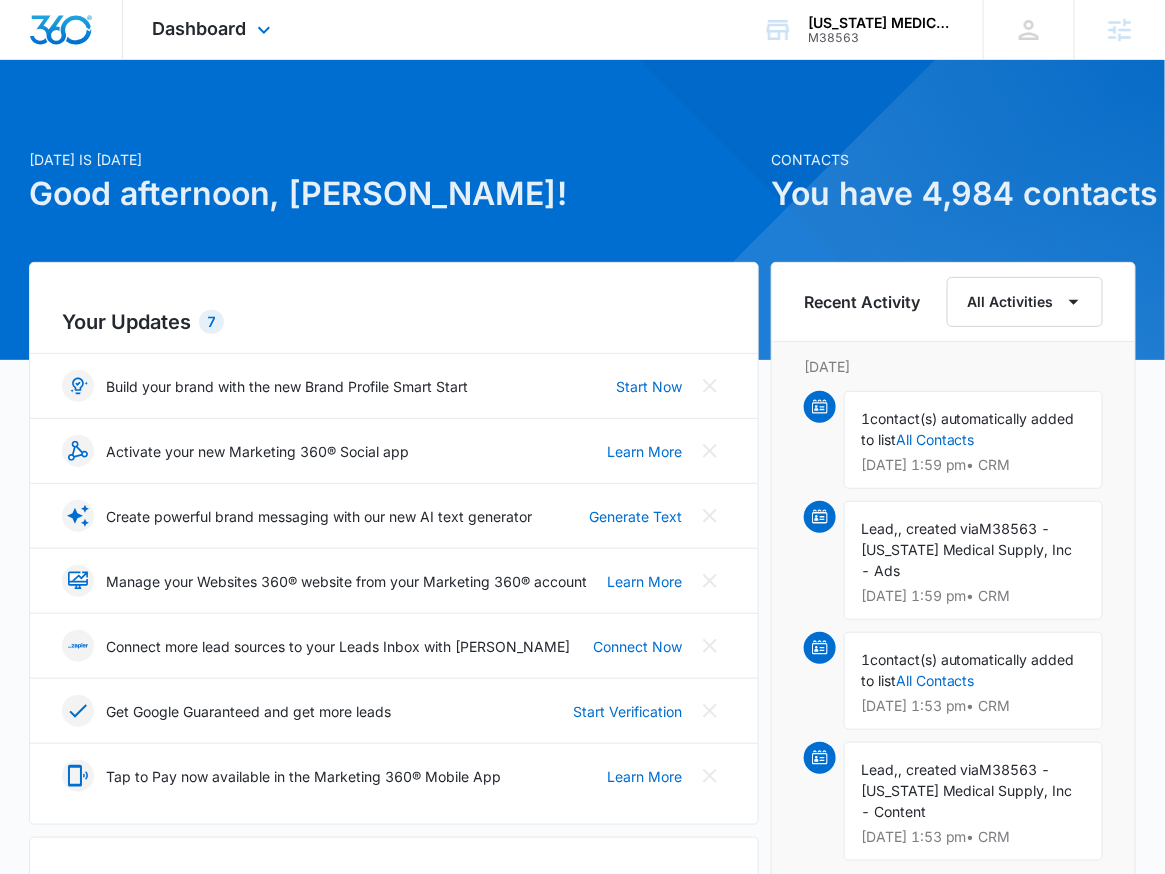 click on "Dashboard Apps Reputation Forms CRM Email Social Payments POS Content Ads Intelligence Files Brand Settings" at bounding box center (214, 29) 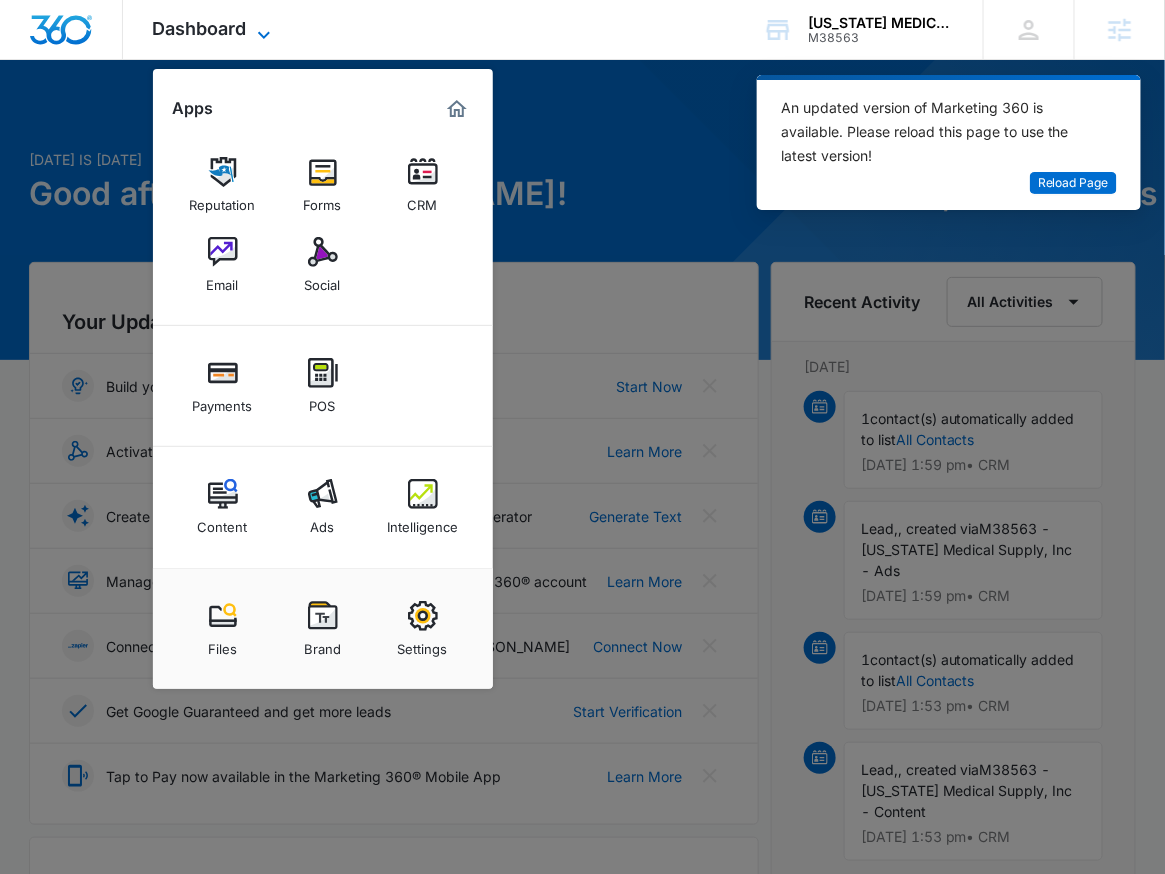 click on "Dashboard" at bounding box center [200, 28] 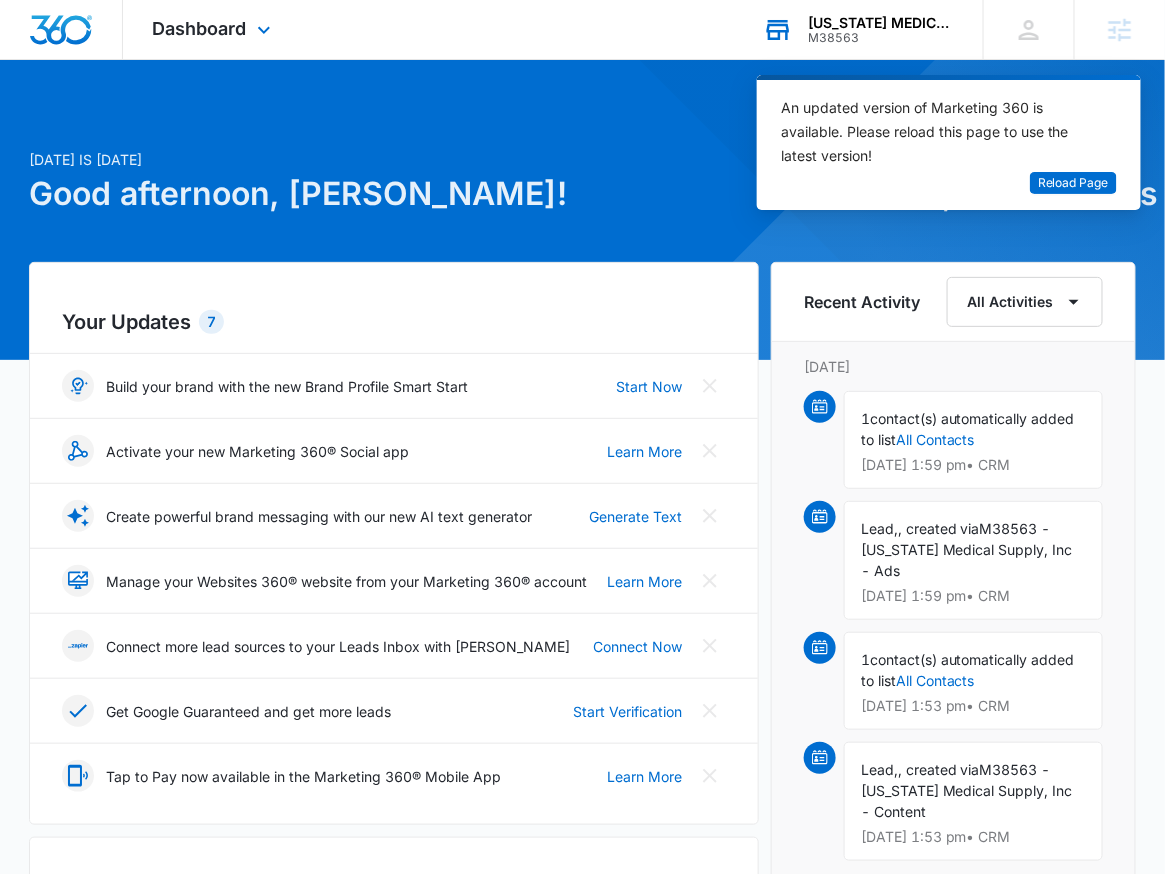 click on "M38563" at bounding box center [881, 38] 